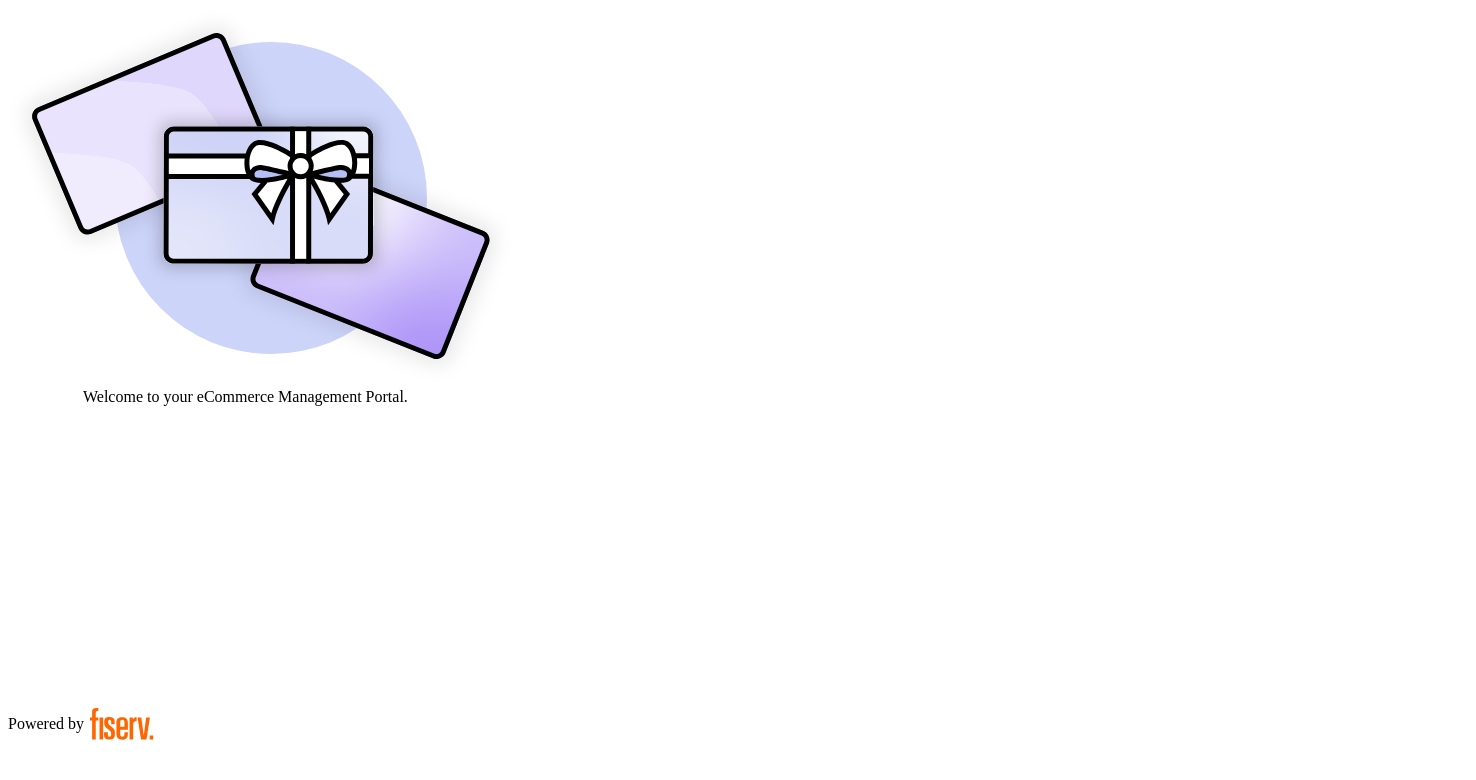 scroll, scrollTop: 0, scrollLeft: 0, axis: both 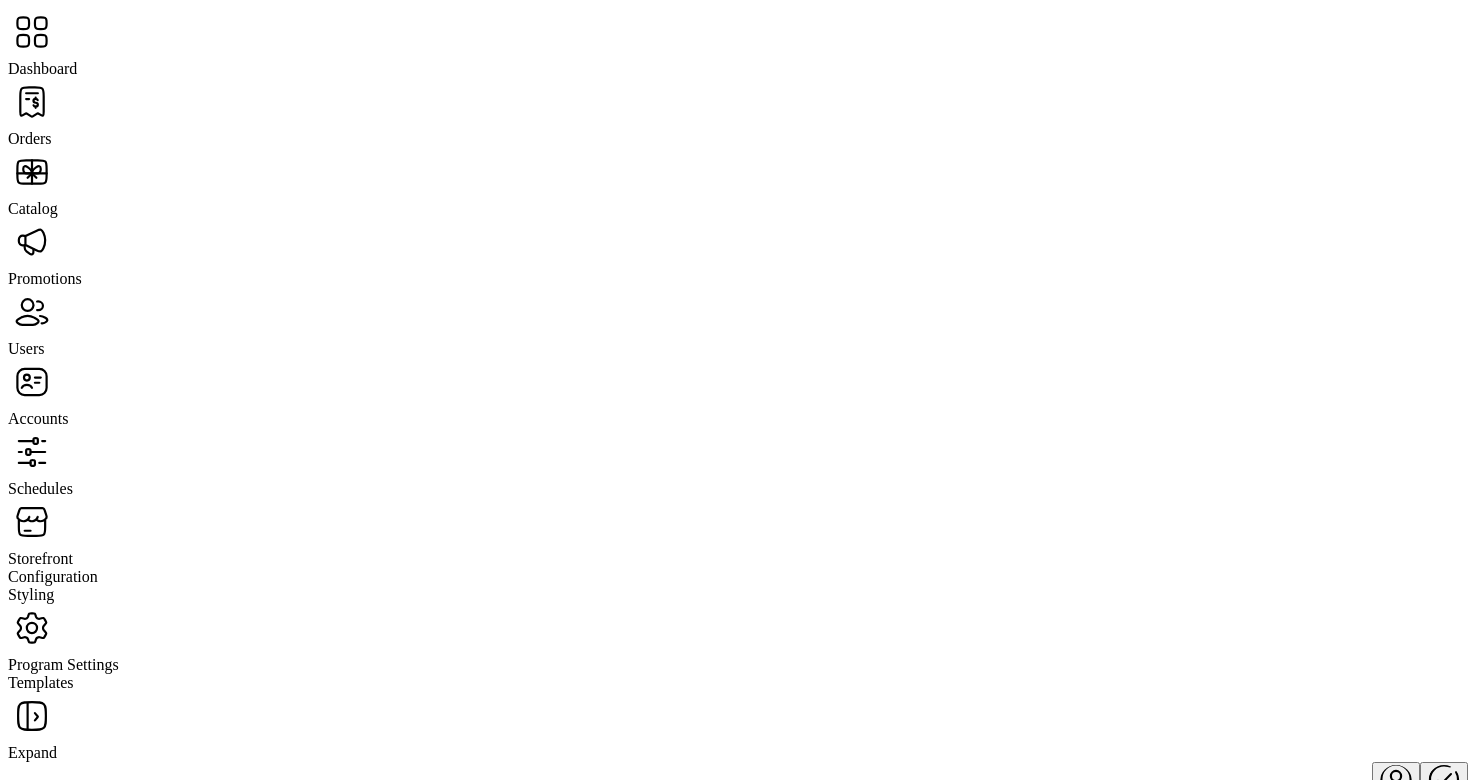 click at bounding box center [32, 102] 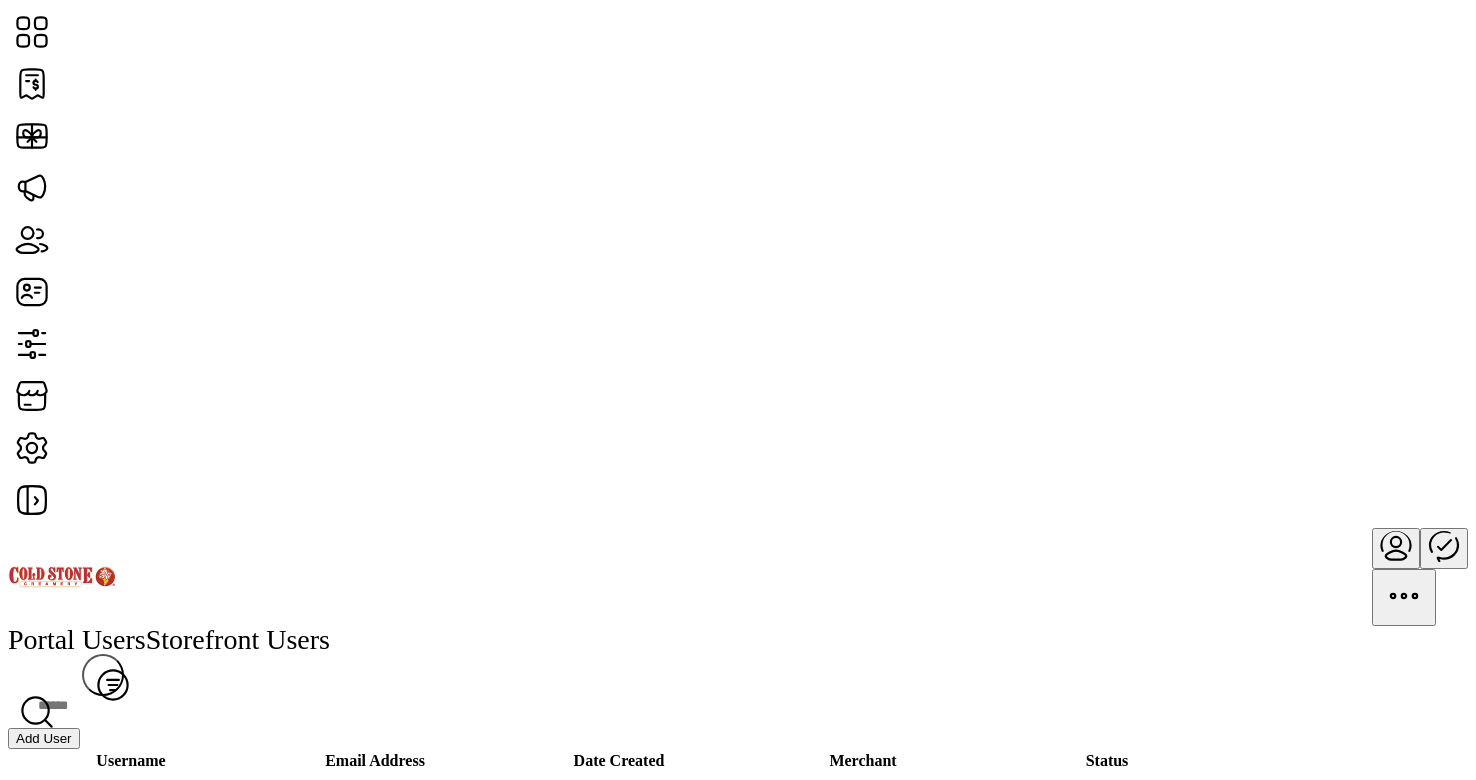 scroll, scrollTop: 1825, scrollLeft: 0, axis: vertical 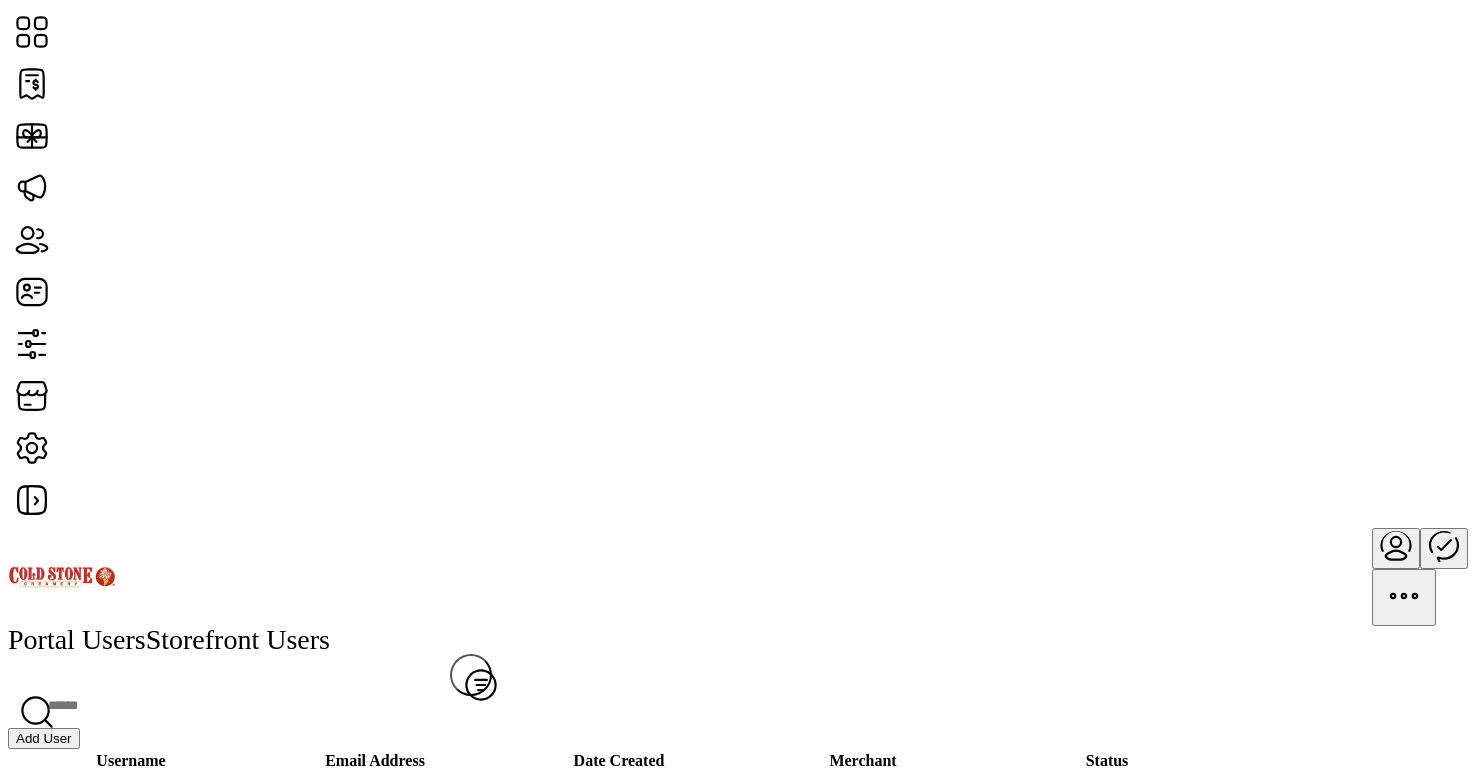 click at bounding box center [229, 706] 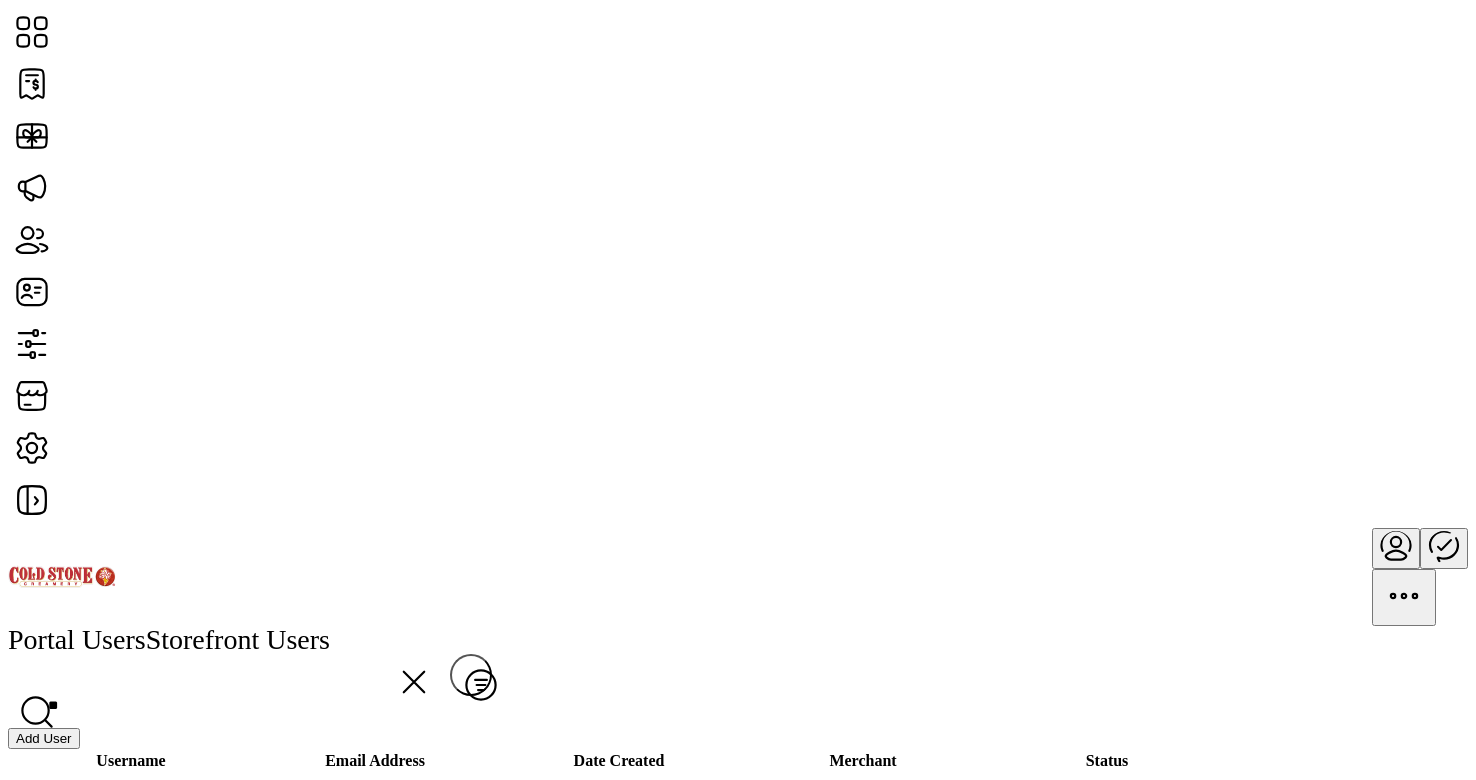 scroll, scrollTop: 0, scrollLeft: 0, axis: both 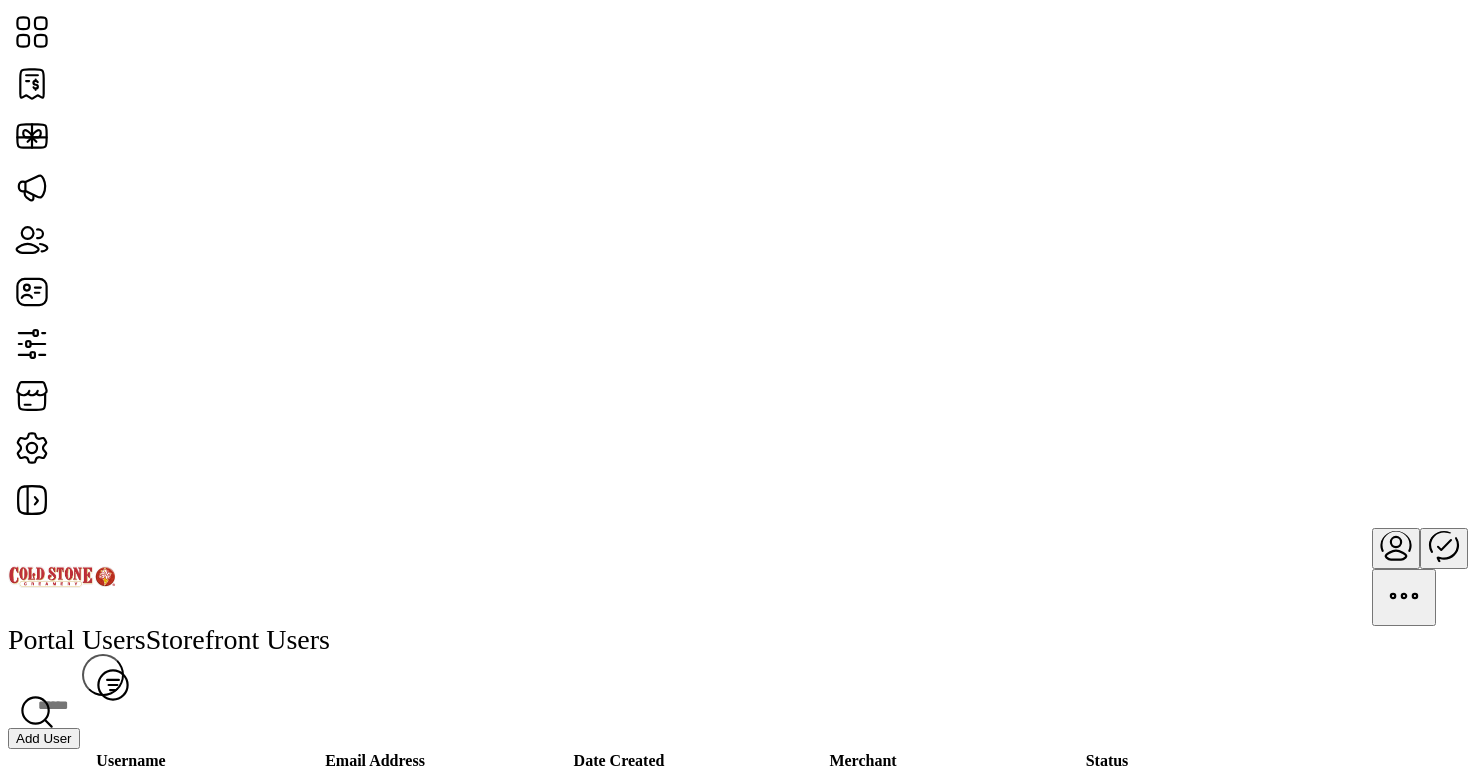 click on "Portal Users Storefront Users" at bounding box center [738, 640] 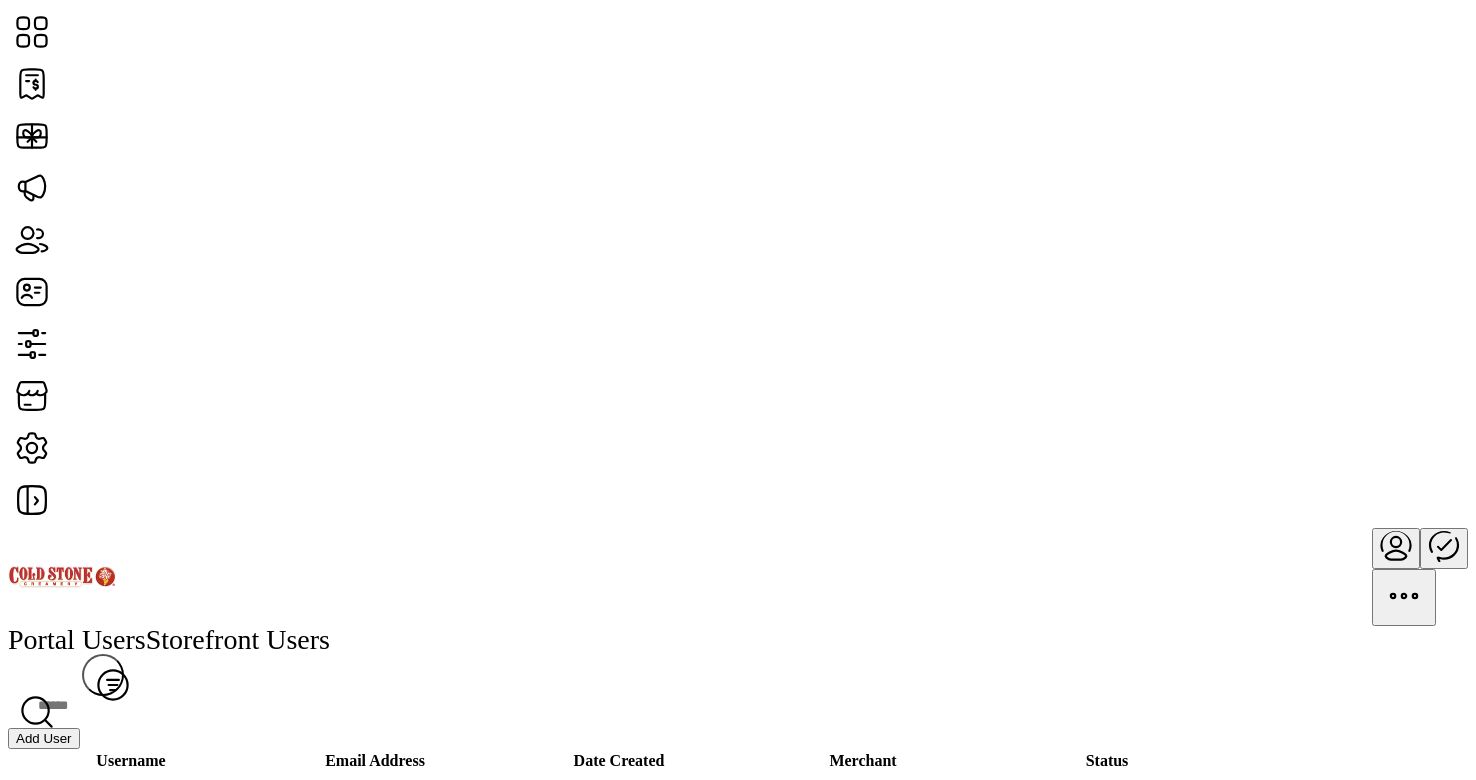 click on "Add User" at bounding box center [44, 738] 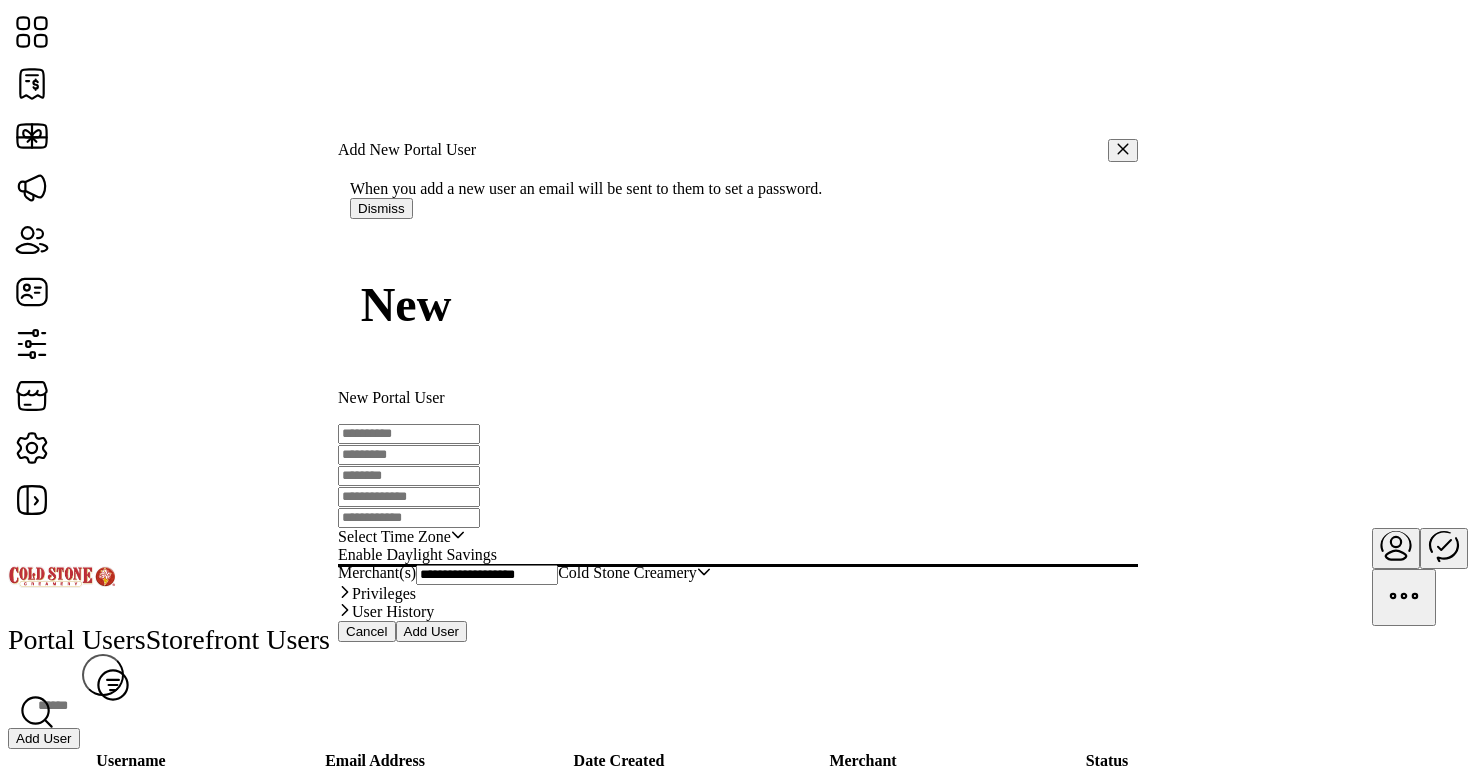 click at bounding box center [409, 434] 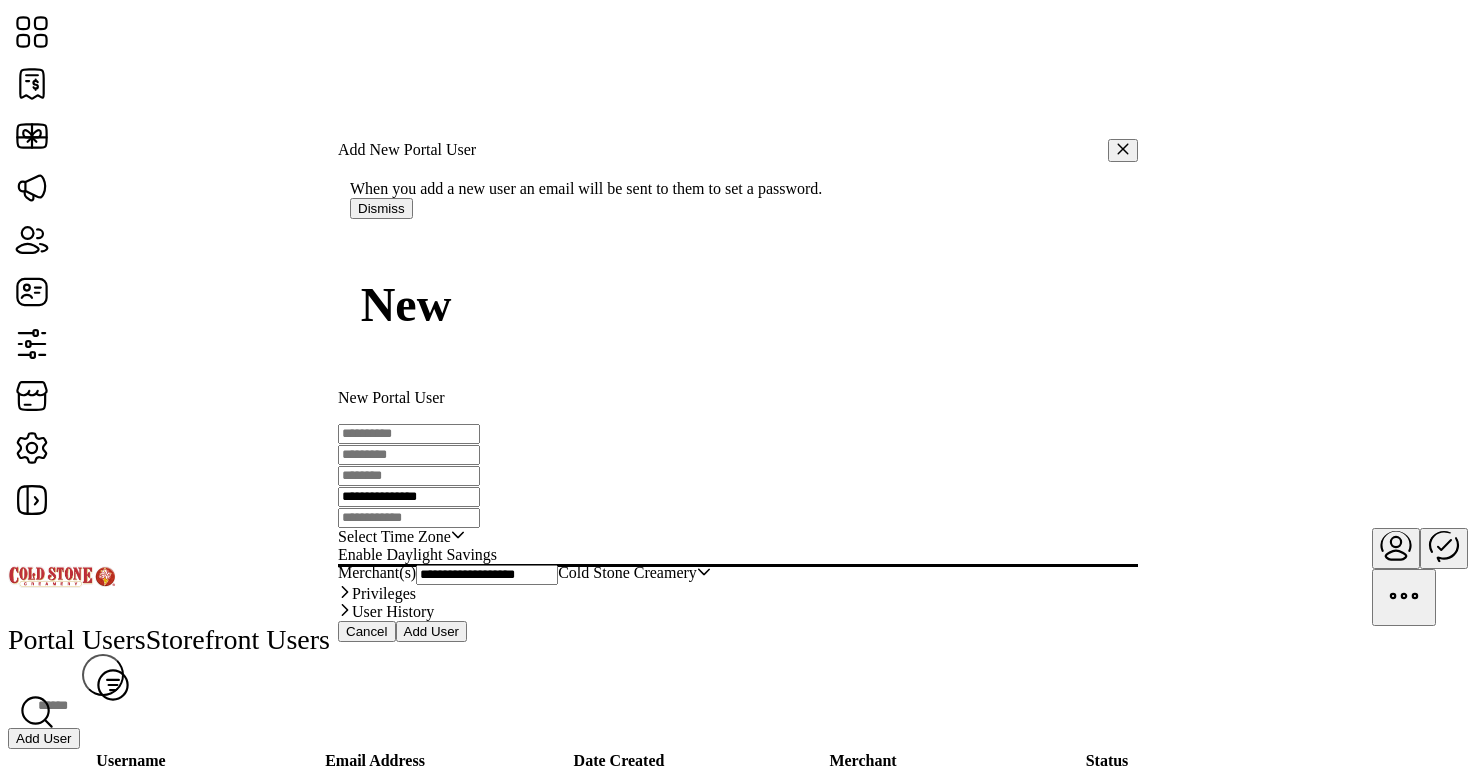 type on "**********" 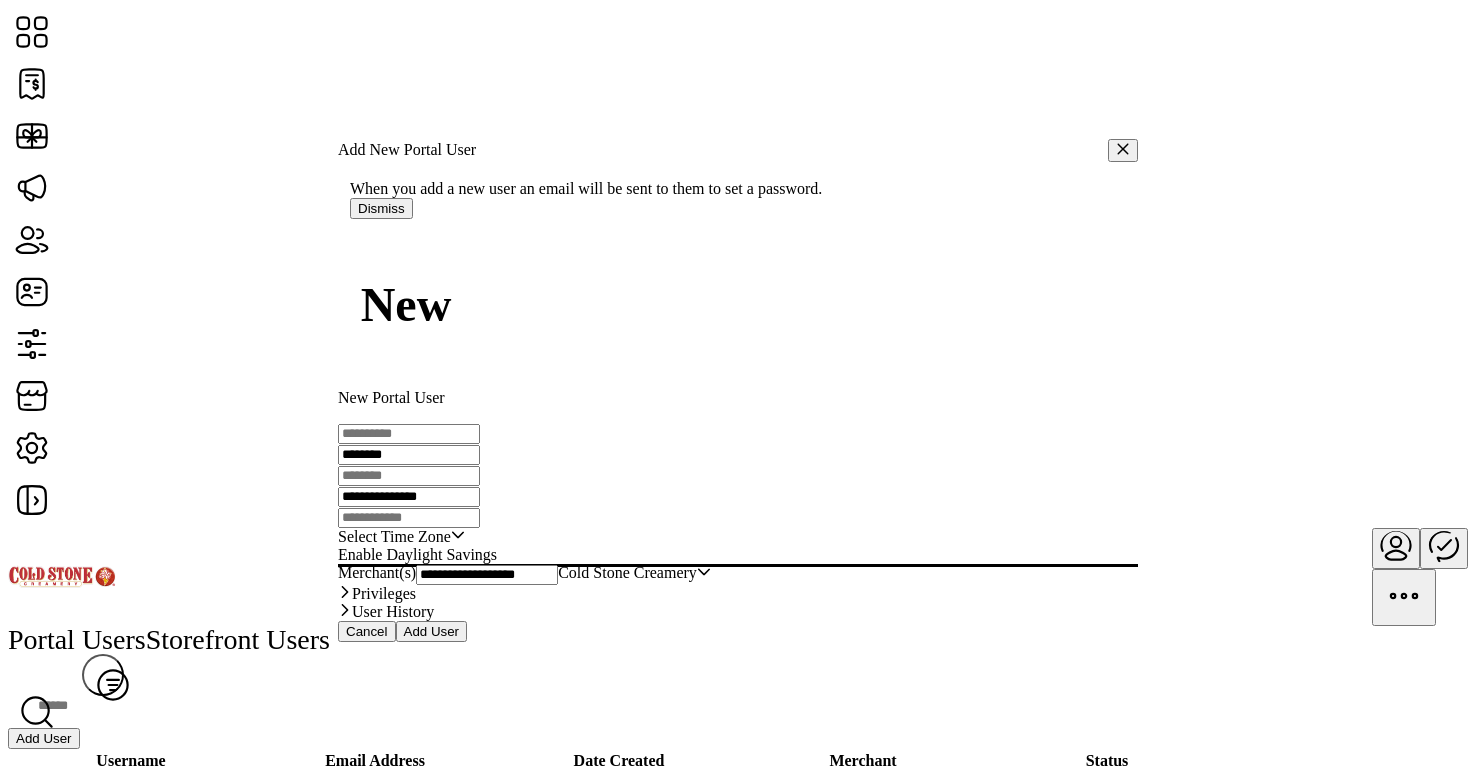 type on "********" 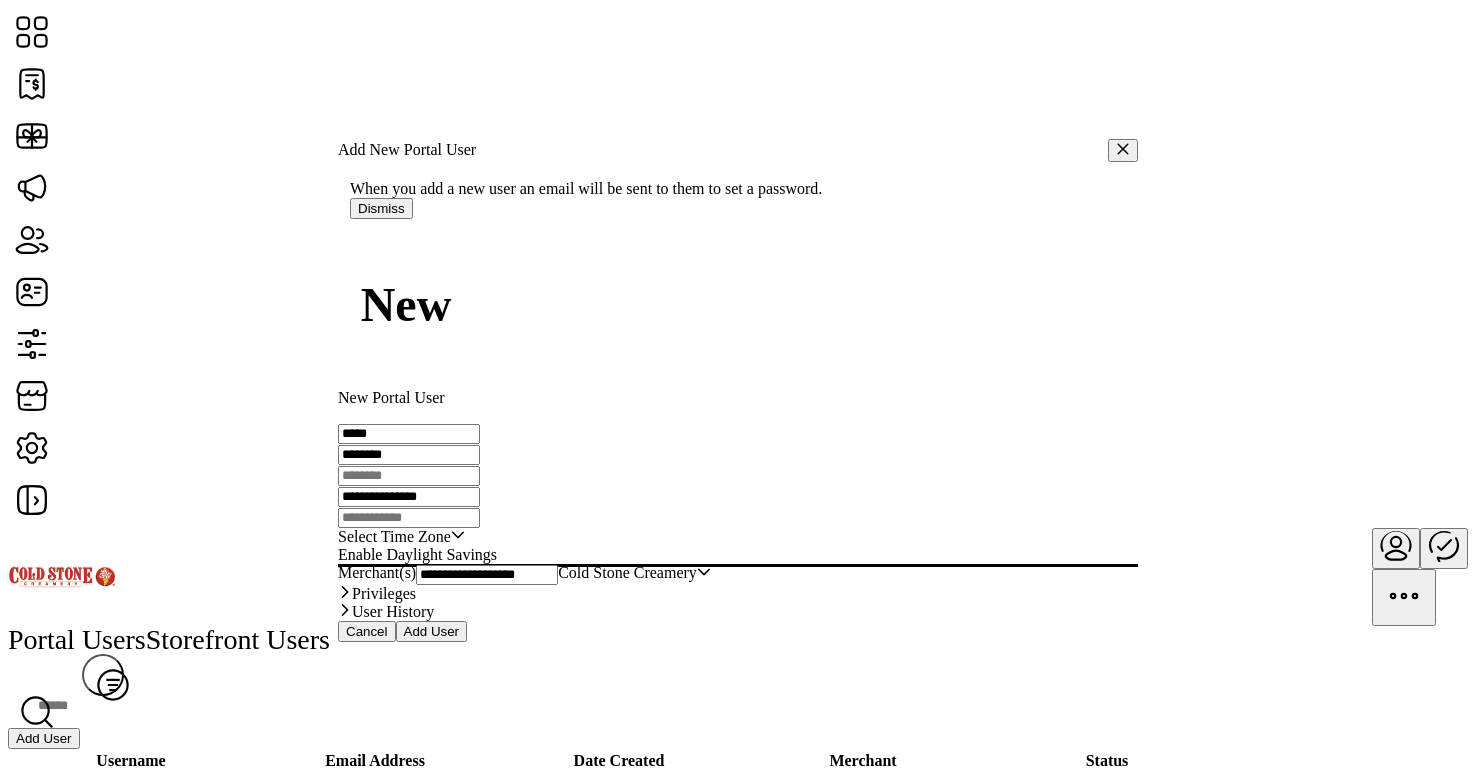 type on "*****" 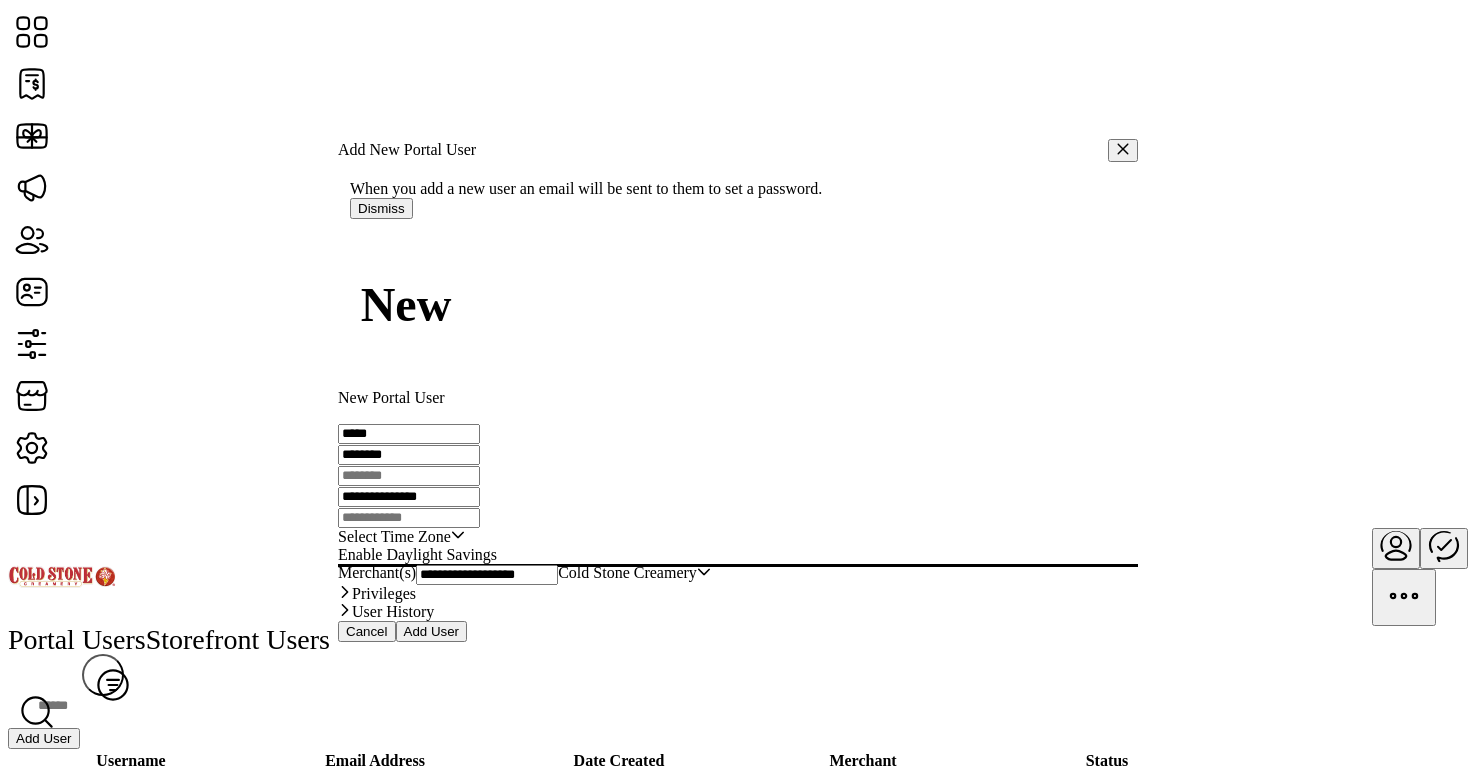 click on "**********" at bounding box center (409, 497) 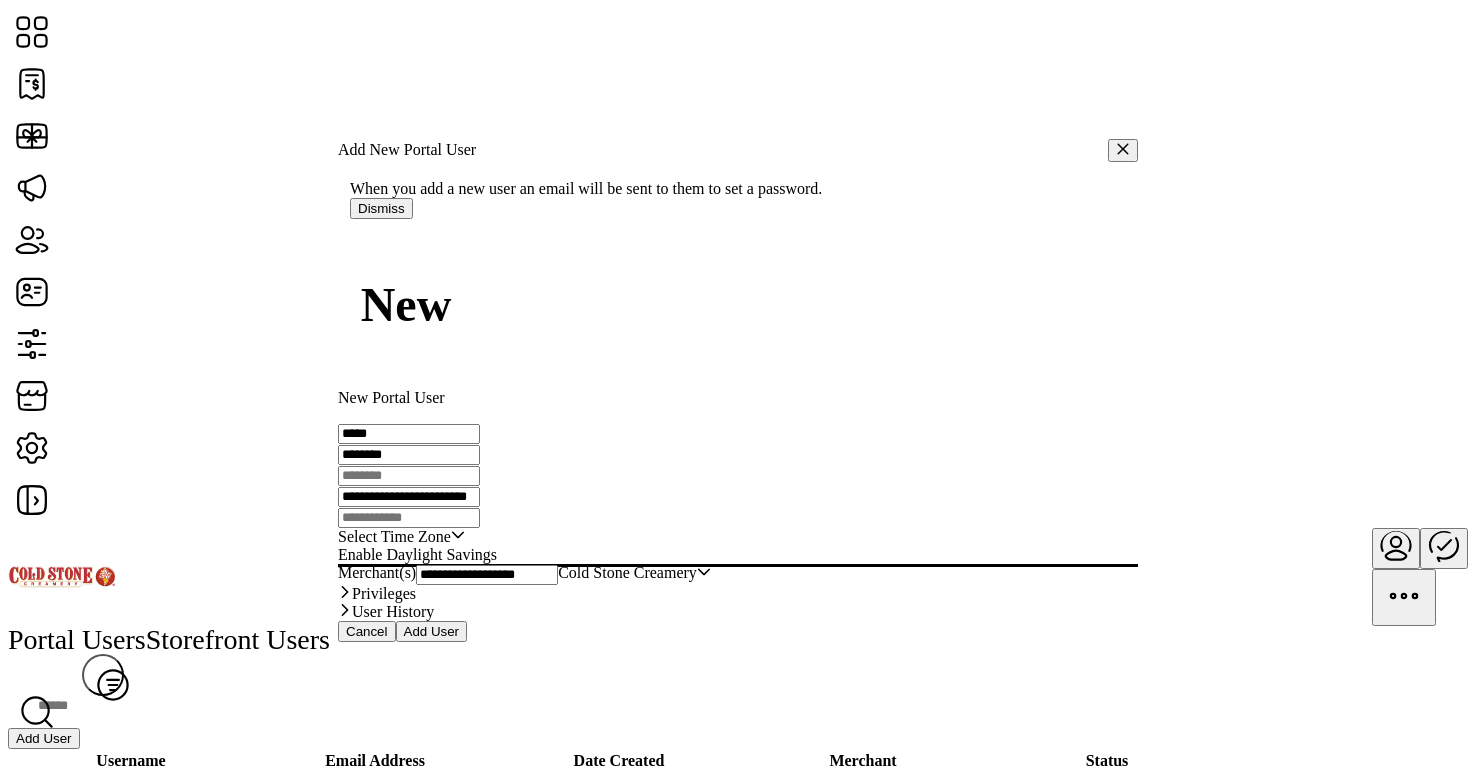 click on "[REDACTED]" at bounding box center (409, 434) 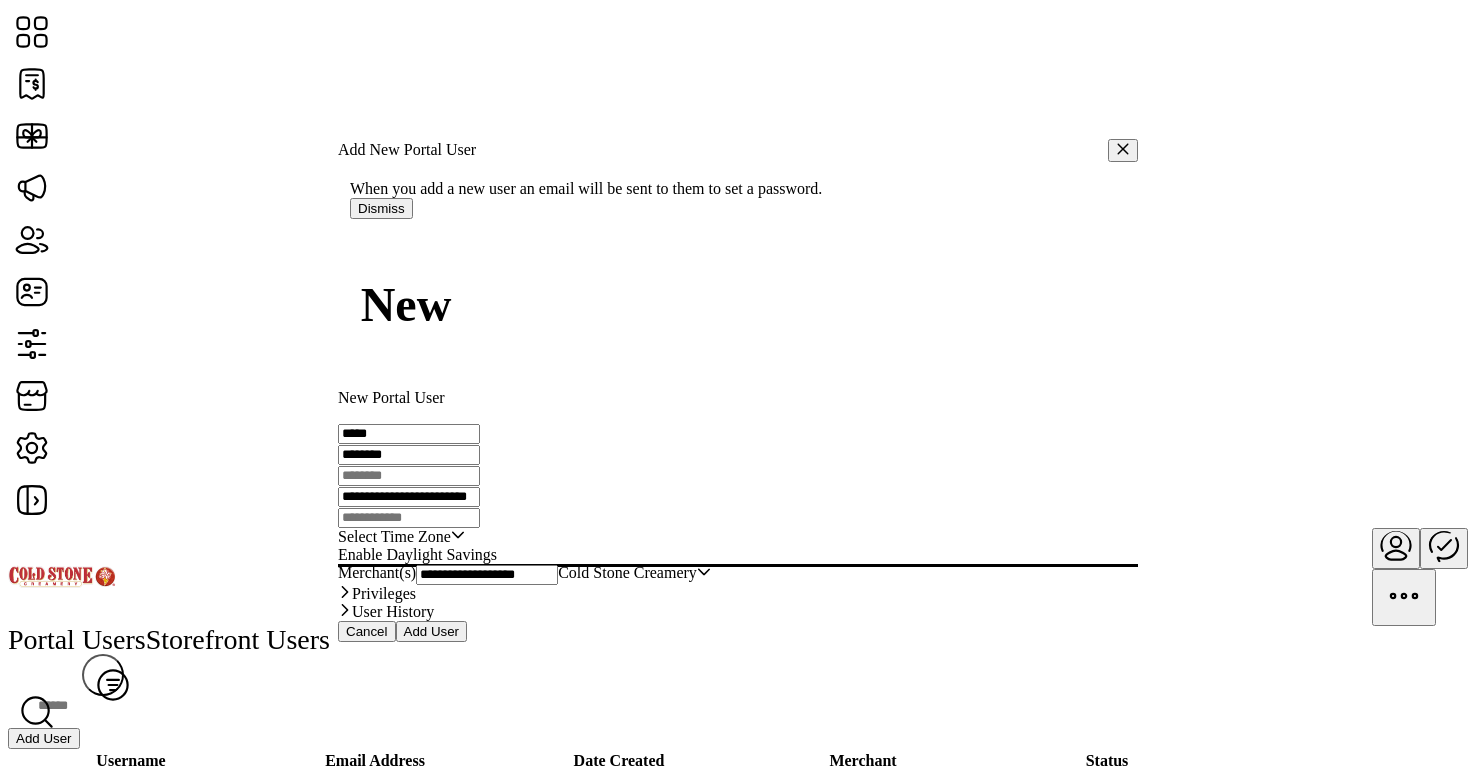click on "[REDACTED]" at bounding box center (409, 434) 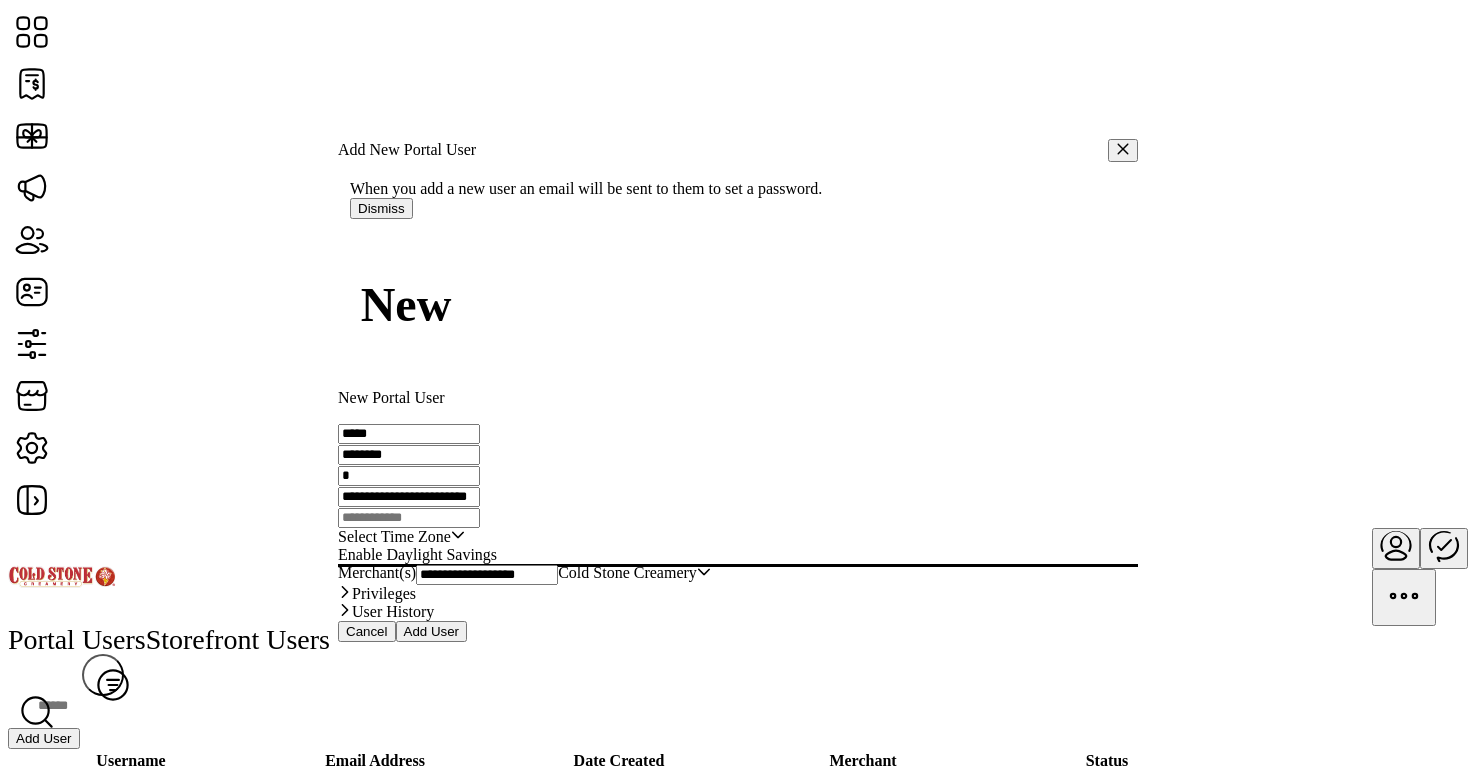 paste on "********" 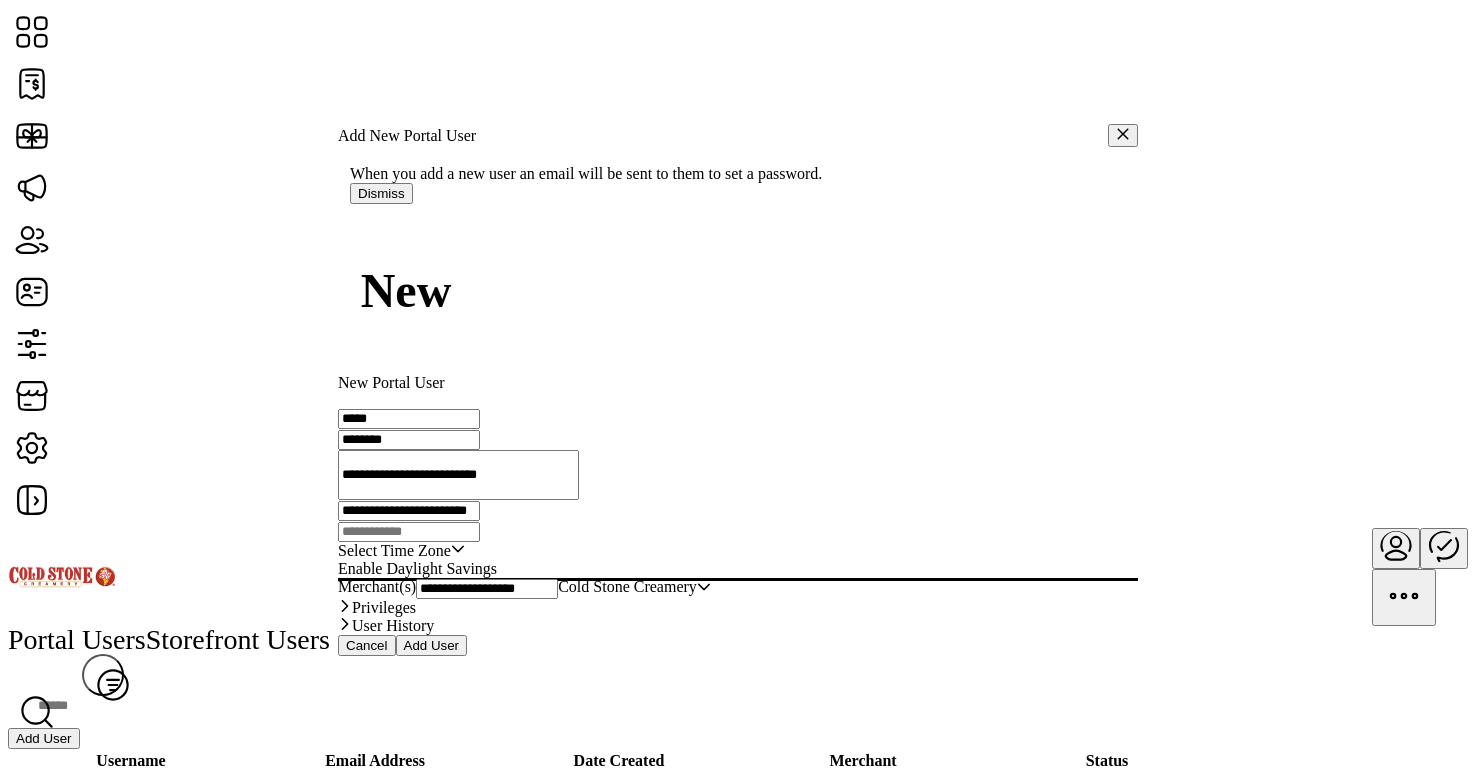 scroll, scrollTop: 0, scrollLeft: 17, axis: horizontal 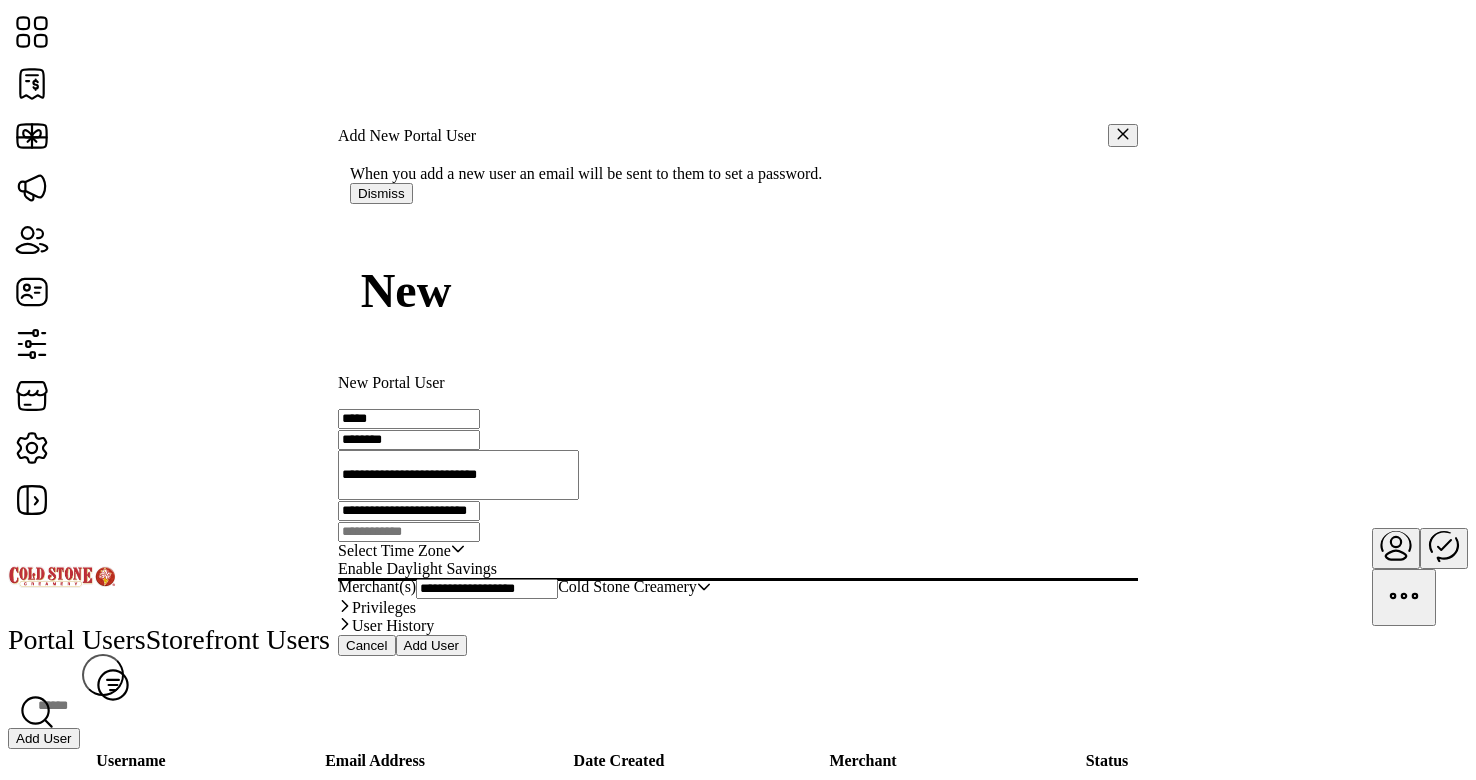 type on "**********" 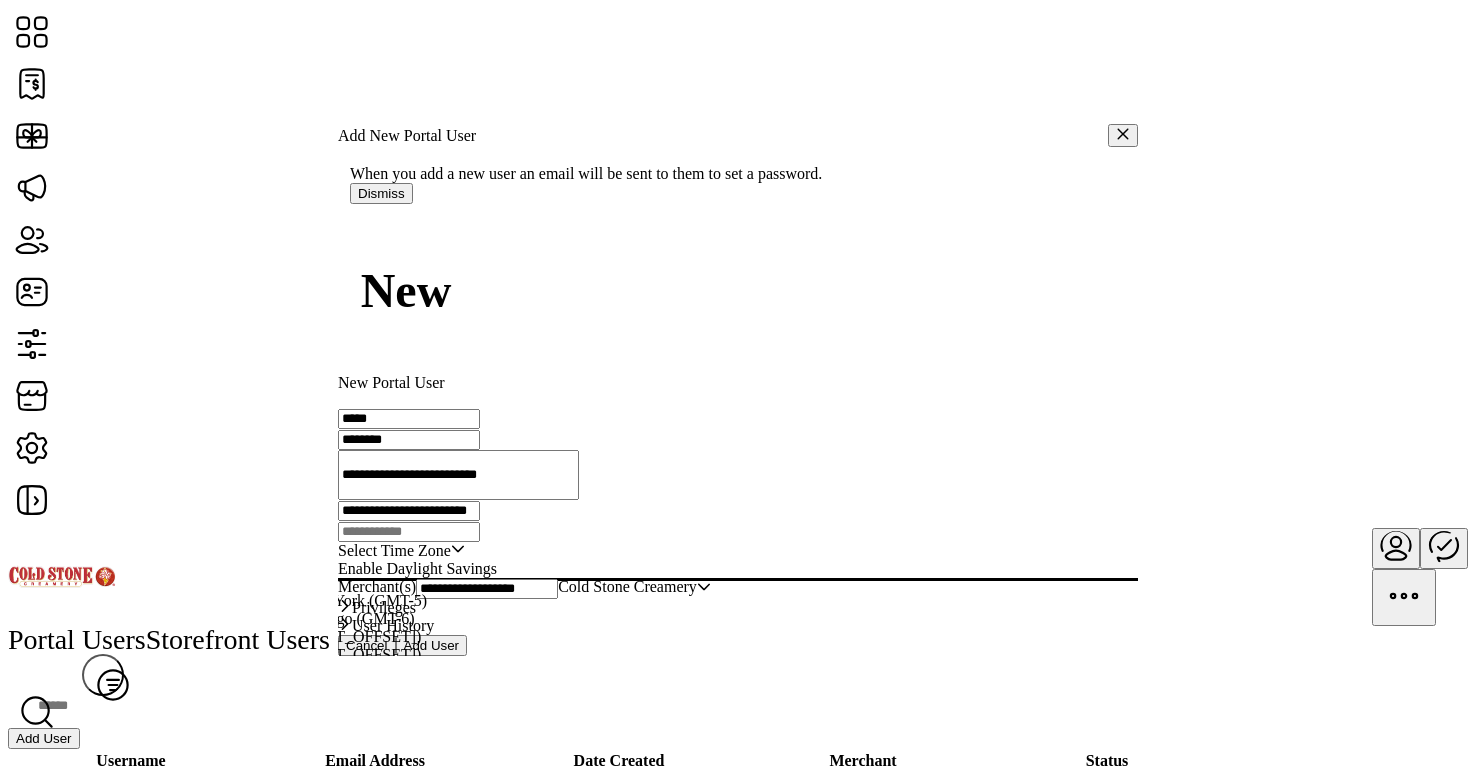 click on "Central Standard Time - Chicago (GMT-6)" at bounding box center (278, 618) 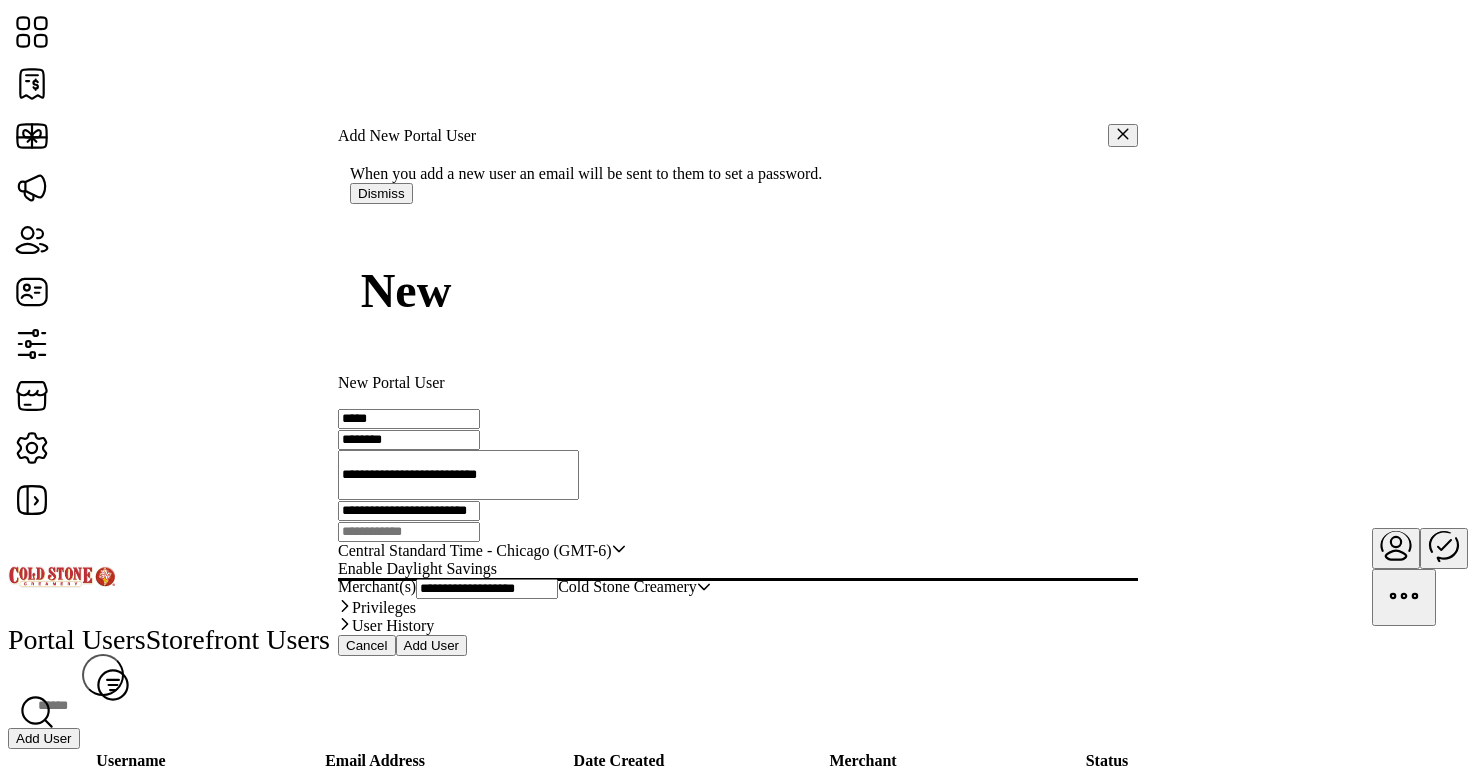 click on "**********" at bounding box center (409, 419) 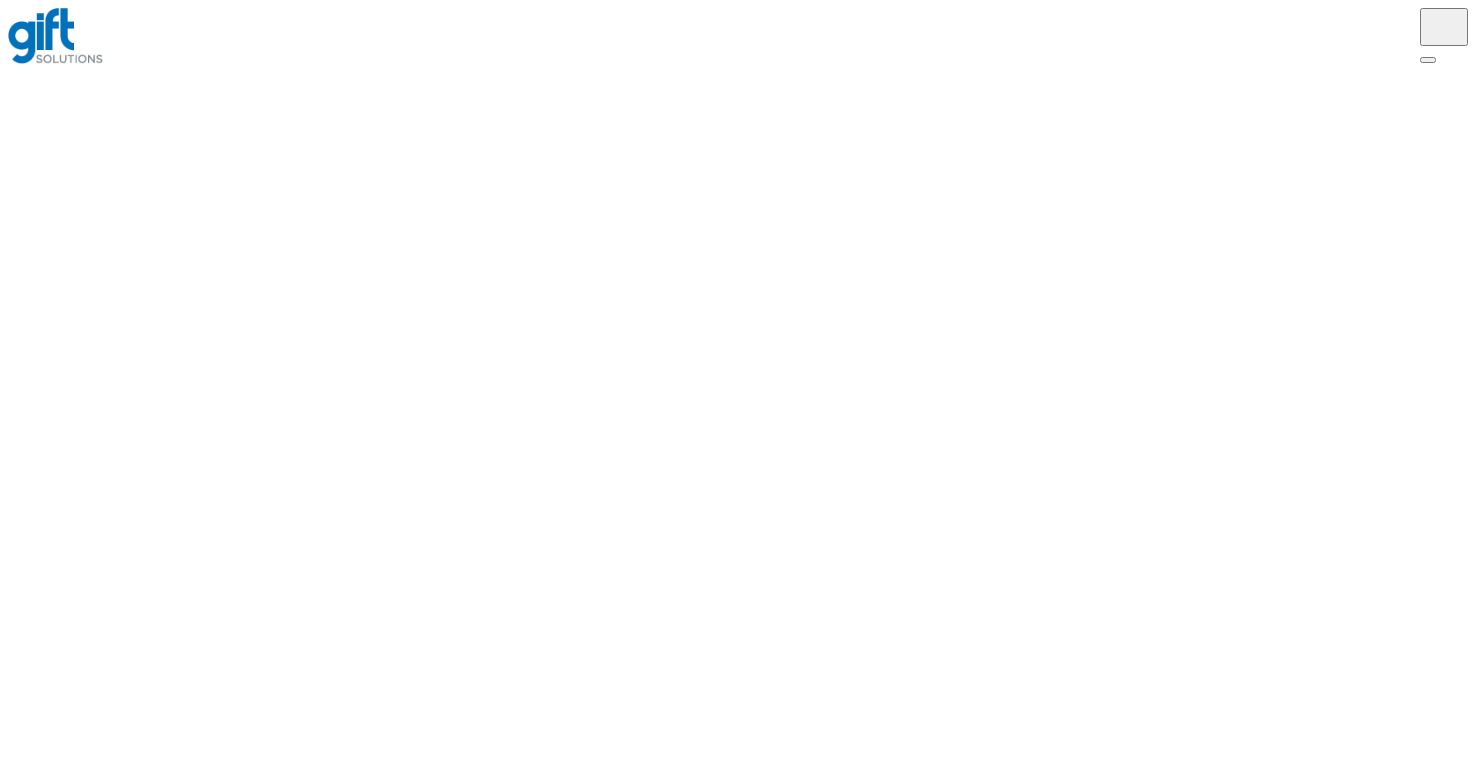 scroll, scrollTop: 0, scrollLeft: 0, axis: both 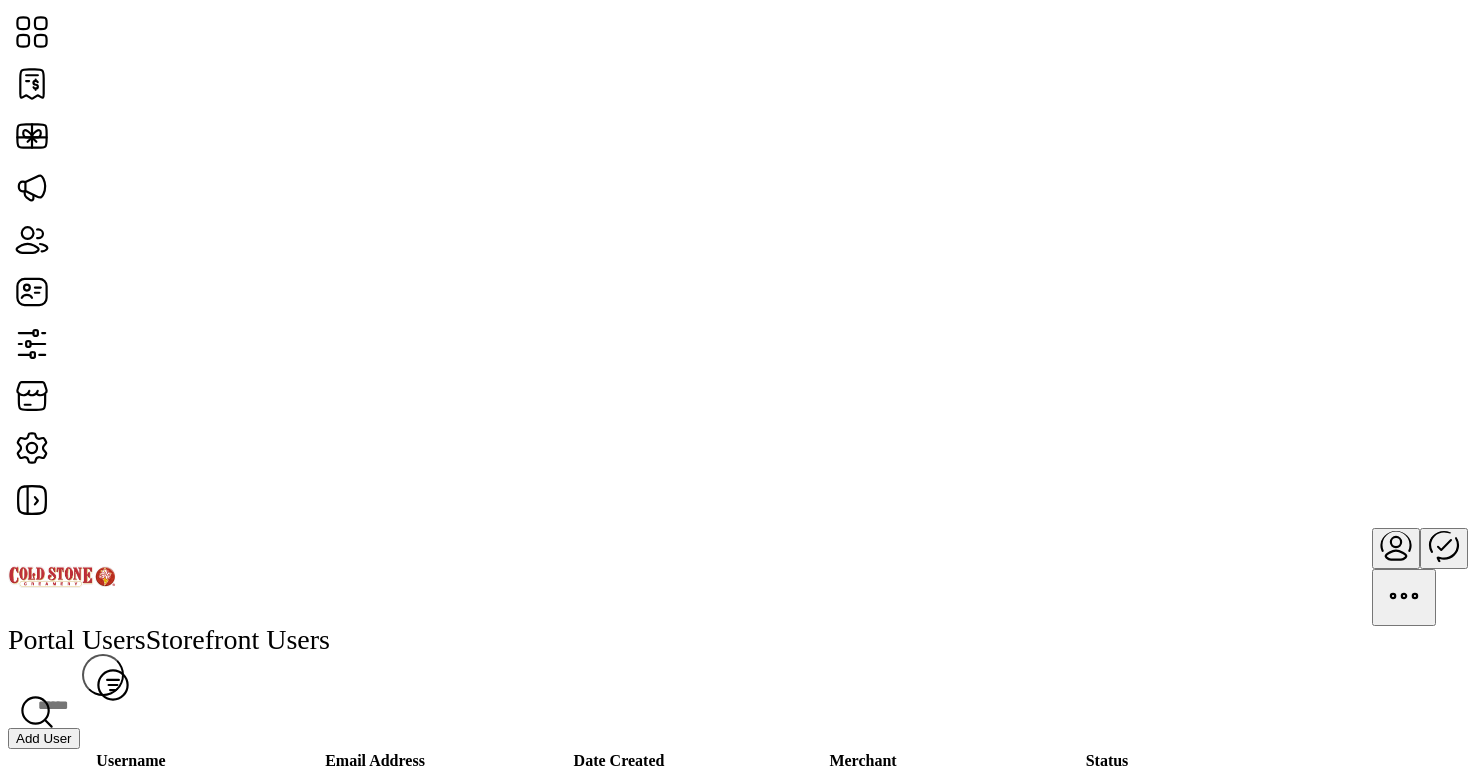 click at bounding box center (1396, 545) 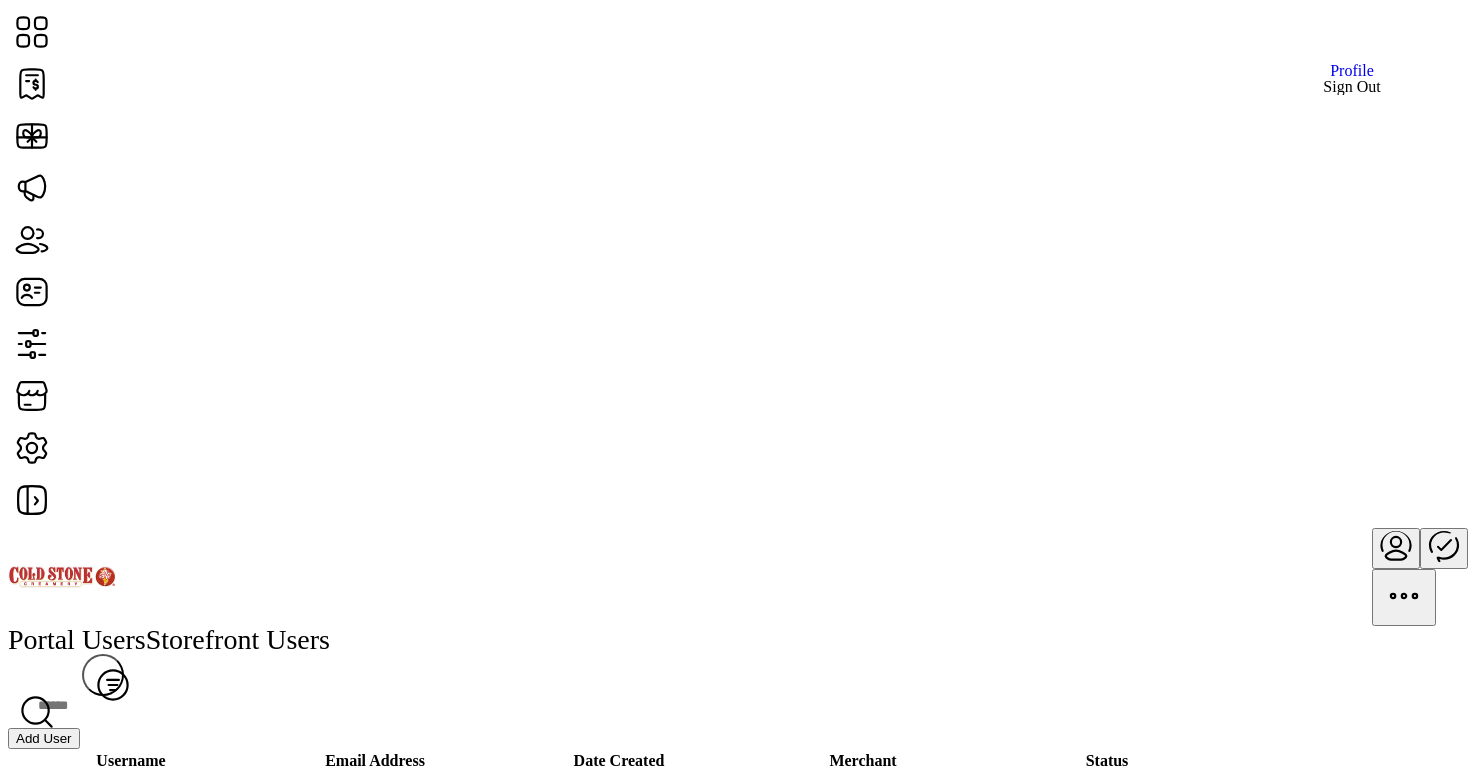click on "Sign Out" at bounding box center (1351, 87) 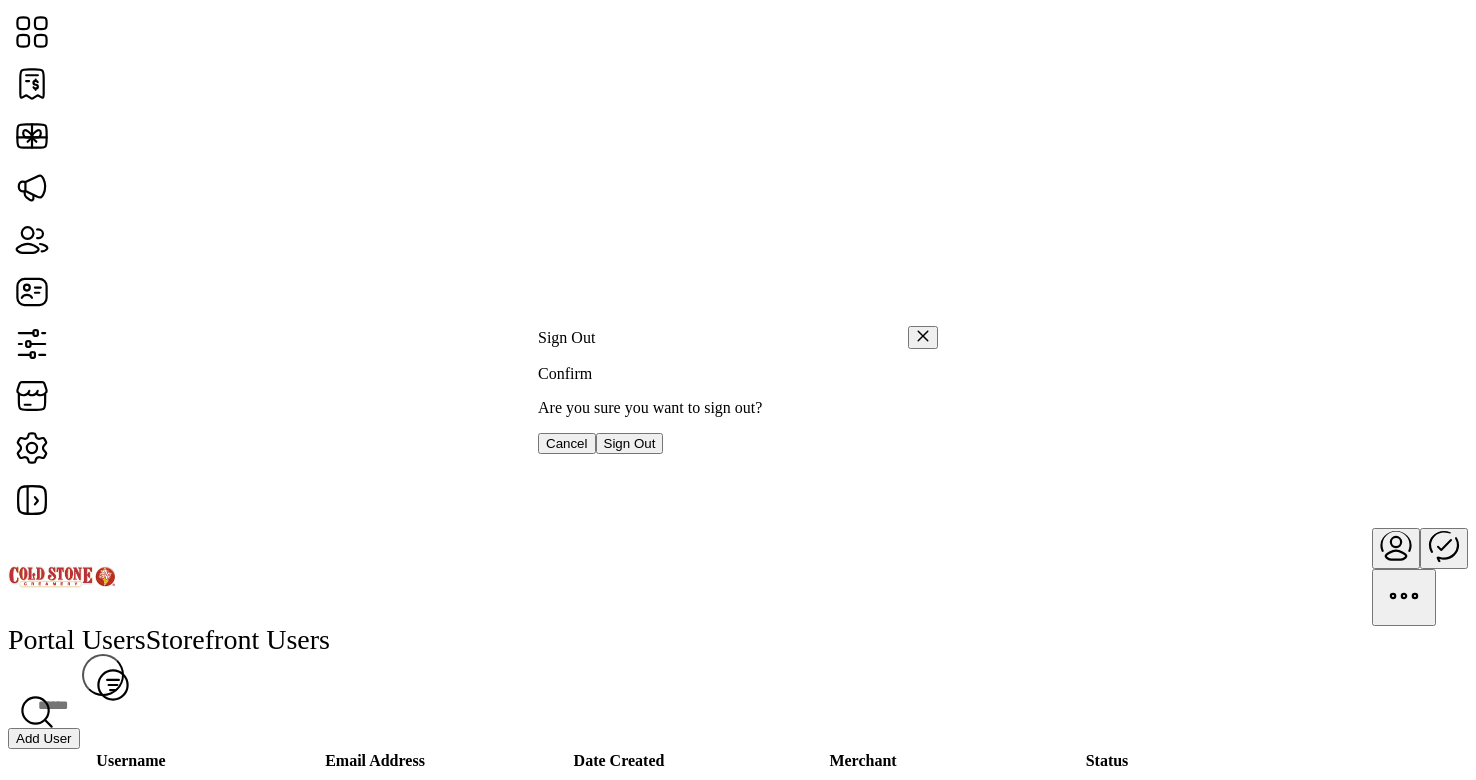 click on "Sign Out" at bounding box center (630, 443) 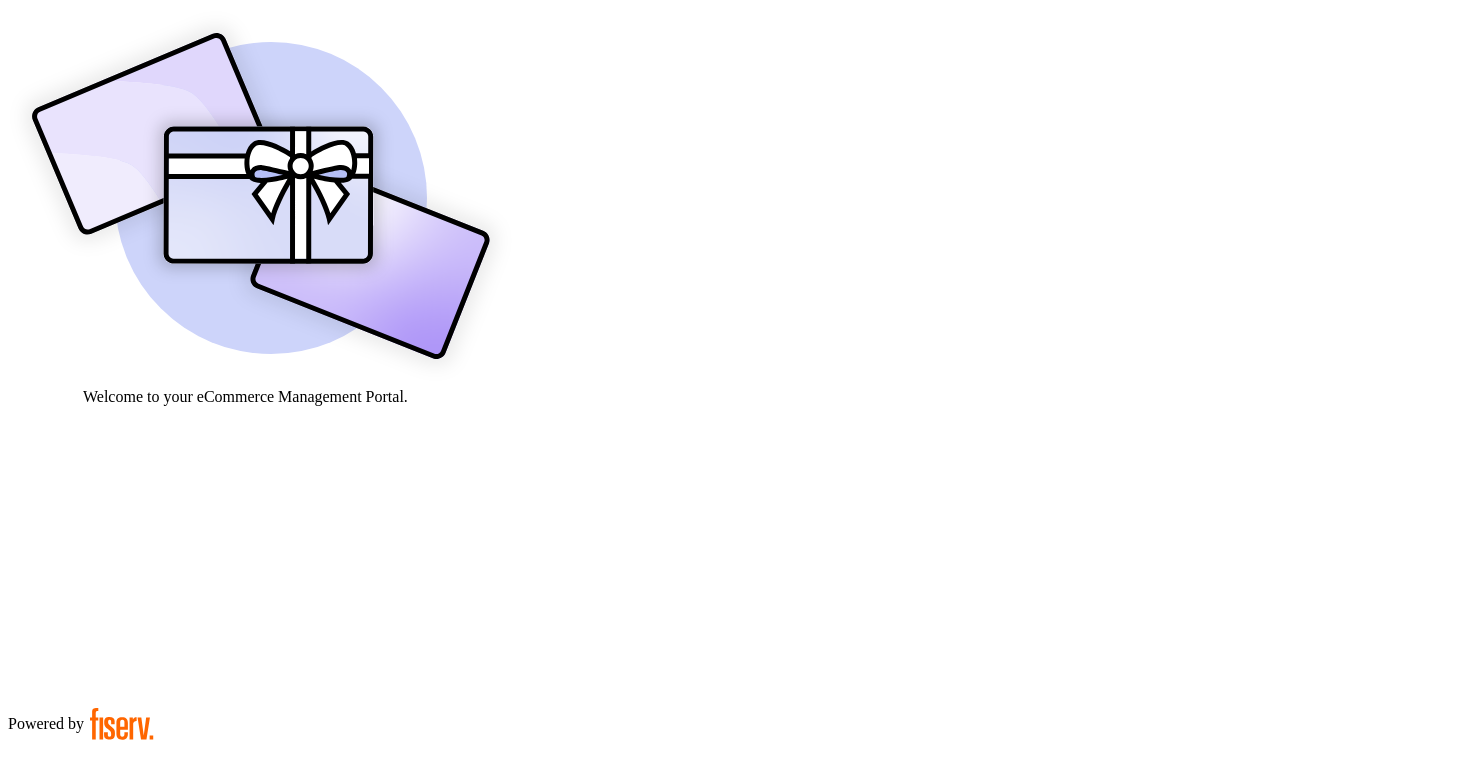 click at bounding box center [79, 909] 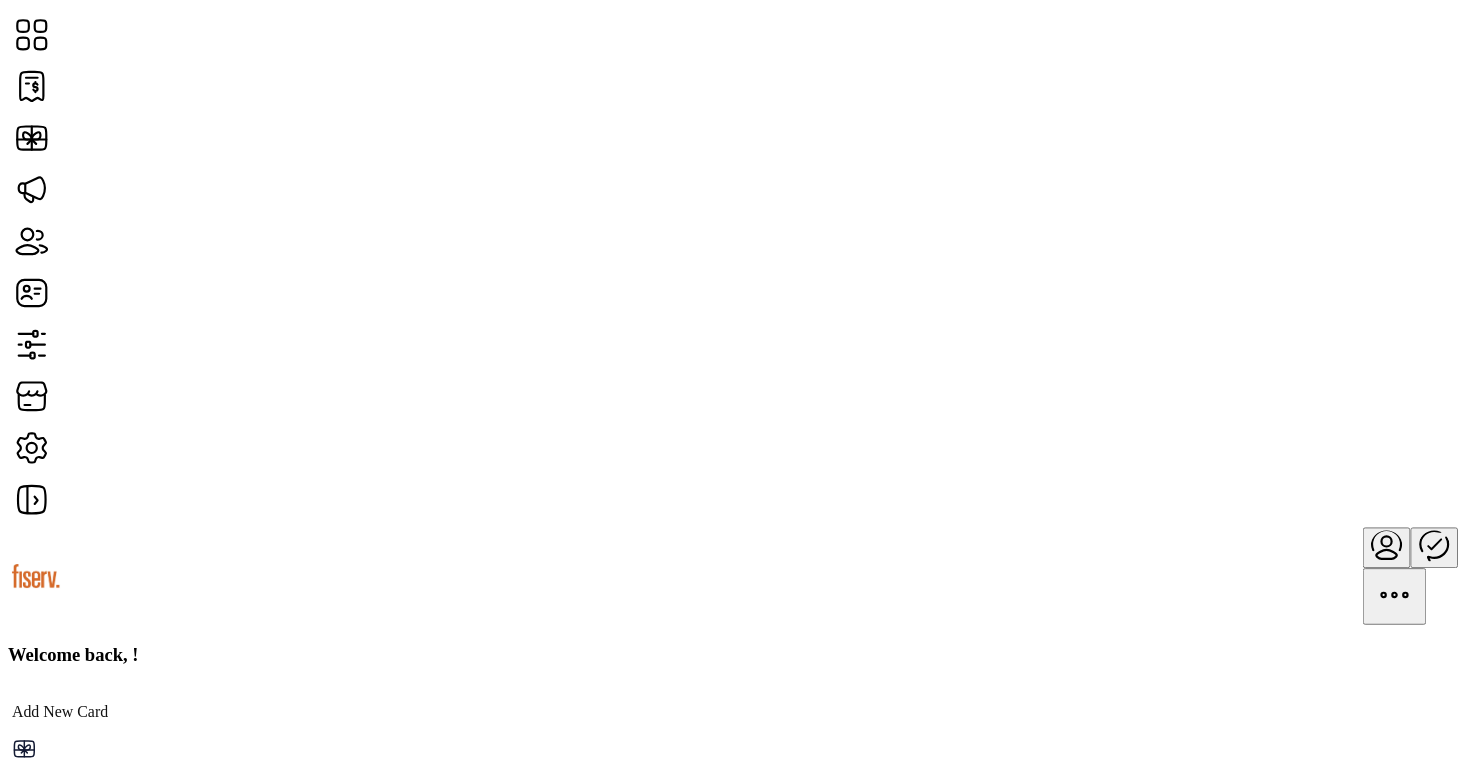 scroll, scrollTop: 189, scrollLeft: 0, axis: vertical 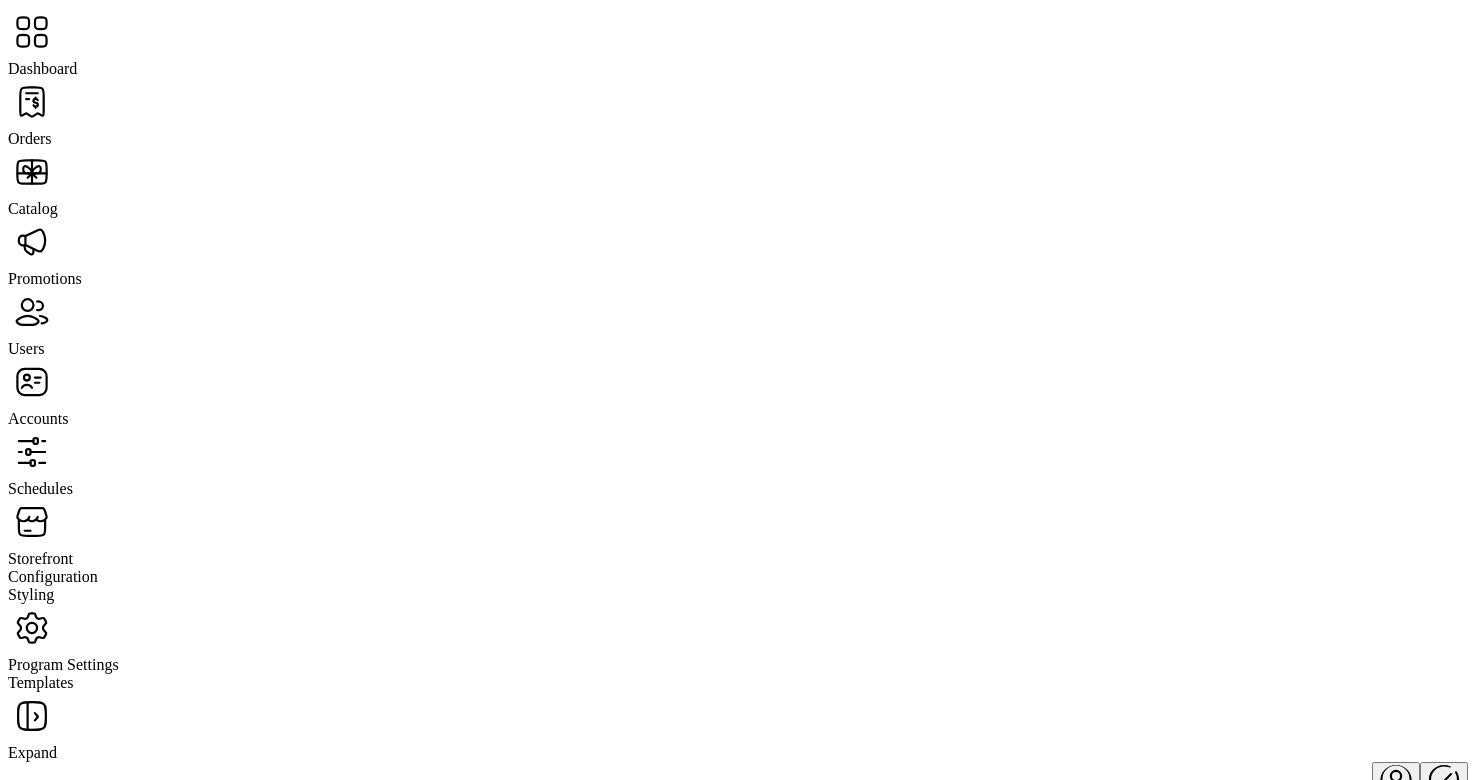 click at bounding box center [32, 102] 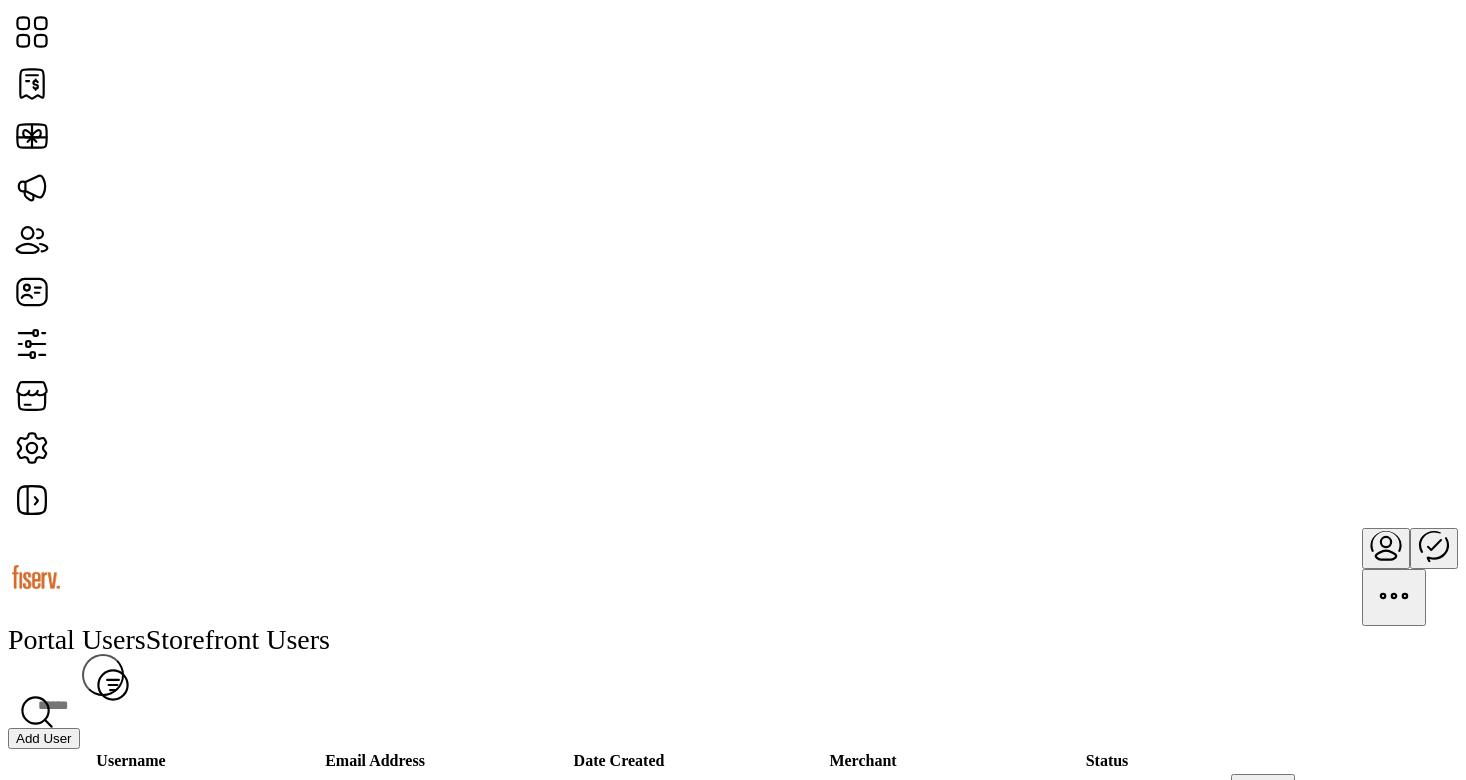 scroll, scrollTop: 25, scrollLeft: 0, axis: vertical 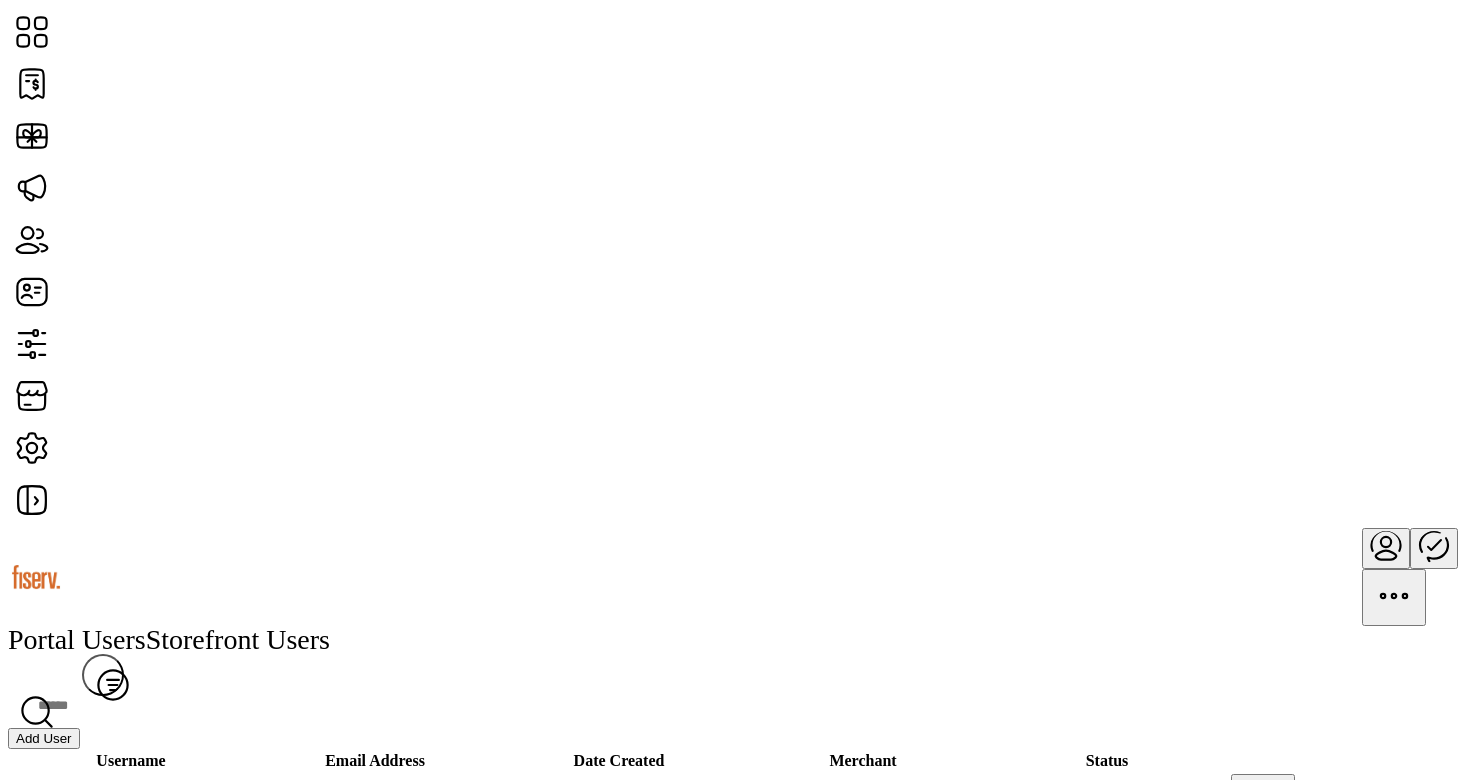 click on "Add User" at bounding box center [44, 738] 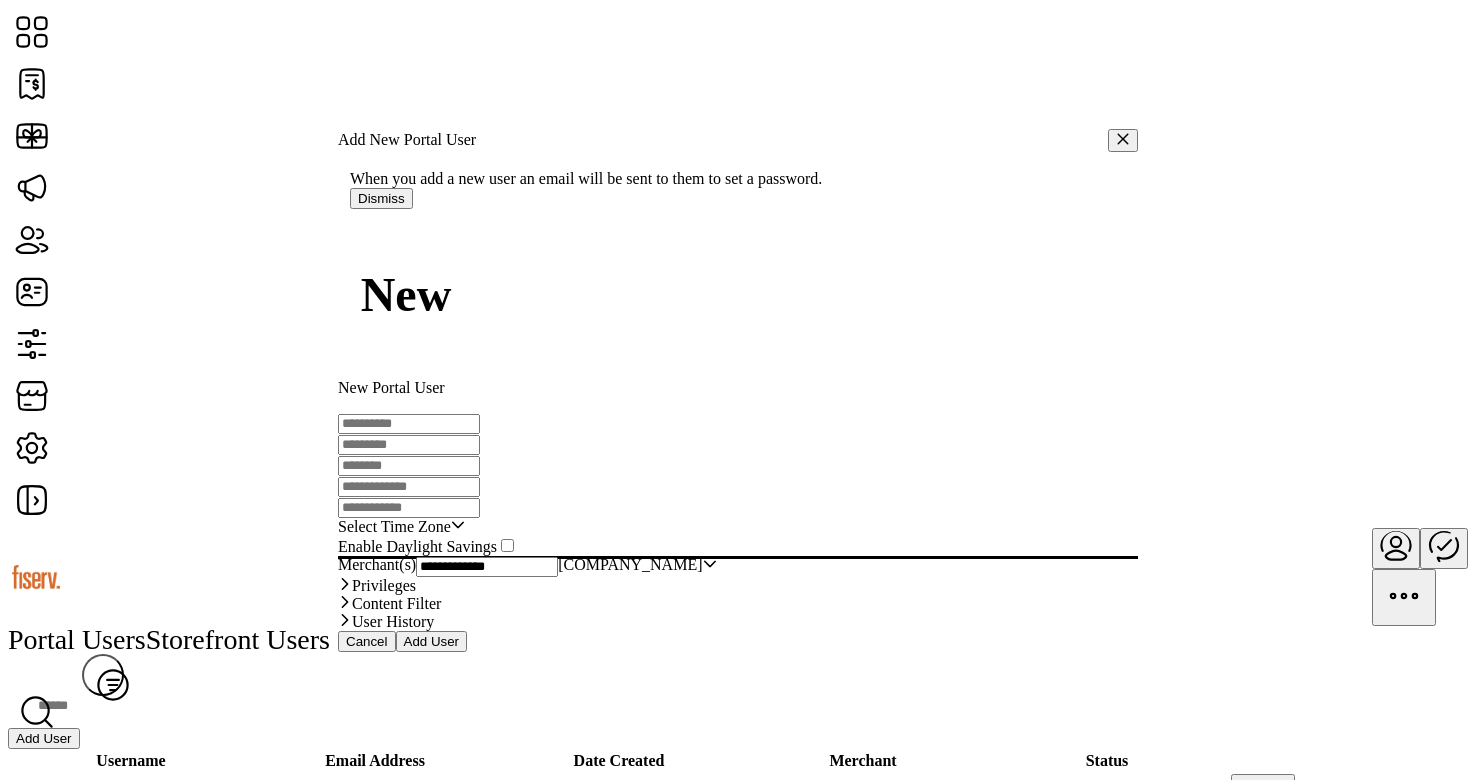 type 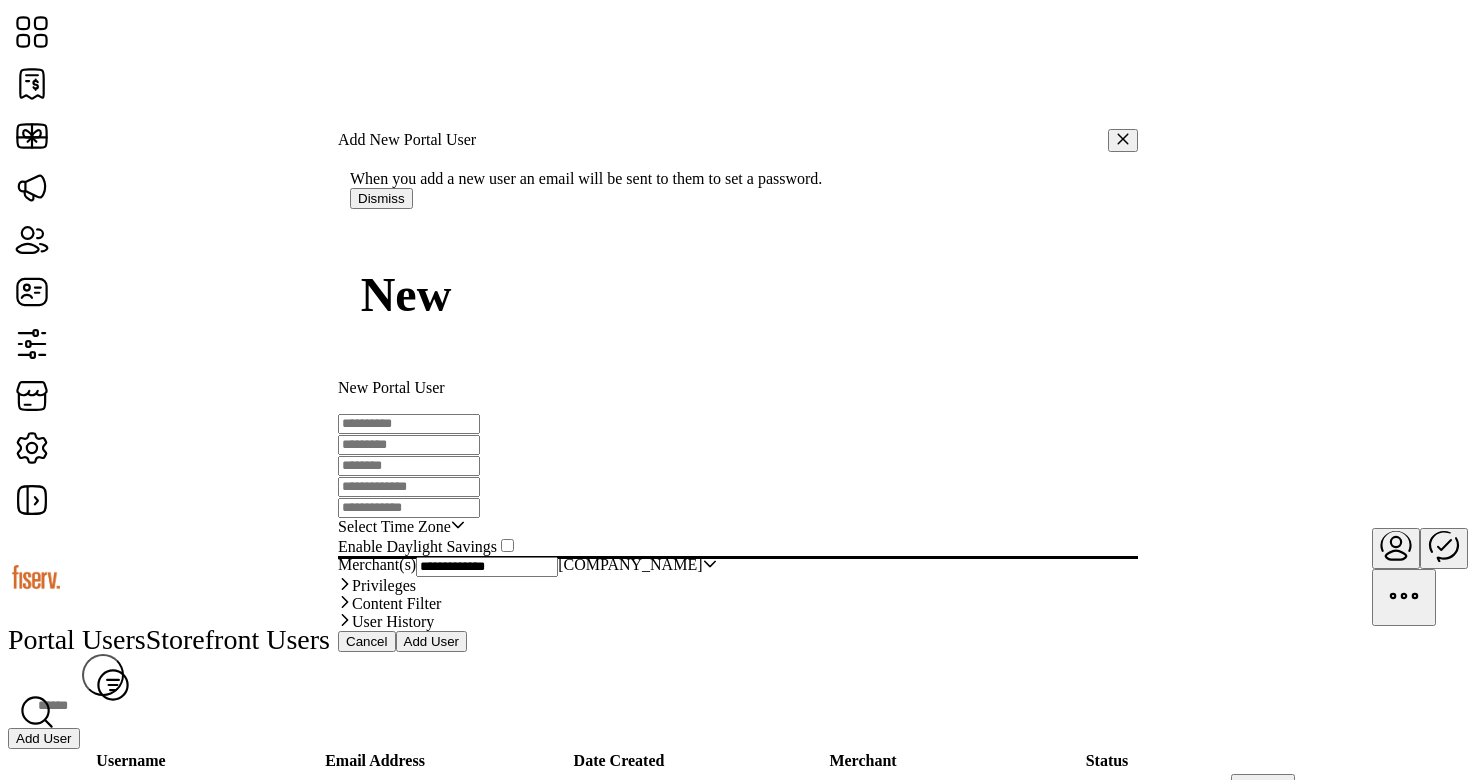 click at bounding box center [409, 424] 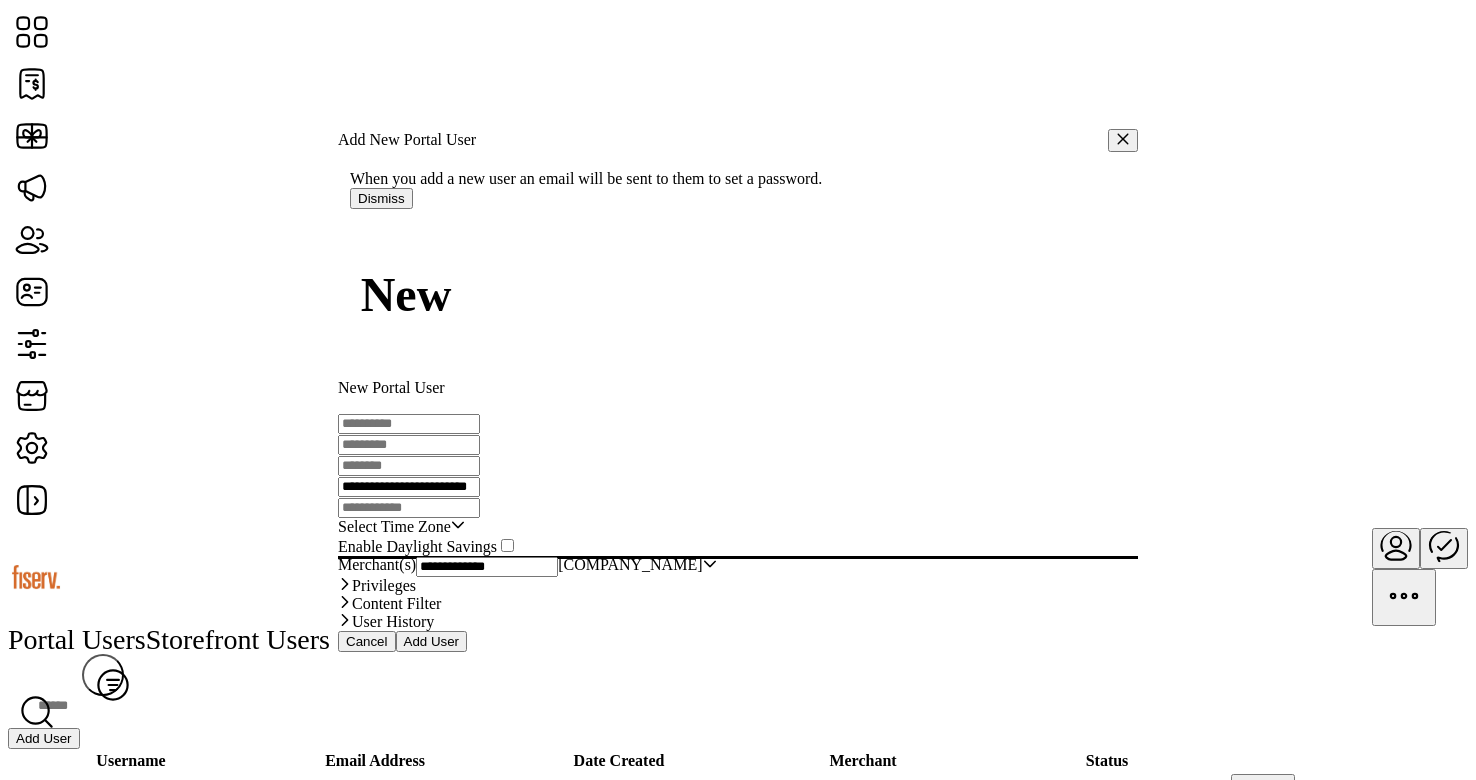click on "**********" at bounding box center [409, 487] 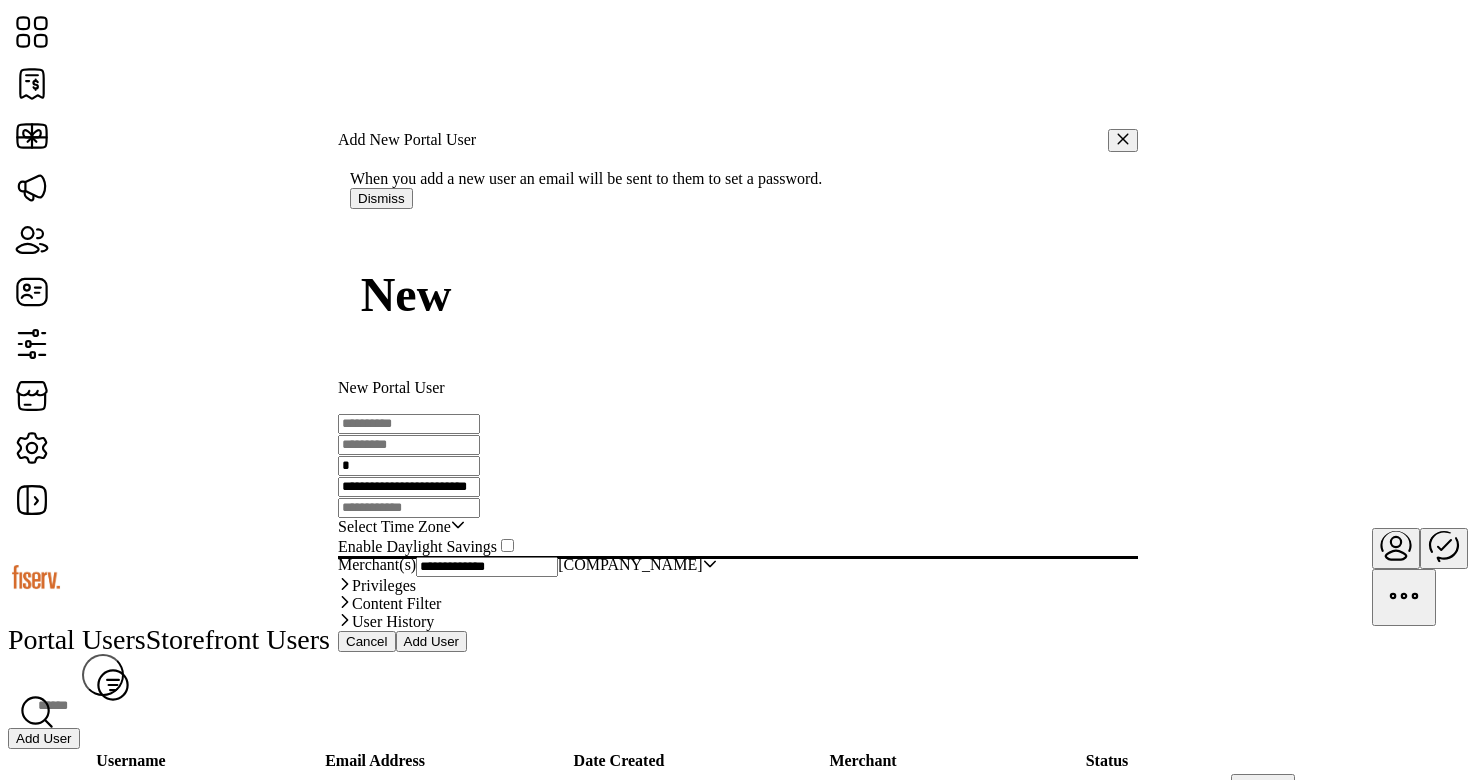 paste on "********" 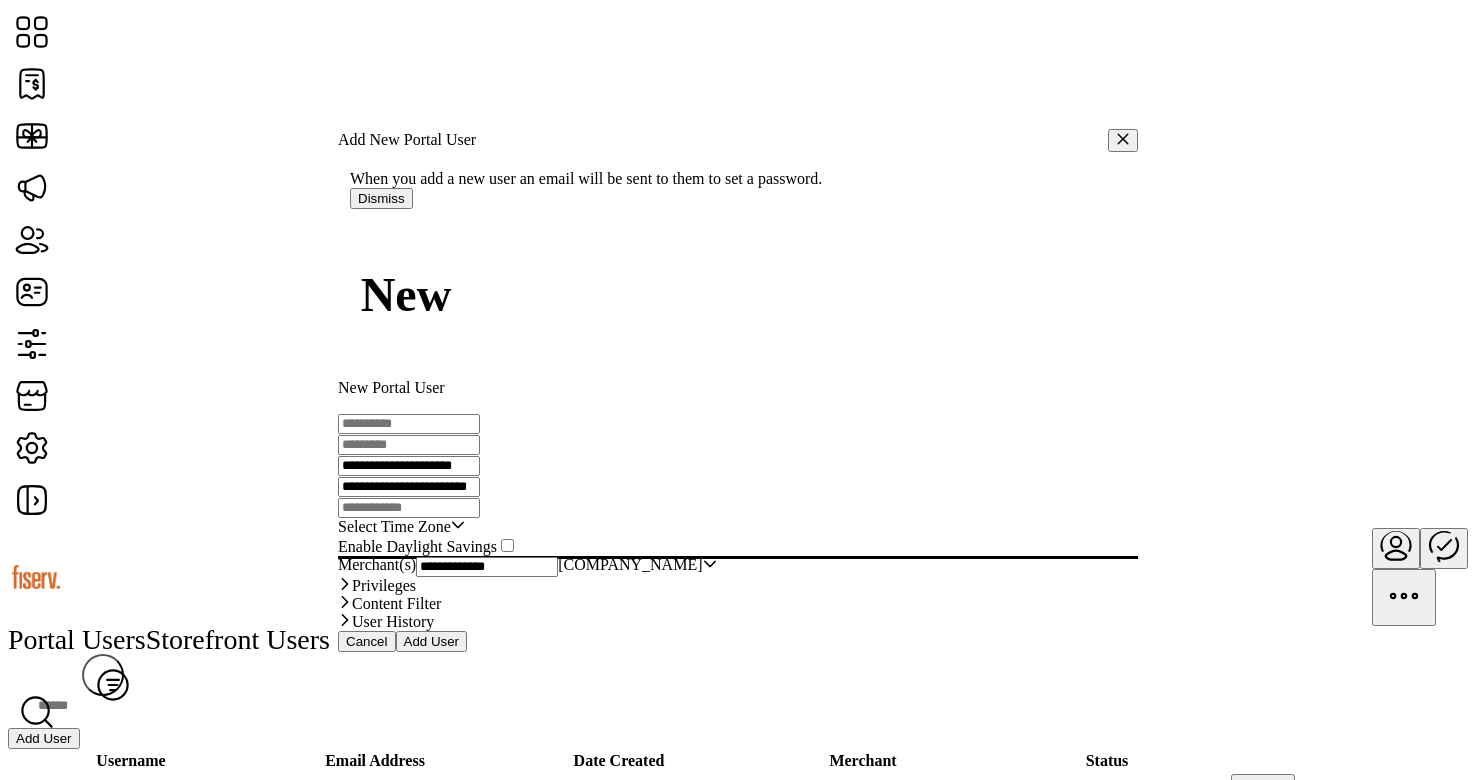 drag, startPoint x: 712, startPoint y: 310, endPoint x: 886, endPoint y: 325, distance: 174.64536 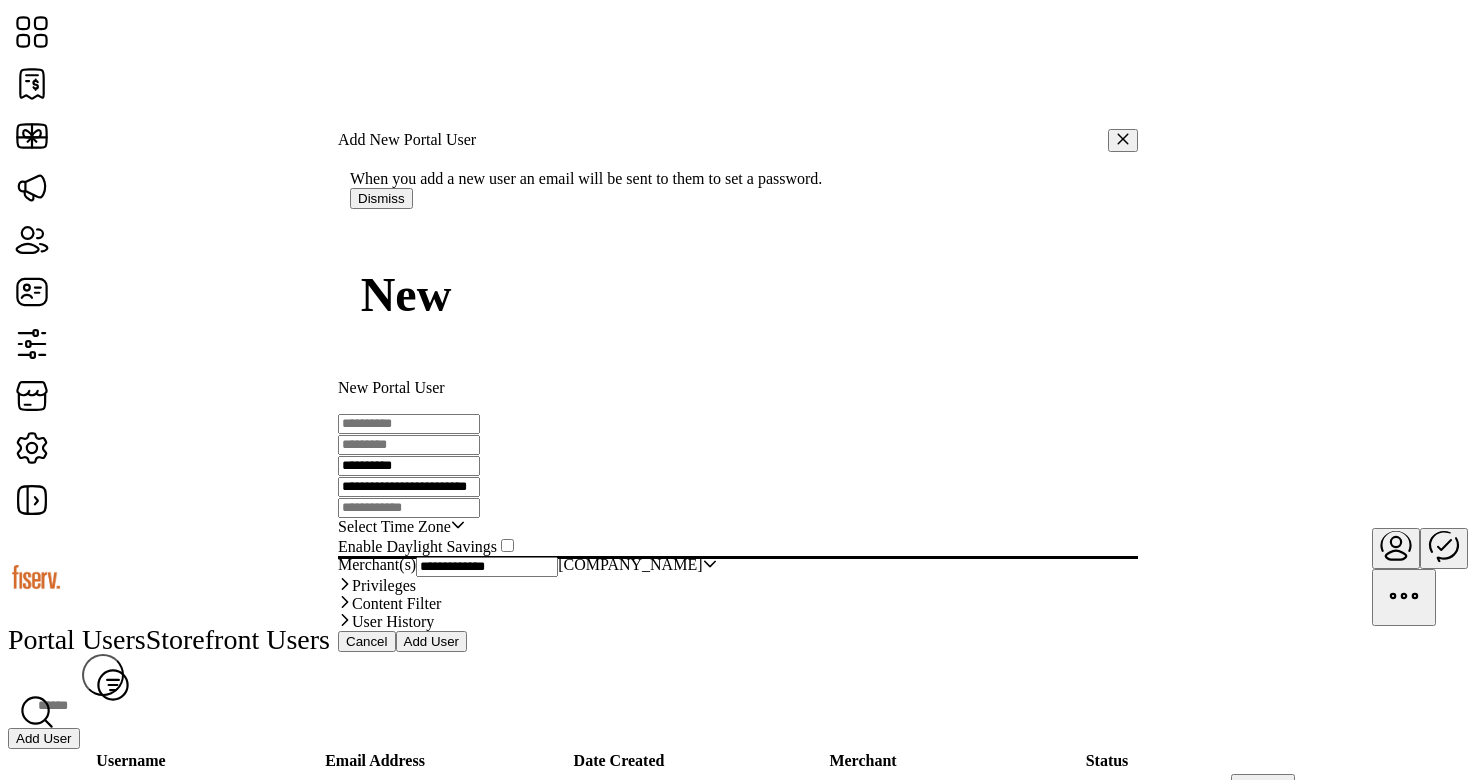 paste 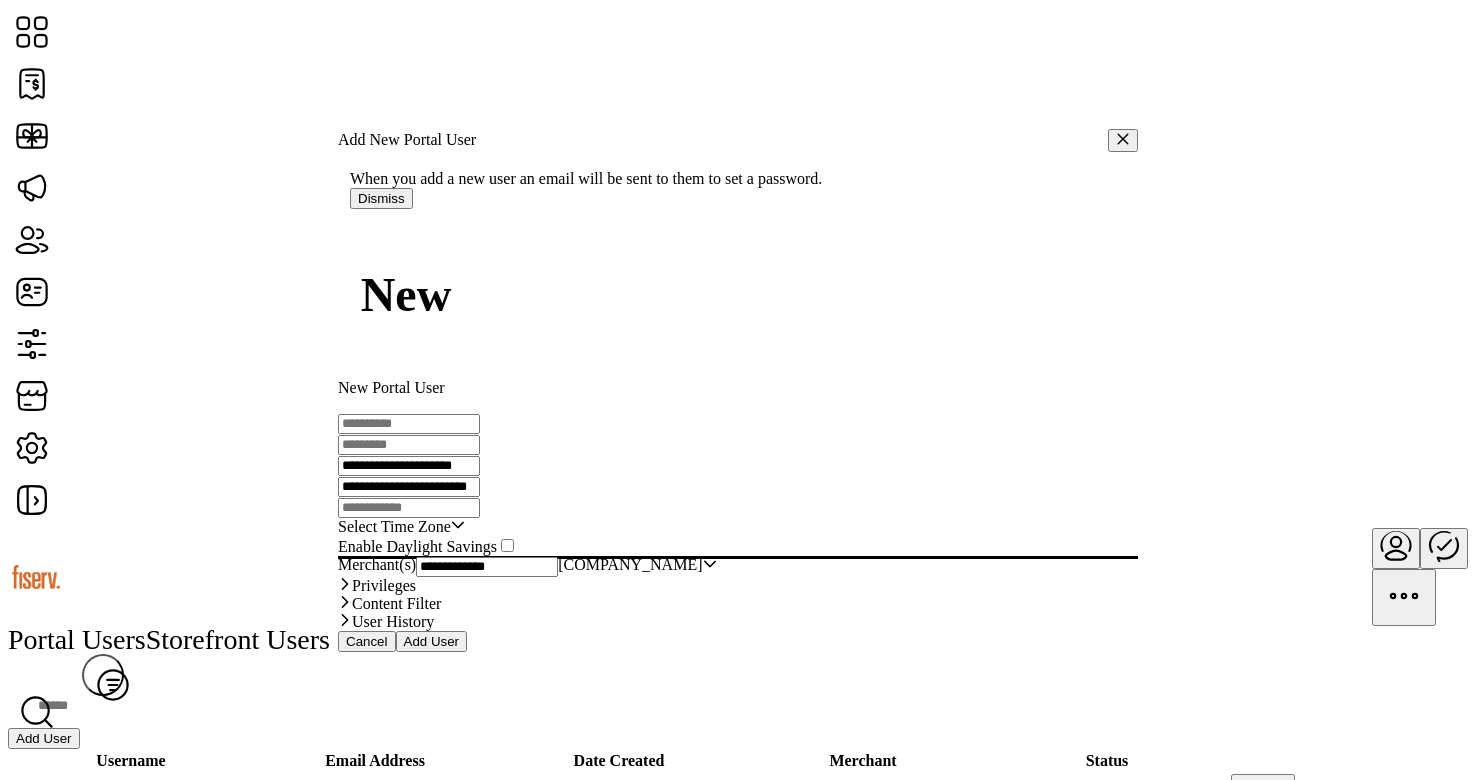 drag, startPoint x: 717, startPoint y: 308, endPoint x: 857, endPoint y: 318, distance: 140.35669 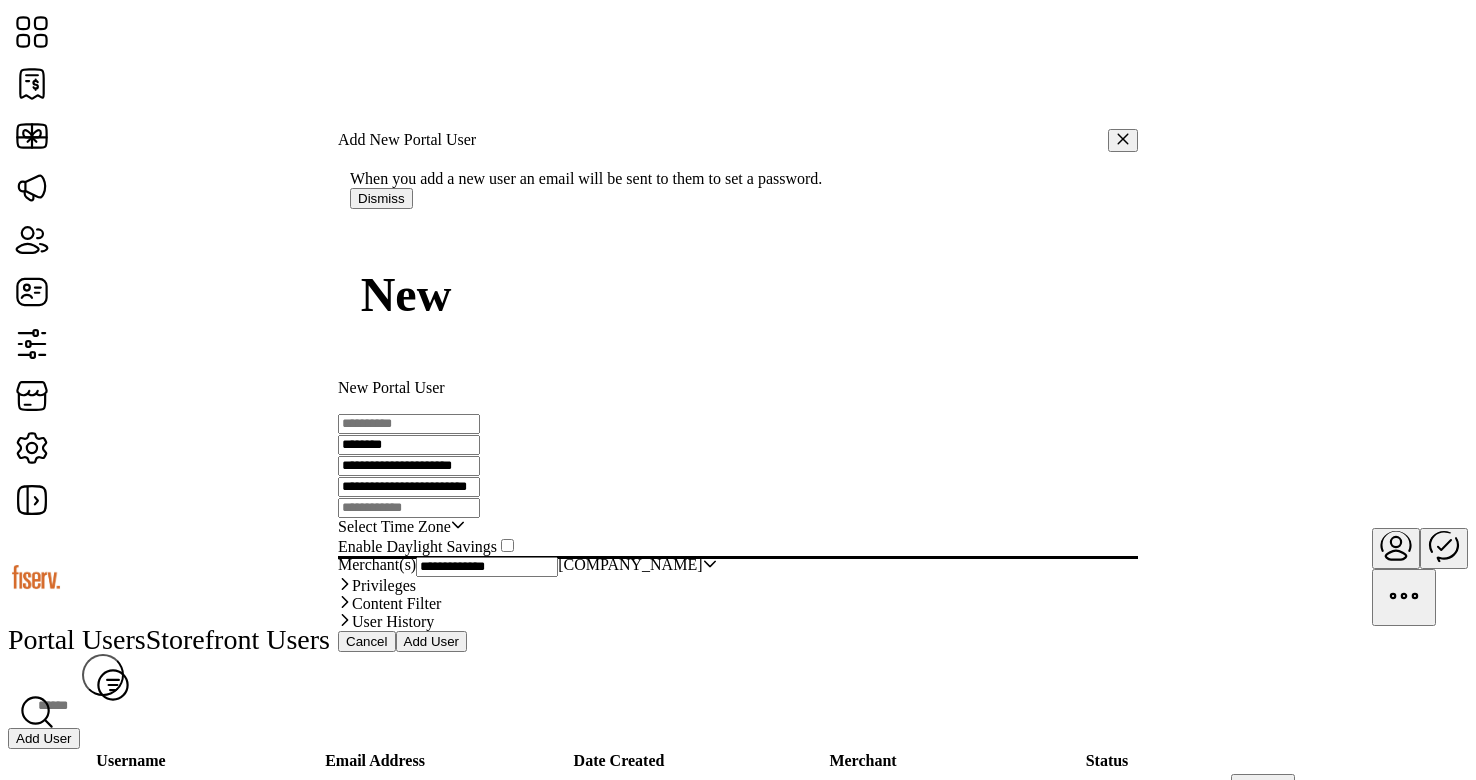 click on "********" at bounding box center (409, 445) 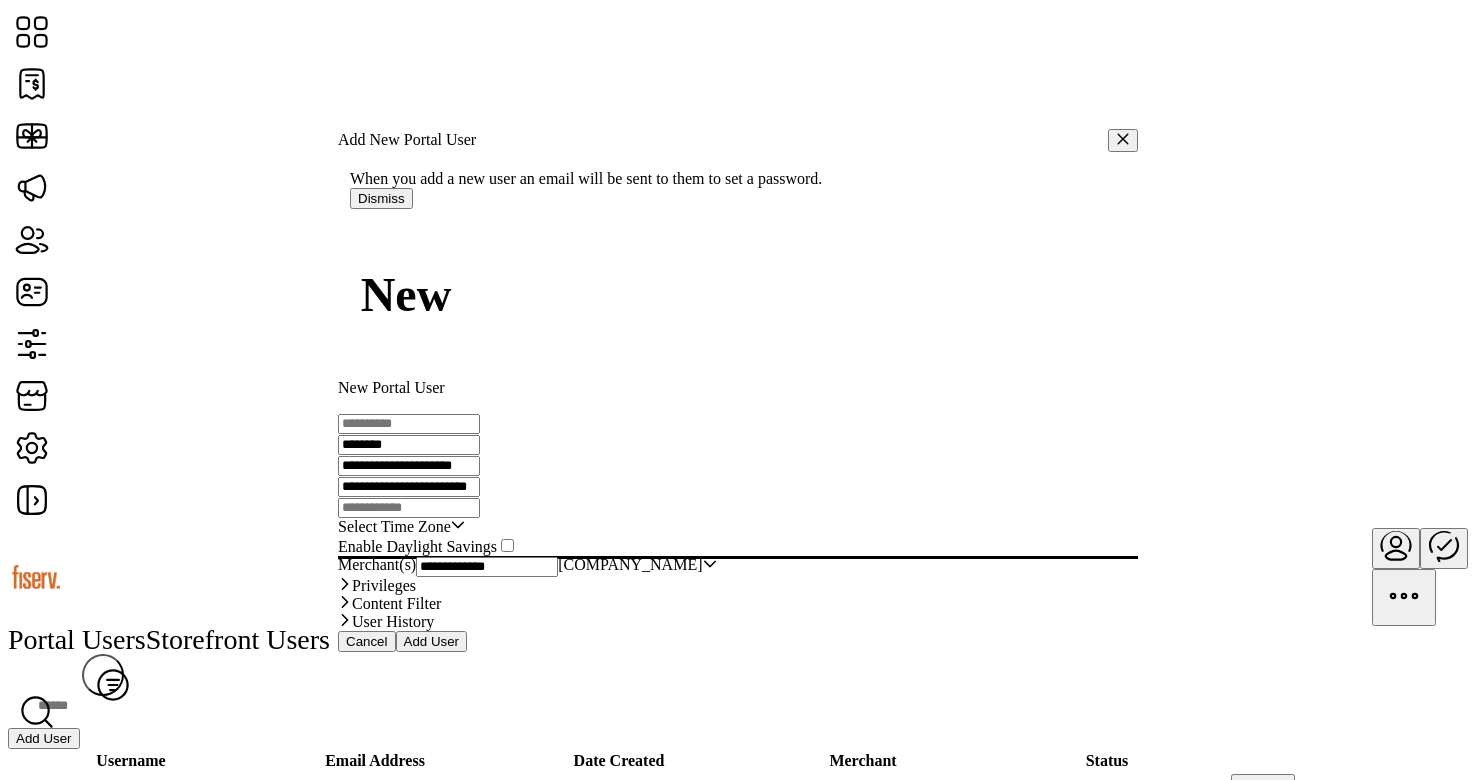 paste on "*****" 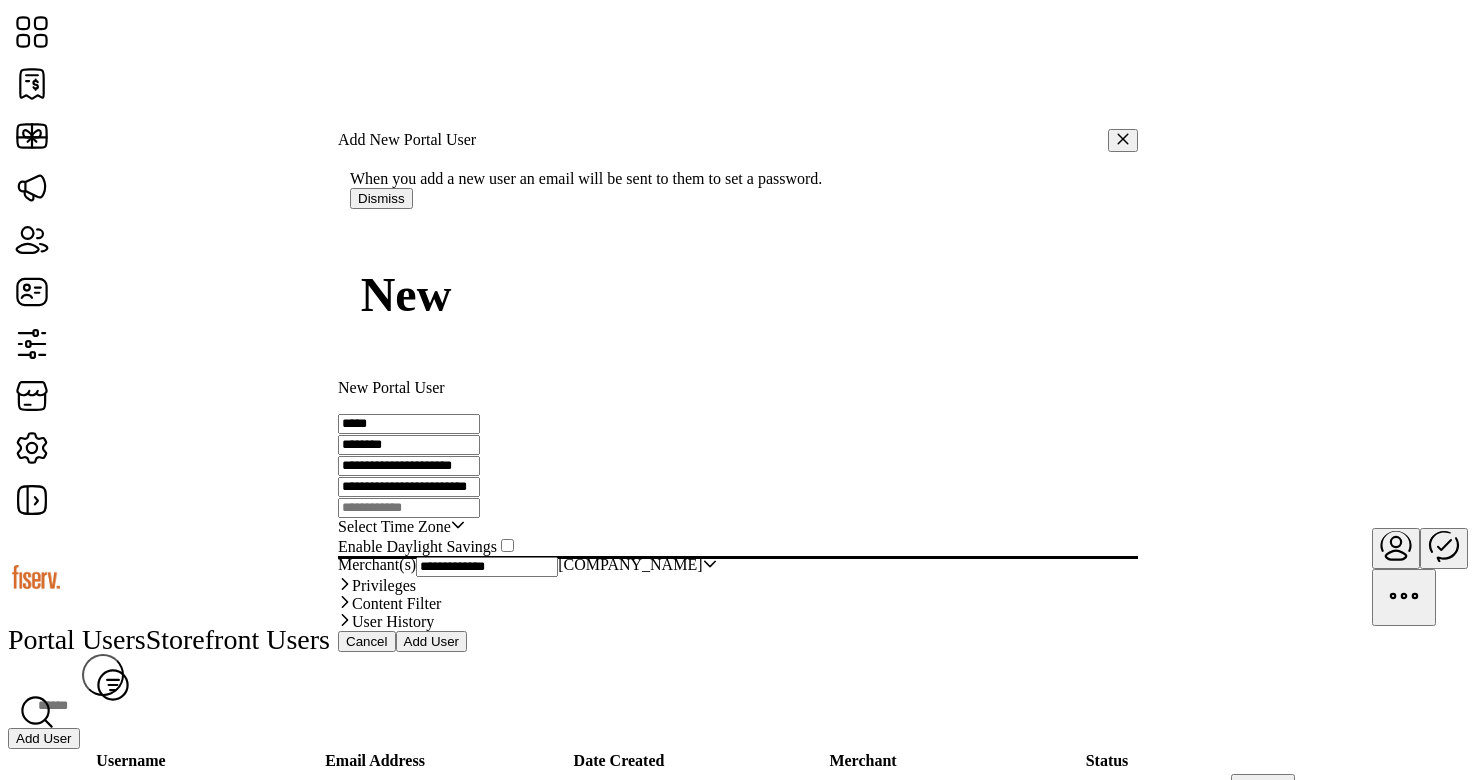 click on "*****" at bounding box center [409, 424] 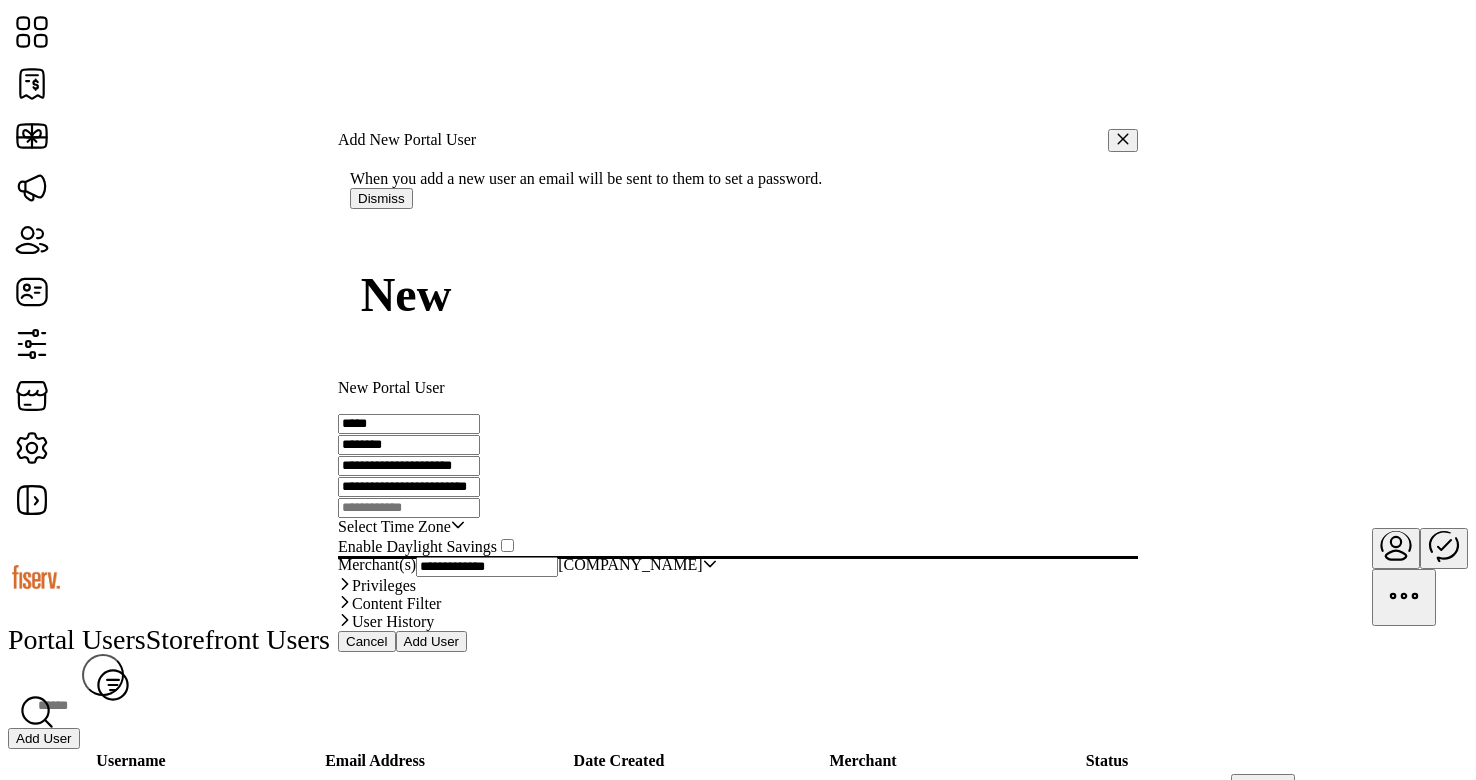 type on "*****" 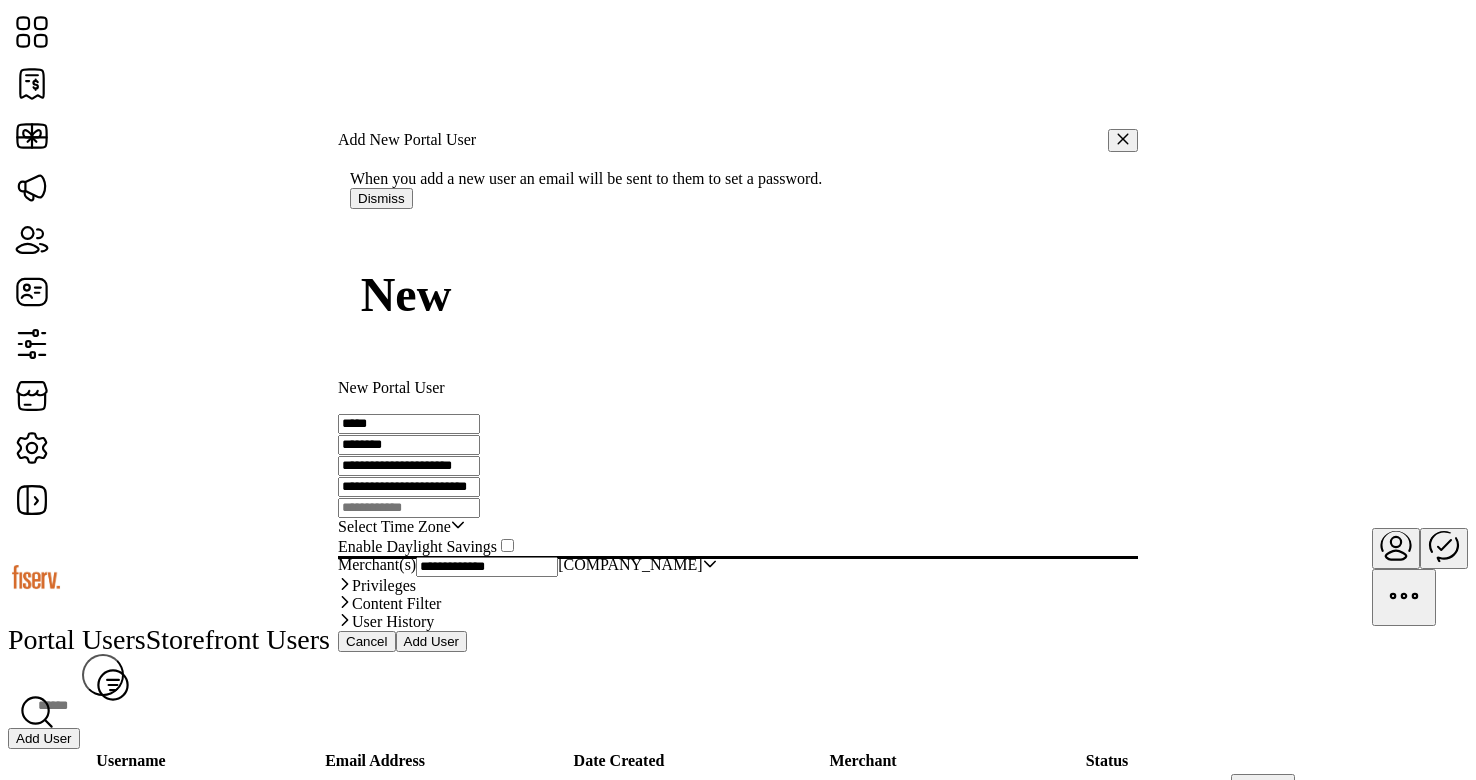 click on "**********" at bounding box center (409, 424) 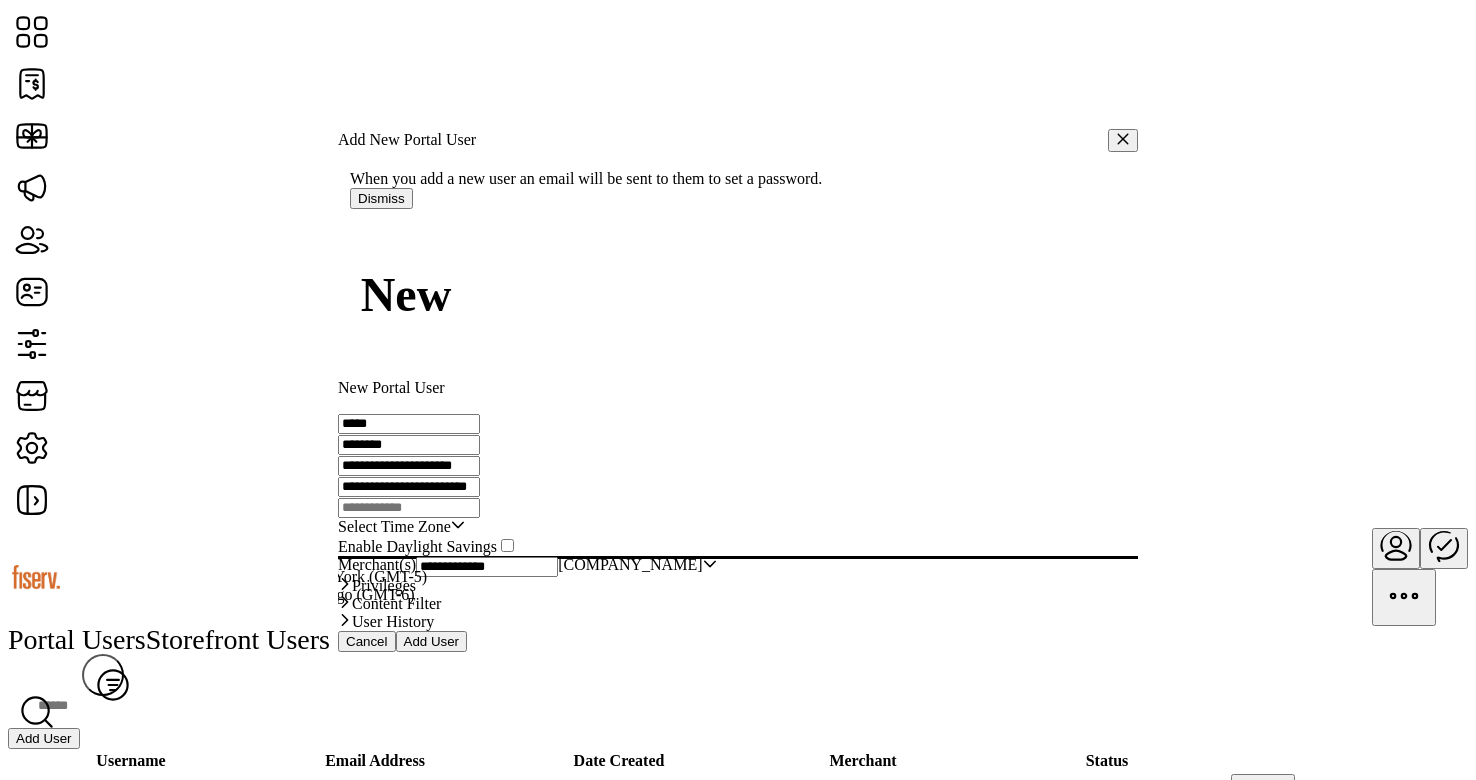 click on "Central Standard Time - Chicago (GMT-6)" at bounding box center [278, 594] 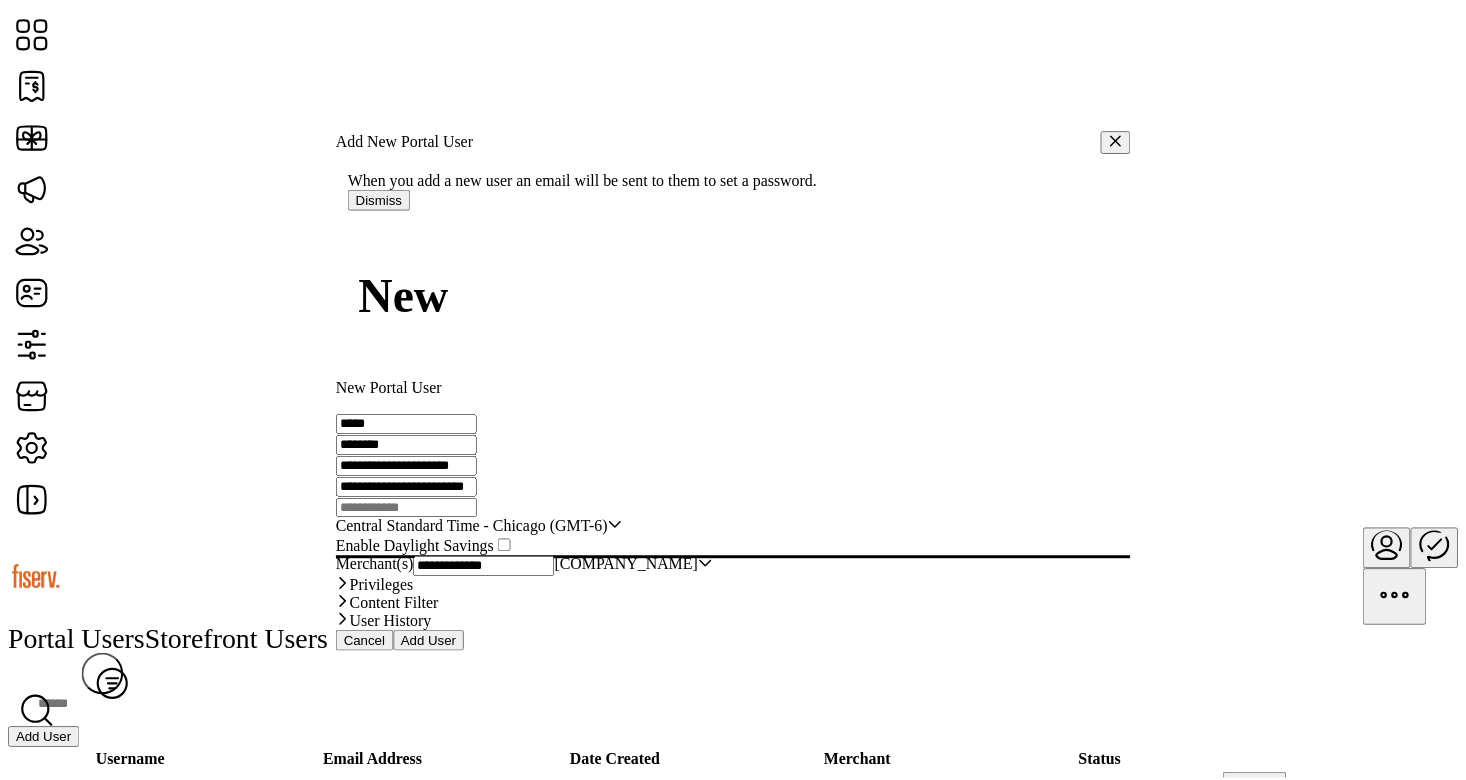 scroll, scrollTop: 77, scrollLeft: 0, axis: vertical 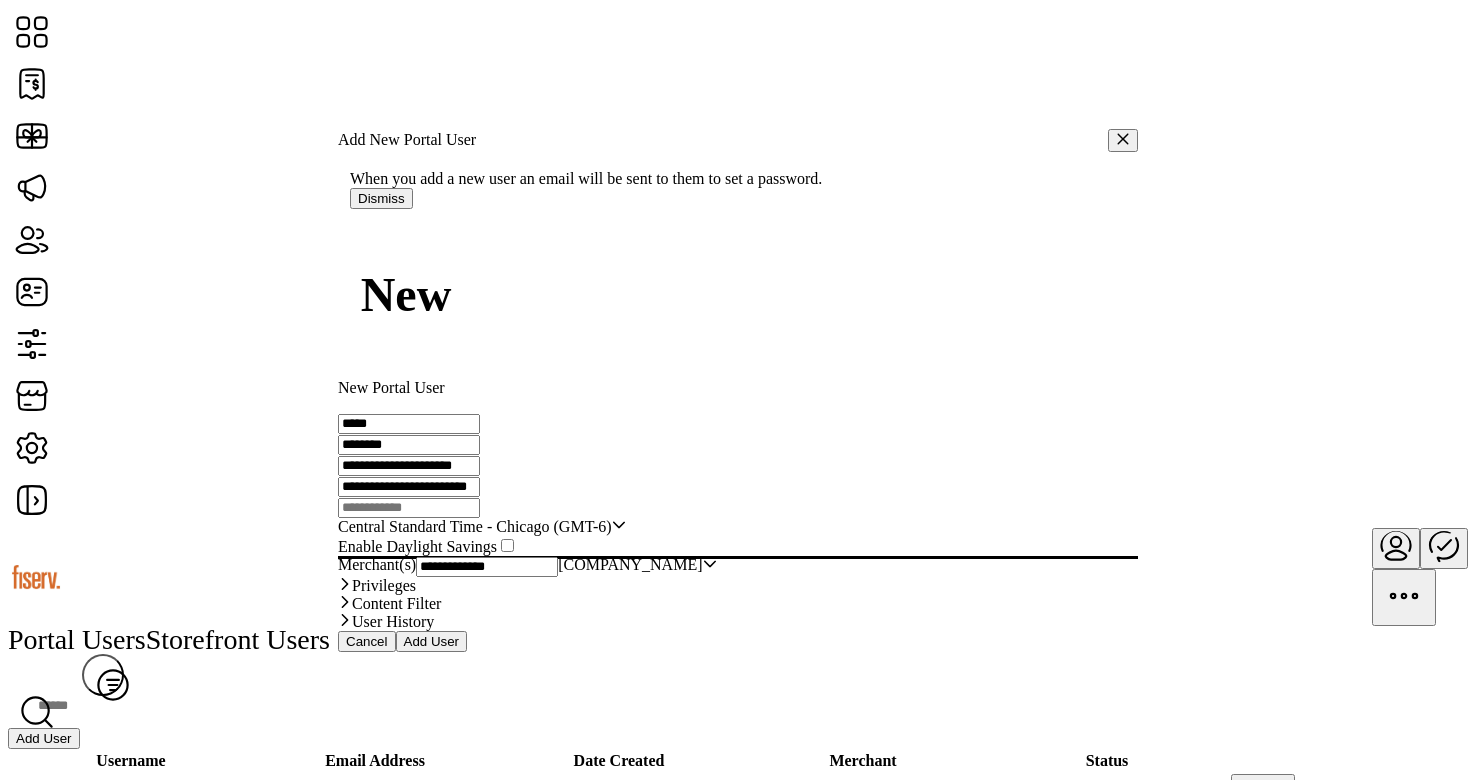 click on "Add User" at bounding box center [432, 641] 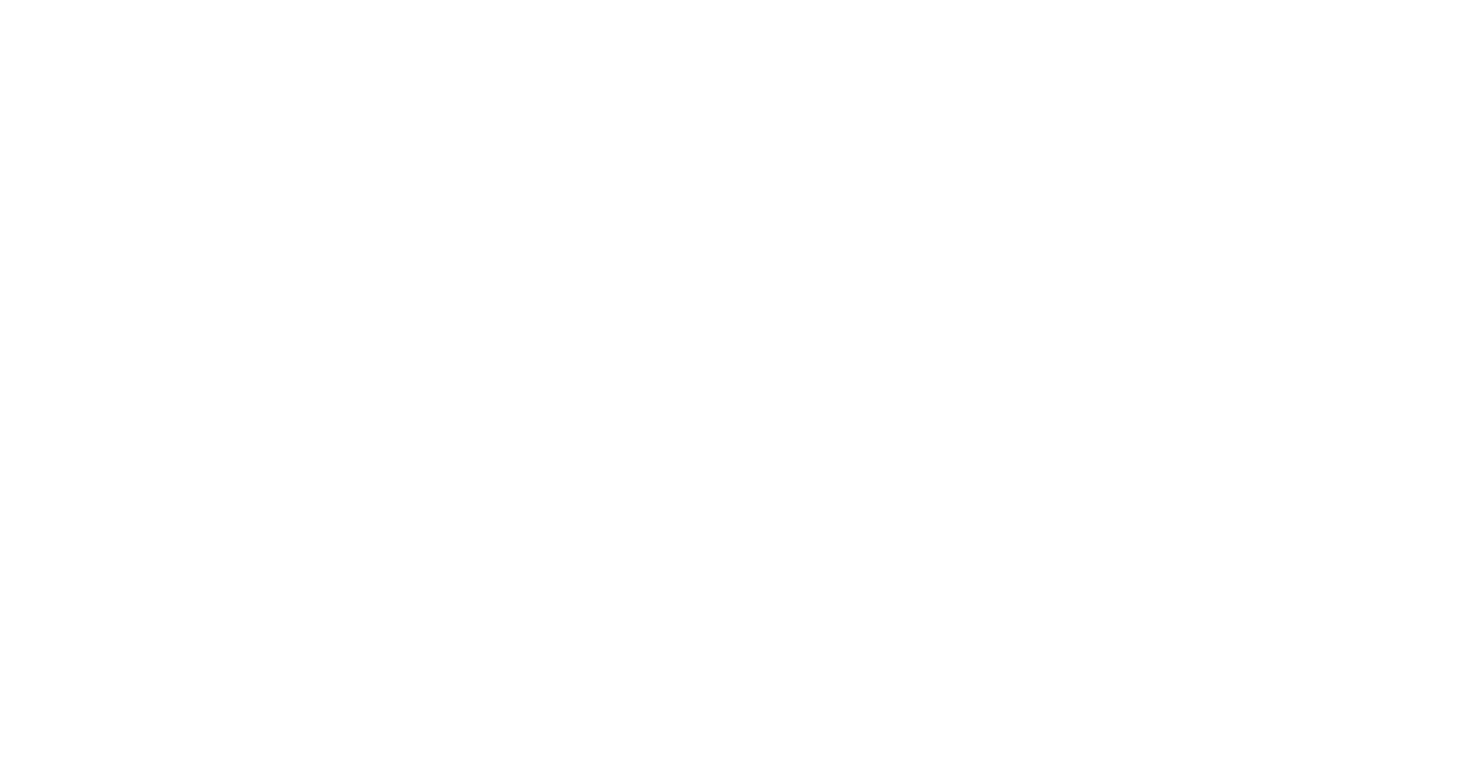 scroll, scrollTop: 0, scrollLeft: 0, axis: both 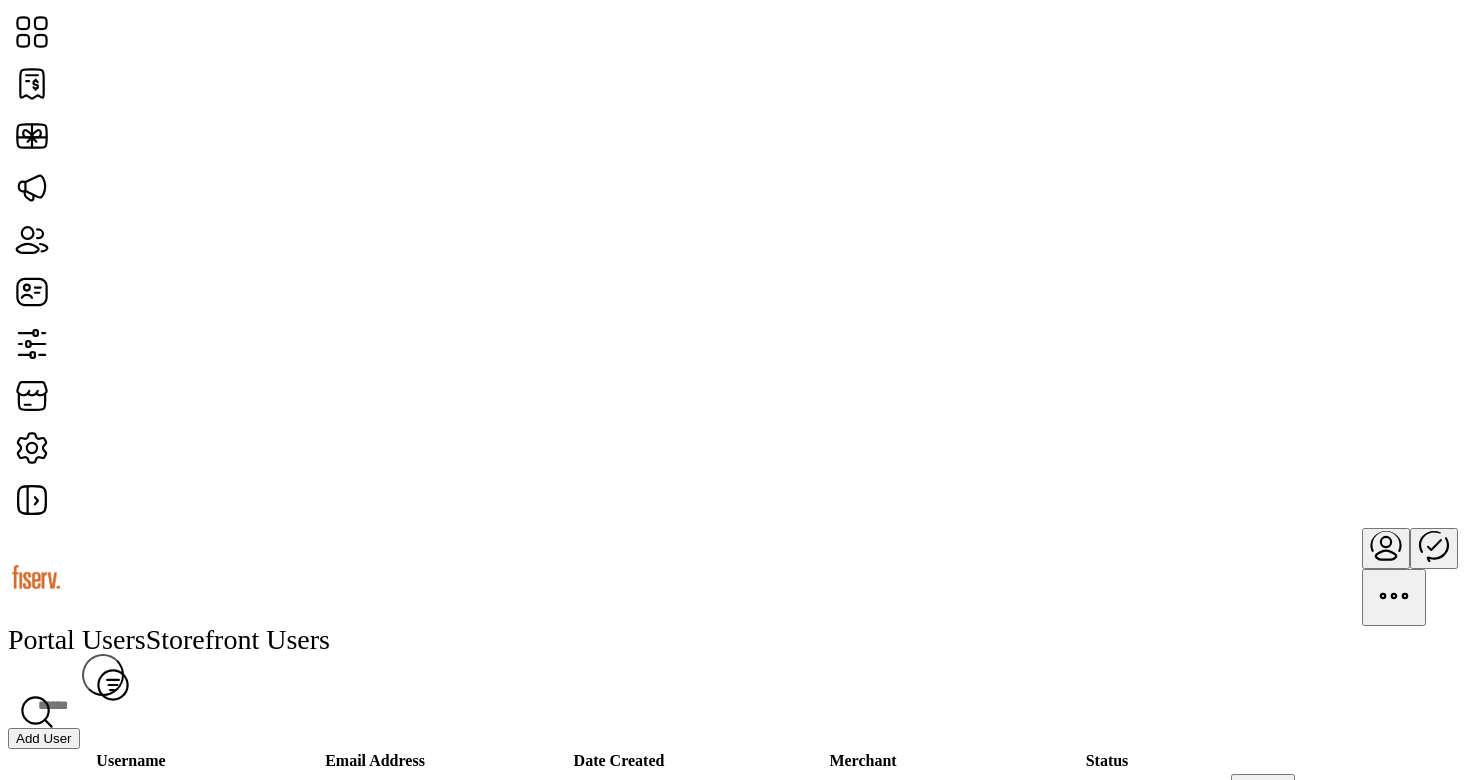 click at bounding box center (1263, 801) 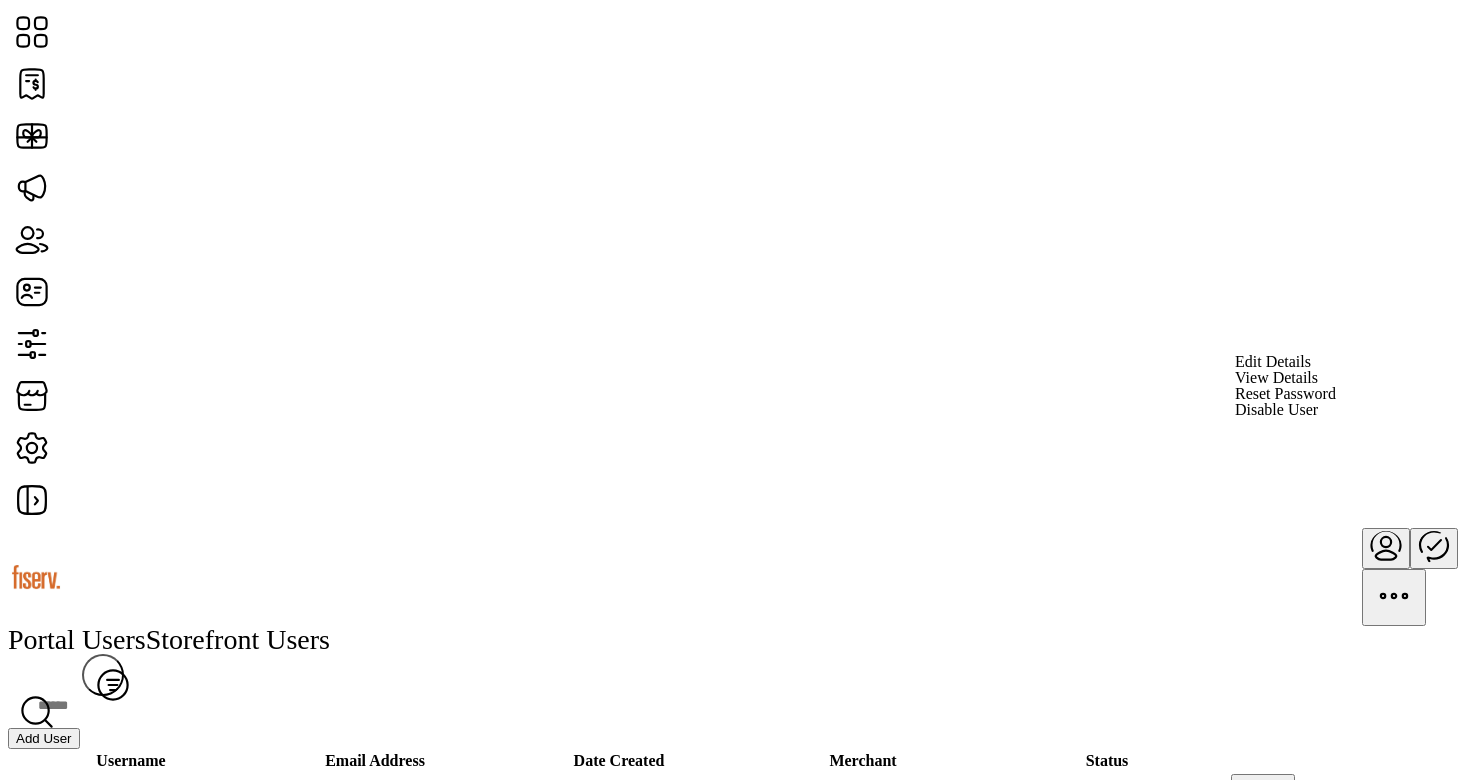 click on "View Details" at bounding box center [1276, 378] 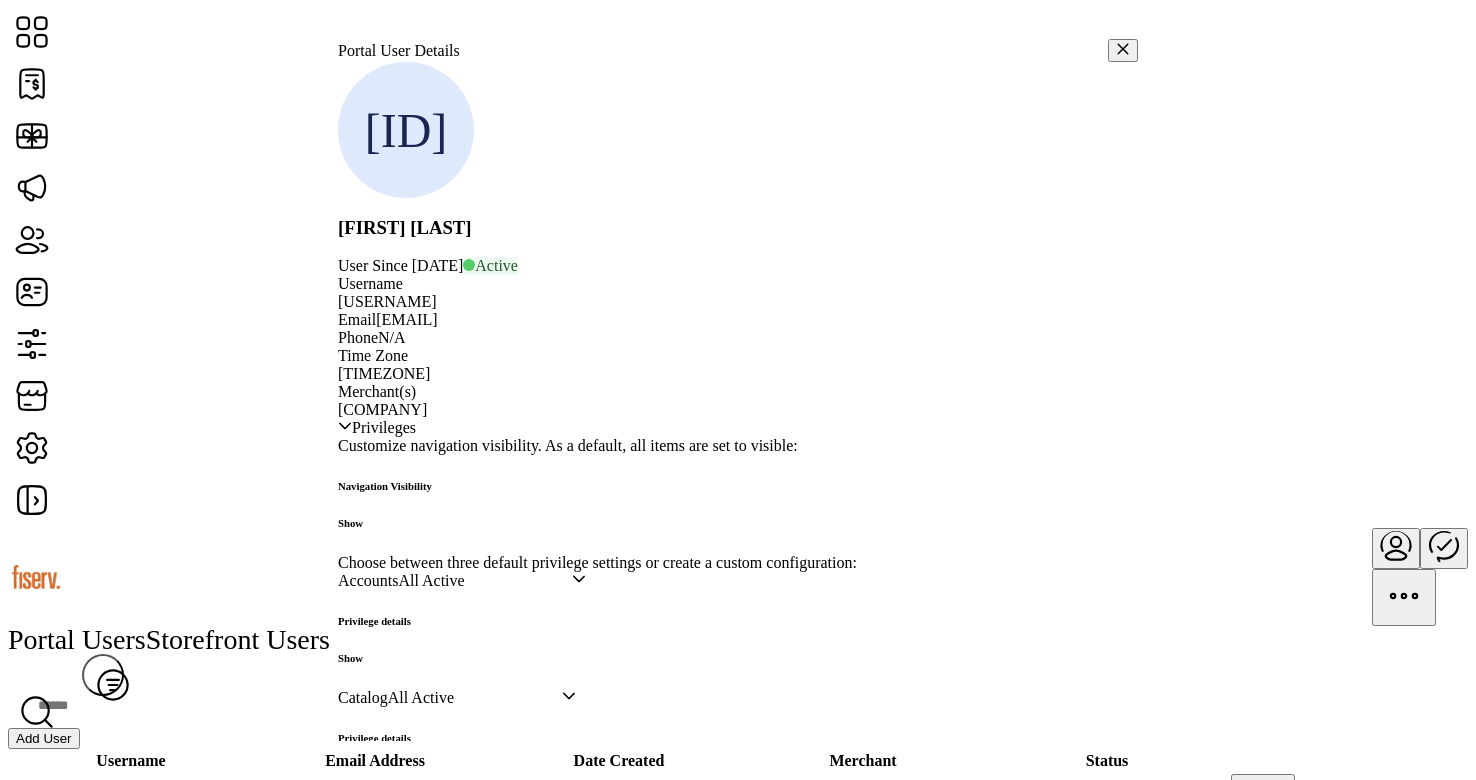 click on "[USERNAME]" at bounding box center [387, 301] 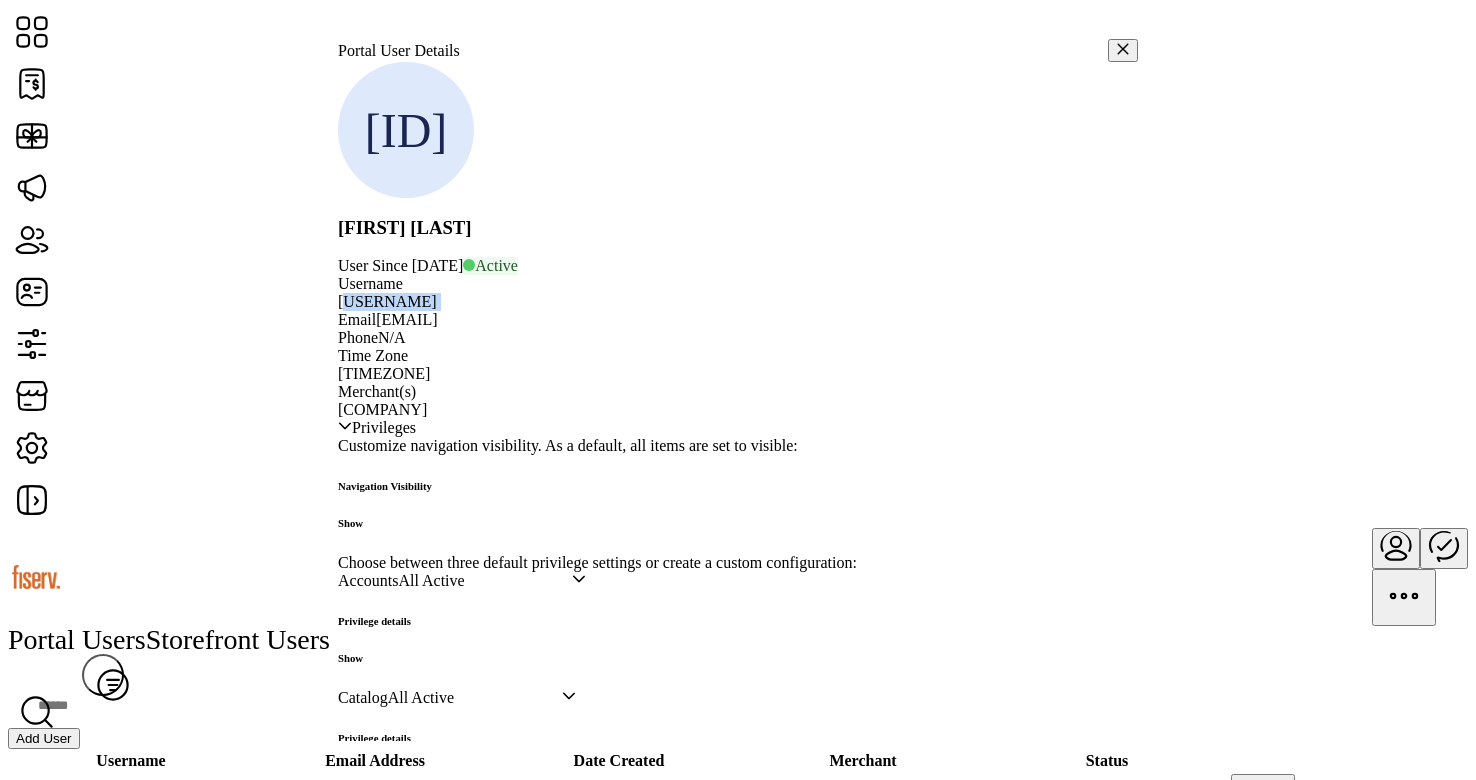 click on "[USERNAME]" at bounding box center (387, 301) 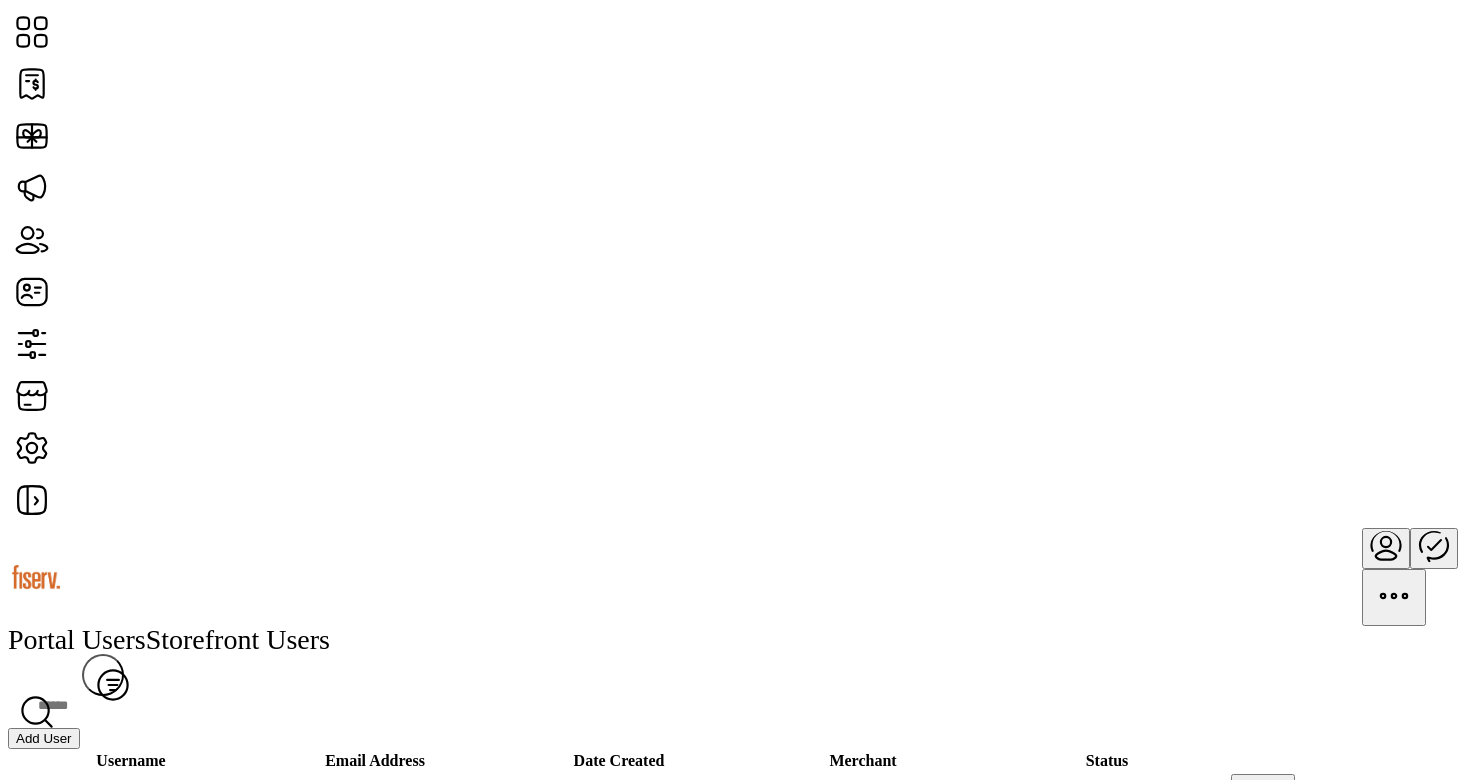 click at bounding box center (1386, 545) 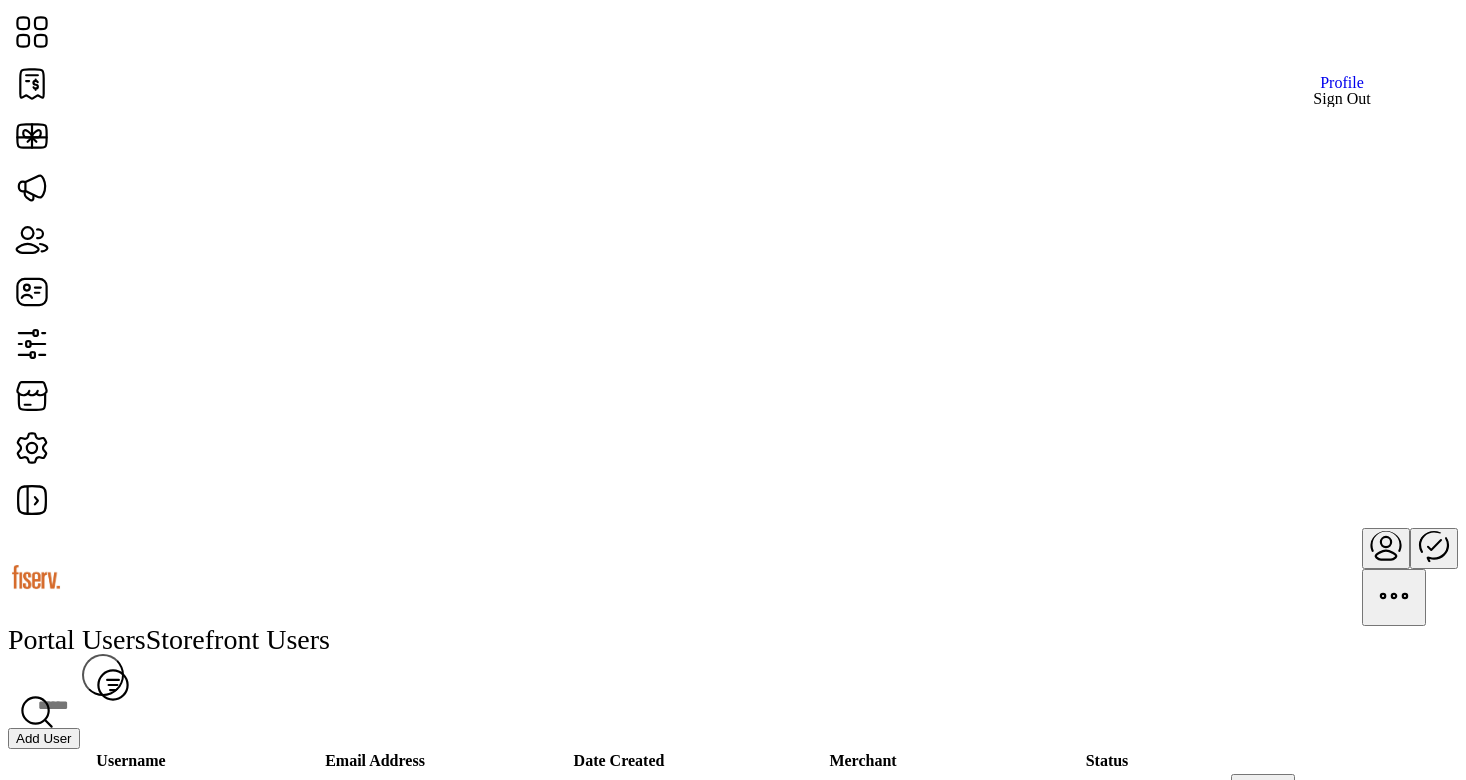 click on "Sign Out" at bounding box center [1341, 99] 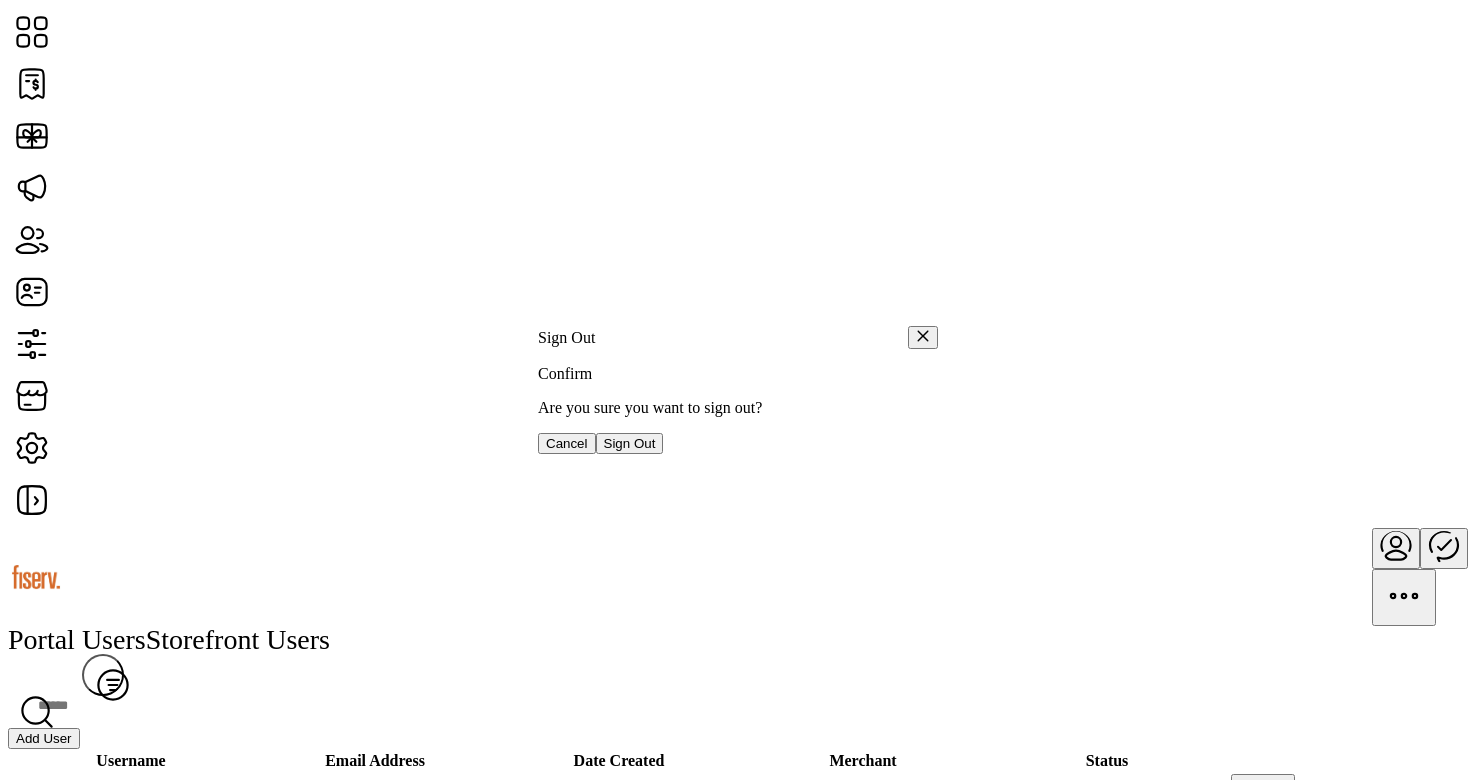 click on "Sign Out" at bounding box center [630, 443] 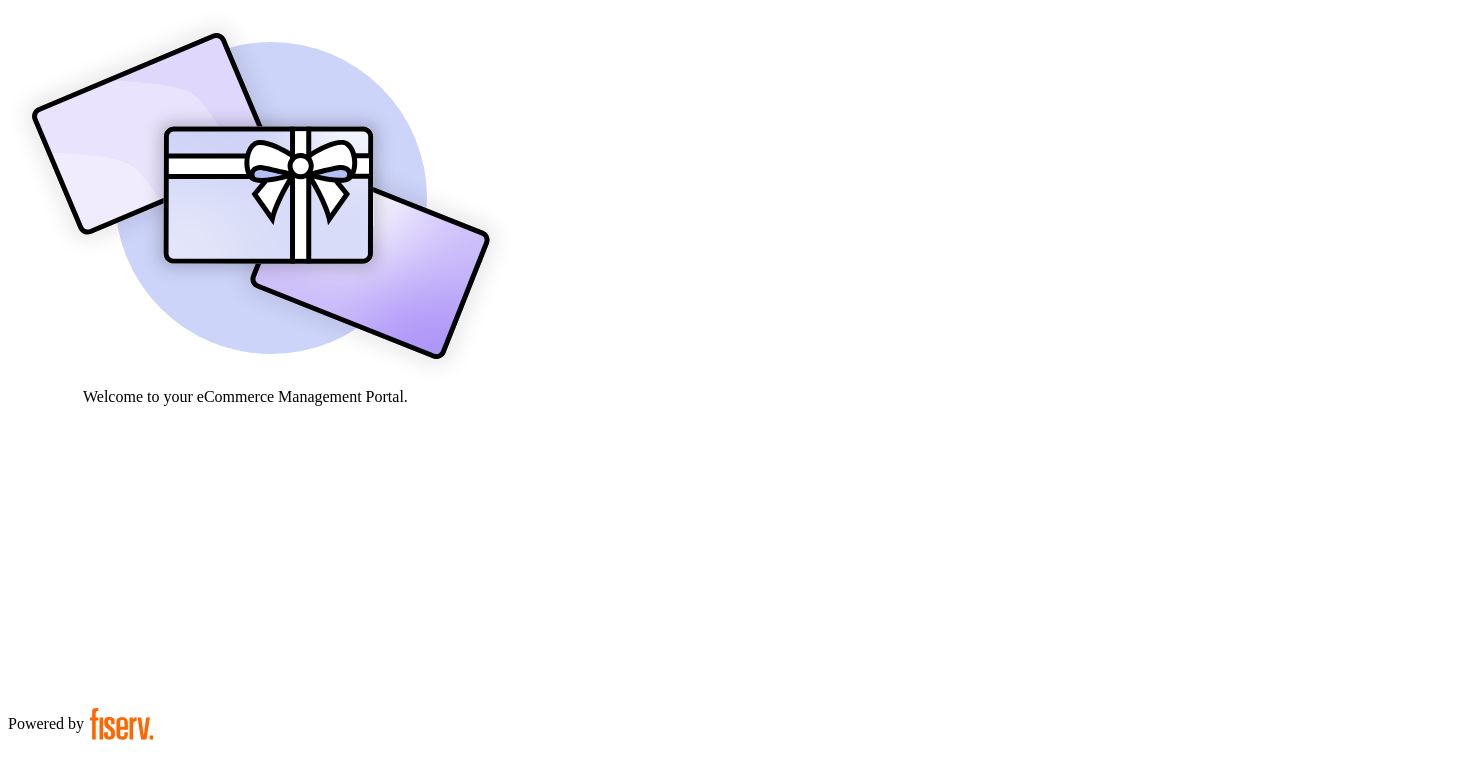 click at bounding box center [79, 909] 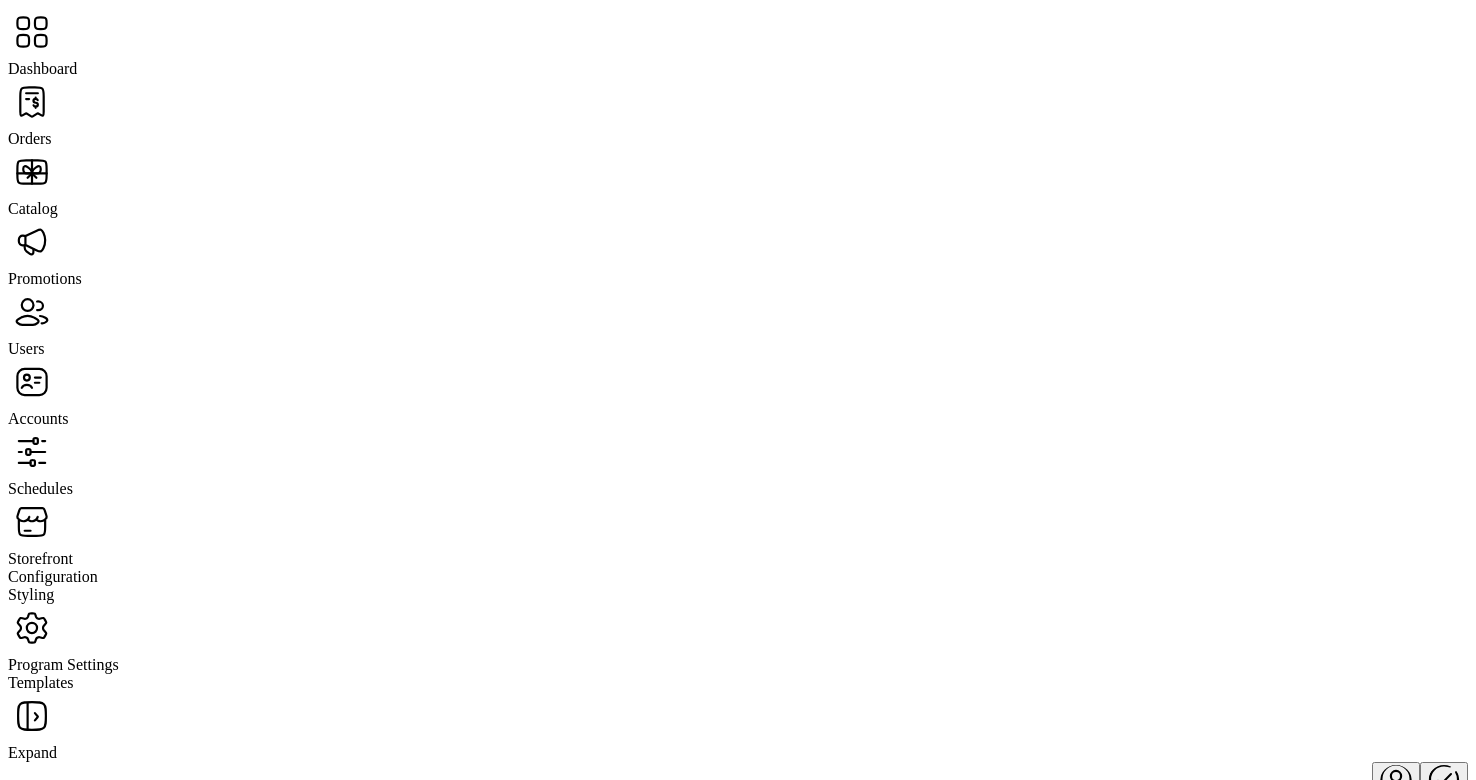 click on "Users" at bounding box center [30, 138] 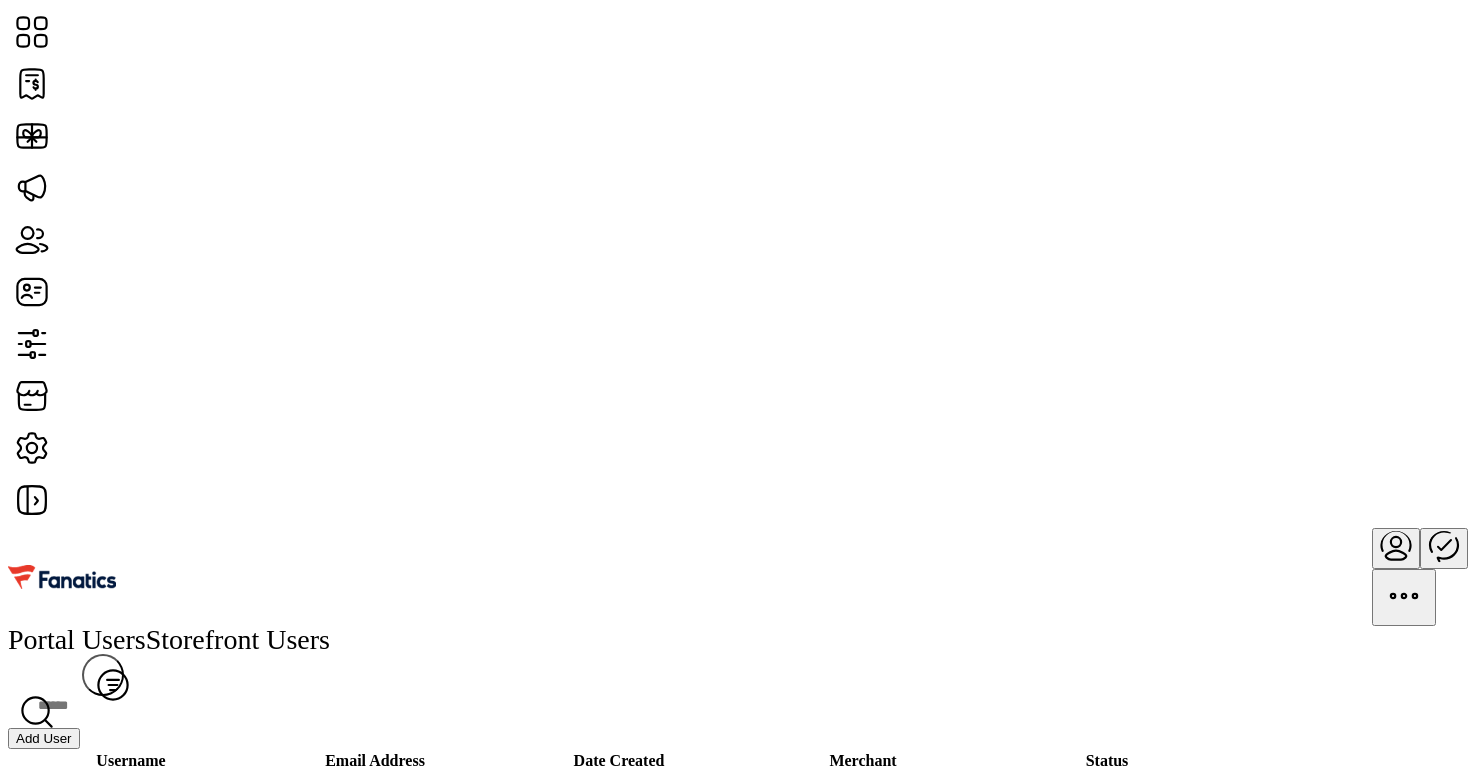 scroll, scrollTop: 21, scrollLeft: 0, axis: vertical 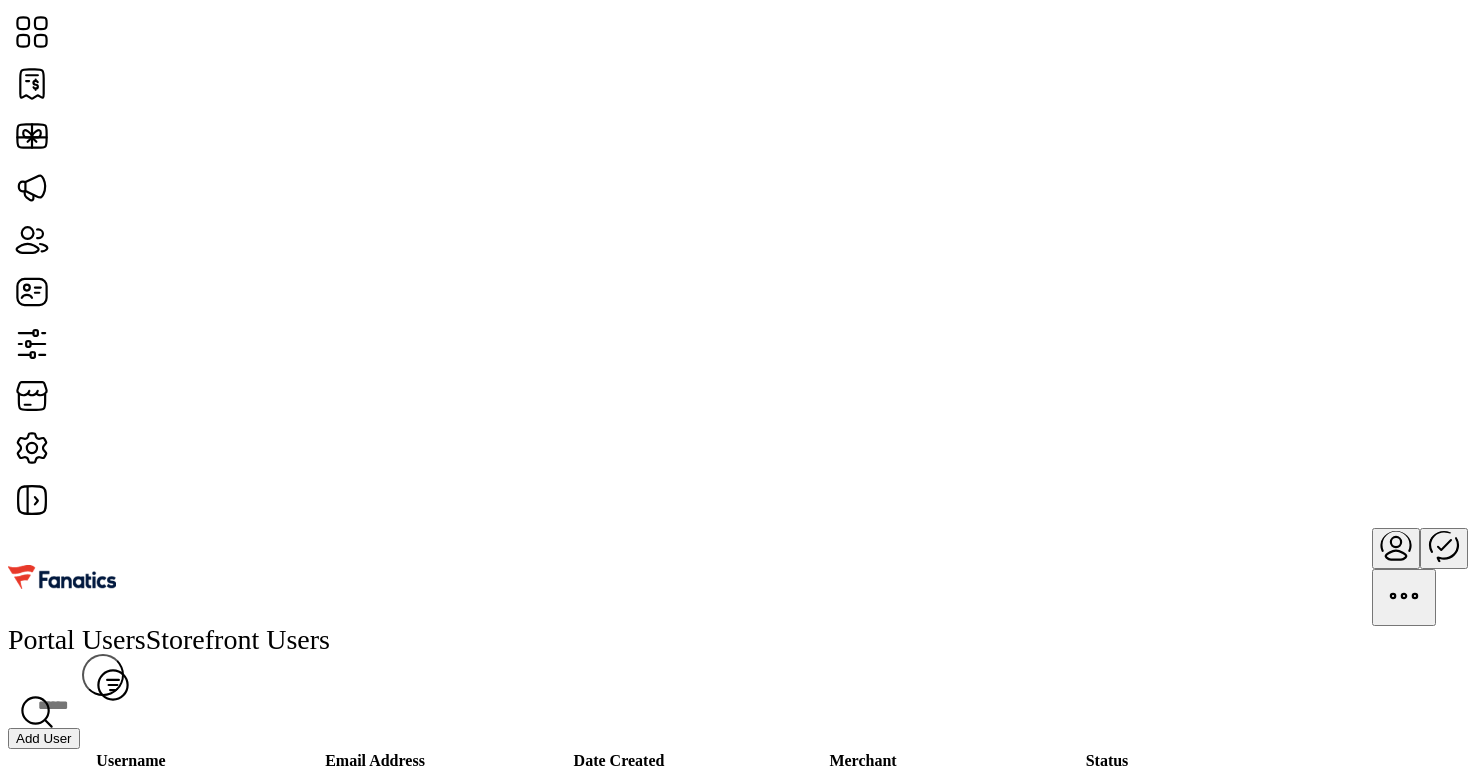 click on "Add User" at bounding box center [44, 738] 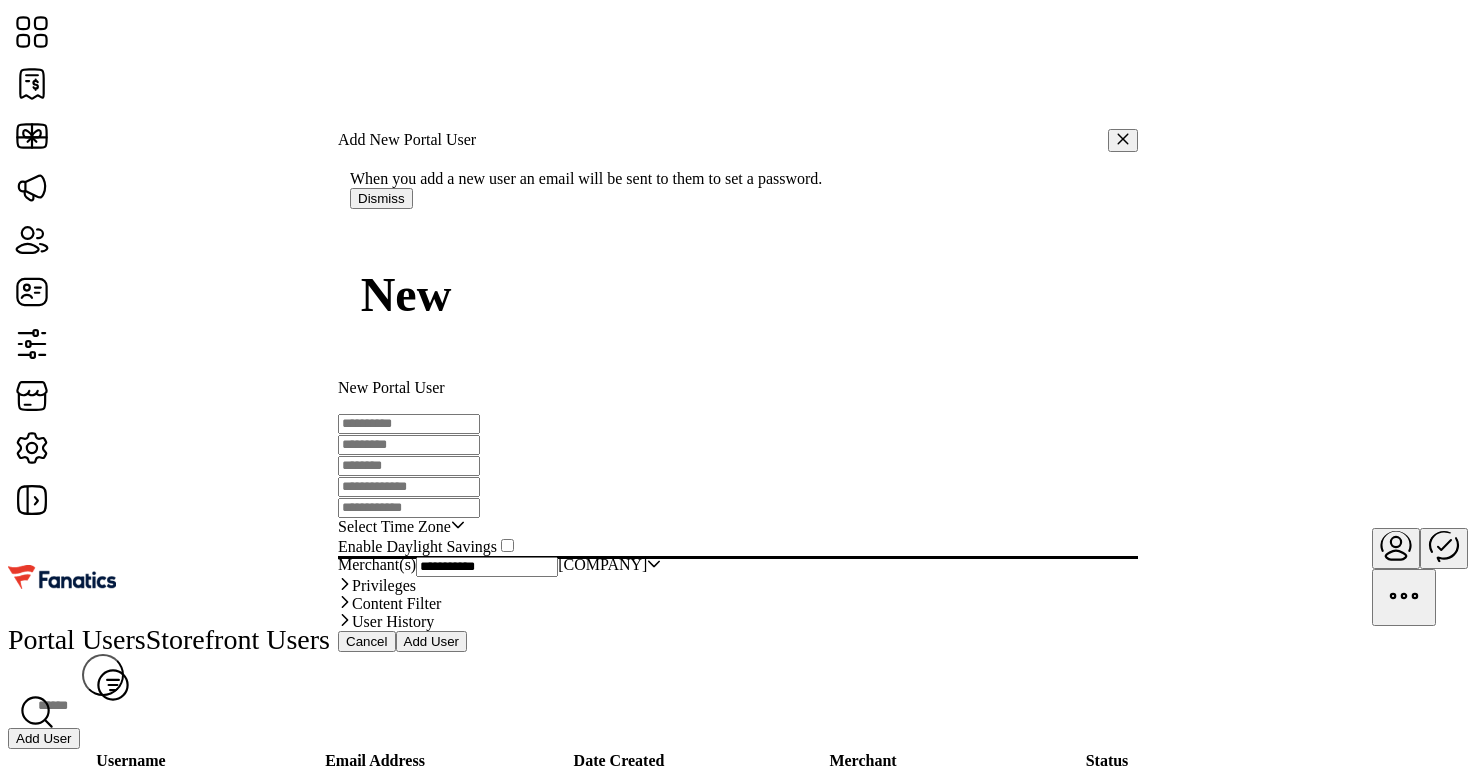type 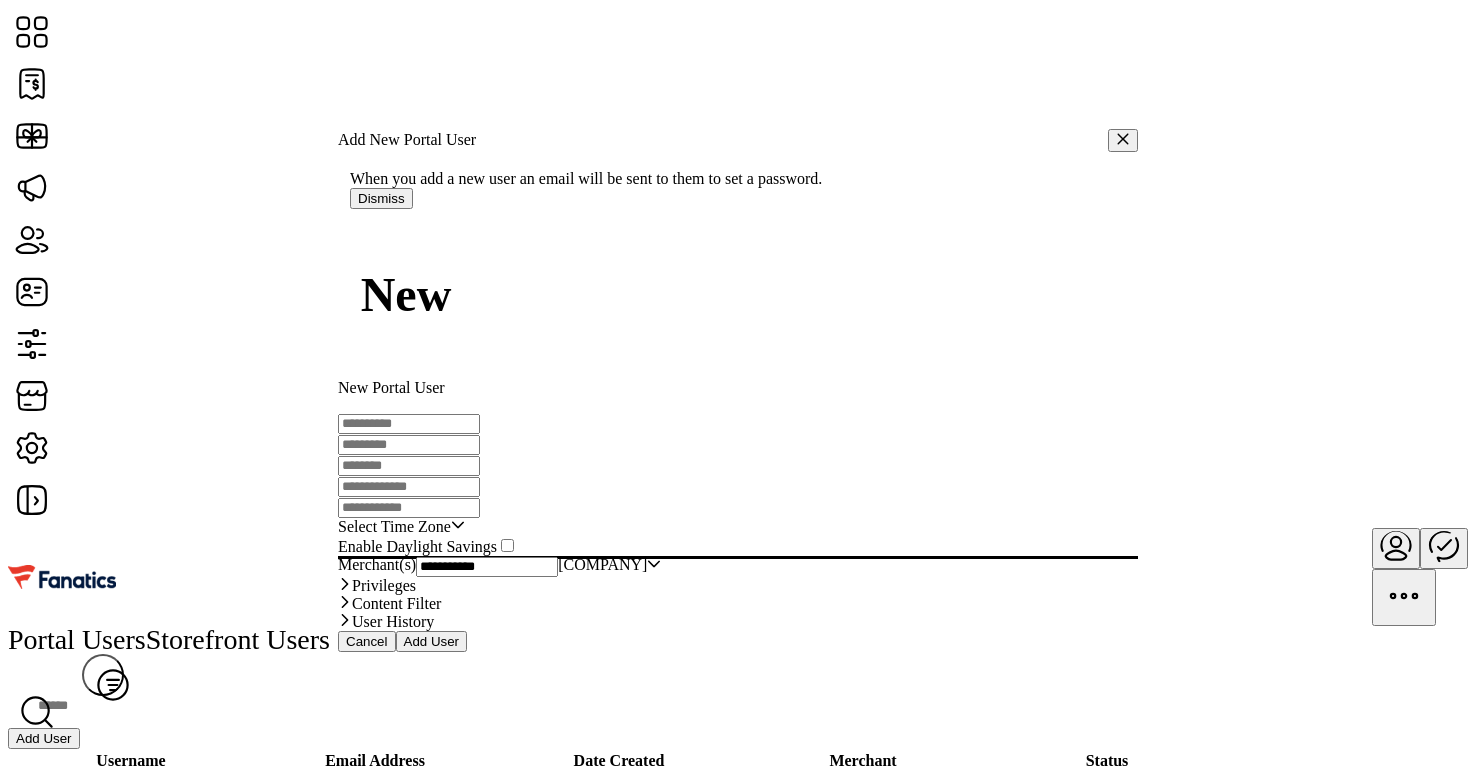 click at bounding box center (409, 424) 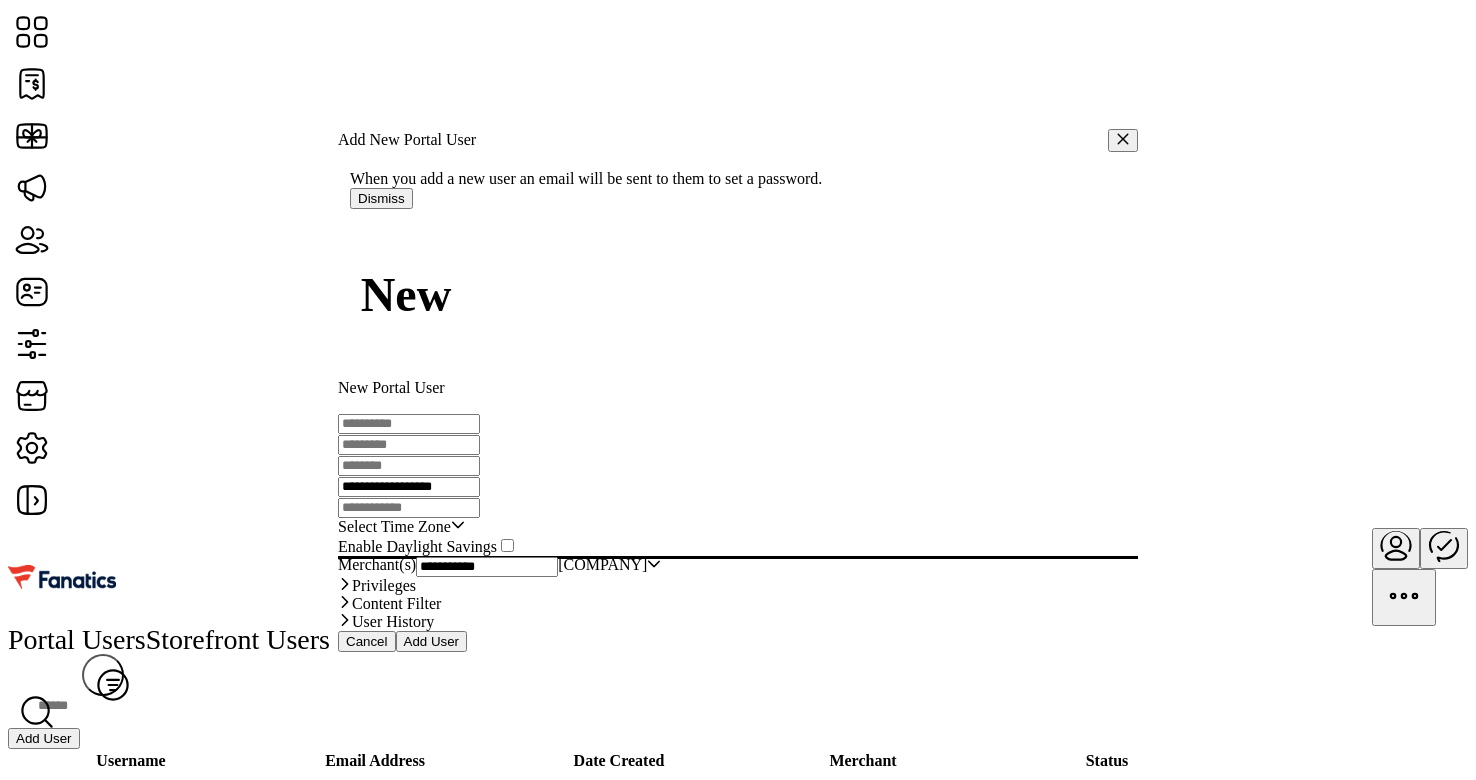click on "**********" at bounding box center (409, 487) 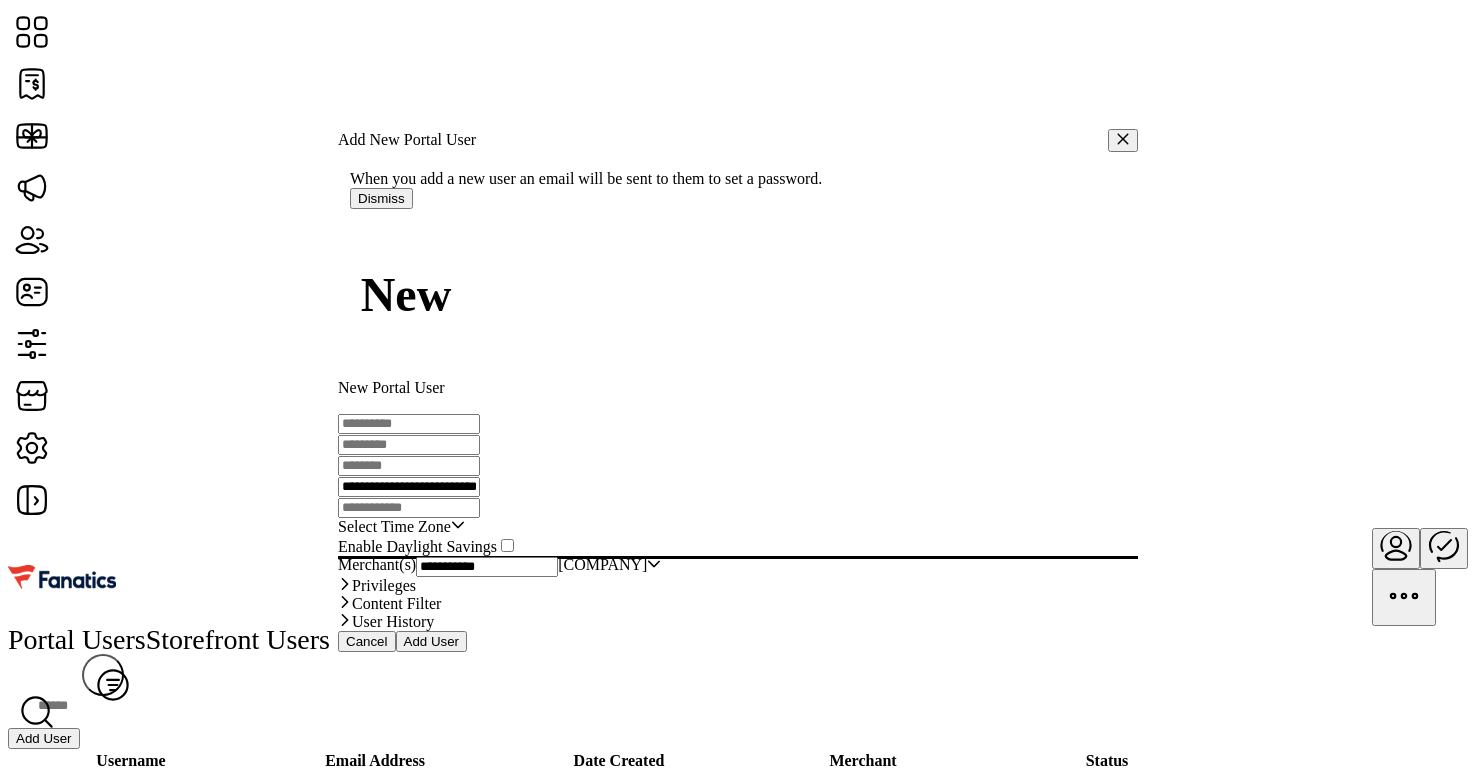 scroll, scrollTop: 0, scrollLeft: 6, axis: horizontal 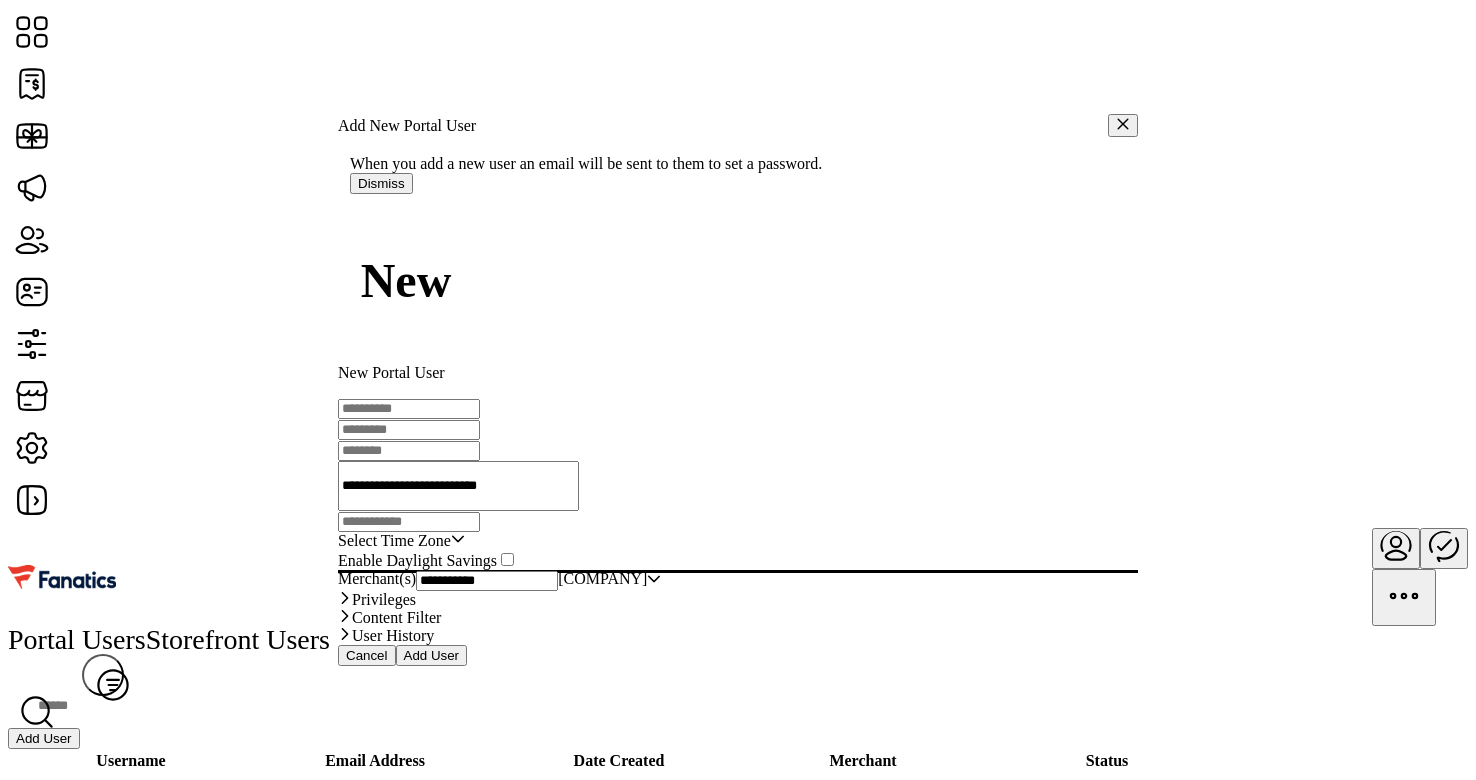 click on "**********" at bounding box center [458, 486] 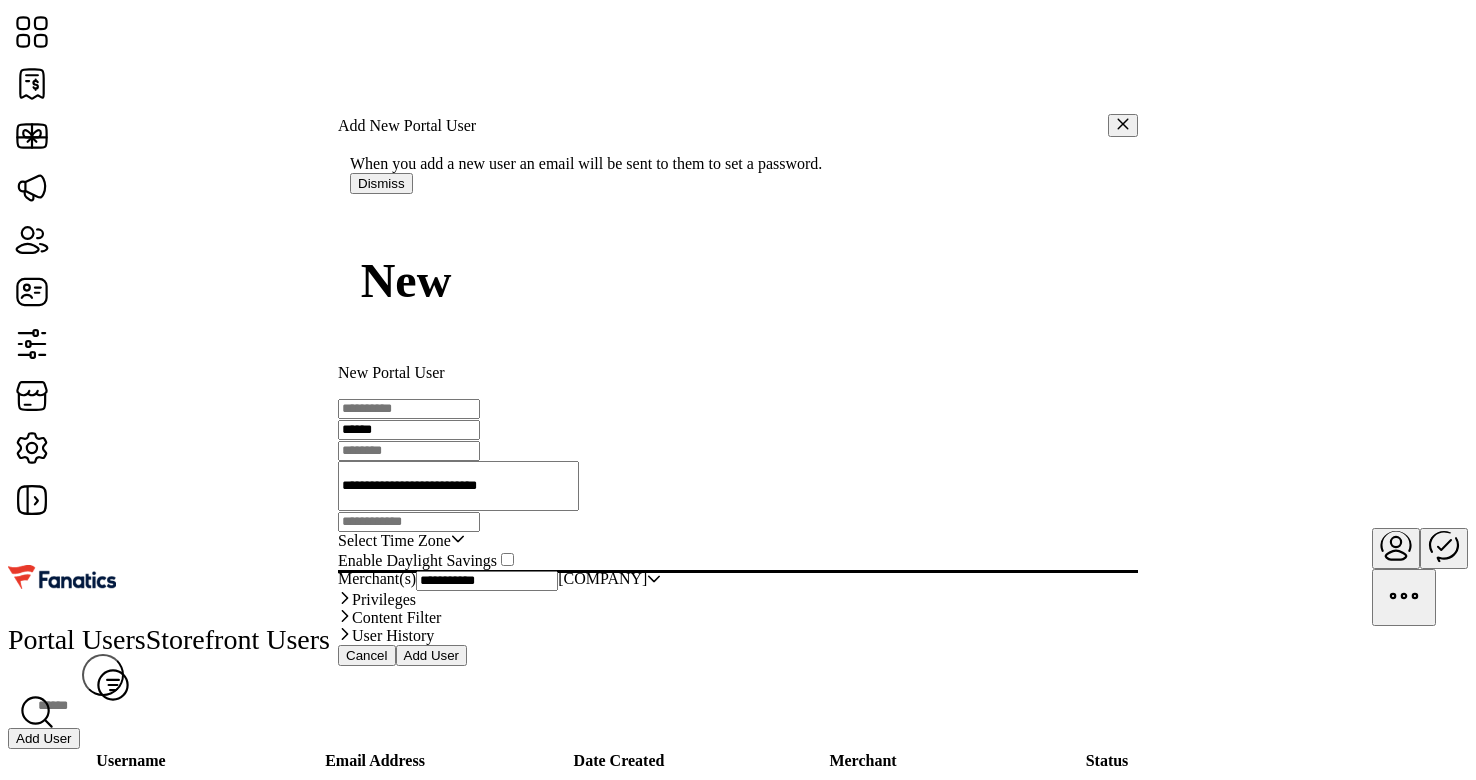 click on "******" at bounding box center [409, 430] 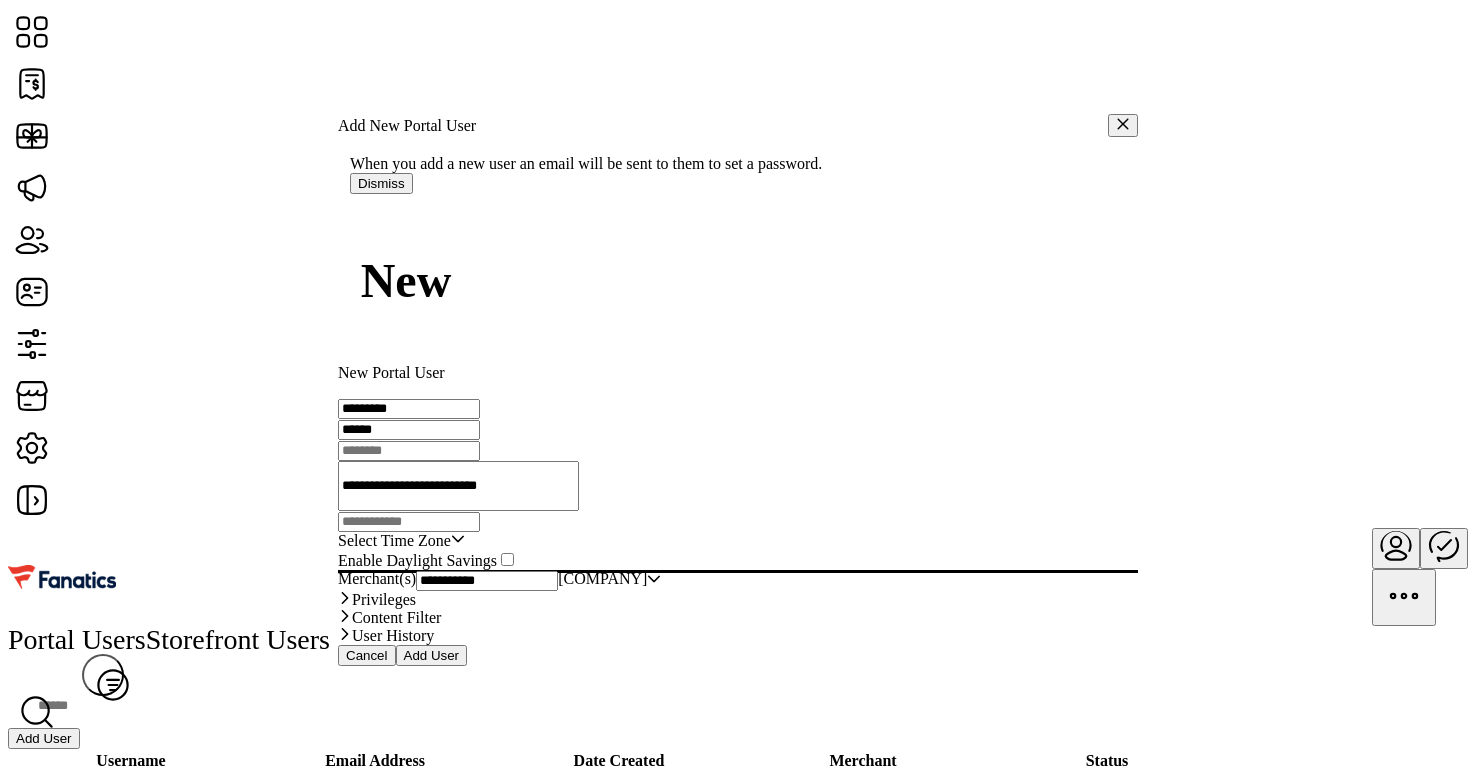 click on "*********" at bounding box center [409, 409] 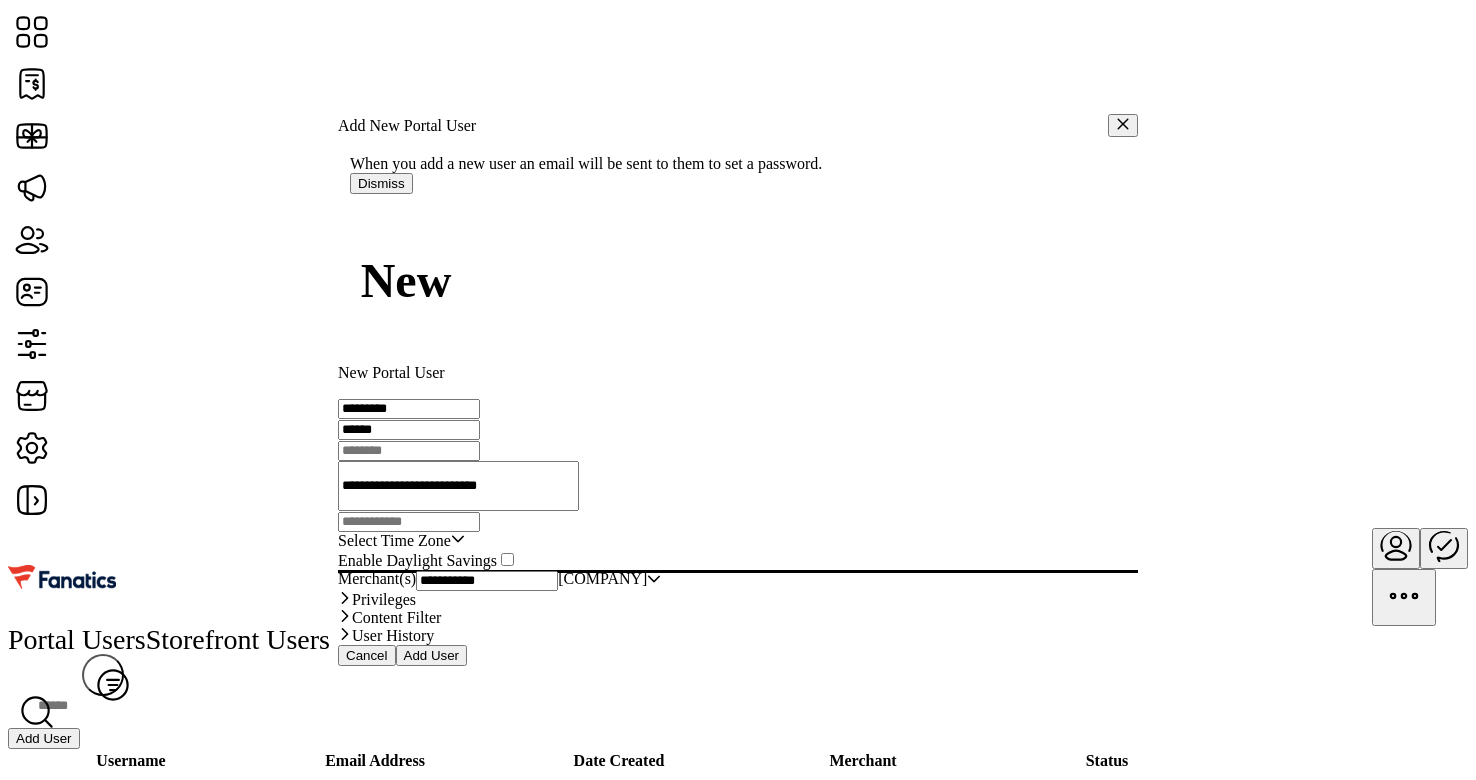 paste on "*********" 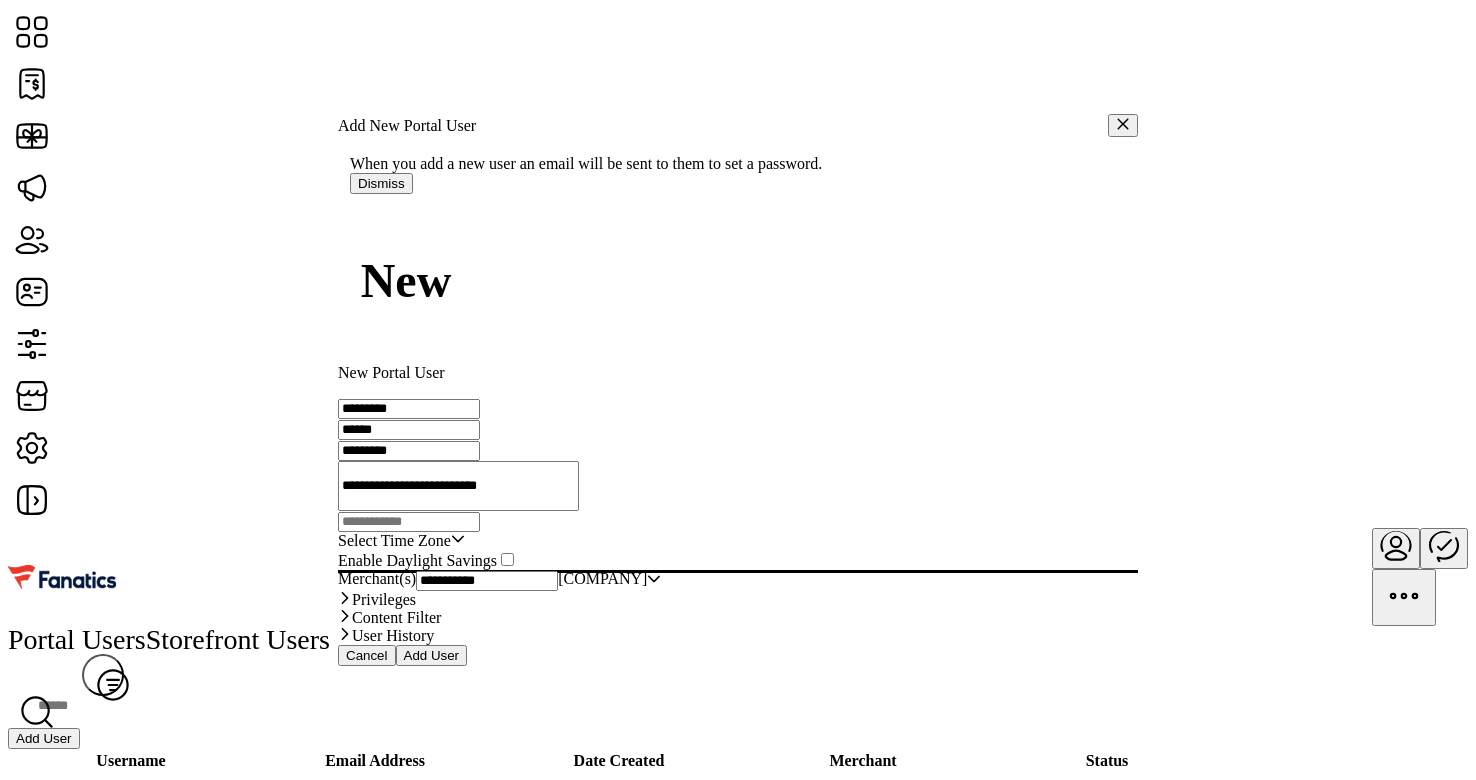 drag, startPoint x: 701, startPoint y: 305, endPoint x: 629, endPoint y: 306, distance: 72.00694 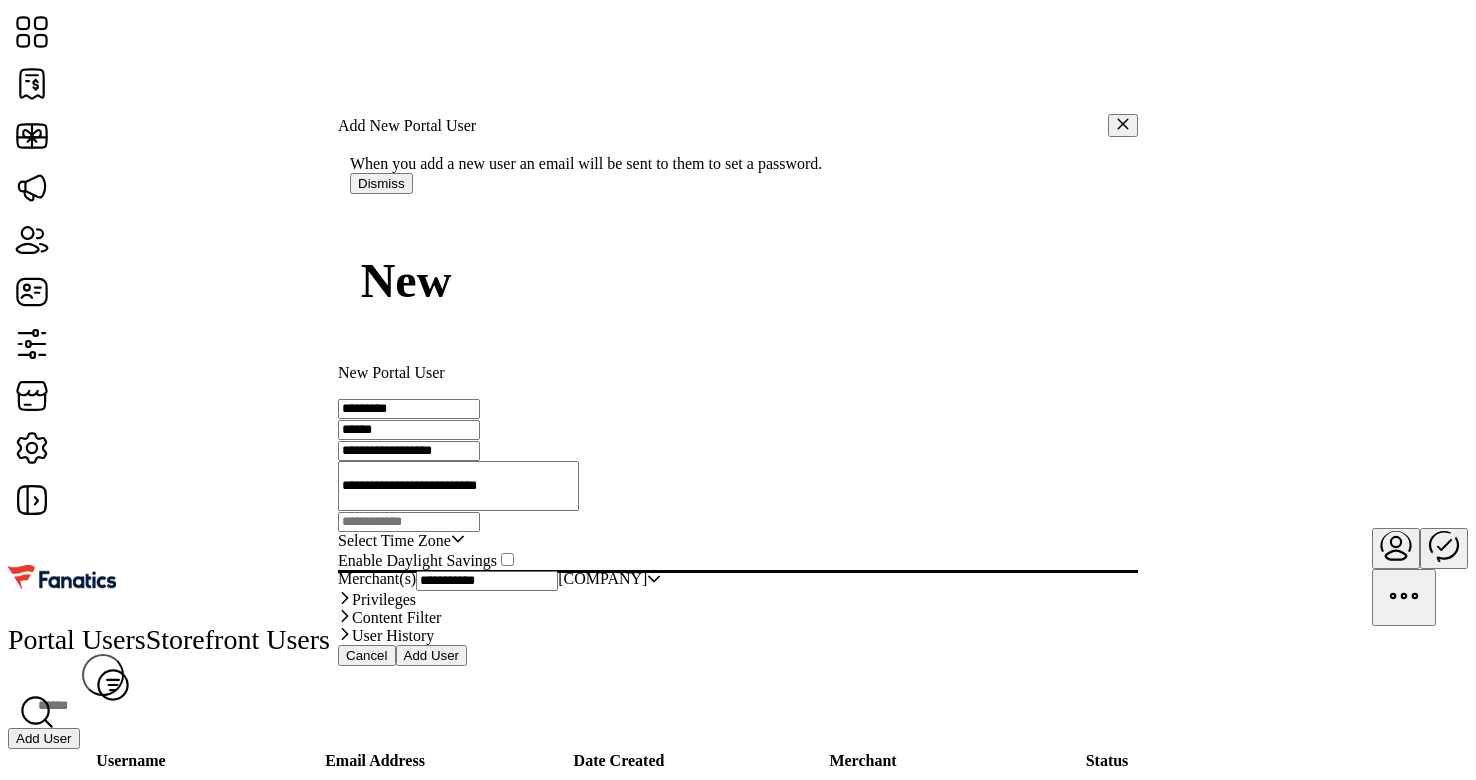 type on "**********" 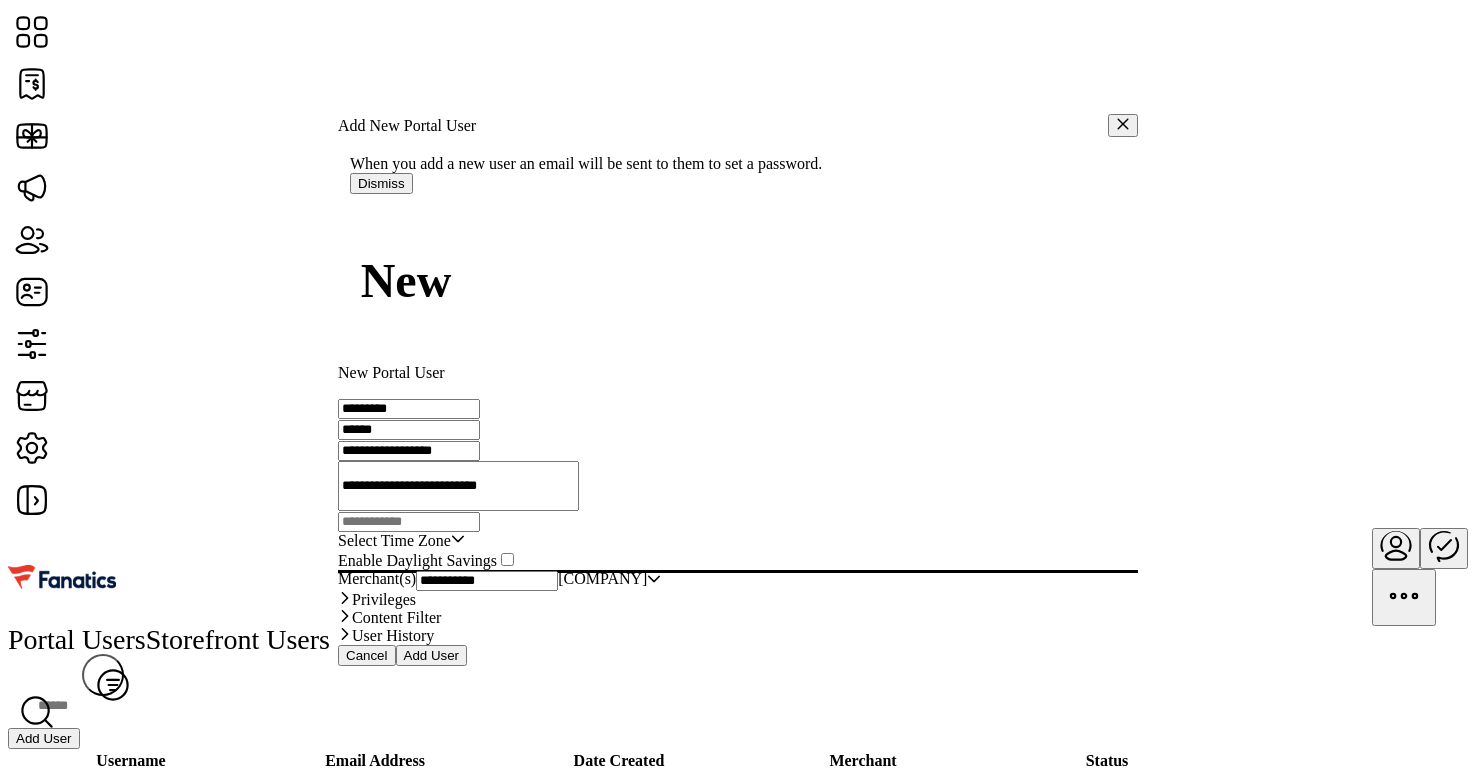 click on "Select Time Zone" at bounding box center [394, 541] 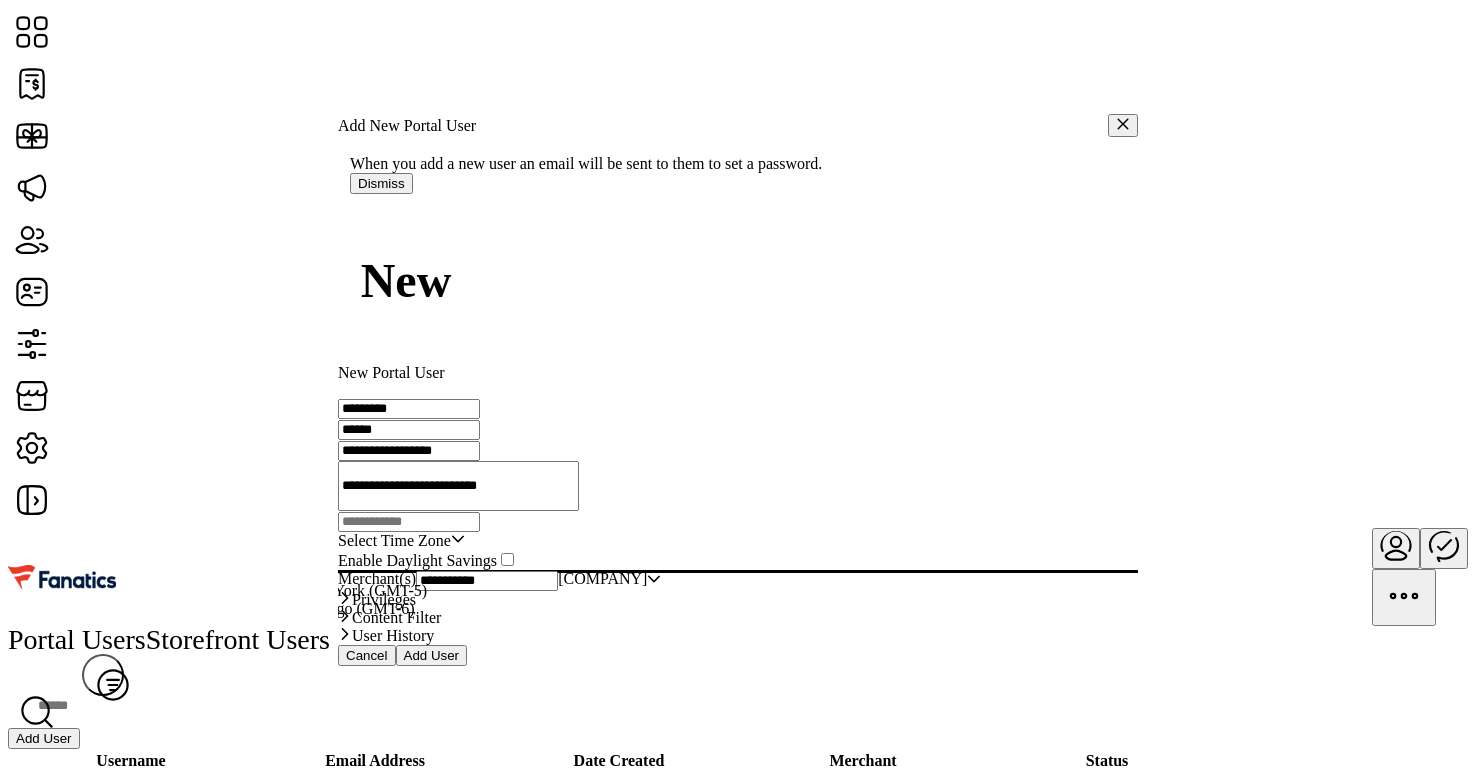 click on "[TIMEZONE] - [CITY] ([GMT])" at bounding box center (284, 627) 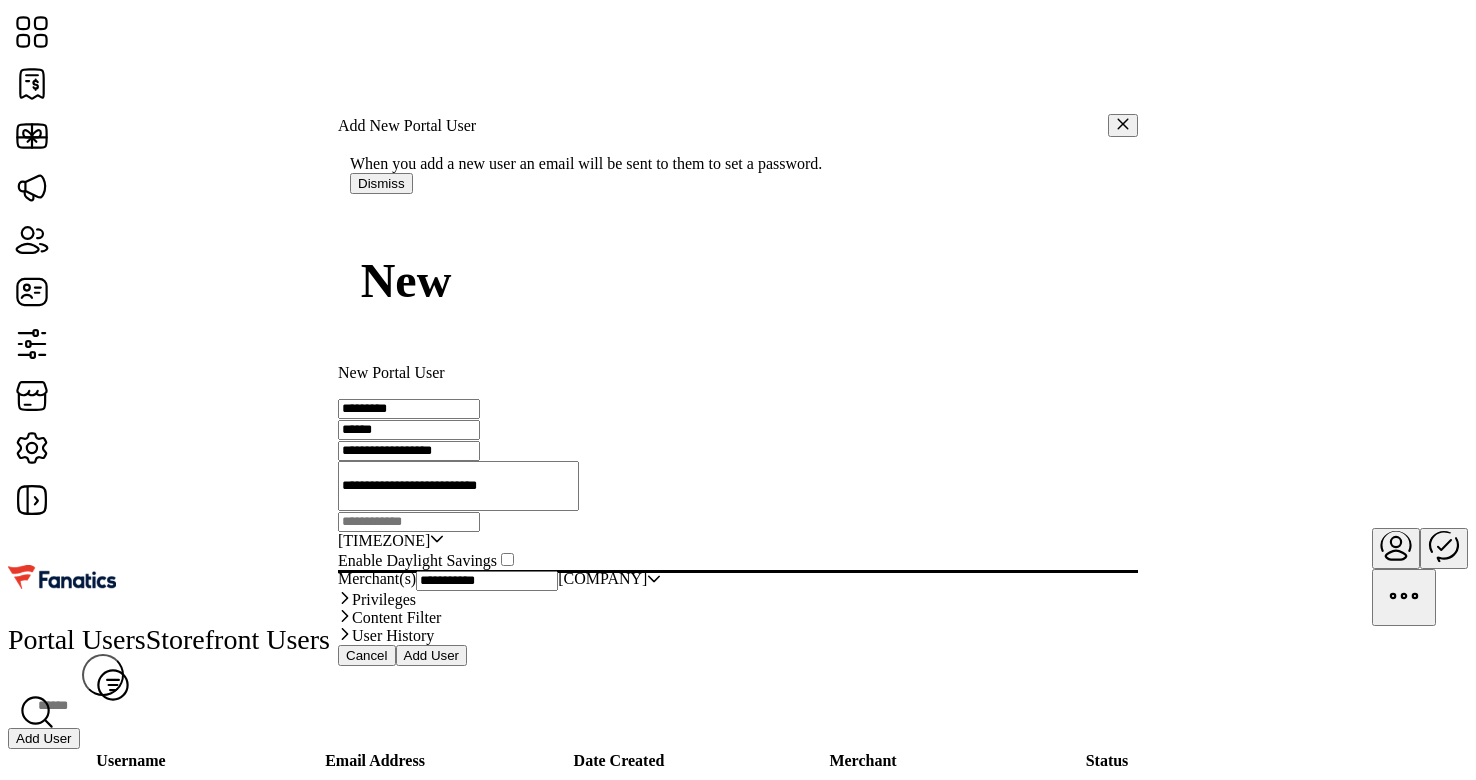 scroll, scrollTop: 77, scrollLeft: 0, axis: vertical 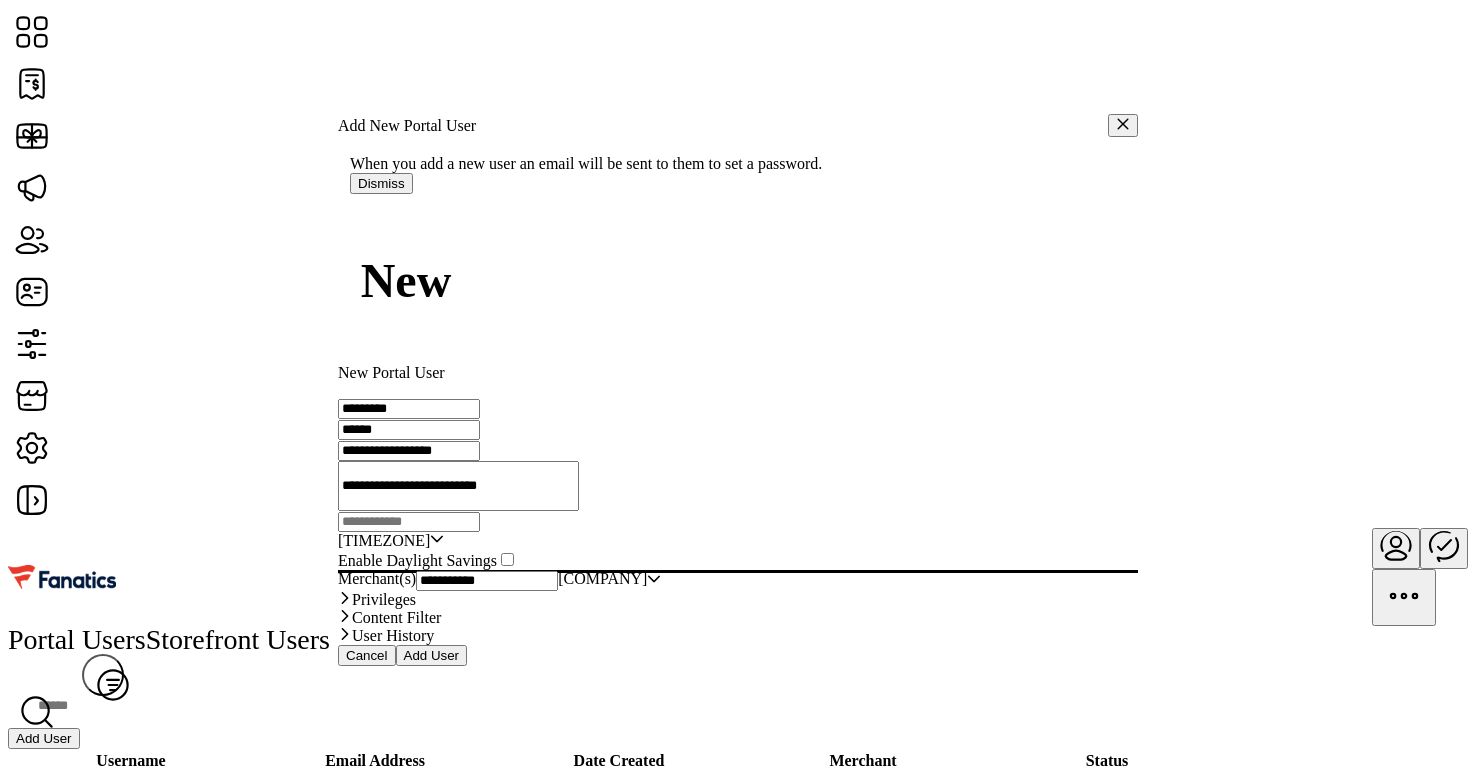 click on "Add User" at bounding box center [432, 655] 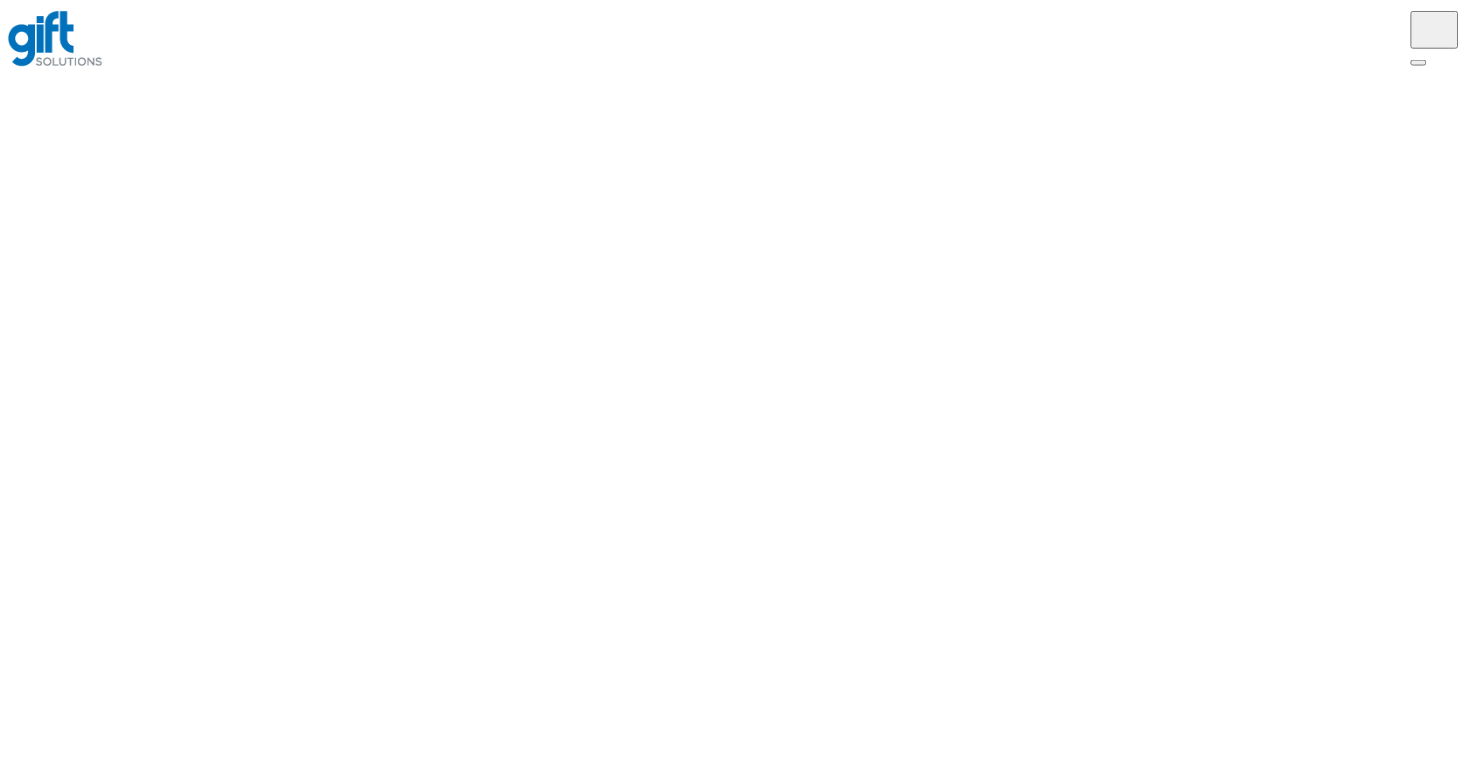 scroll, scrollTop: 0, scrollLeft: 0, axis: both 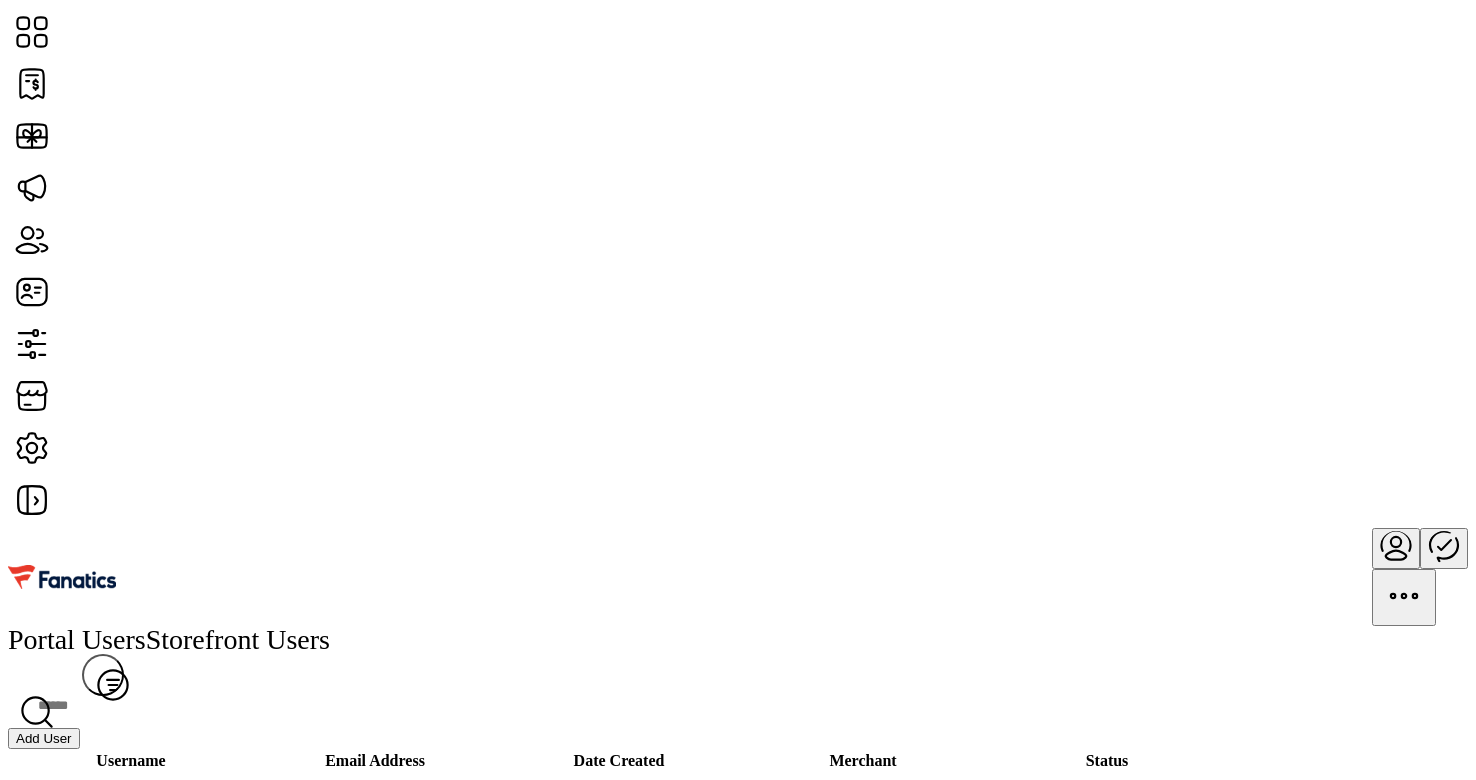 click at bounding box center (1263, 810) 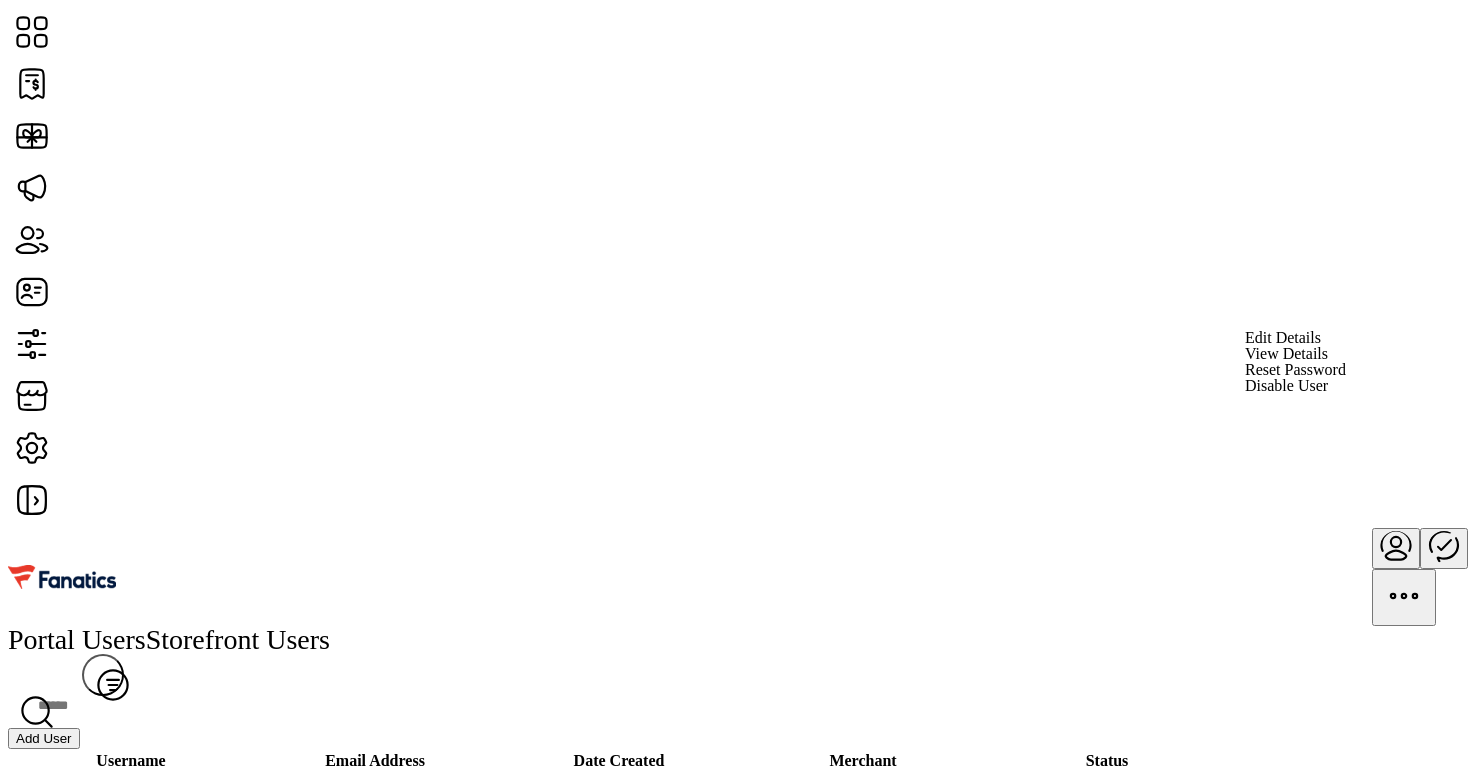 click on "View Details" at bounding box center (1286, 354) 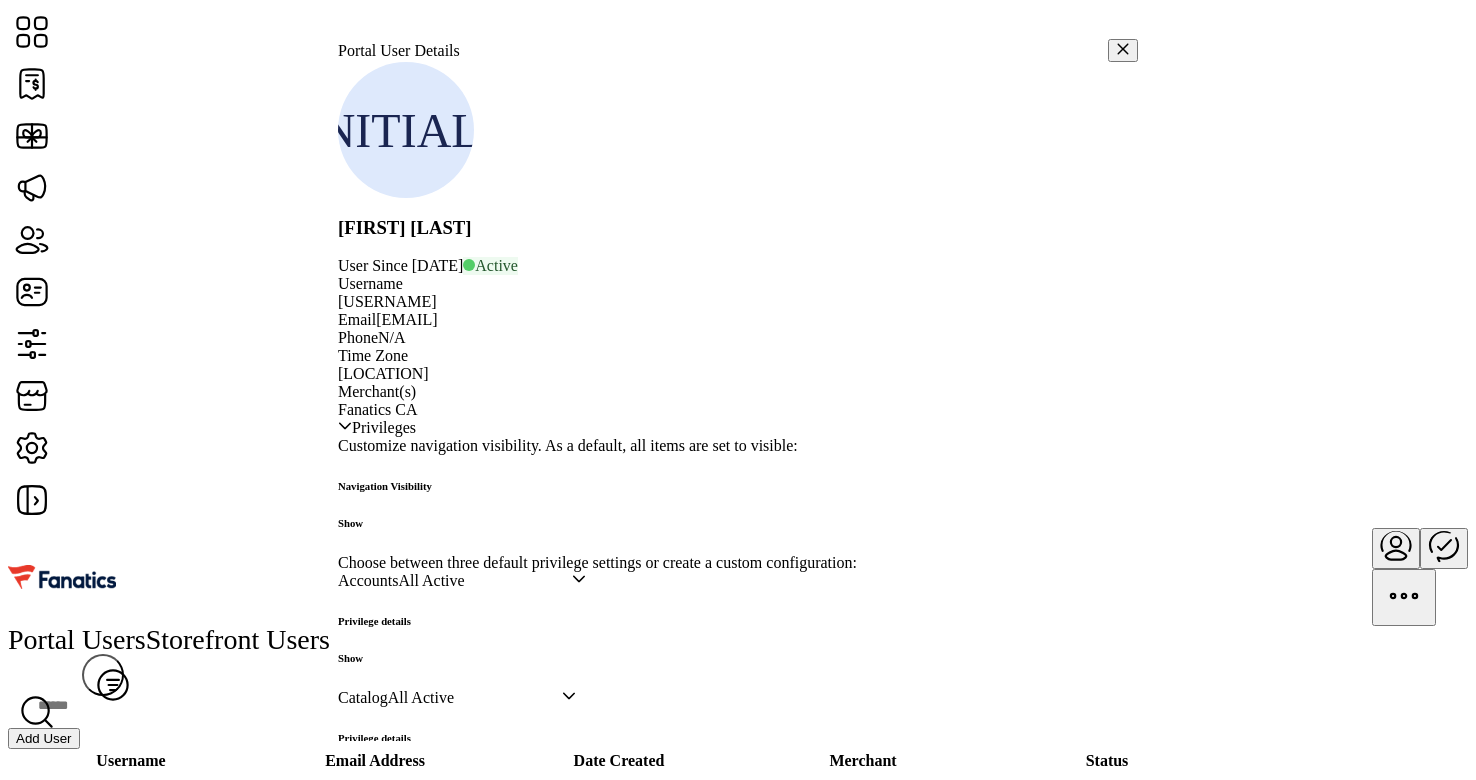 click on "[USERNAME]" at bounding box center (387, 301) 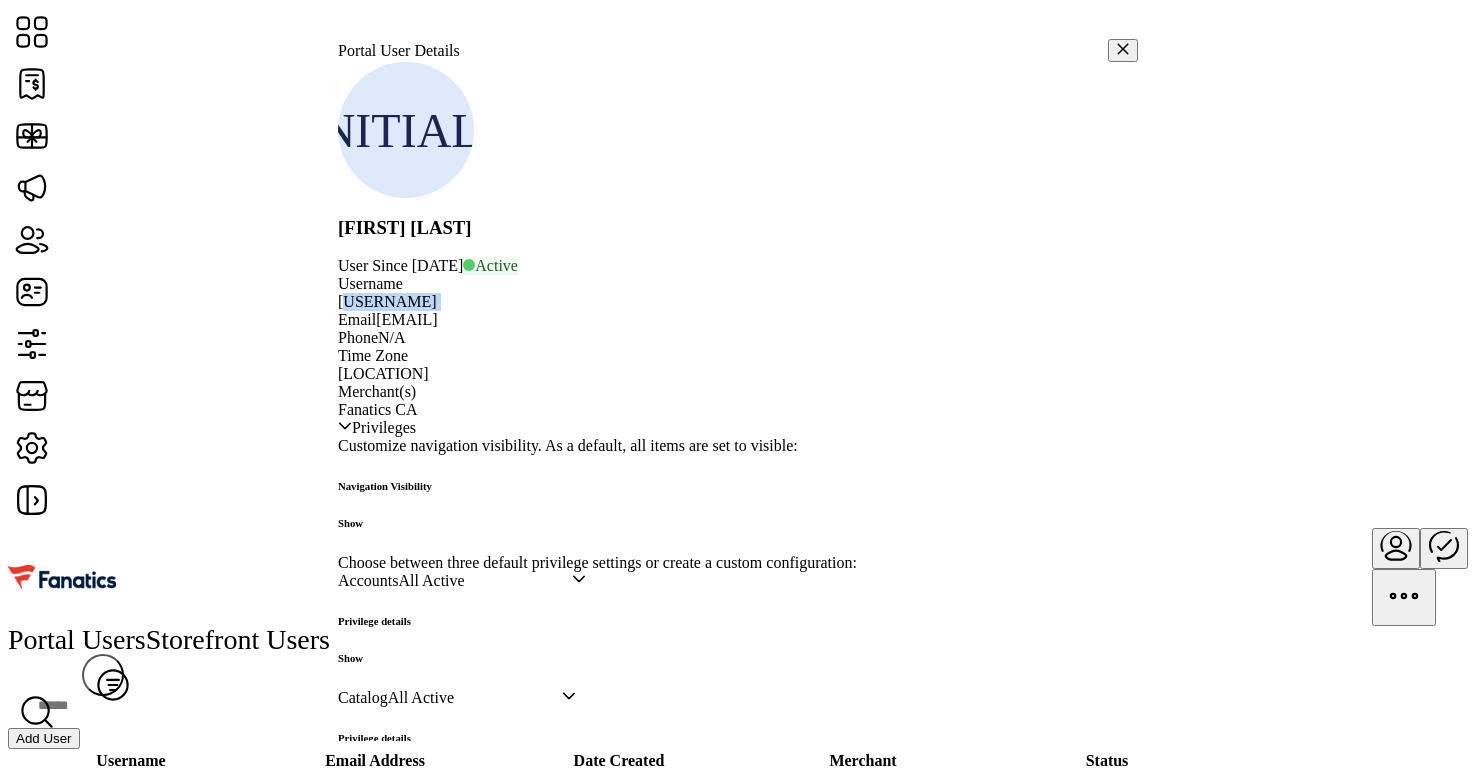 click on "[USERNAME]" at bounding box center [387, 301] 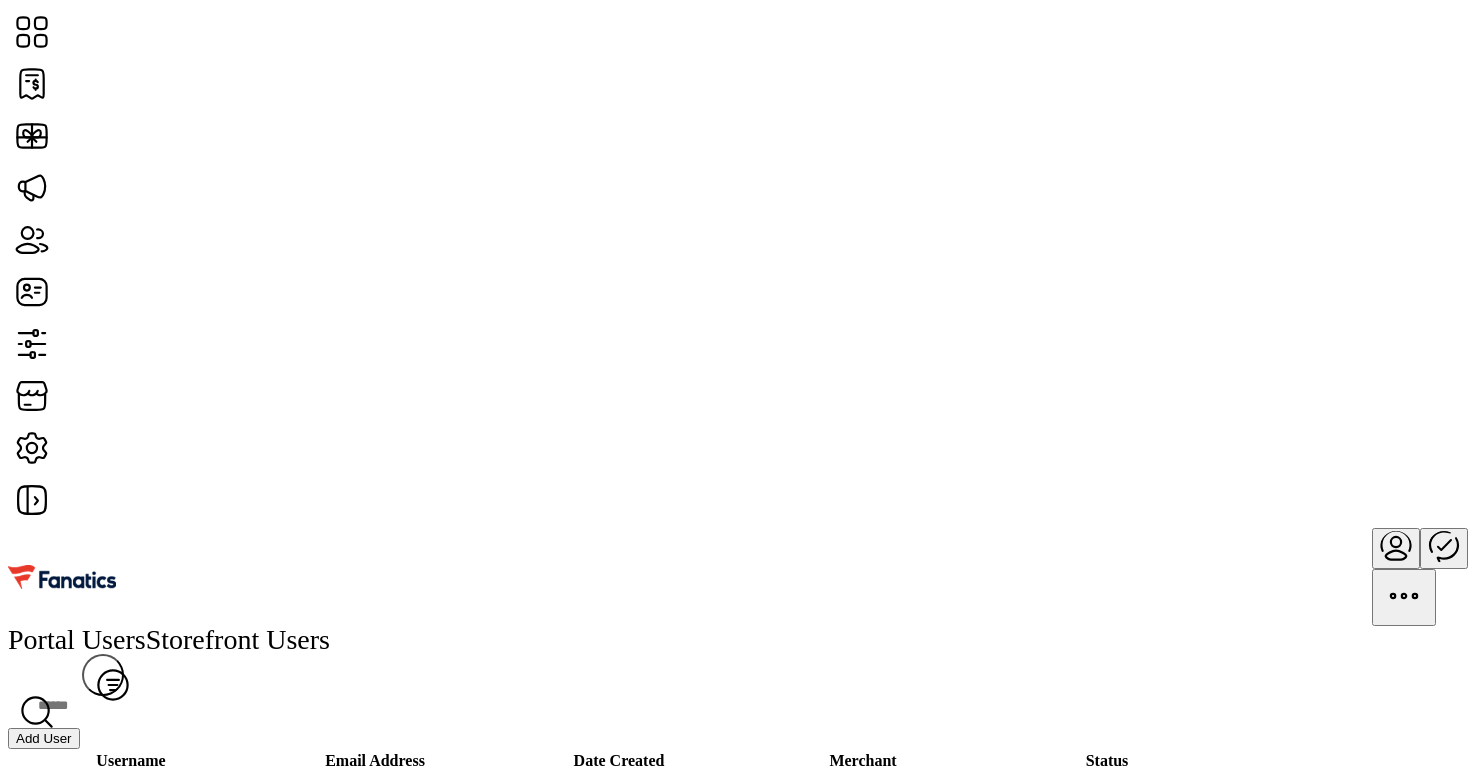 click at bounding box center [1263, 810] 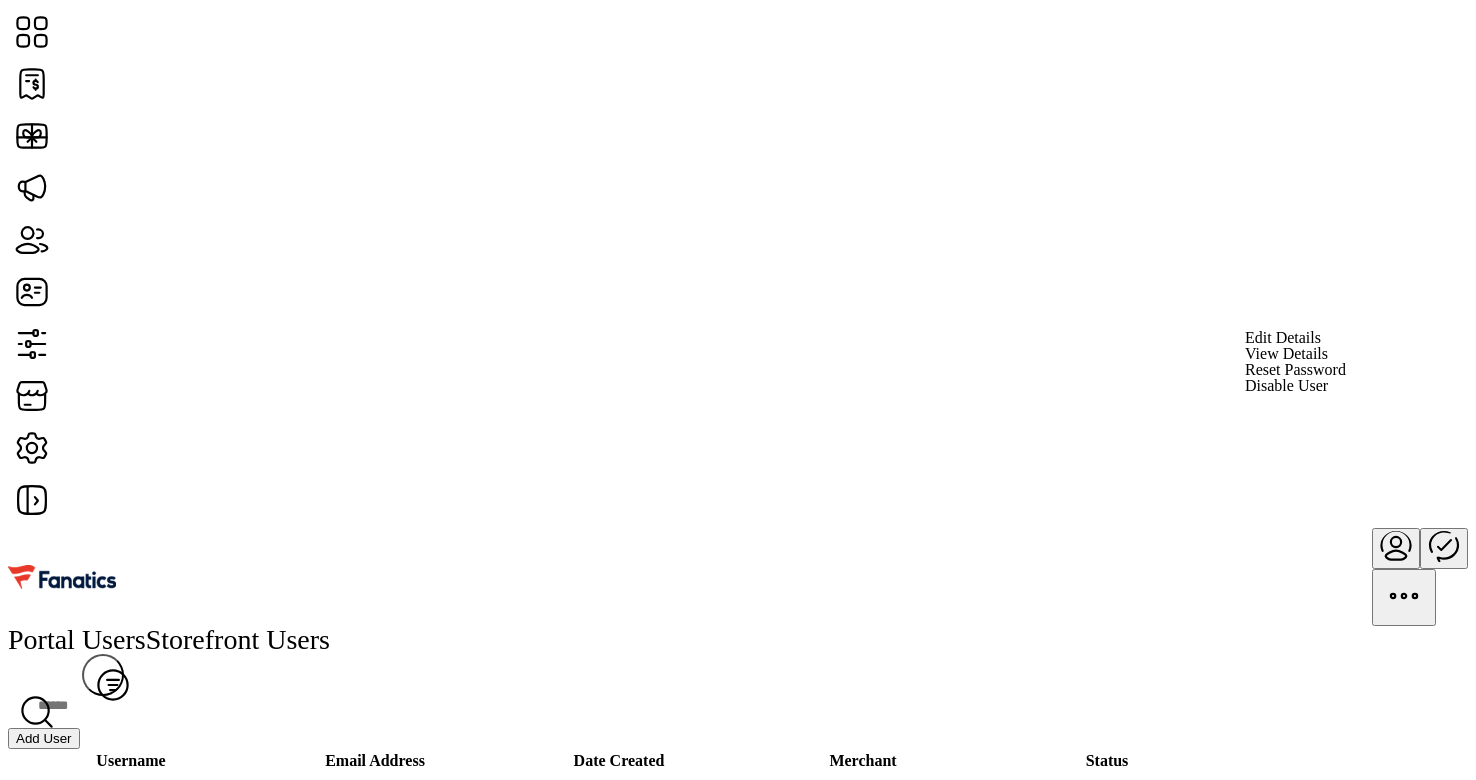 click on "Edit Details" at bounding box center (1283, 338) 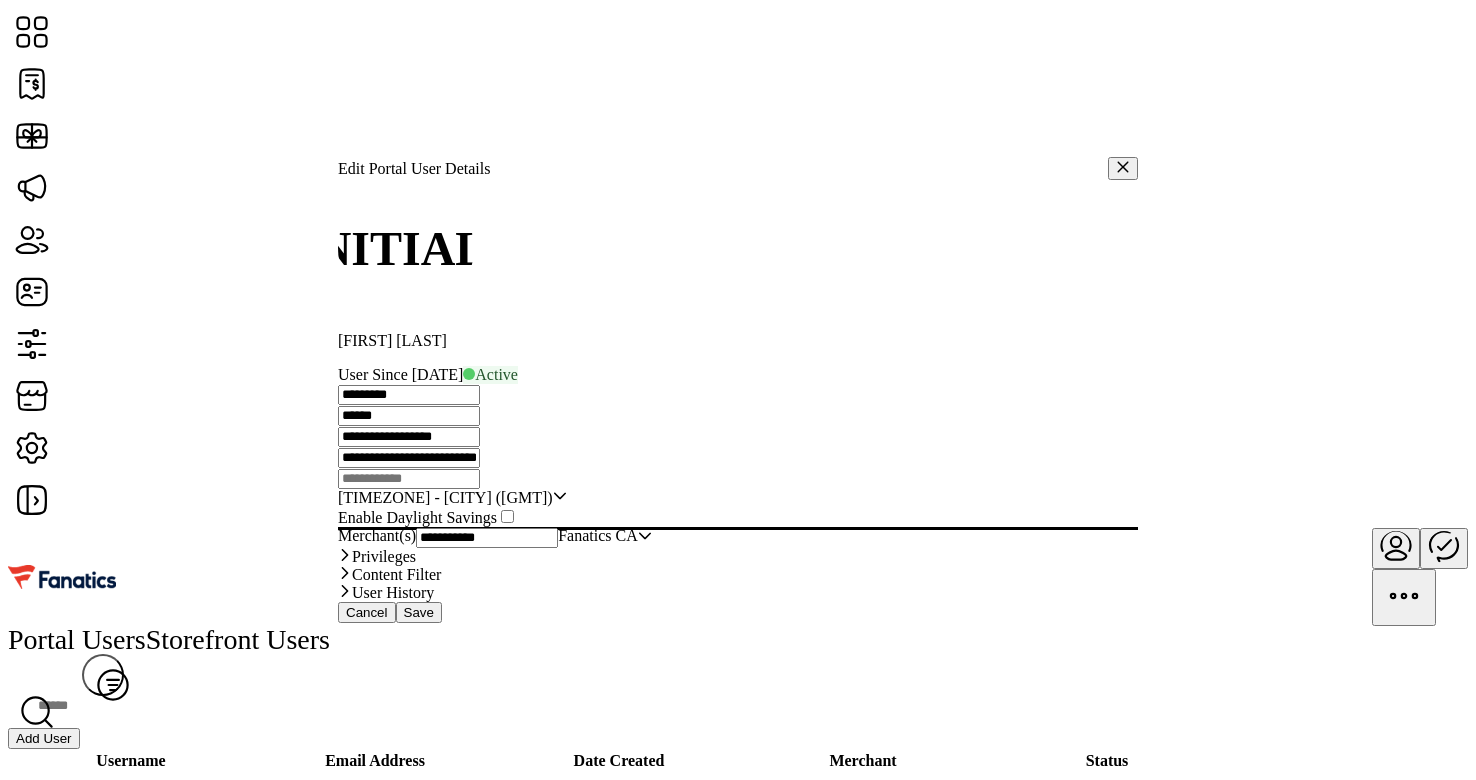 click at bounding box center [469, 374] 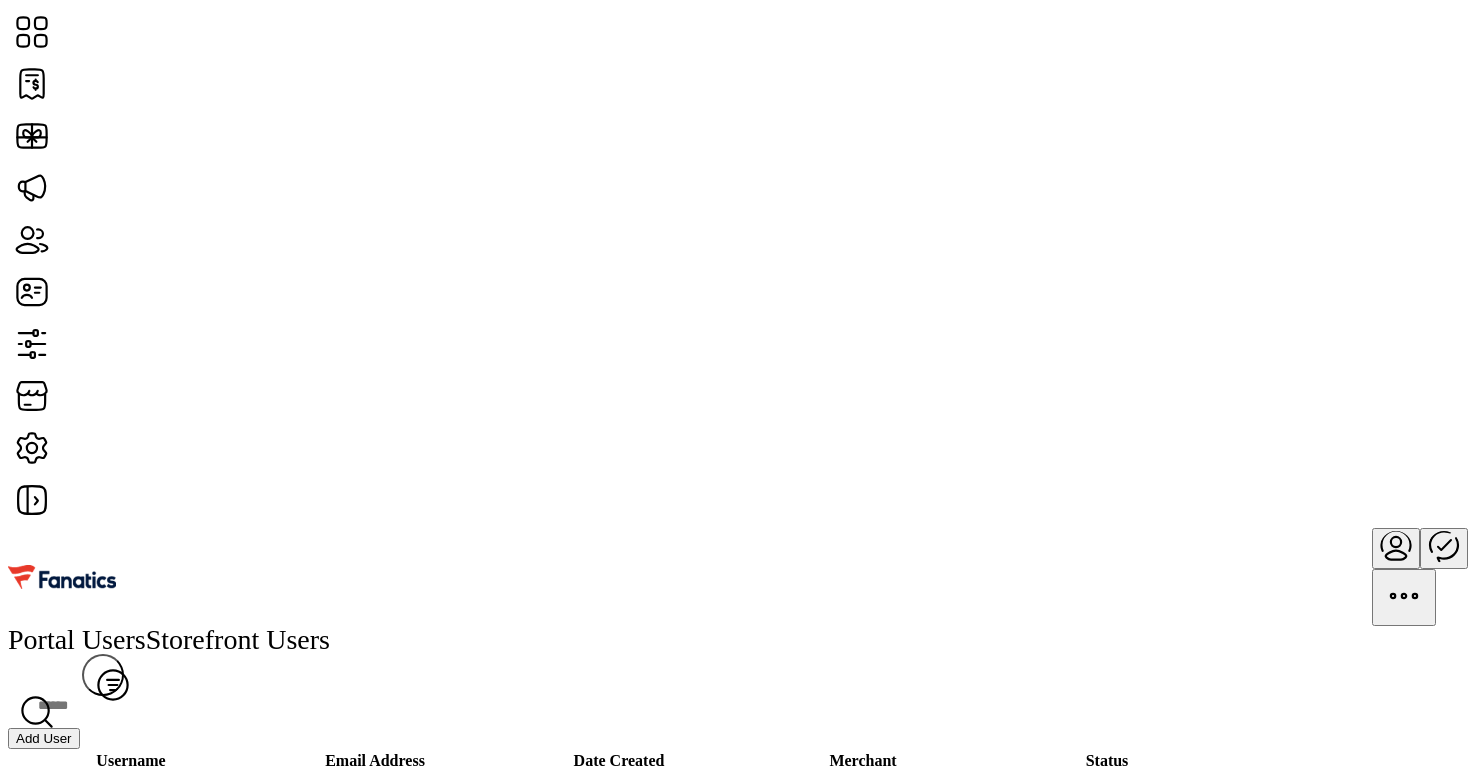 click at bounding box center [1263, 810] 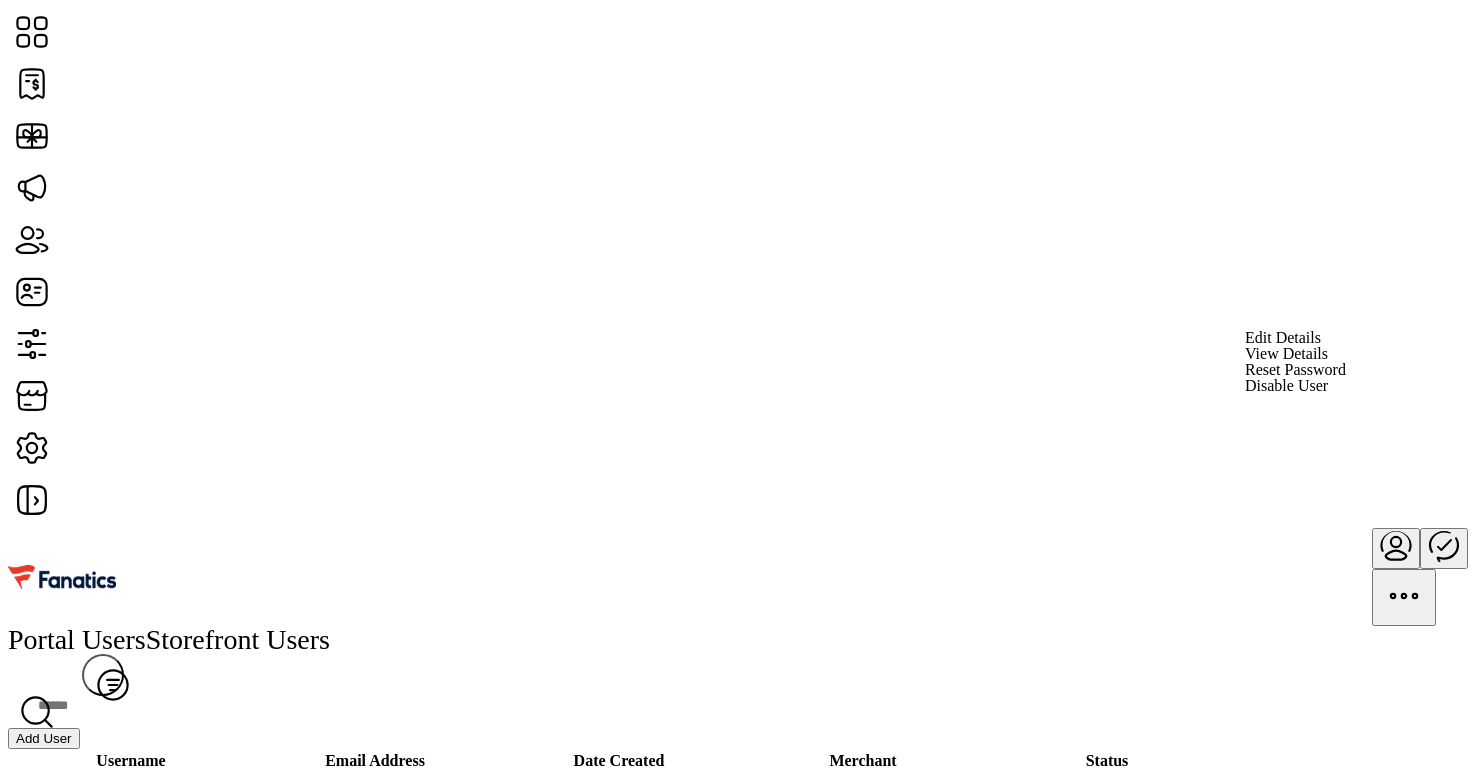 click on "Disable User" at bounding box center (1295, 386) 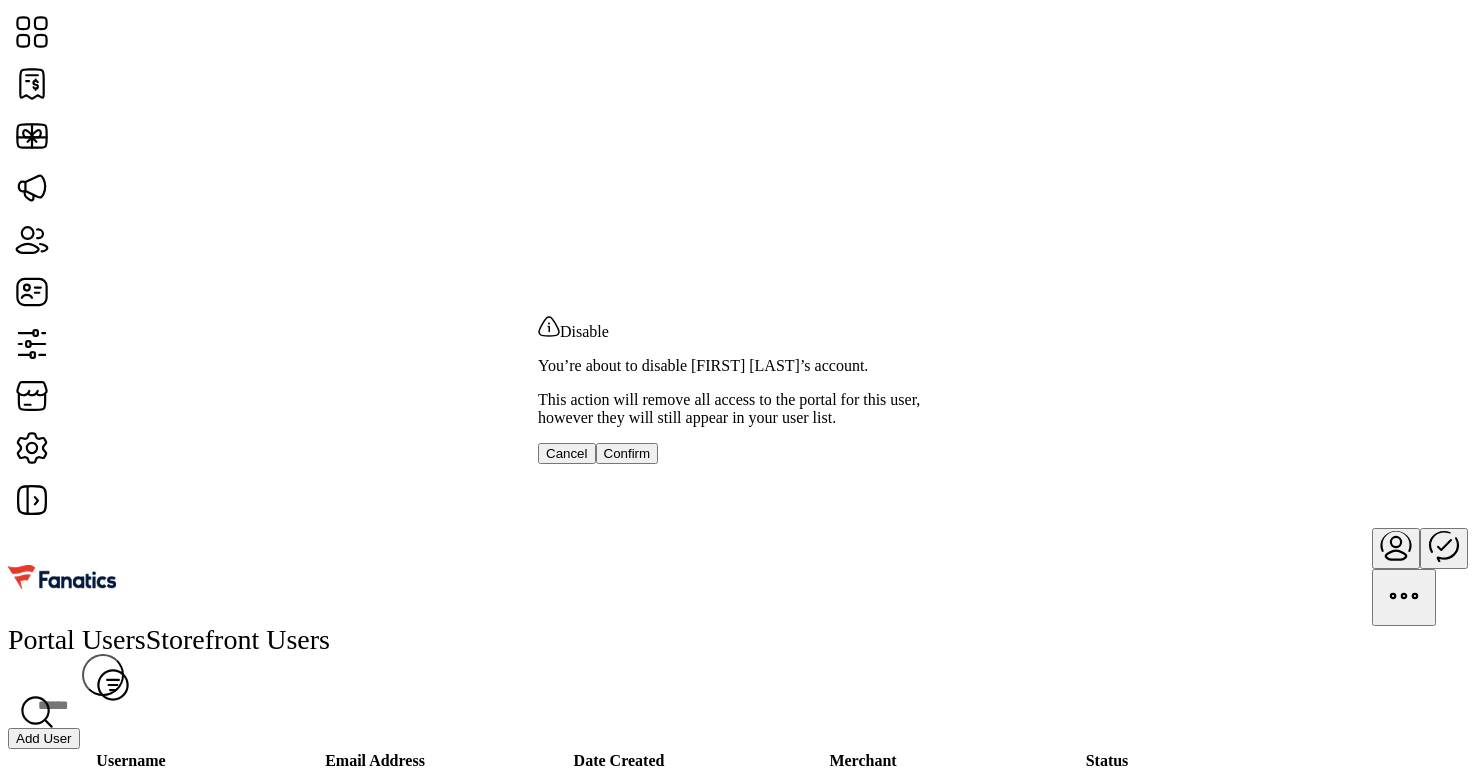 click on "Confirm" at bounding box center (627, 453) 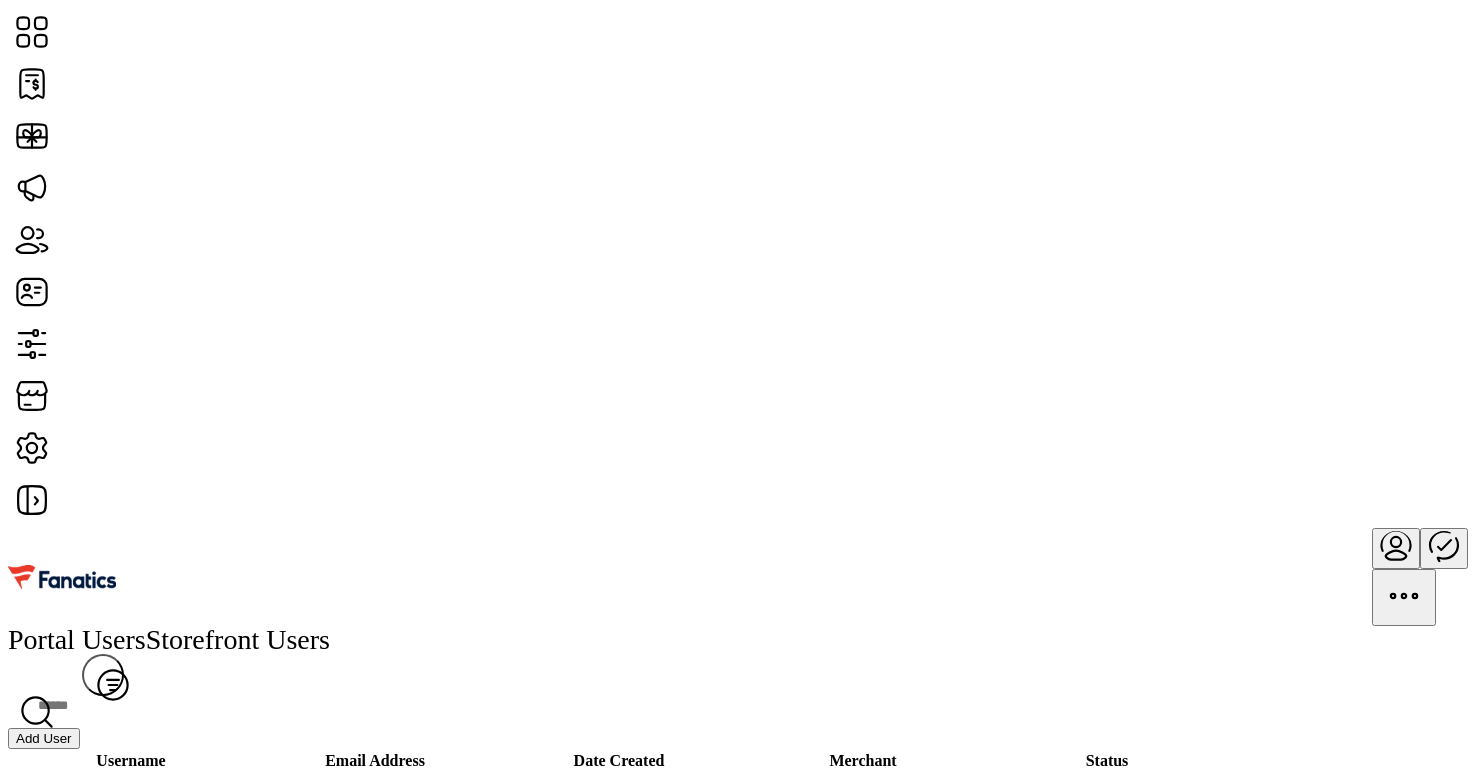 drag, startPoint x: 316, startPoint y: 319, endPoint x: 176, endPoint y: 321, distance: 140.01428 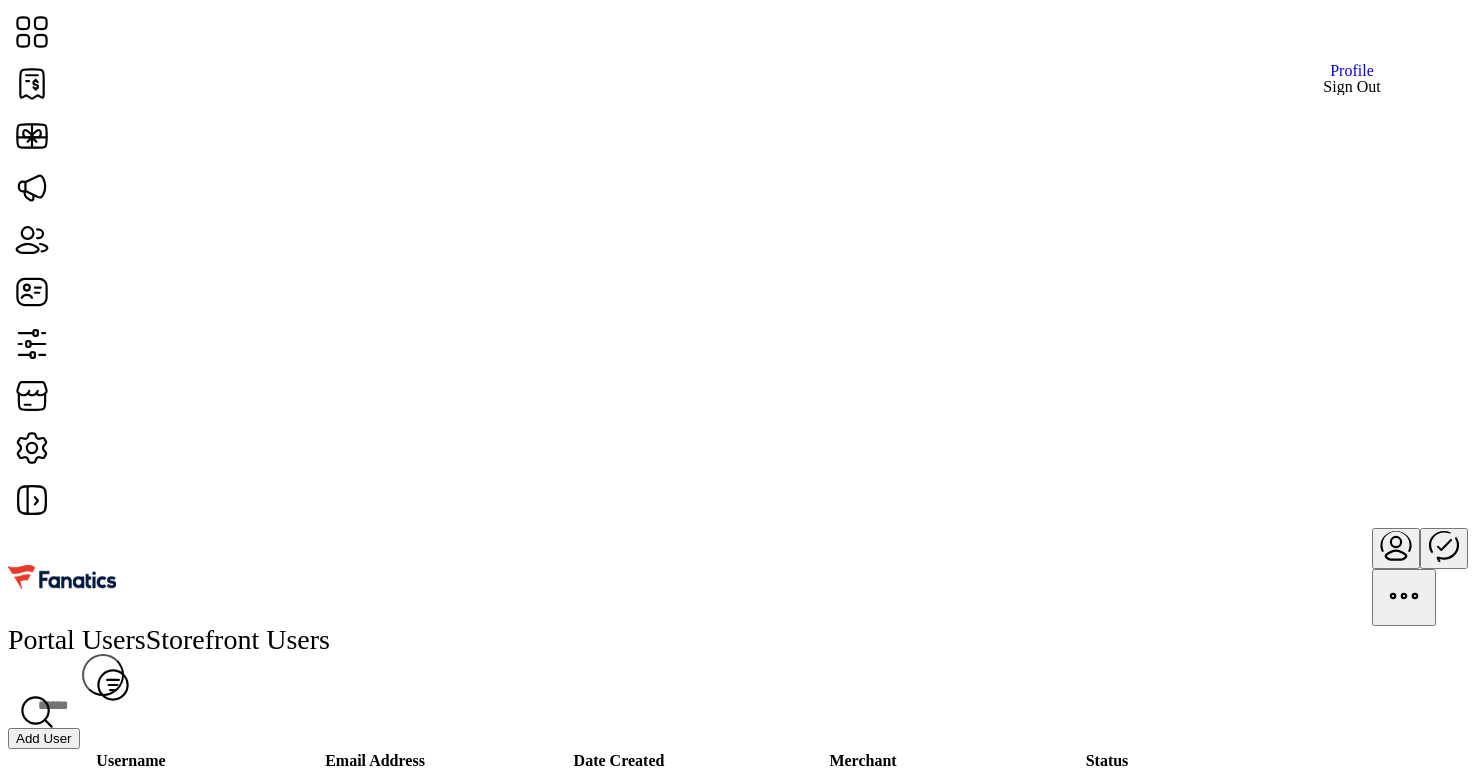 click on "Sign Out" at bounding box center [1351, 87] 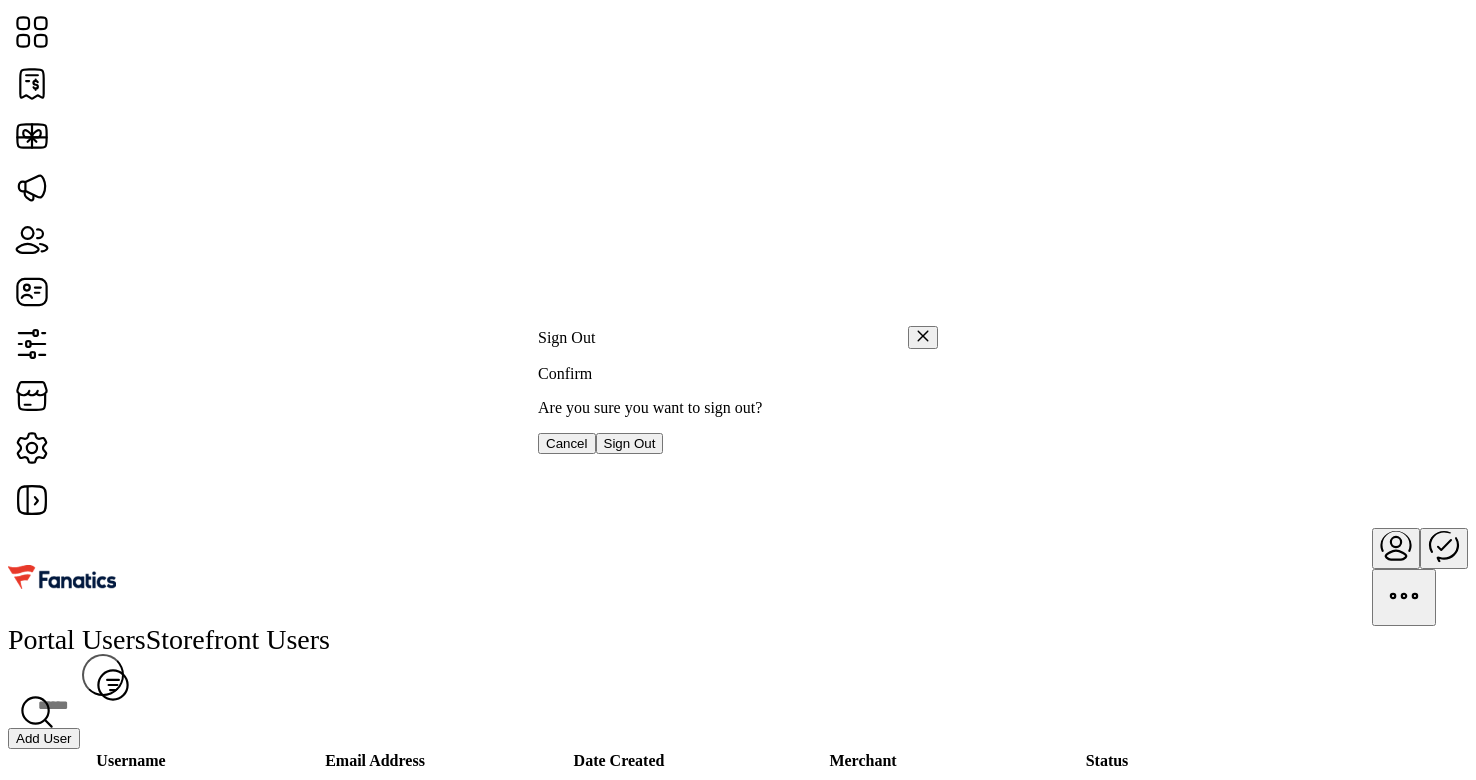 click on "Sign Out" at bounding box center (630, 443) 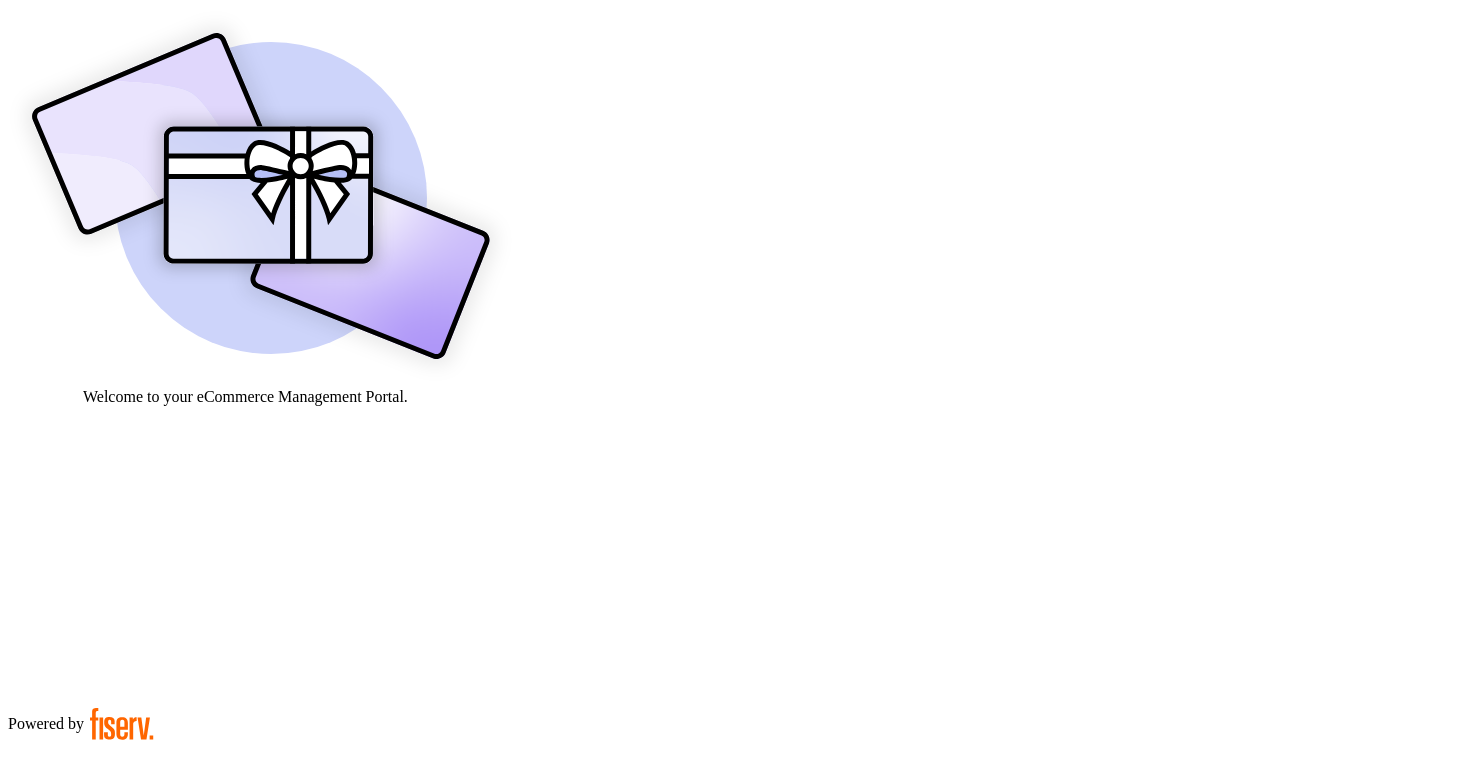 click at bounding box center (79, 909) 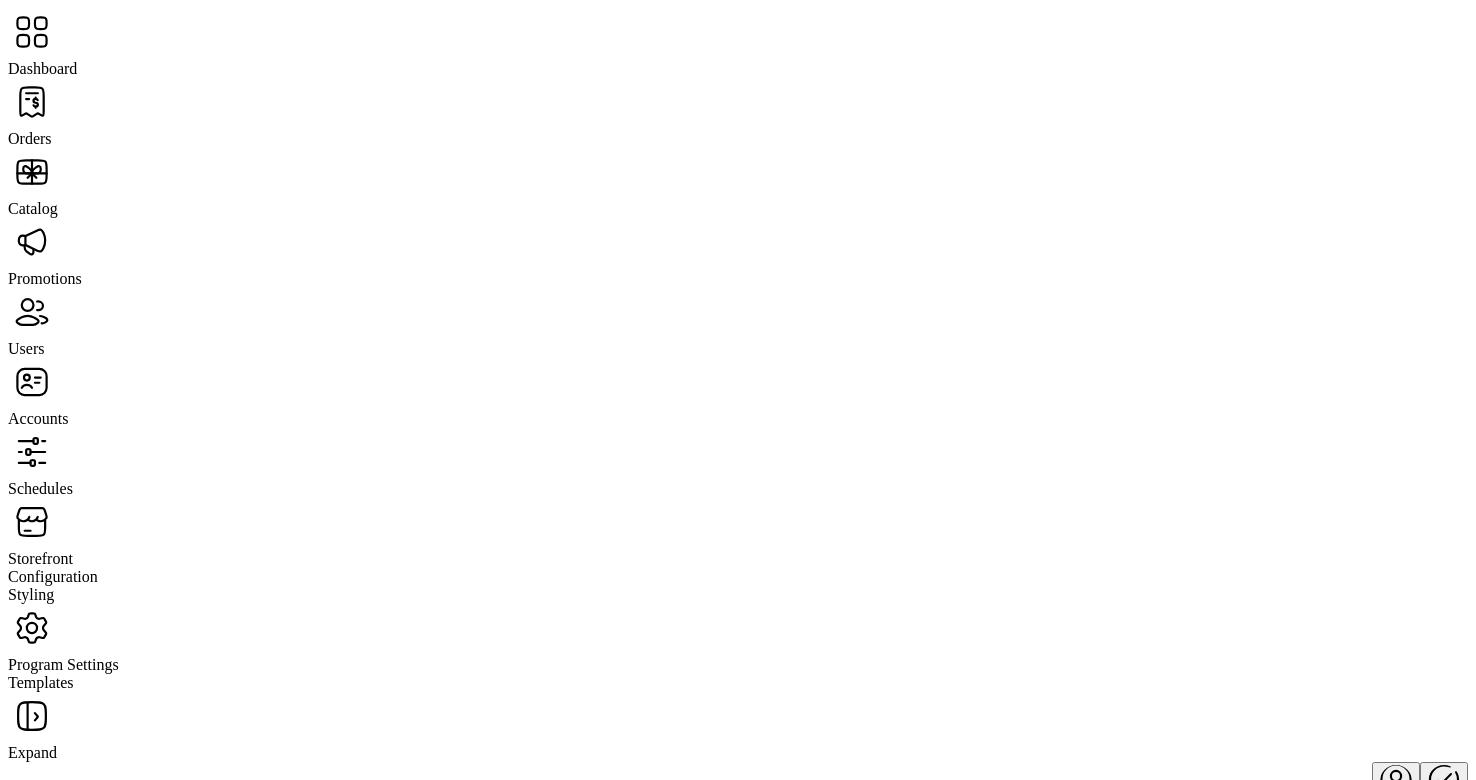 click on "Users" at bounding box center [30, 138] 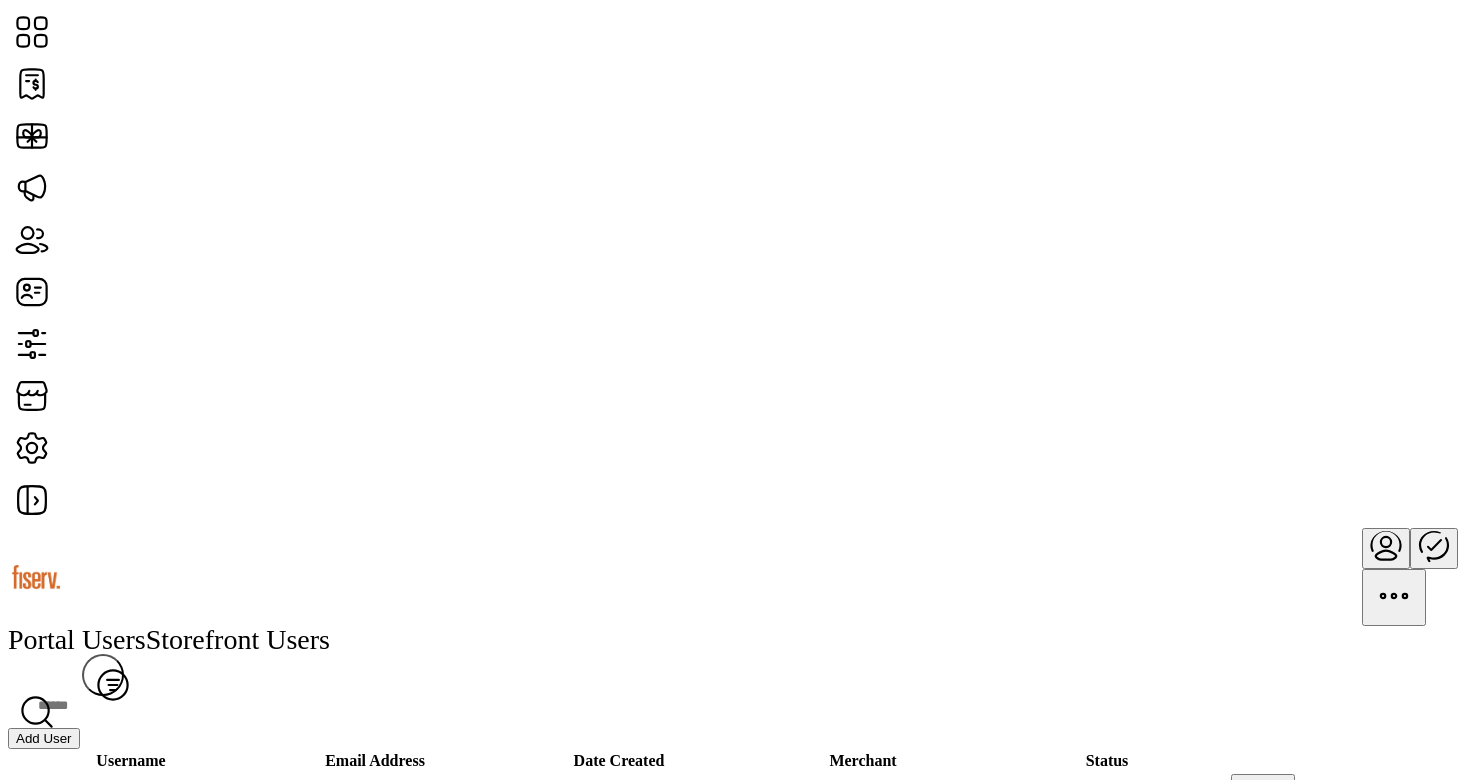 click at bounding box center (1263, 801) 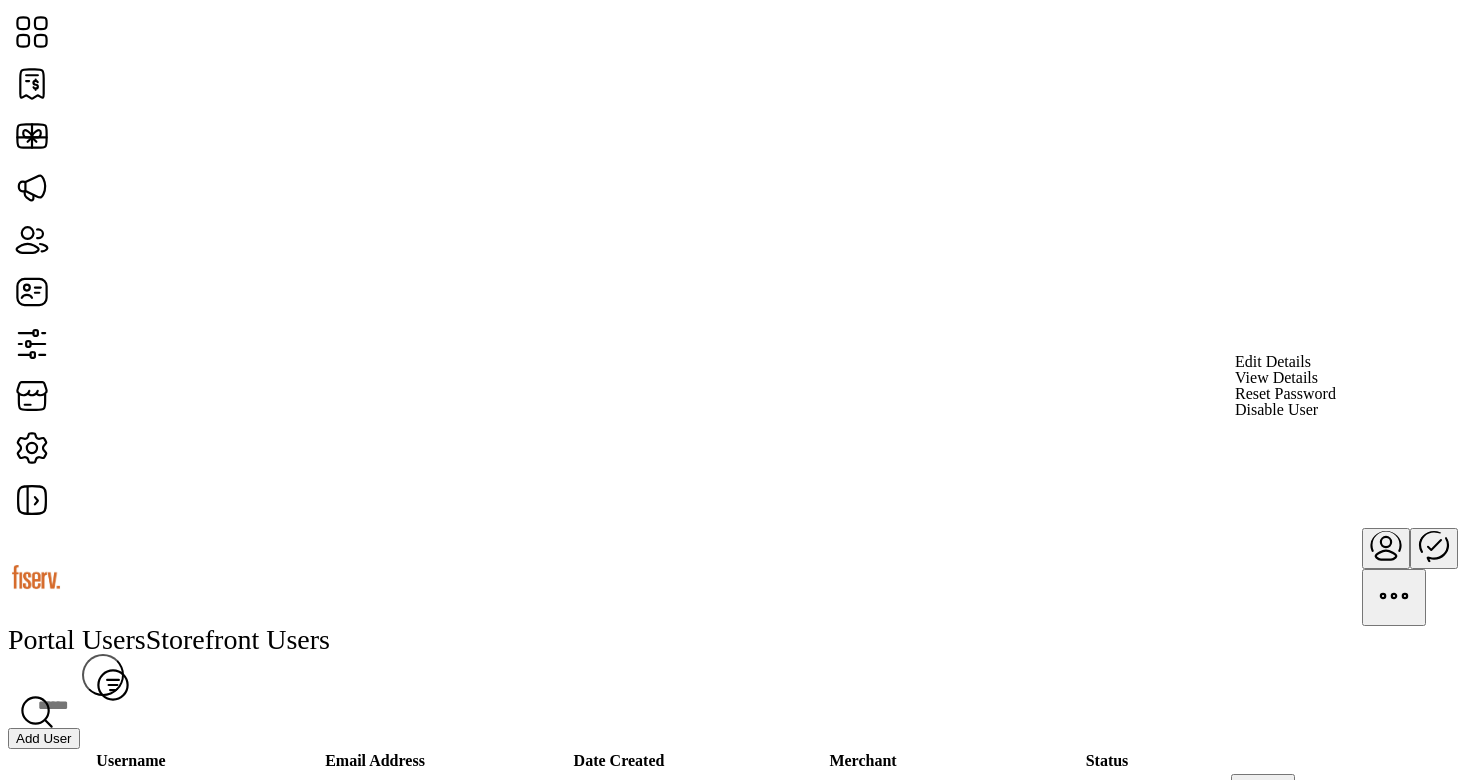 click on "Disable User" at bounding box center (1276, 410) 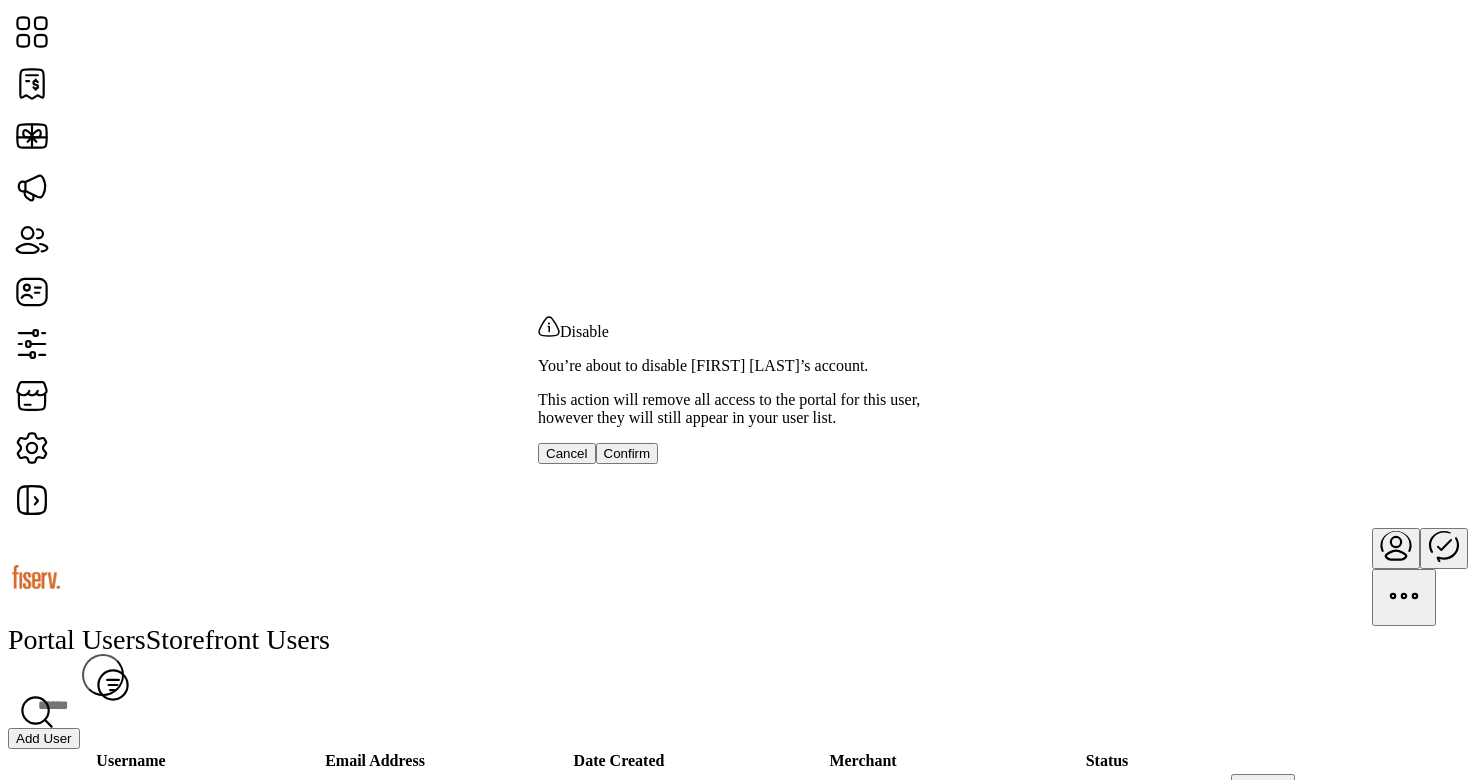 click on "Confirm" at bounding box center [627, 453] 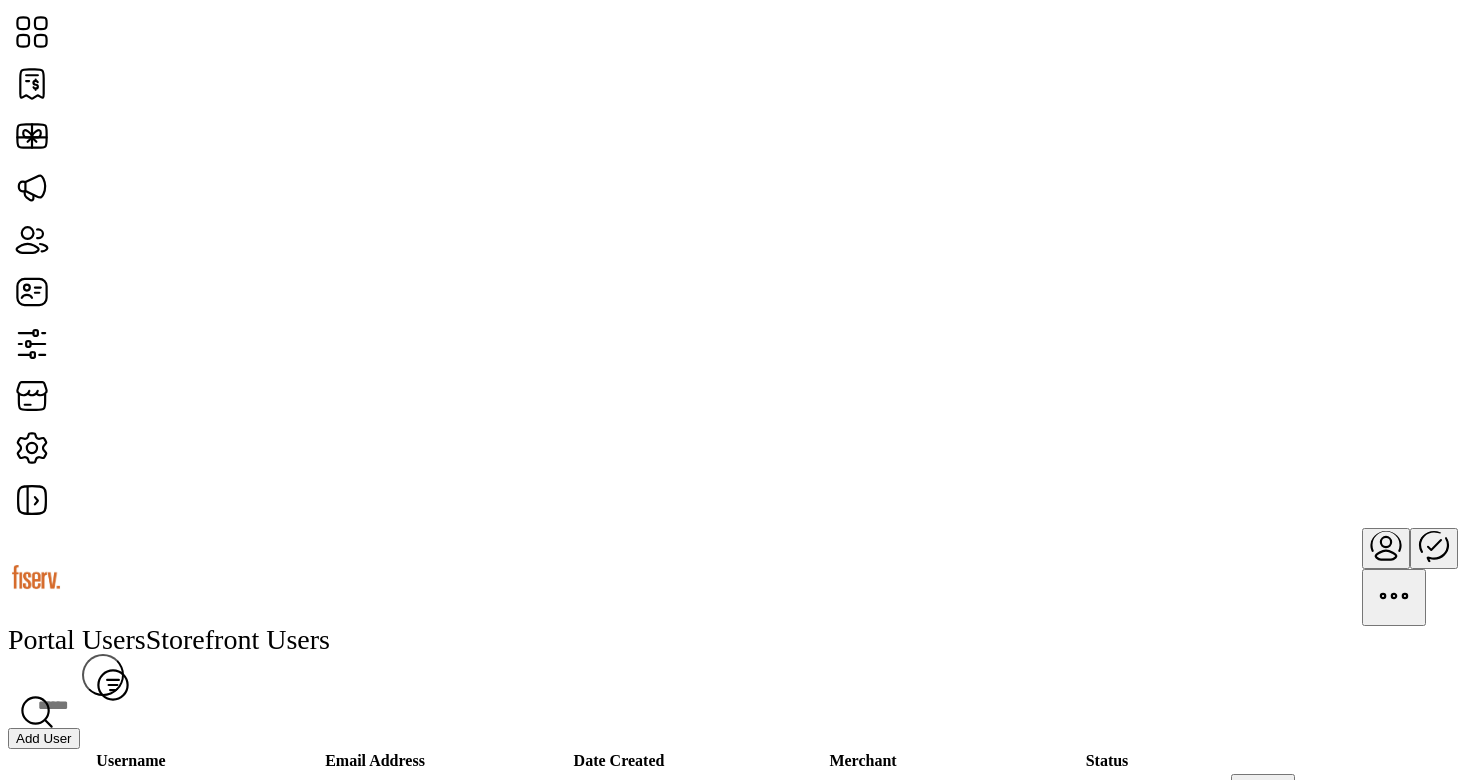 click at bounding box center (1386, 545) 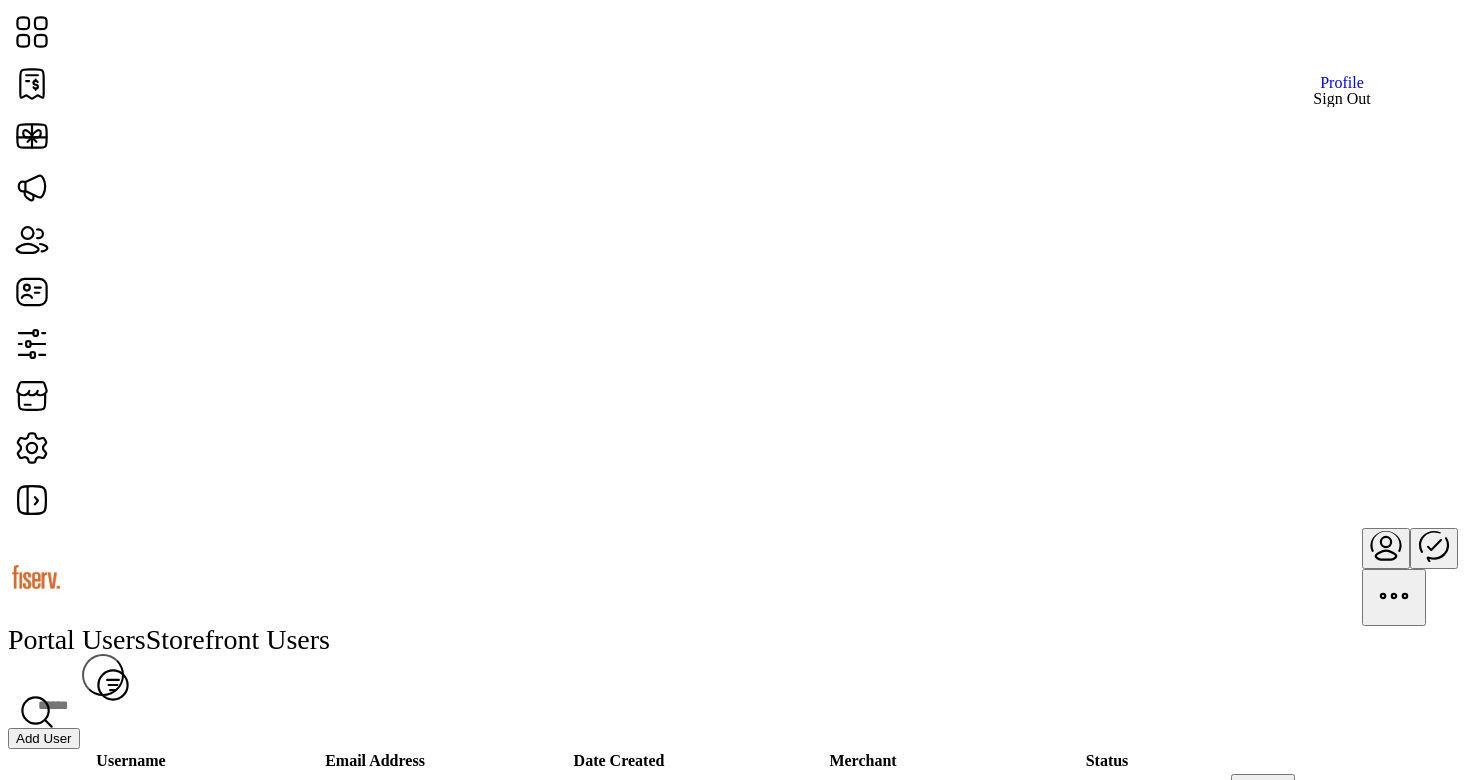click on "Sign Out" at bounding box center (1341, 99) 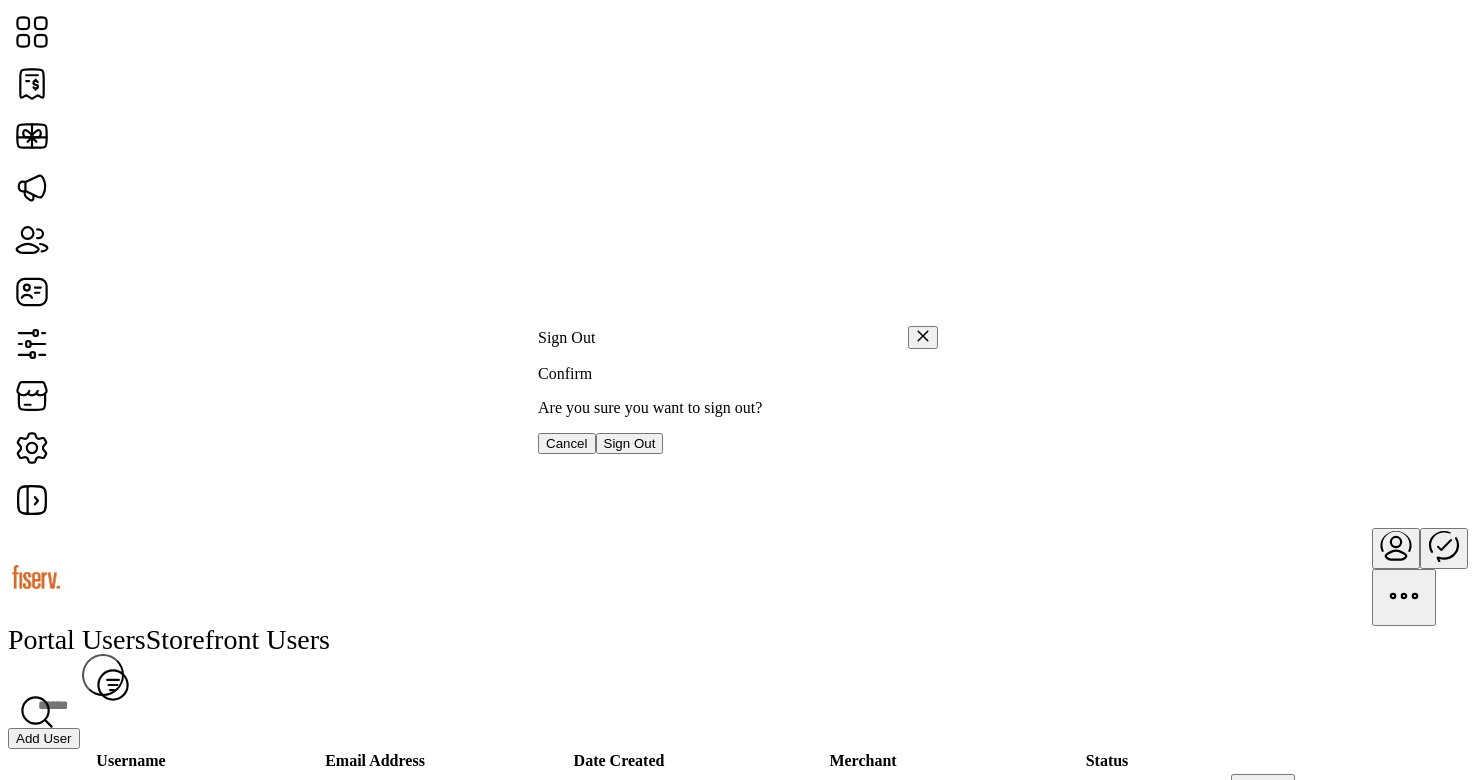 type 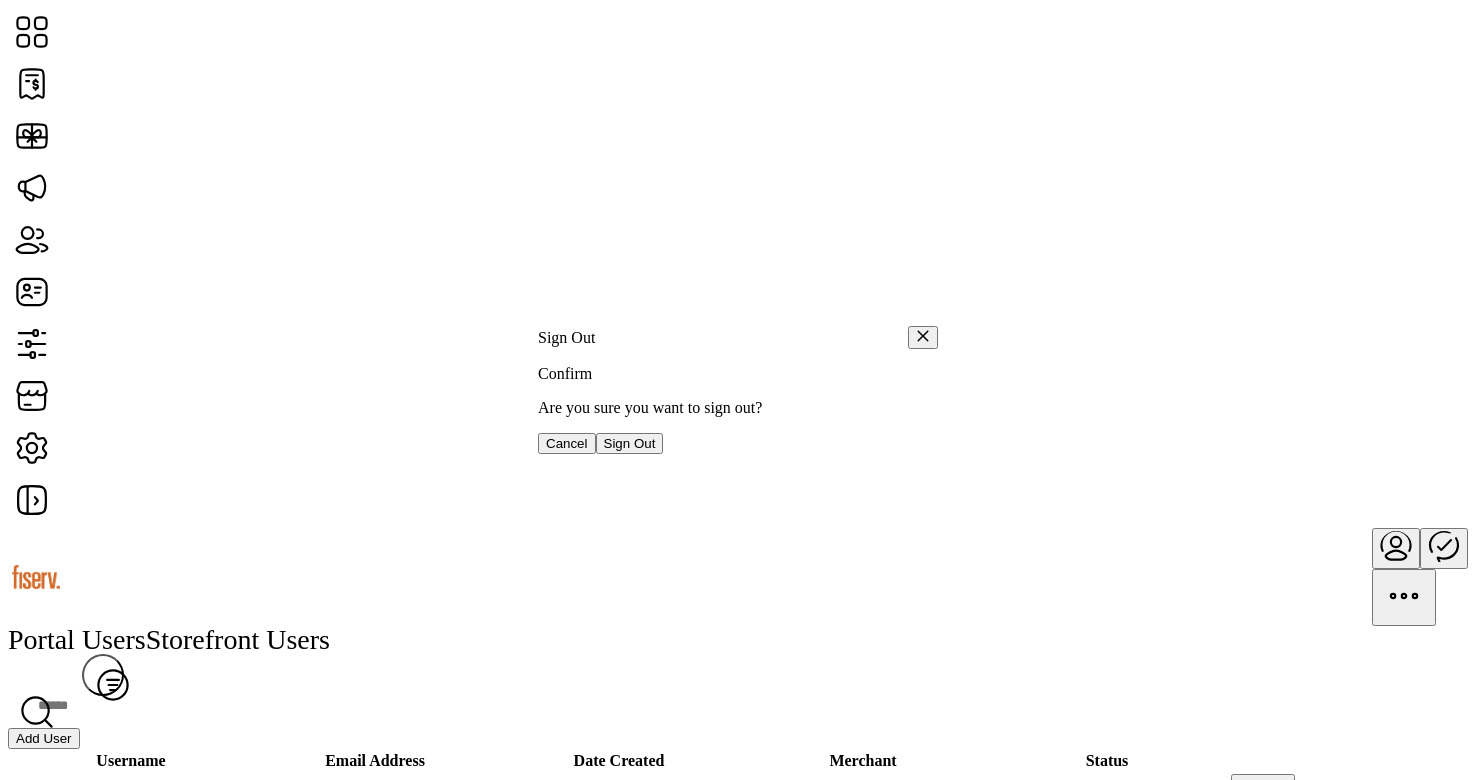 click on "Sign Out" at bounding box center (630, 443) 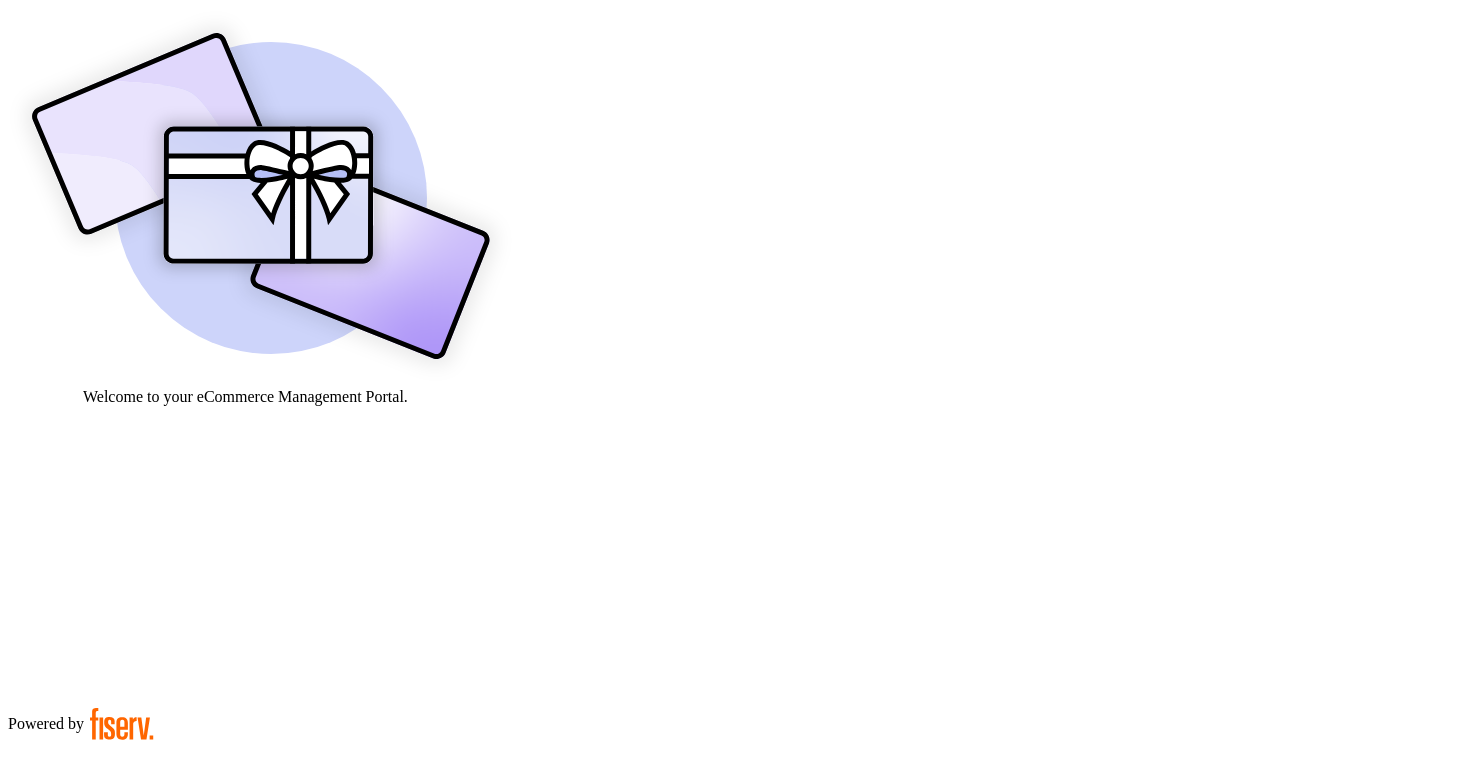 click at bounding box center [79, 909] 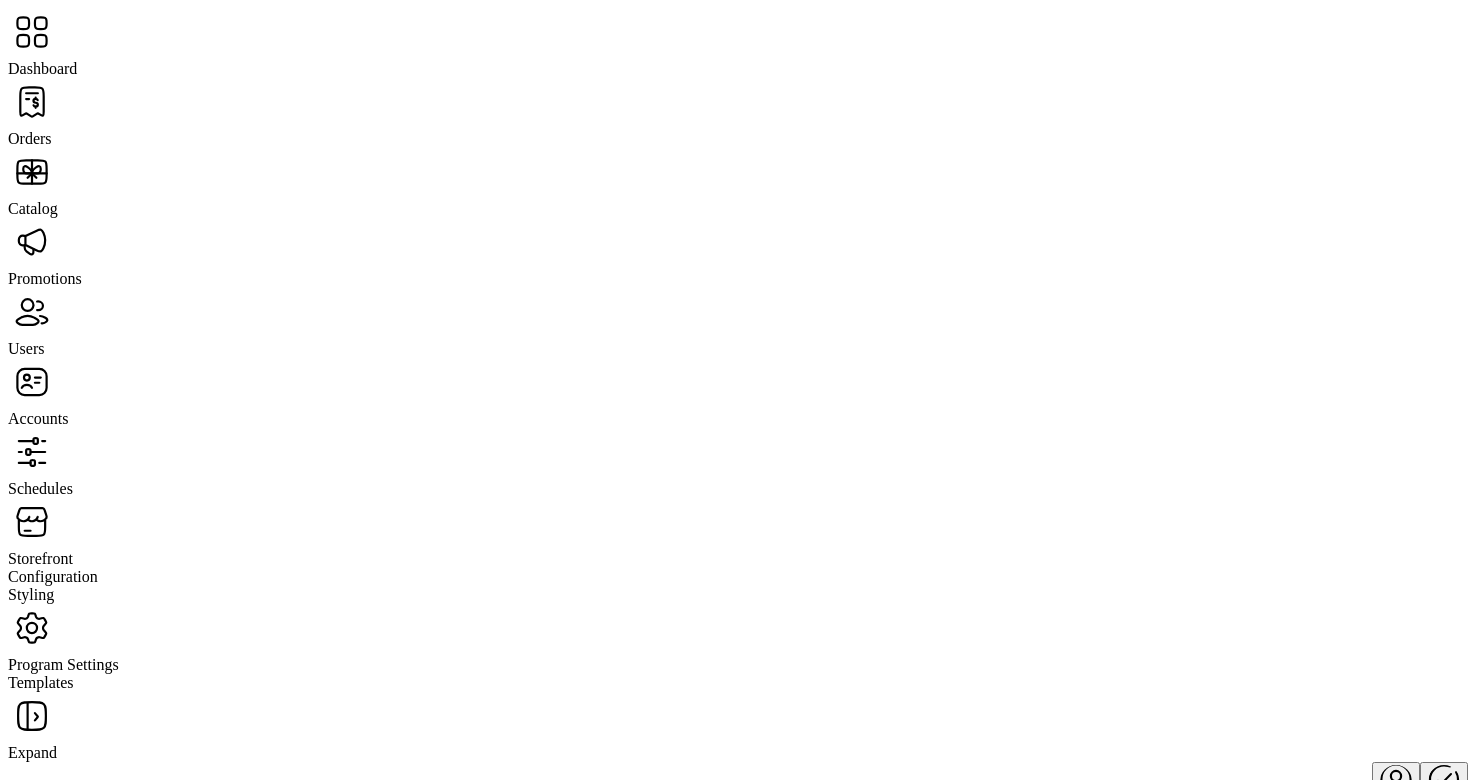 click at bounding box center [28, 312] 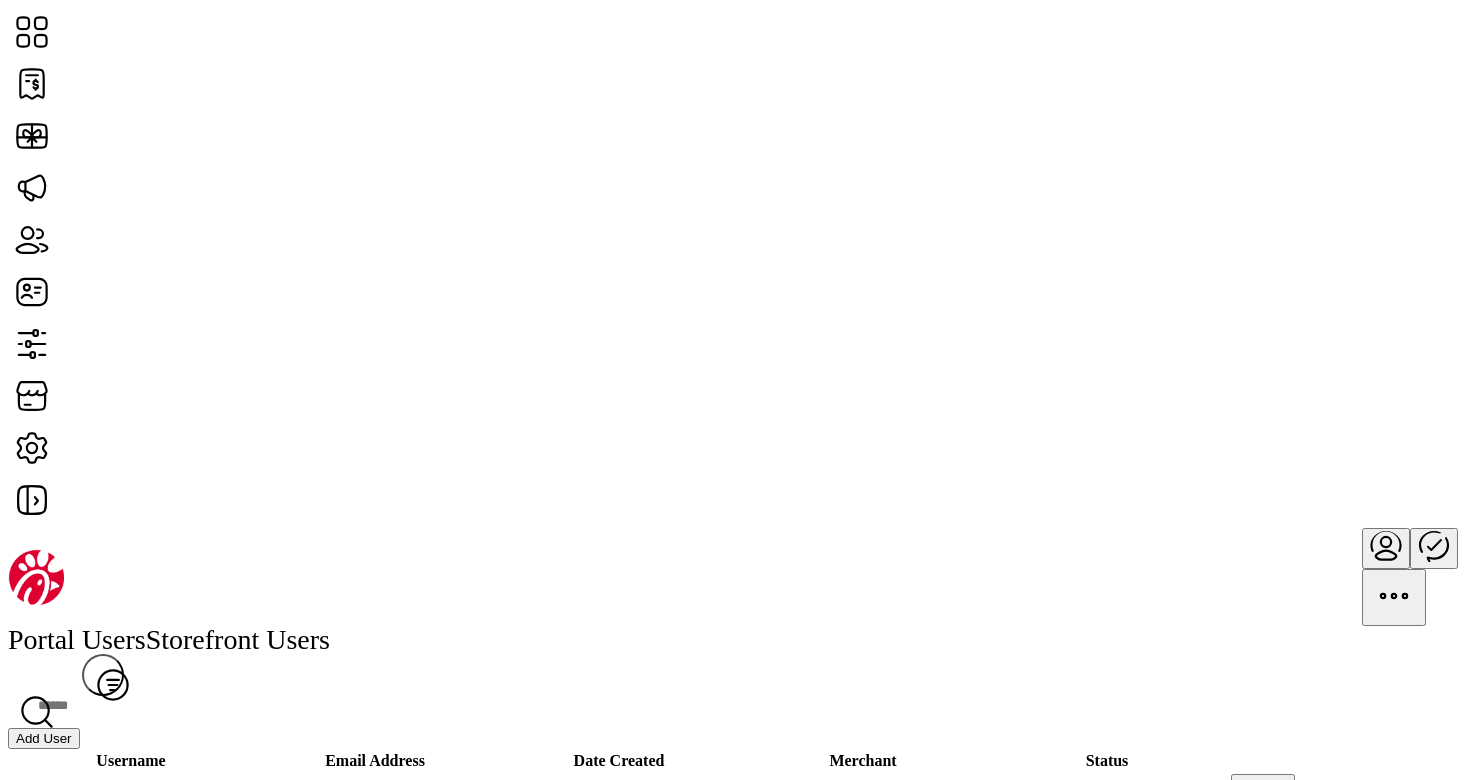 drag, startPoint x: 178, startPoint y: 339, endPoint x: 290, endPoint y: 340, distance: 112.00446 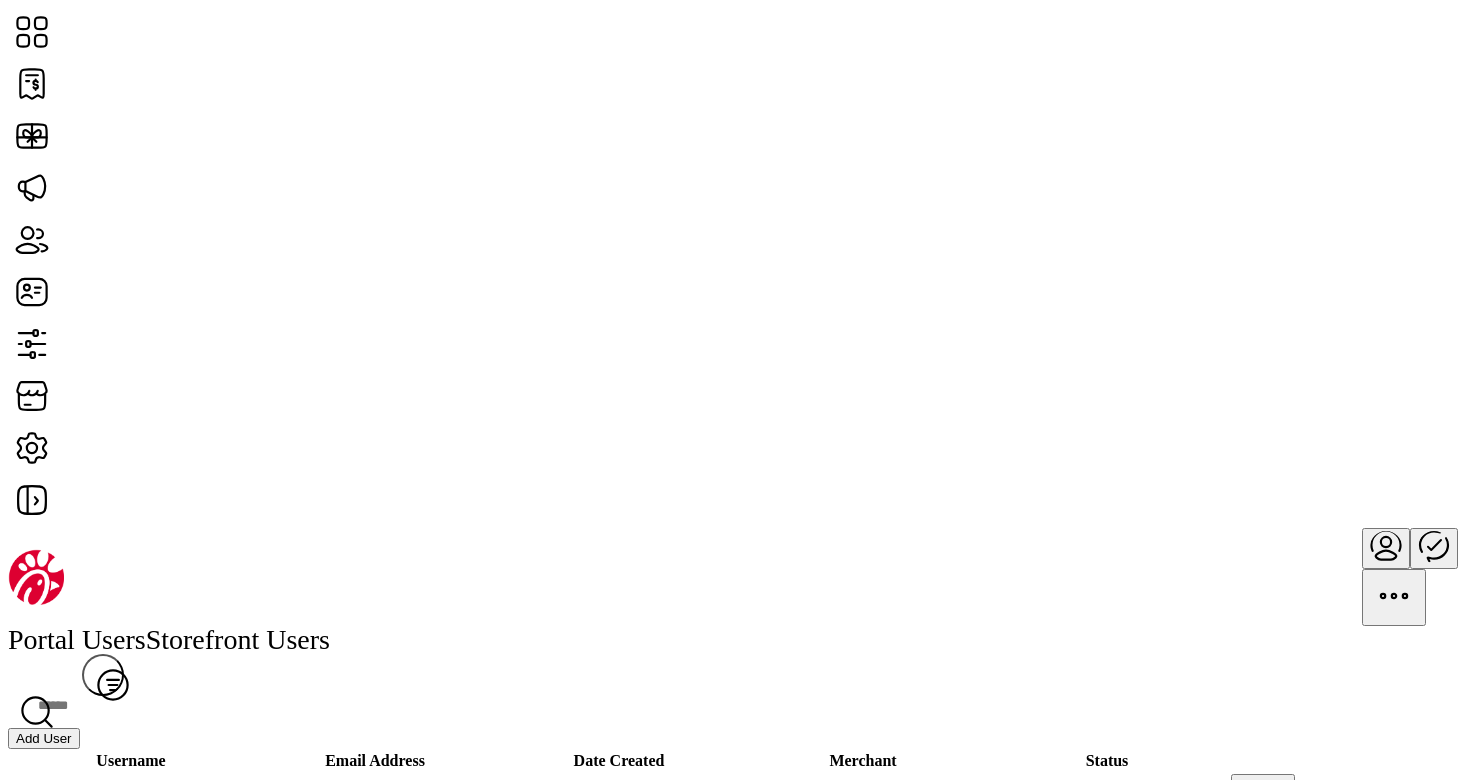 scroll, scrollTop: 75, scrollLeft: 0, axis: vertical 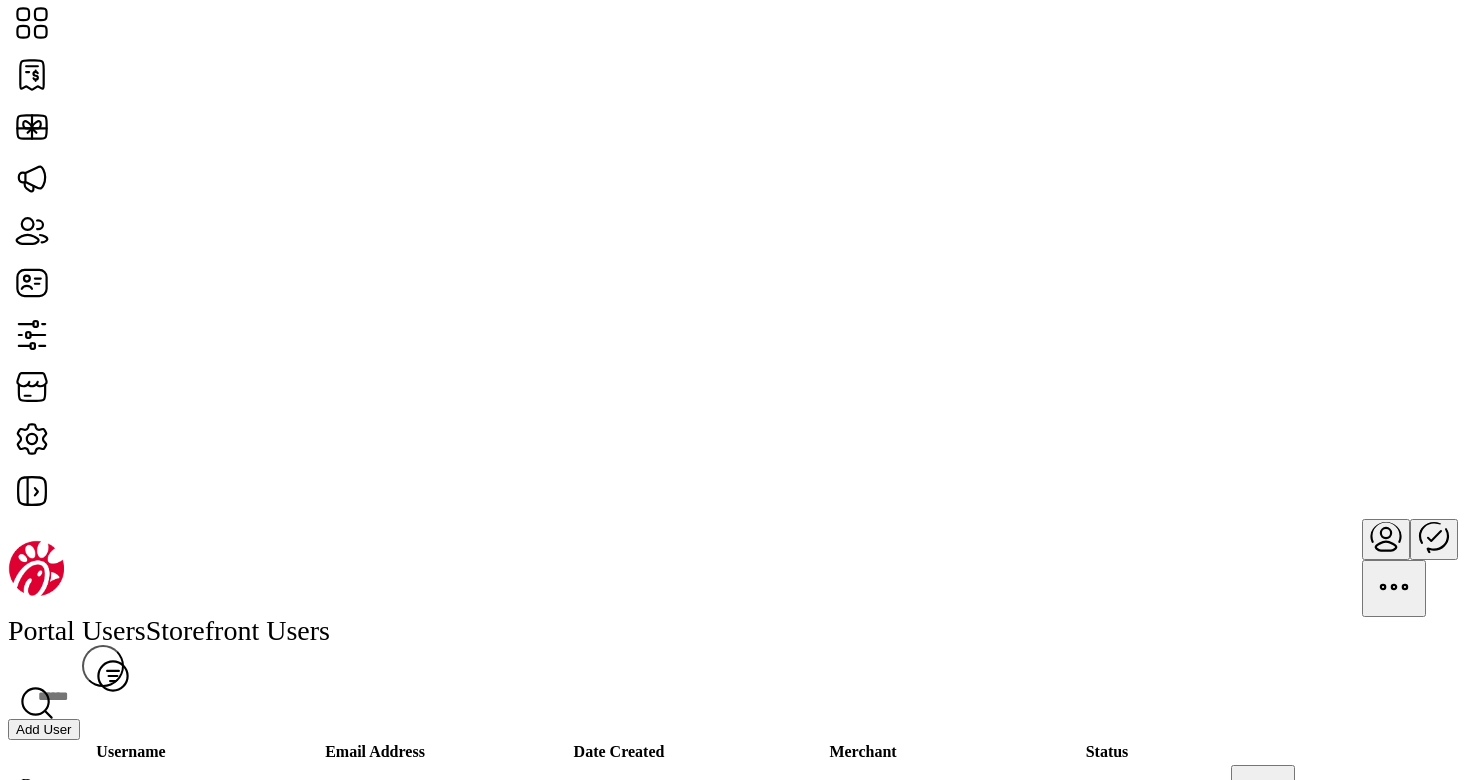 click at bounding box center [1386, 536] 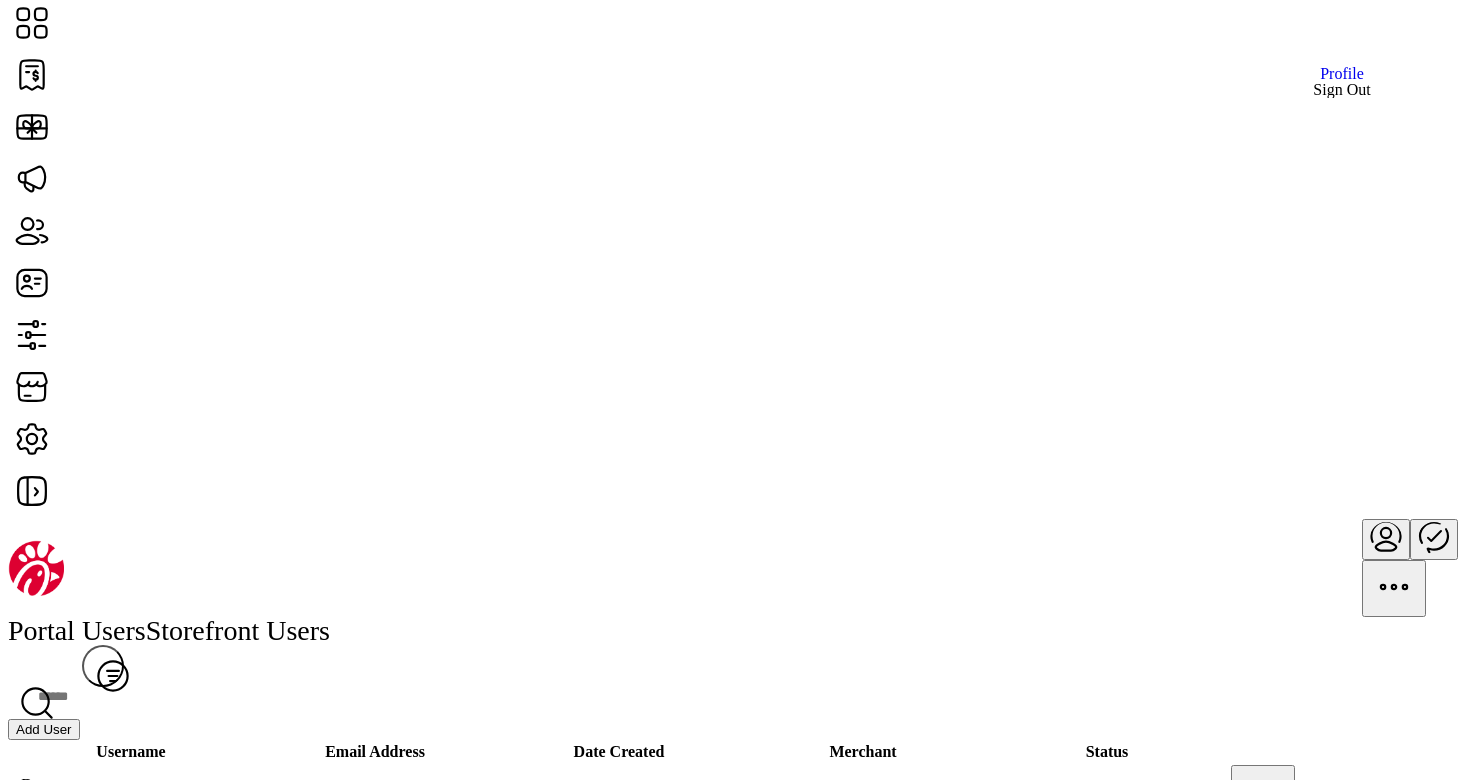 click on "Sign Out" at bounding box center (1341, 90) 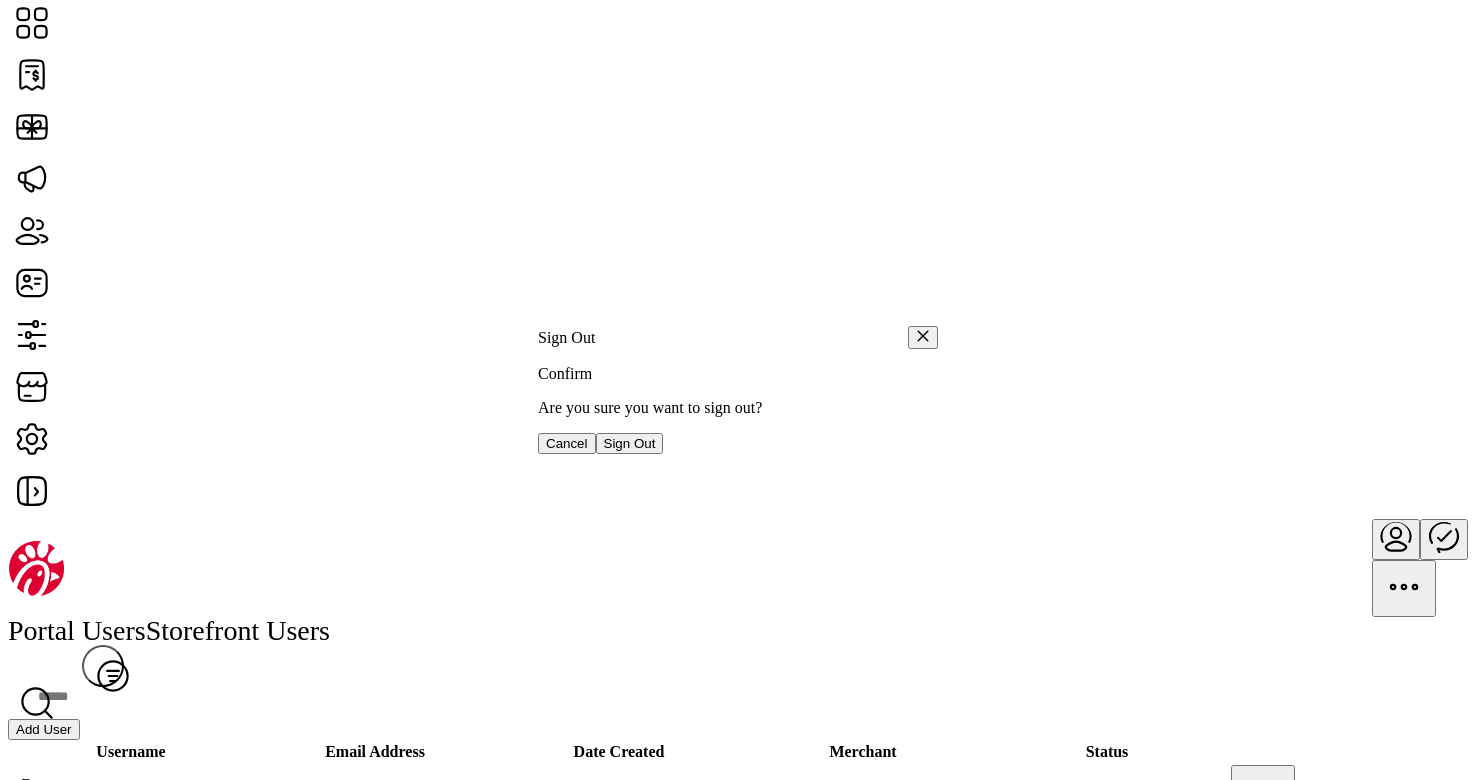click on "Sign Out" at bounding box center (630, 443) 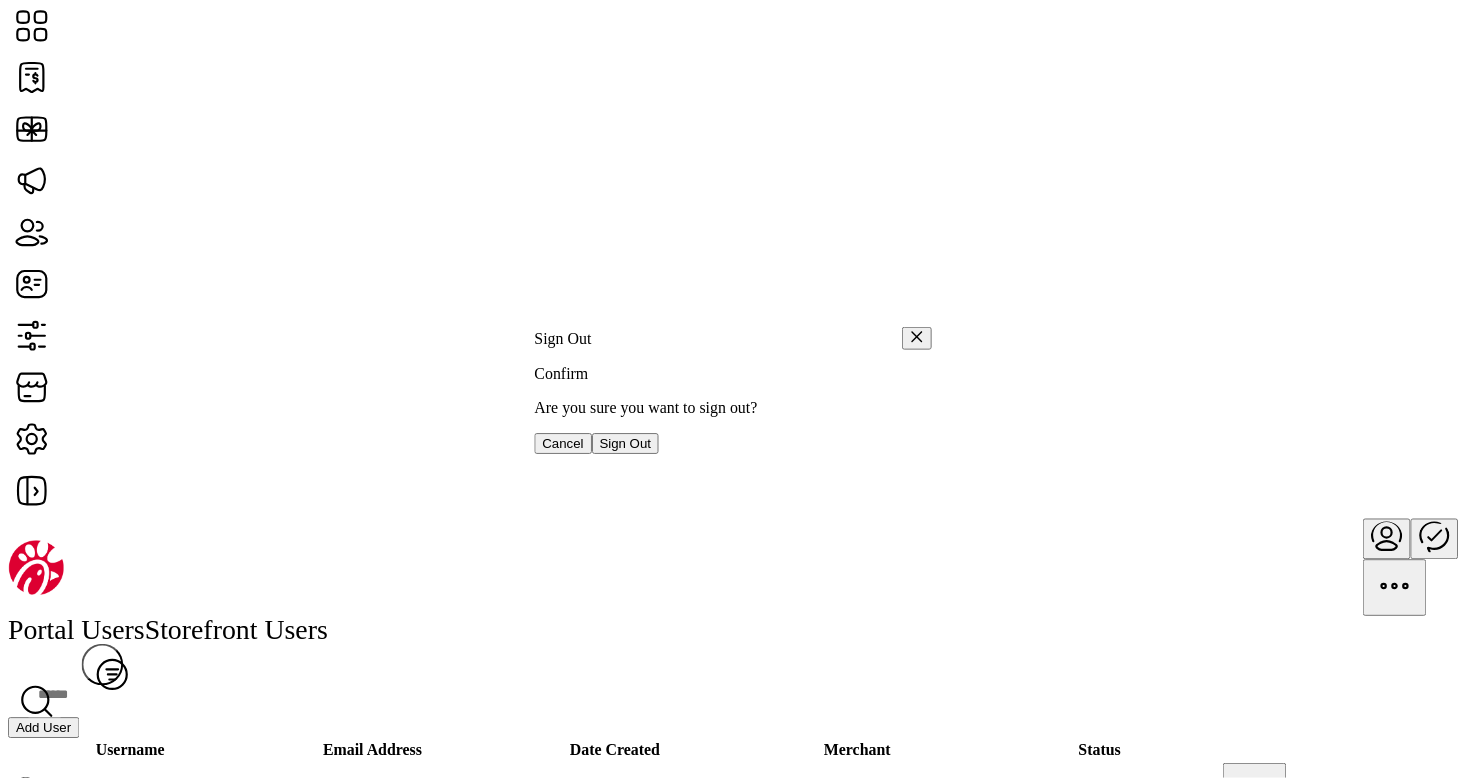 scroll, scrollTop: 0, scrollLeft: 0, axis: both 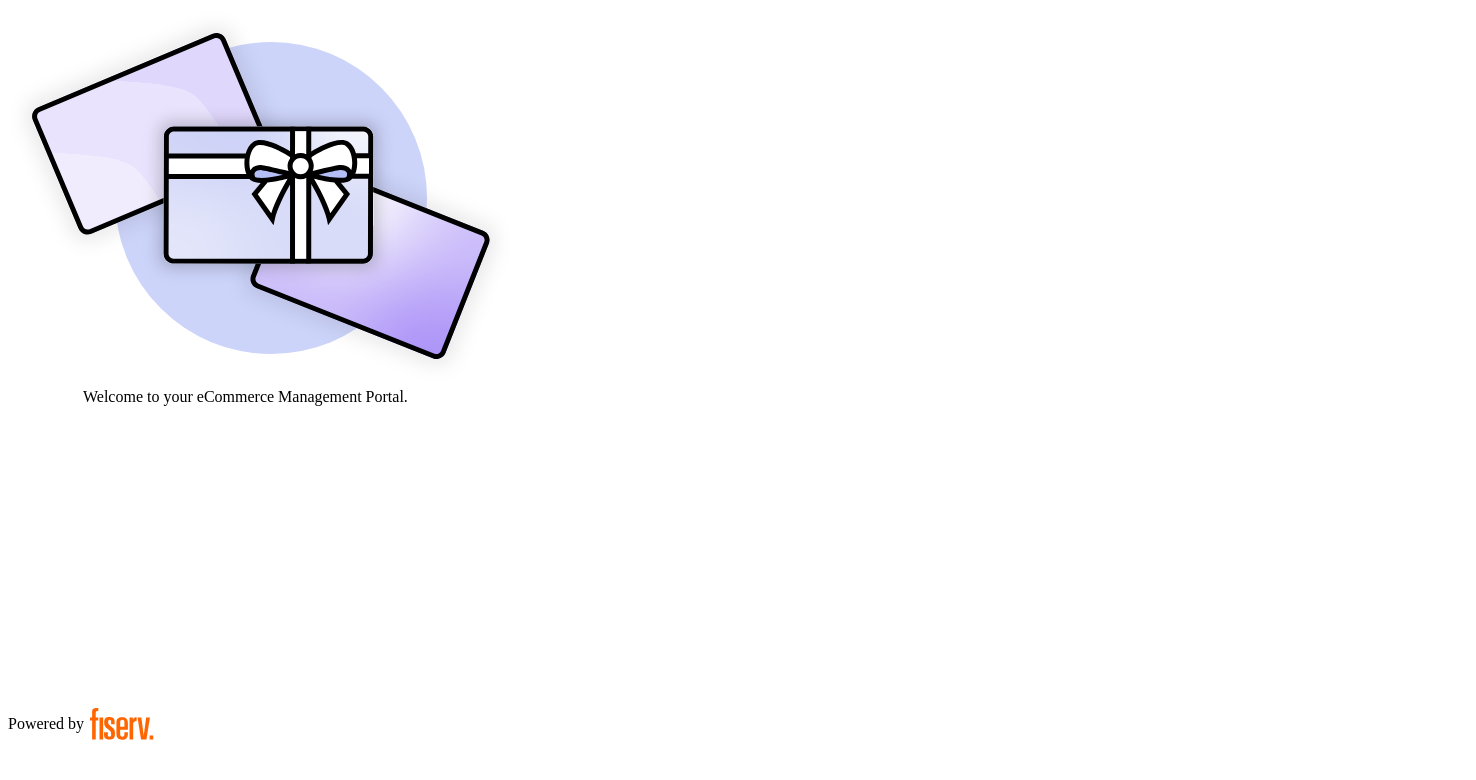 click at bounding box center (79, 909) 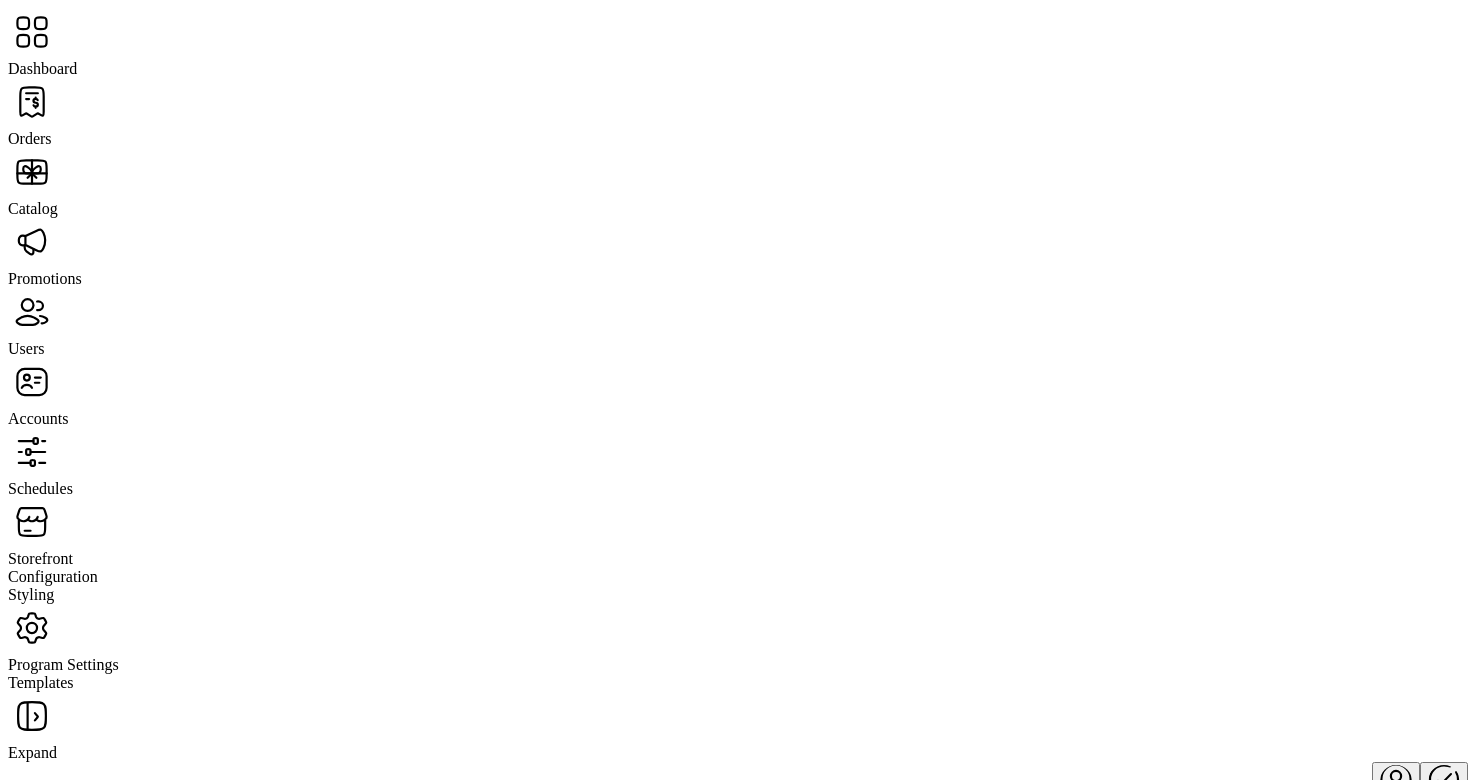 click at bounding box center [32, 102] 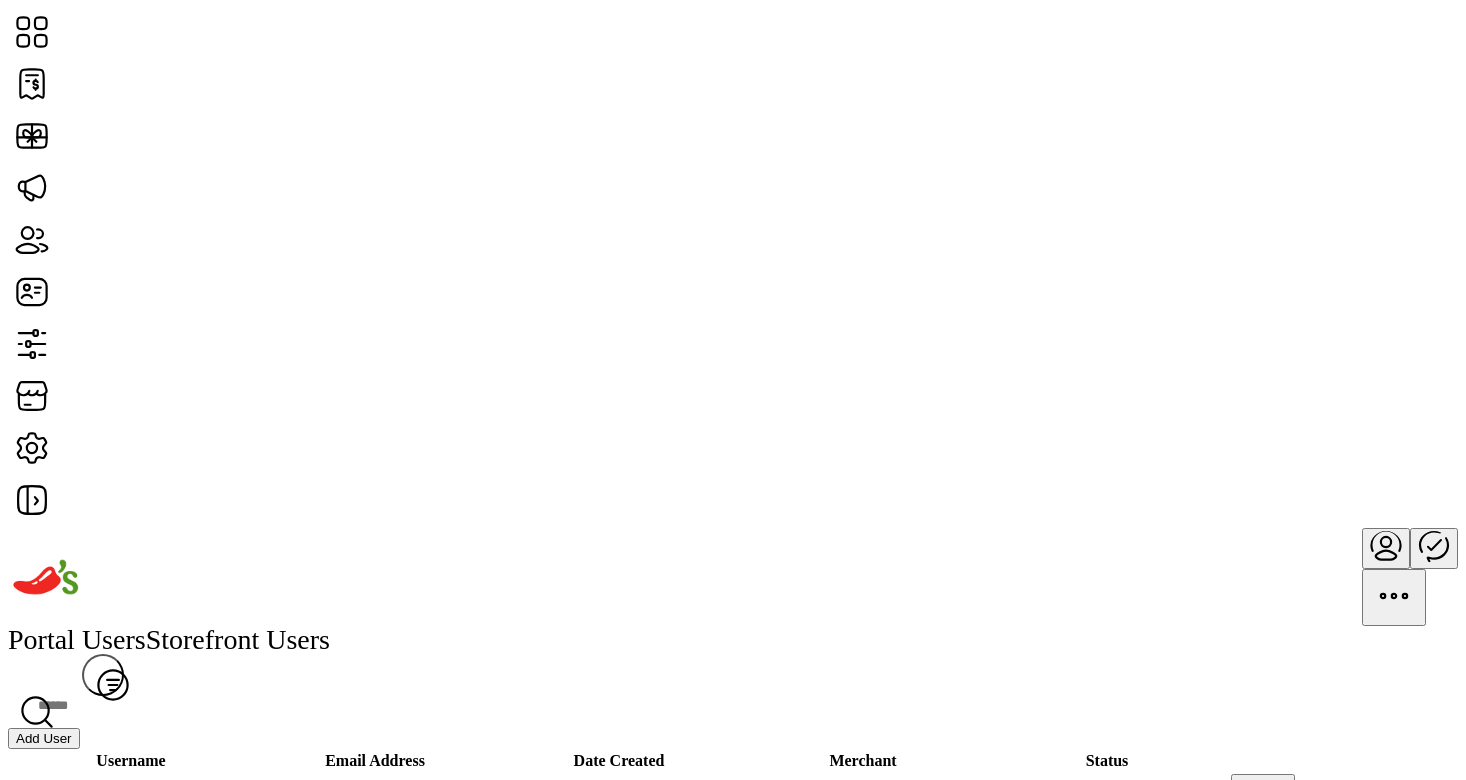 scroll, scrollTop: 275, scrollLeft: 0, axis: vertical 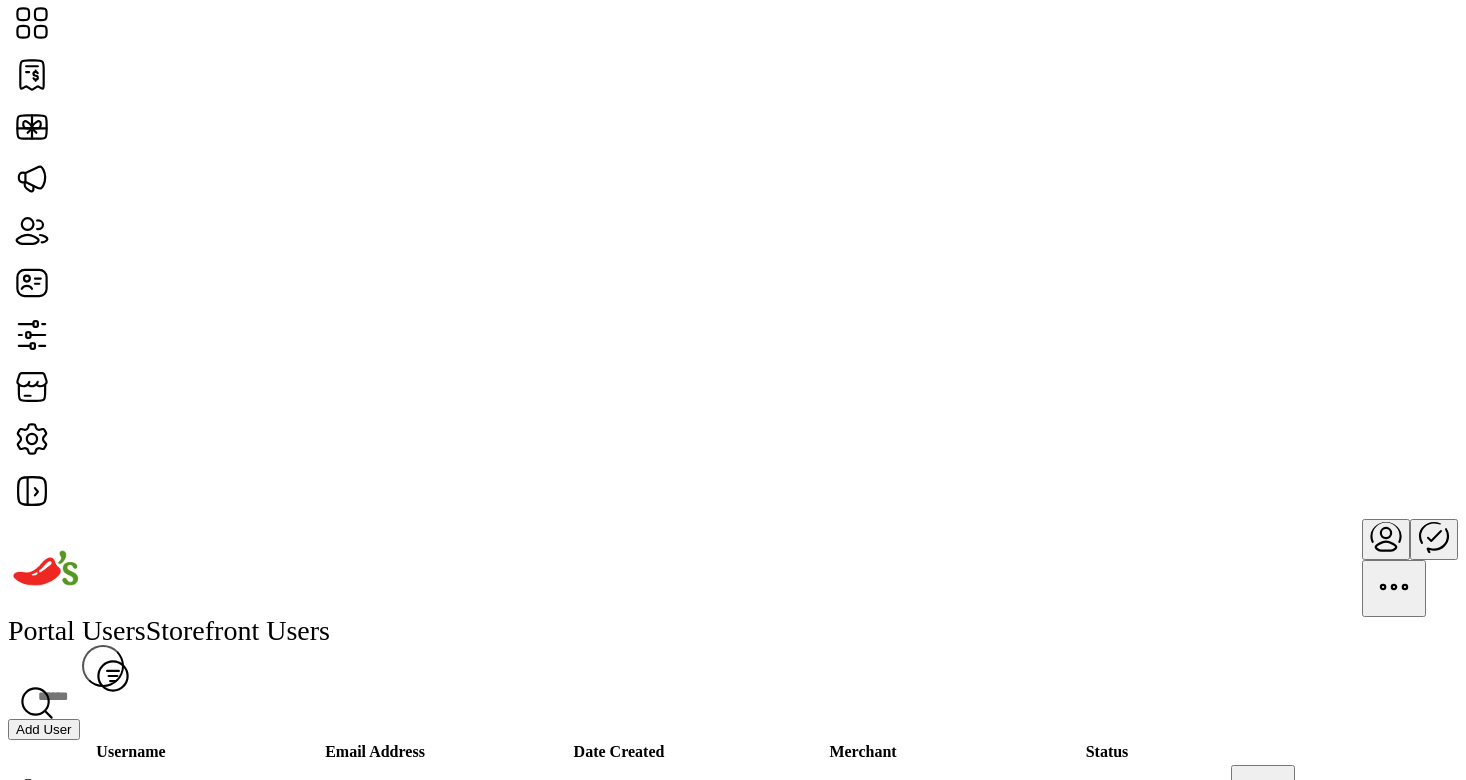click on "Add User" at bounding box center [44, 729] 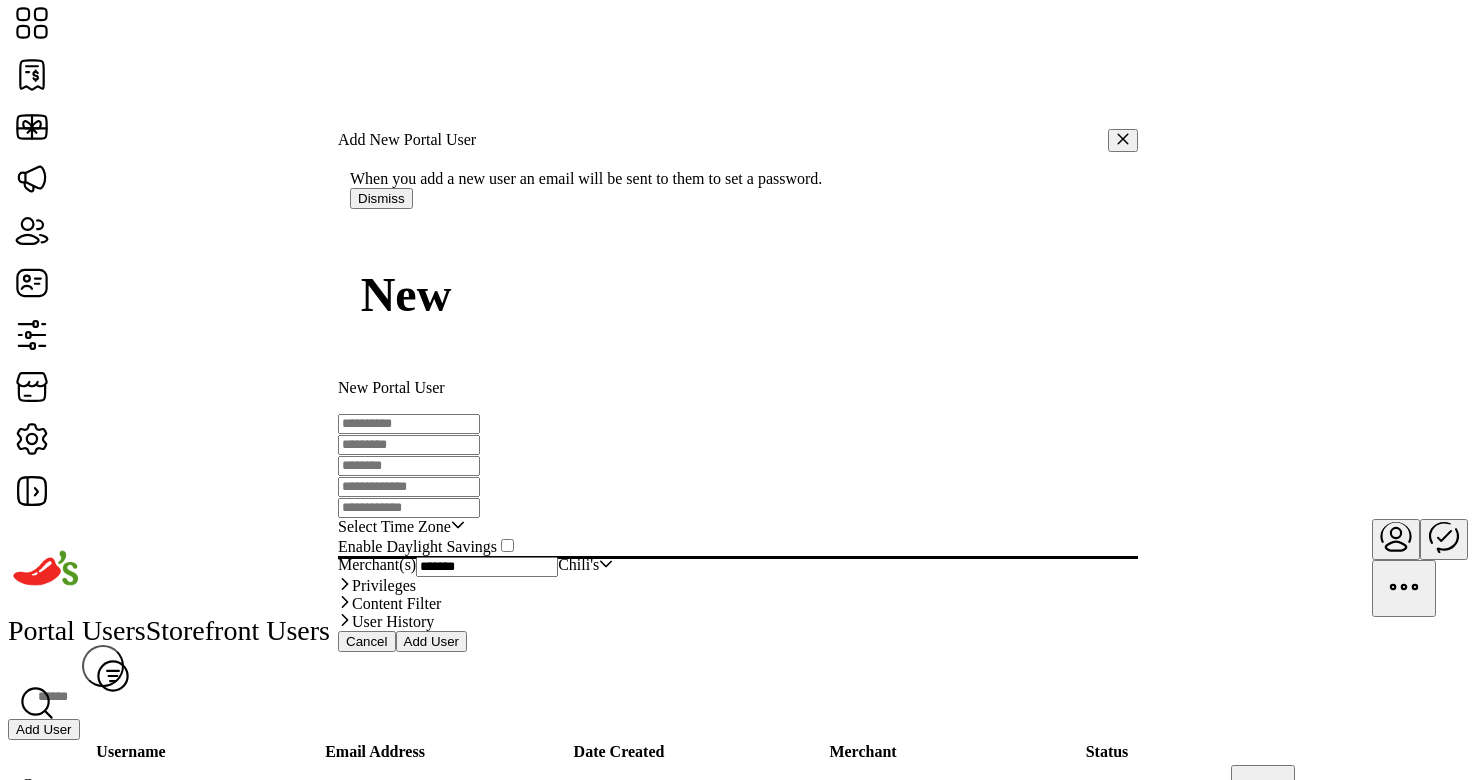 type 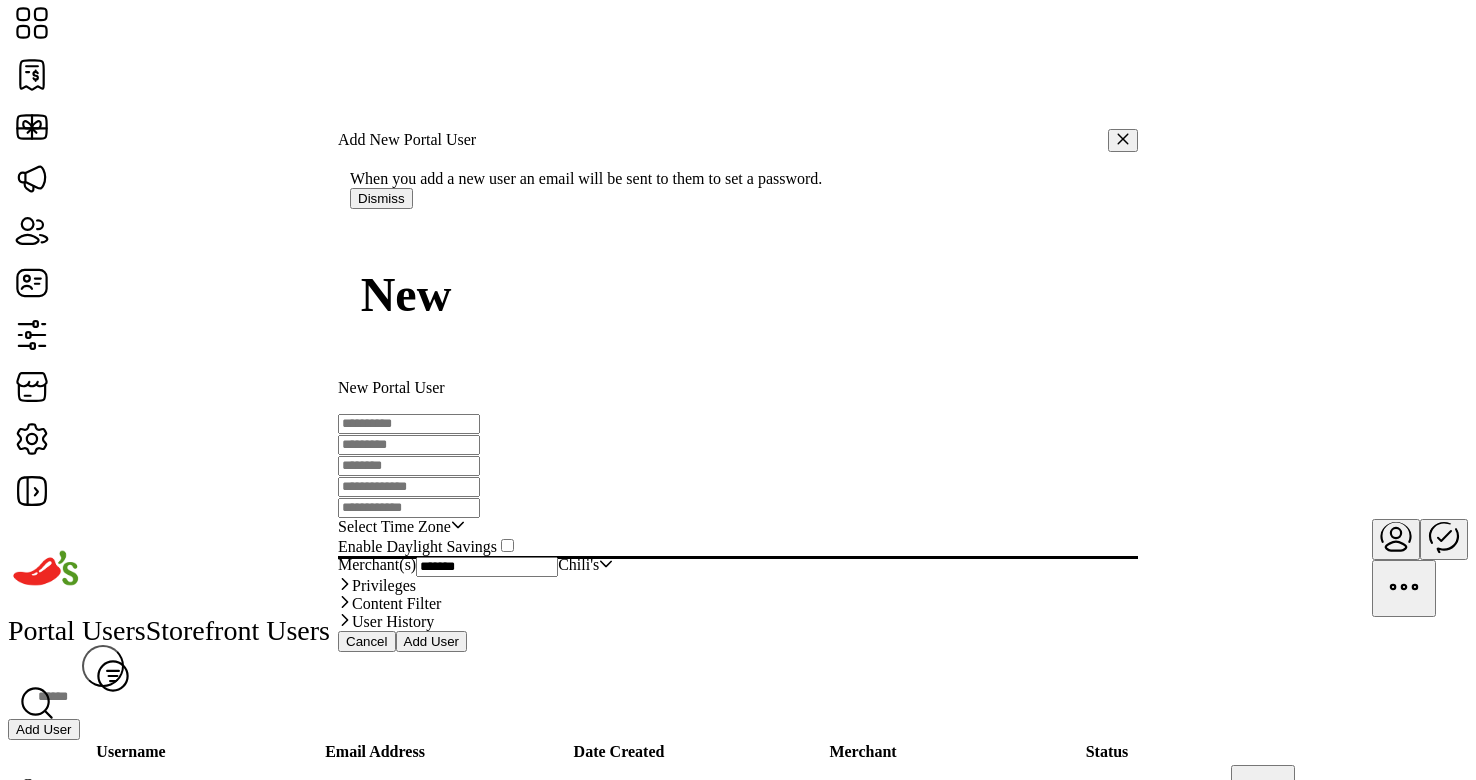 click at bounding box center [409, 424] 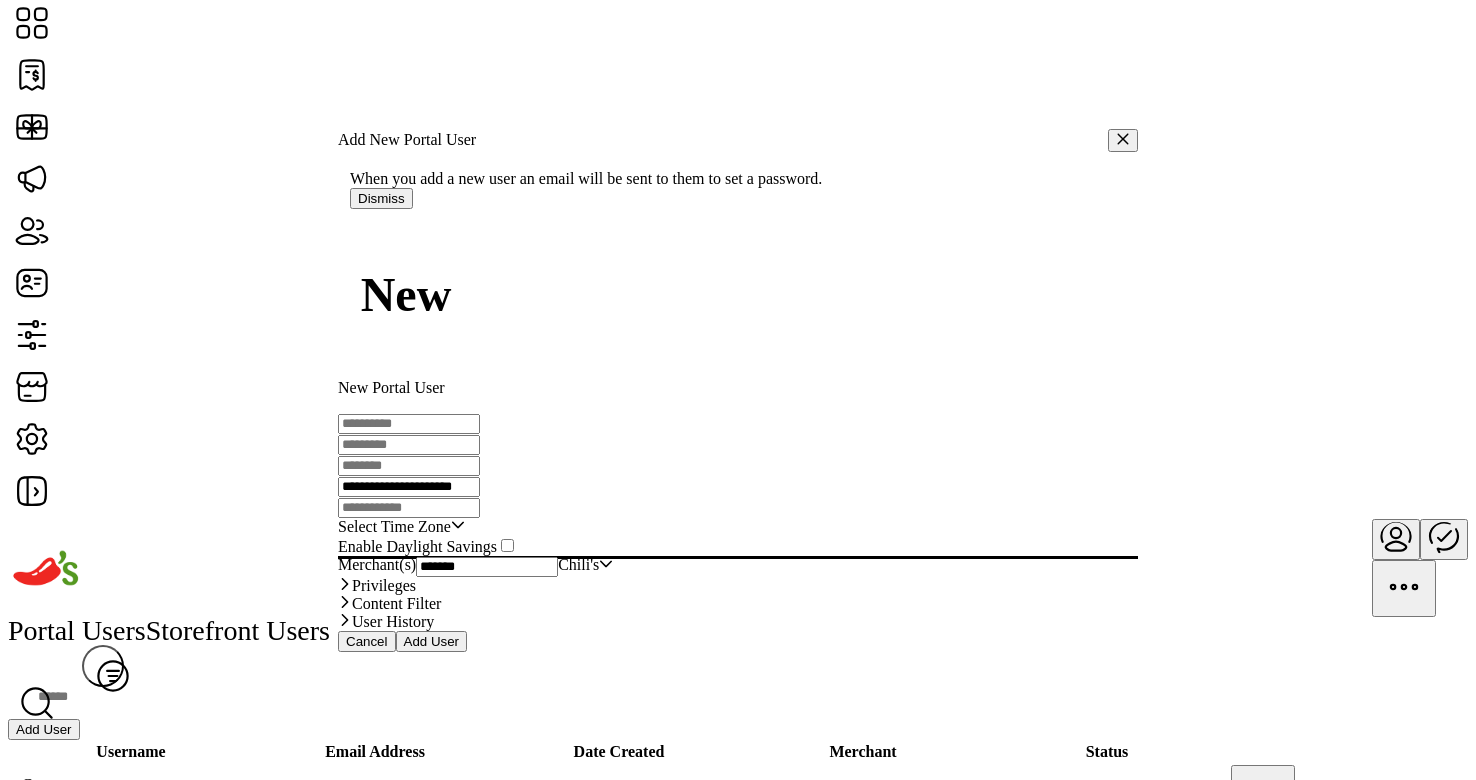 click on "**********" at bounding box center [409, 487] 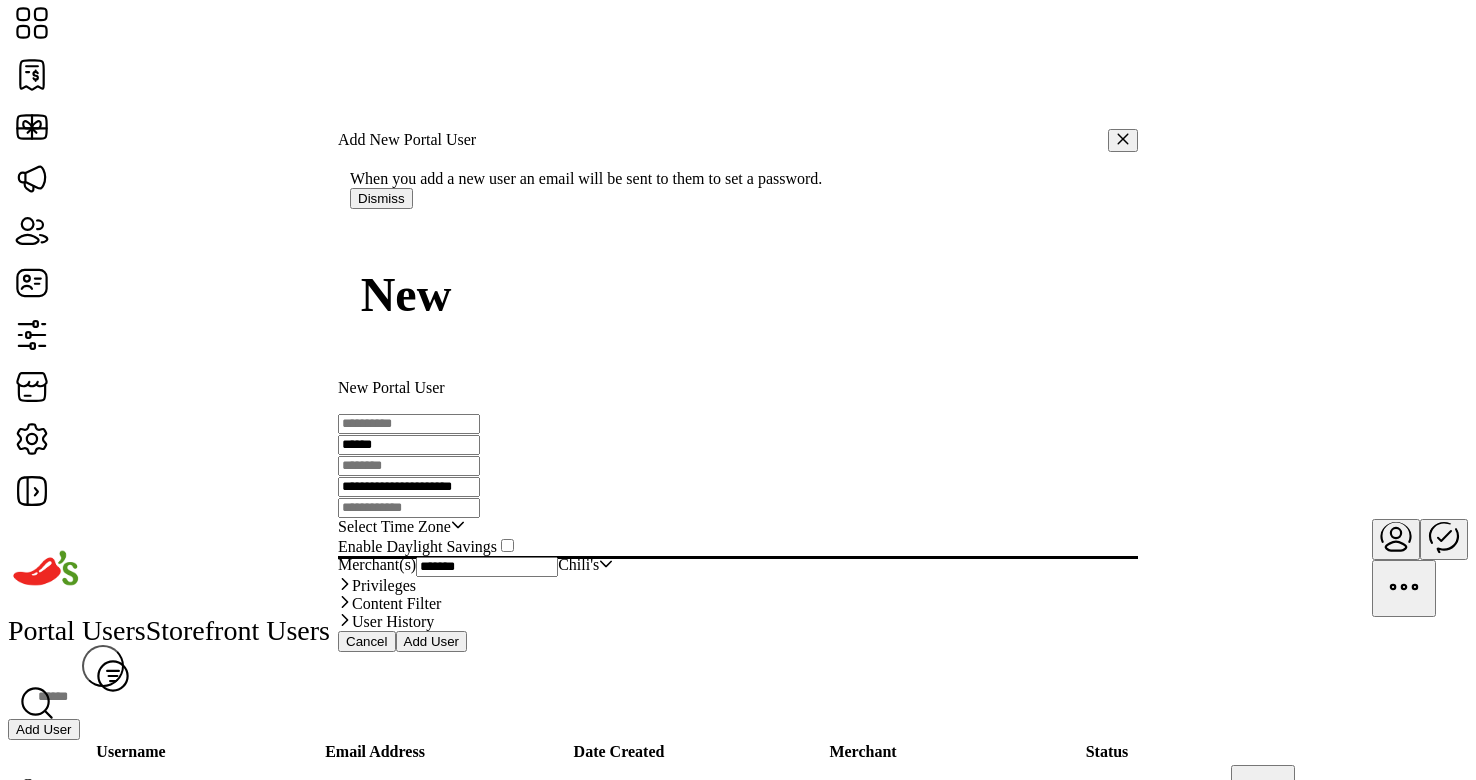 type on "******" 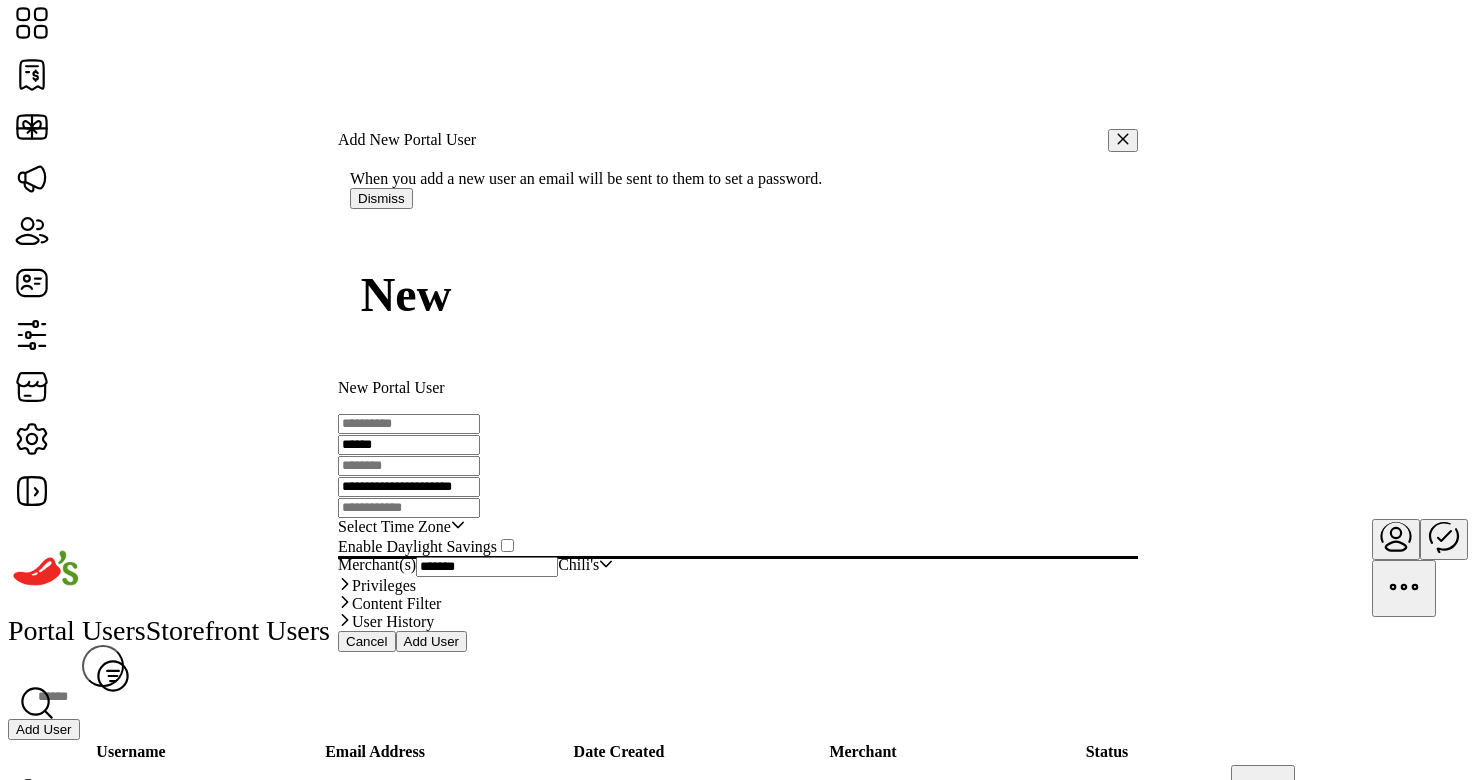 click at bounding box center (409, 424) 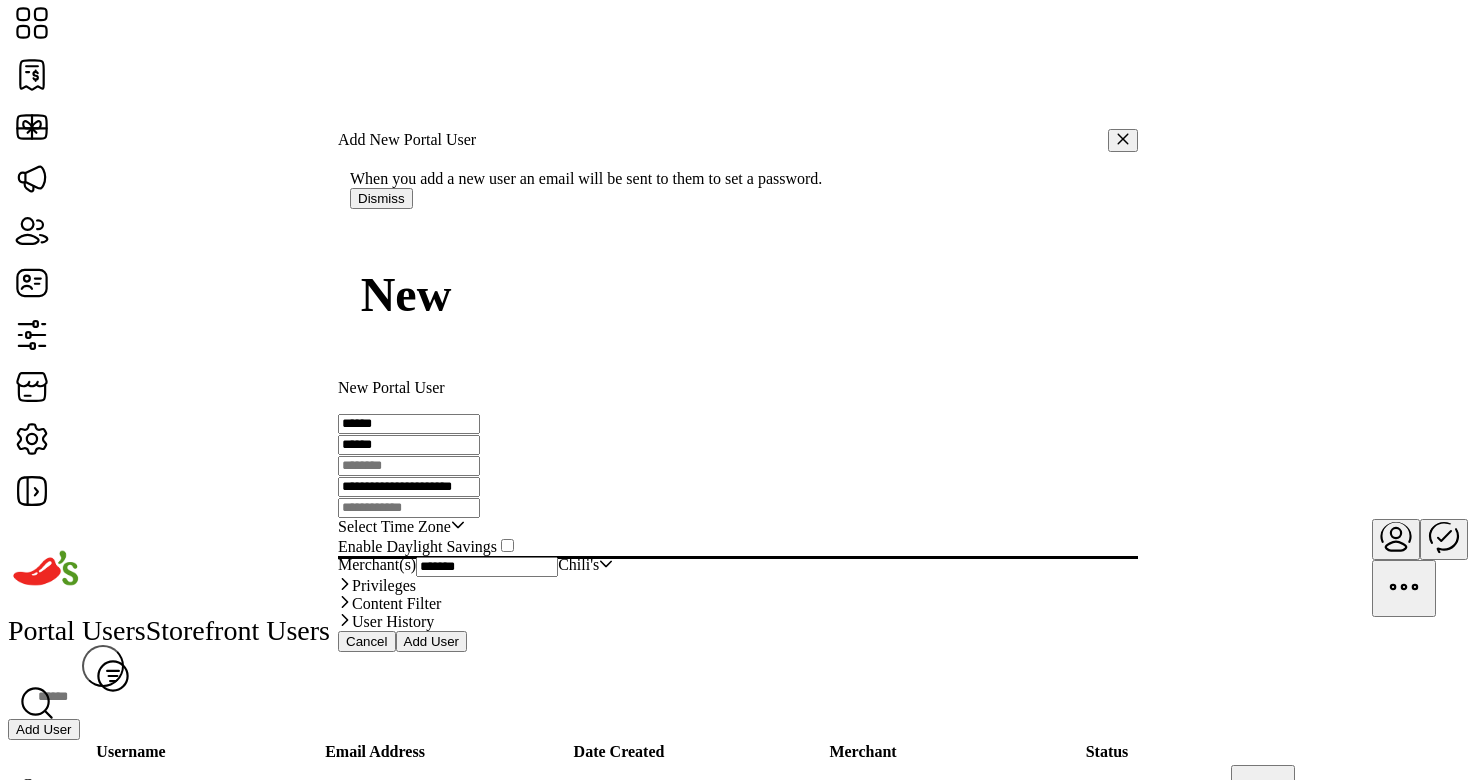 type on "******" 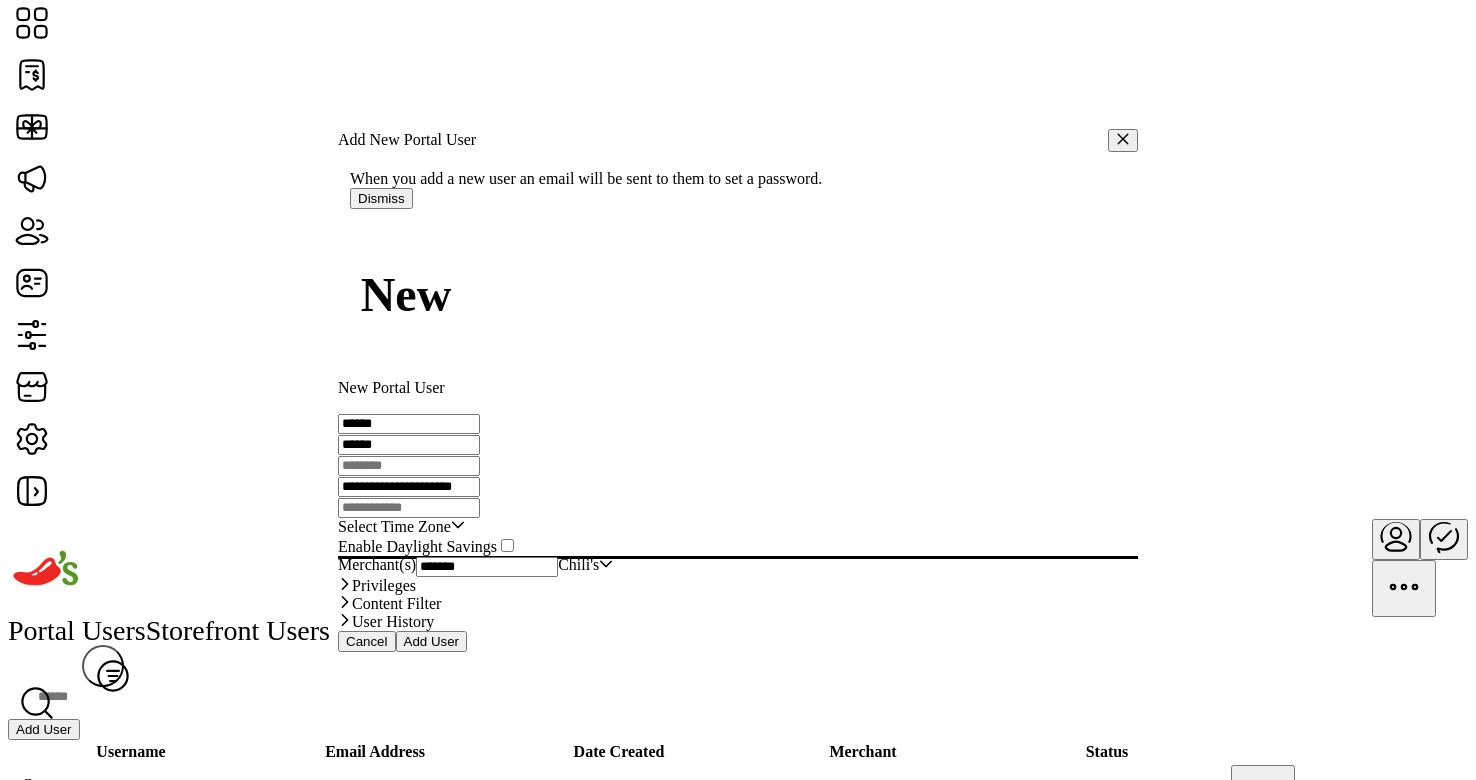 click on "******" at bounding box center [409, 424] 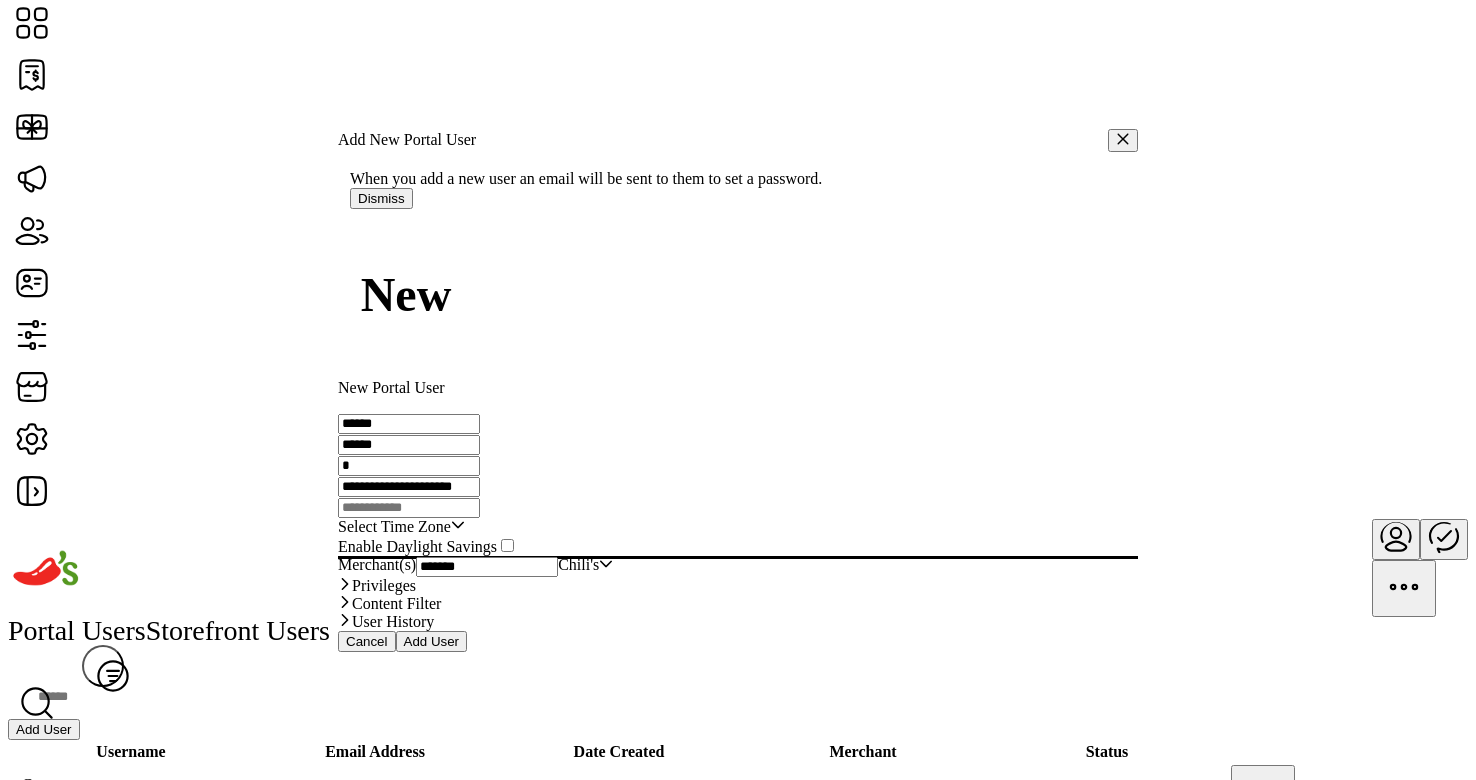 paste on "******" 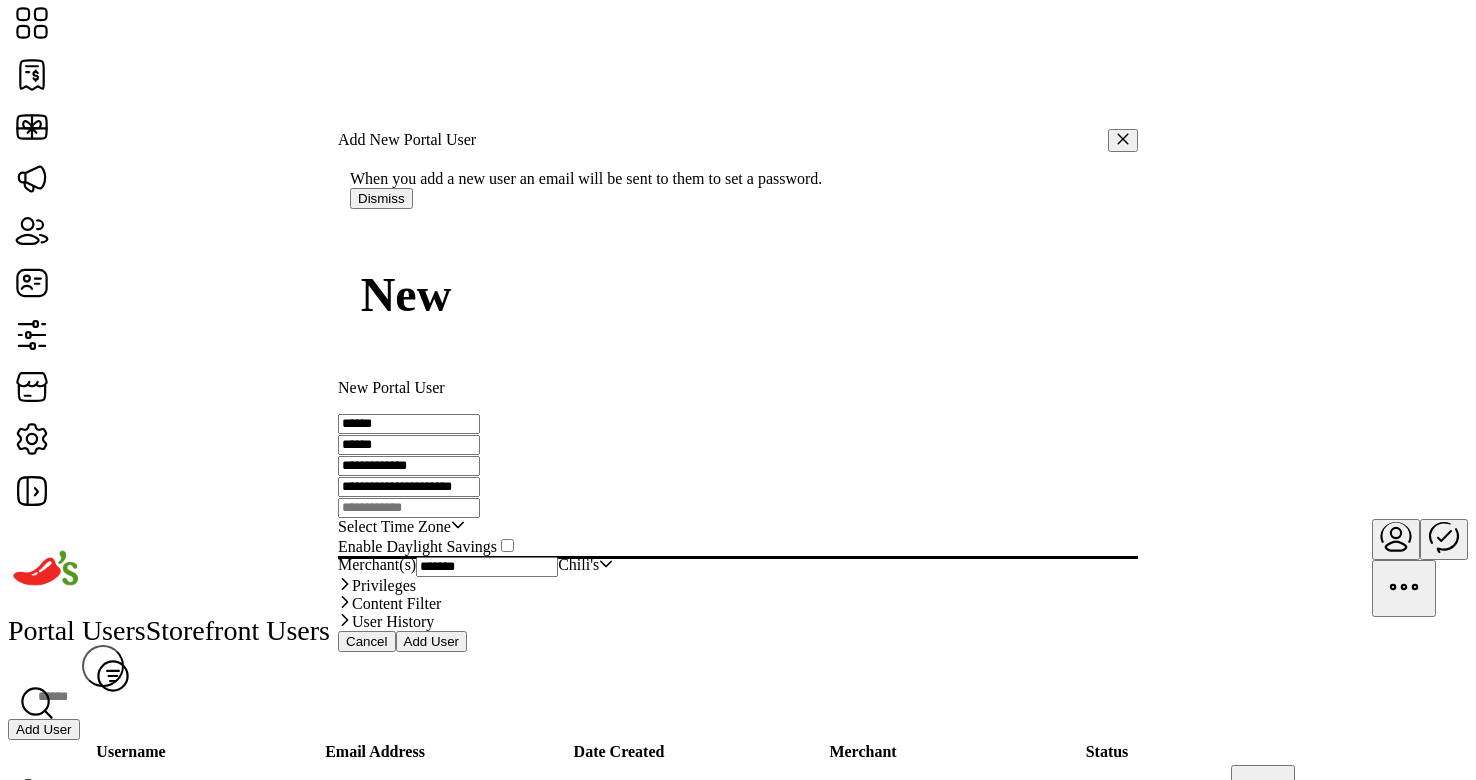 drag, startPoint x: 705, startPoint y: 306, endPoint x: 735, endPoint y: 311, distance: 30.413813 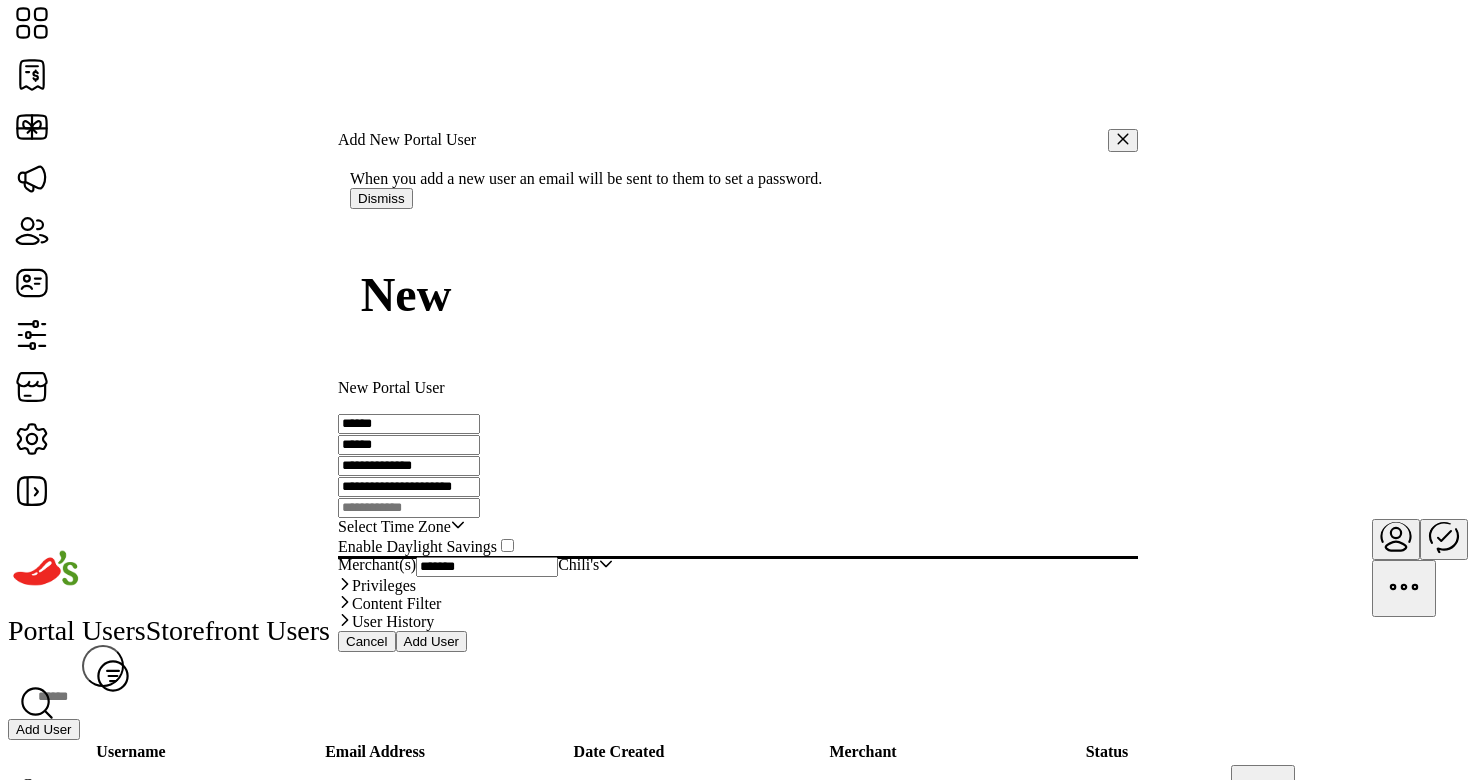 type on "**********" 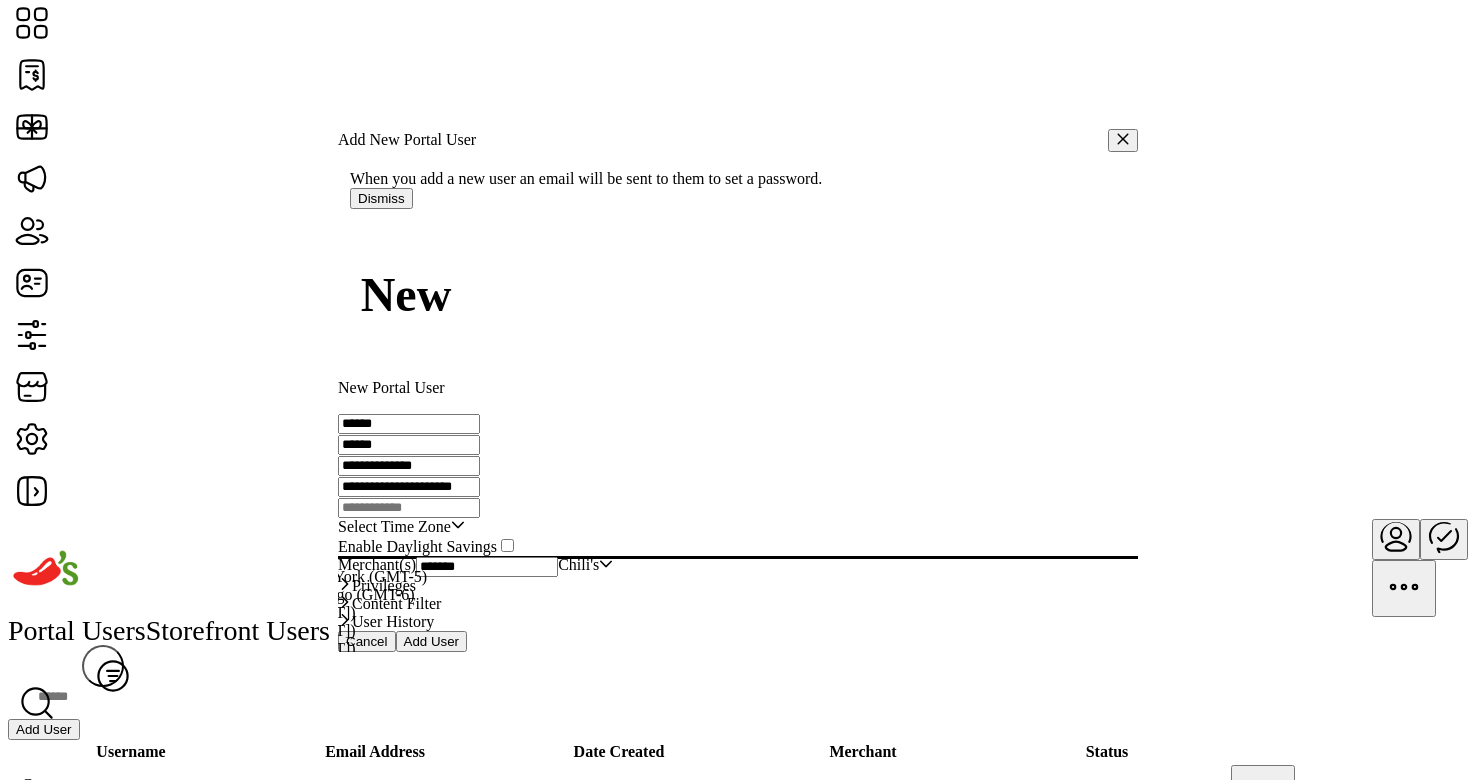 click on "Eastern Standard Time - New York (GMT-5)" at bounding box center [284, 576] 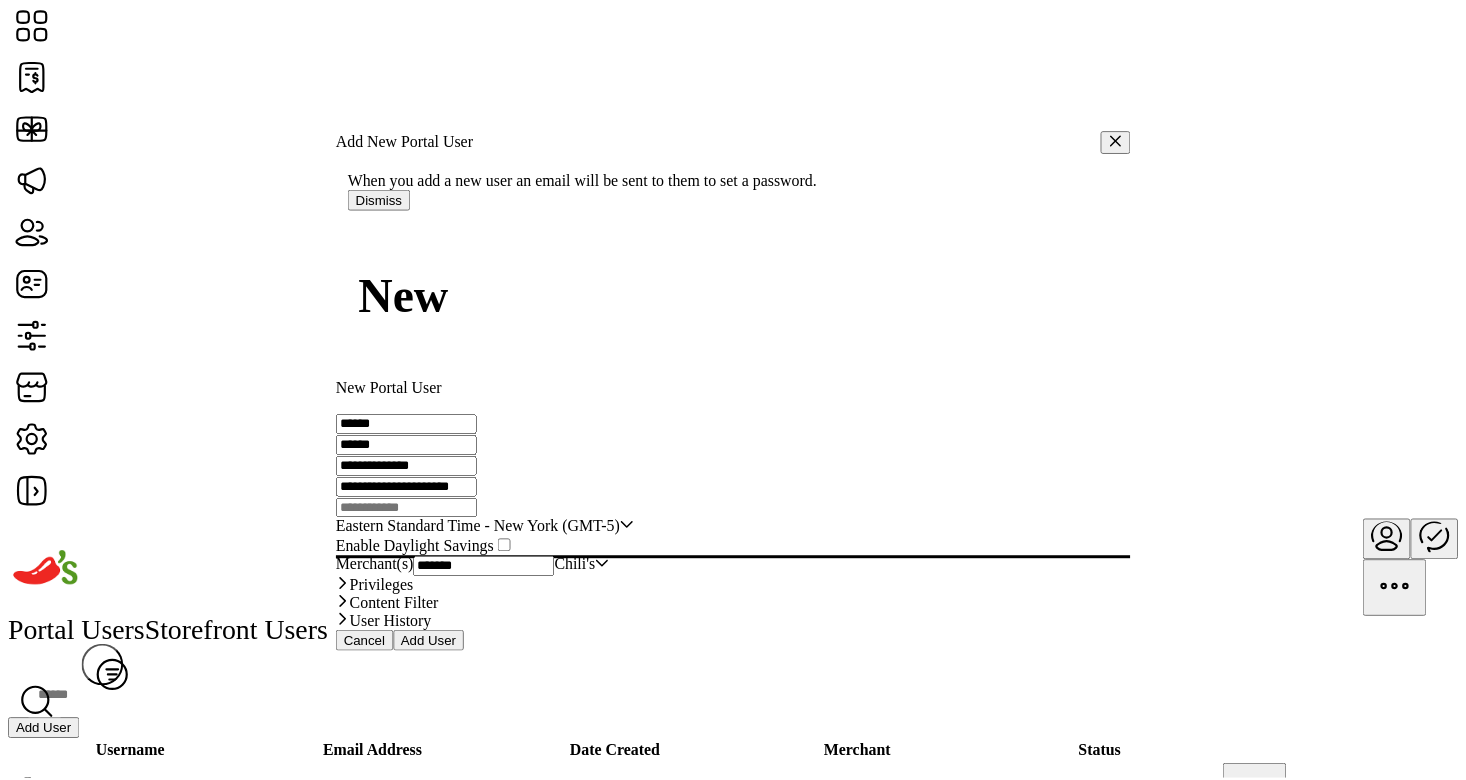 scroll, scrollTop: 77, scrollLeft: 0, axis: vertical 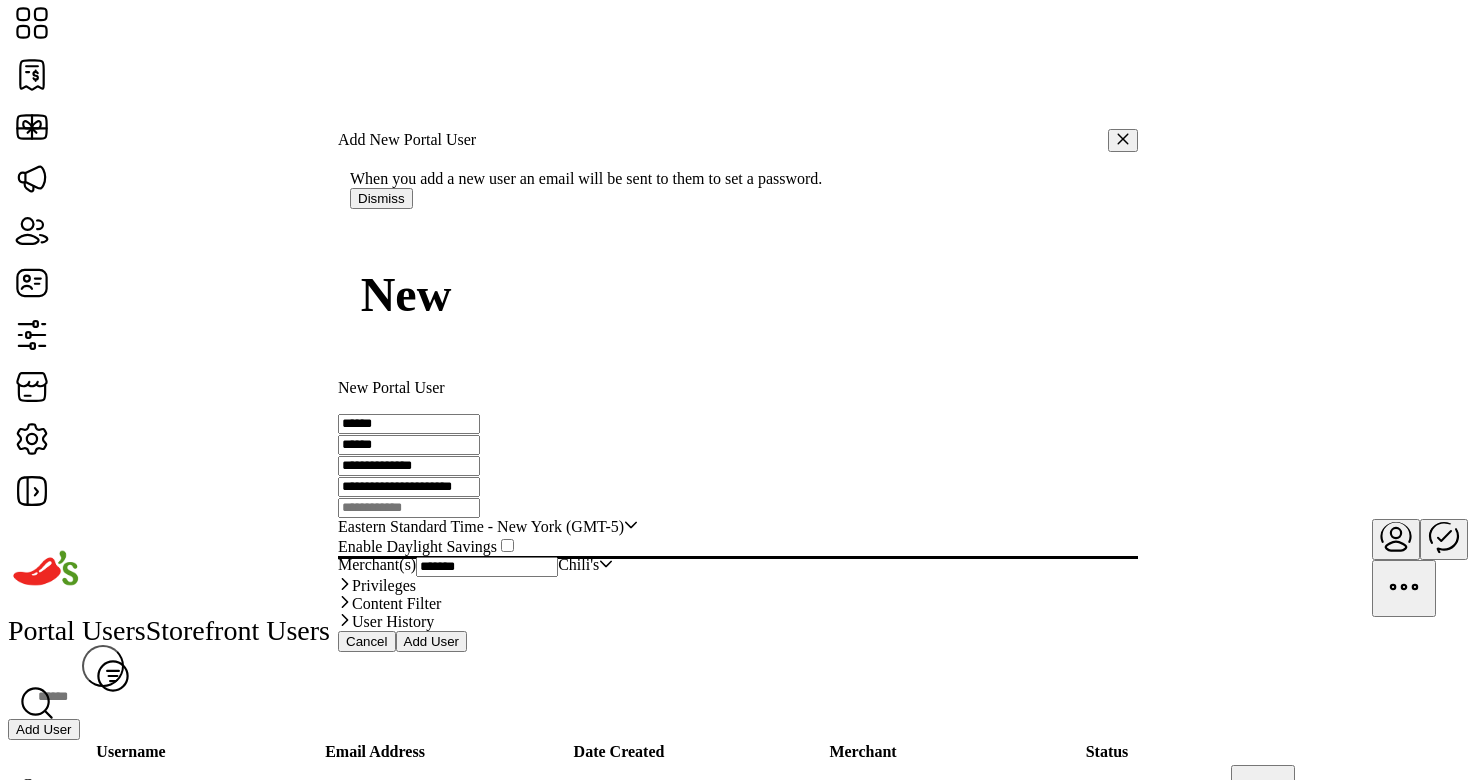 click on "**********" at bounding box center [409, 424] 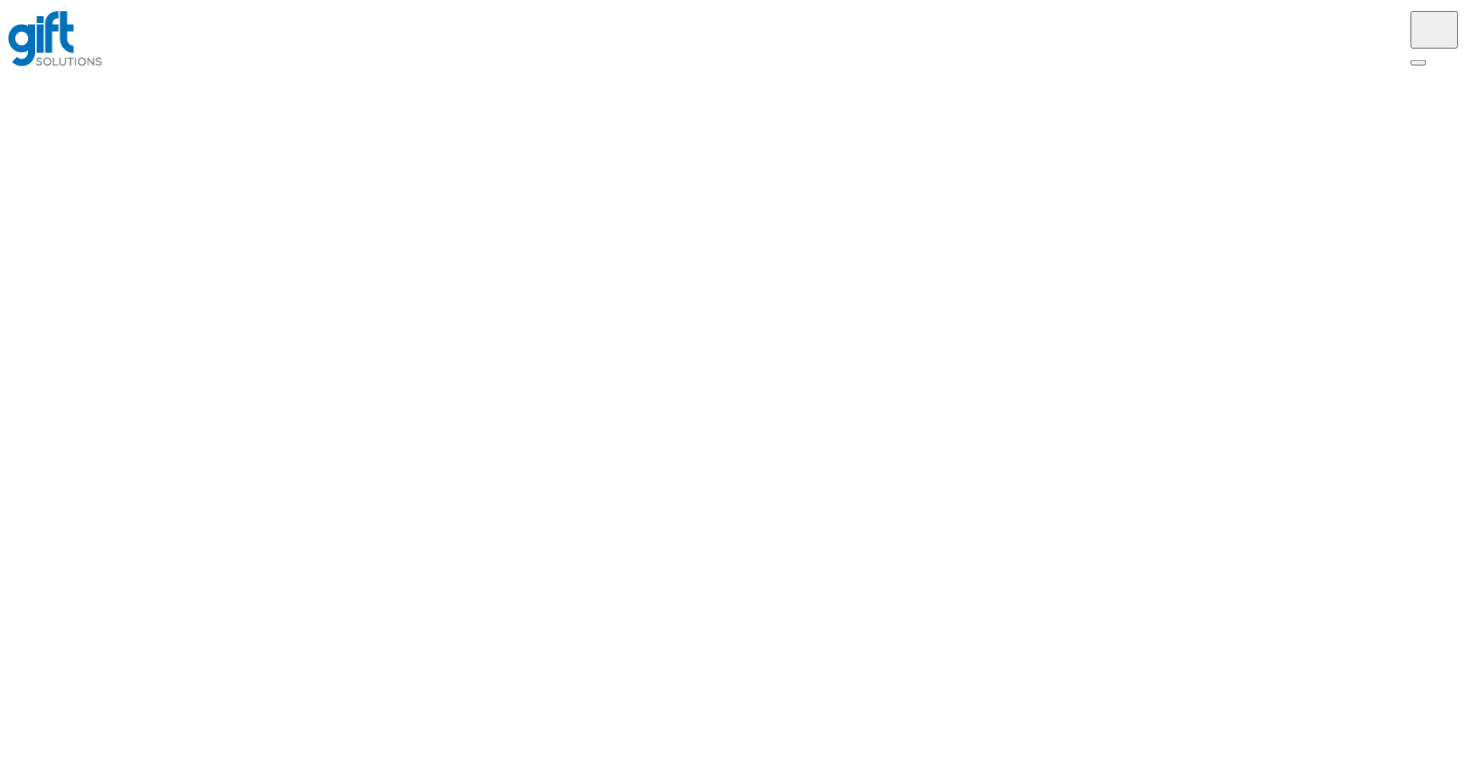 scroll, scrollTop: 0, scrollLeft: 0, axis: both 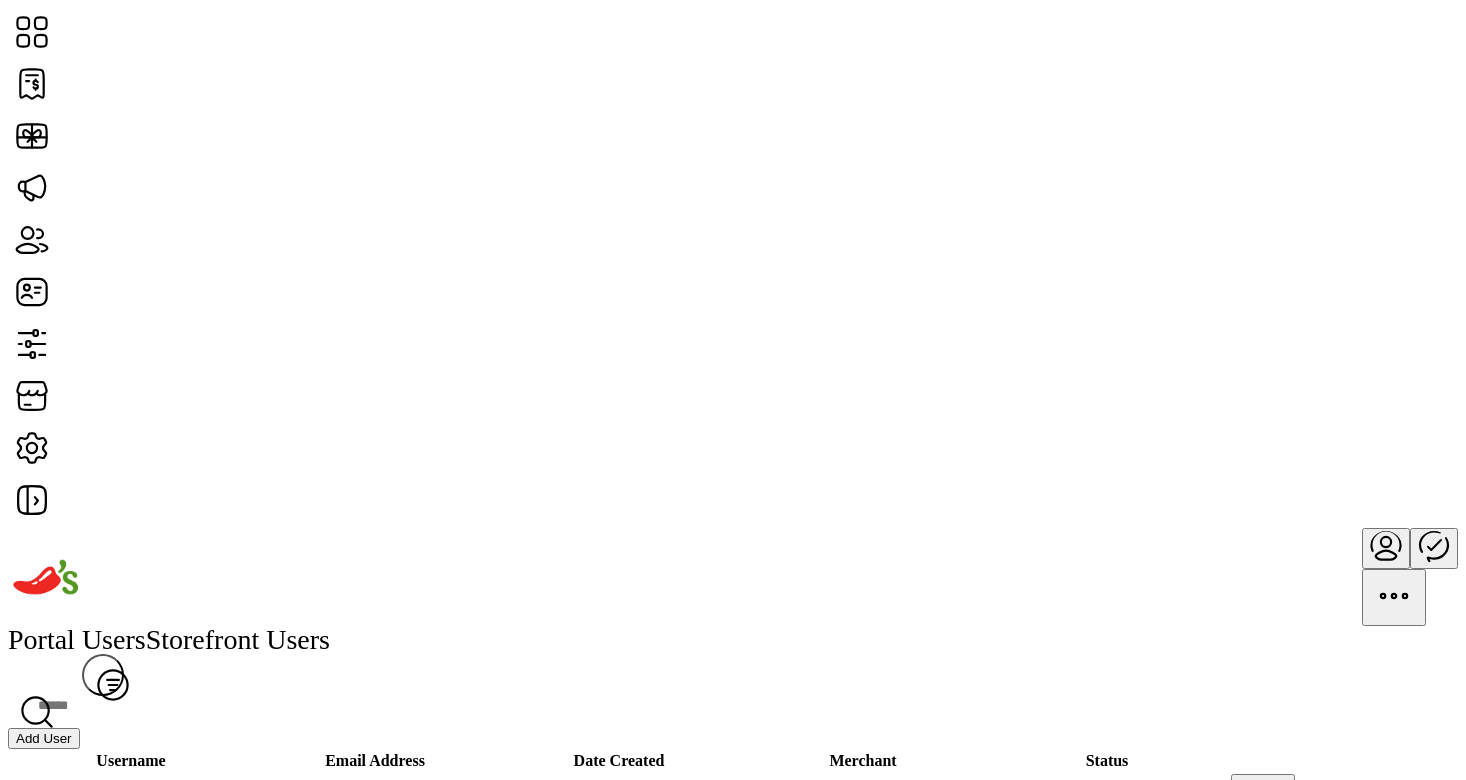click on "ddunham_chilis" at bounding box center [131, 819] 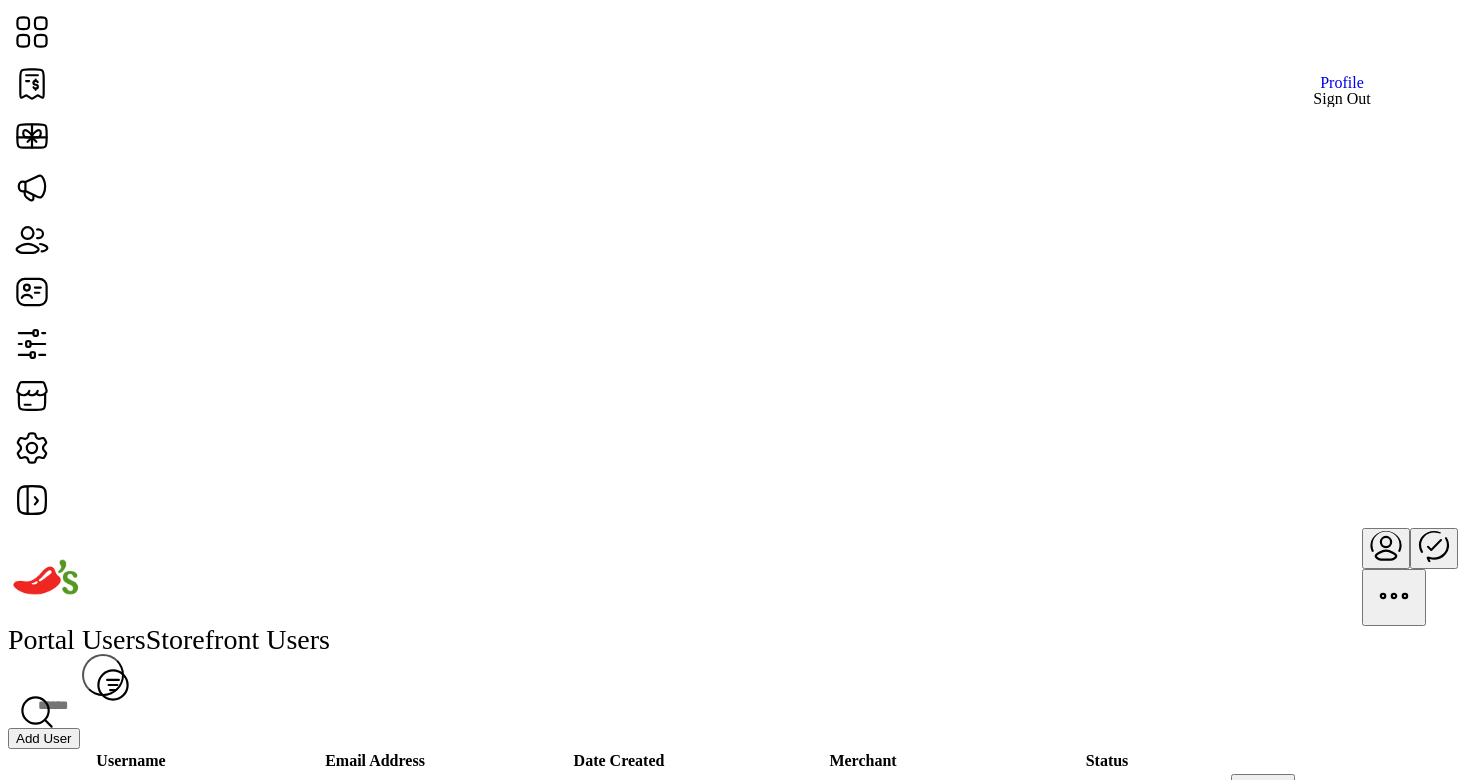 click on "Sign Out" at bounding box center [1341, 99] 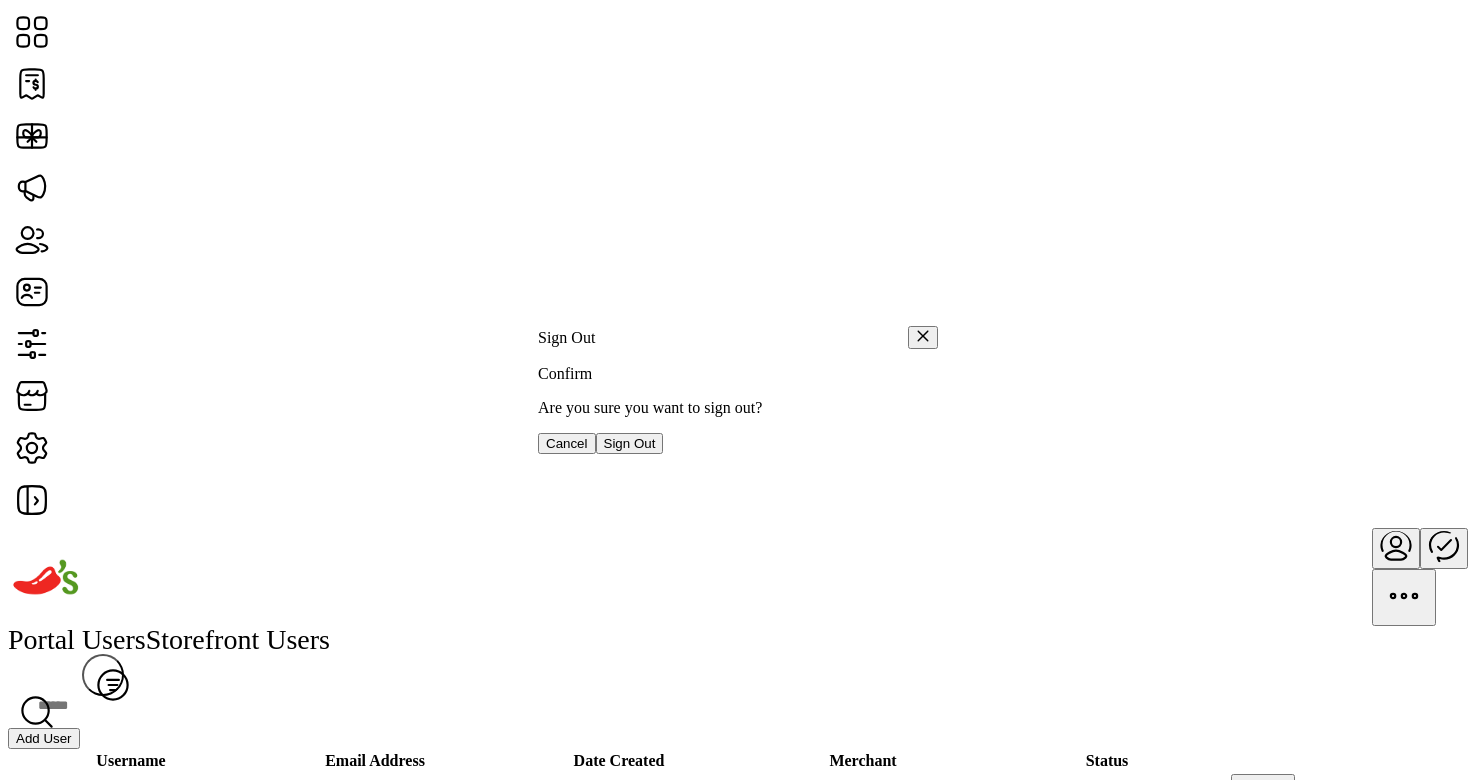 click on "Sign Out" at bounding box center (630, 443) 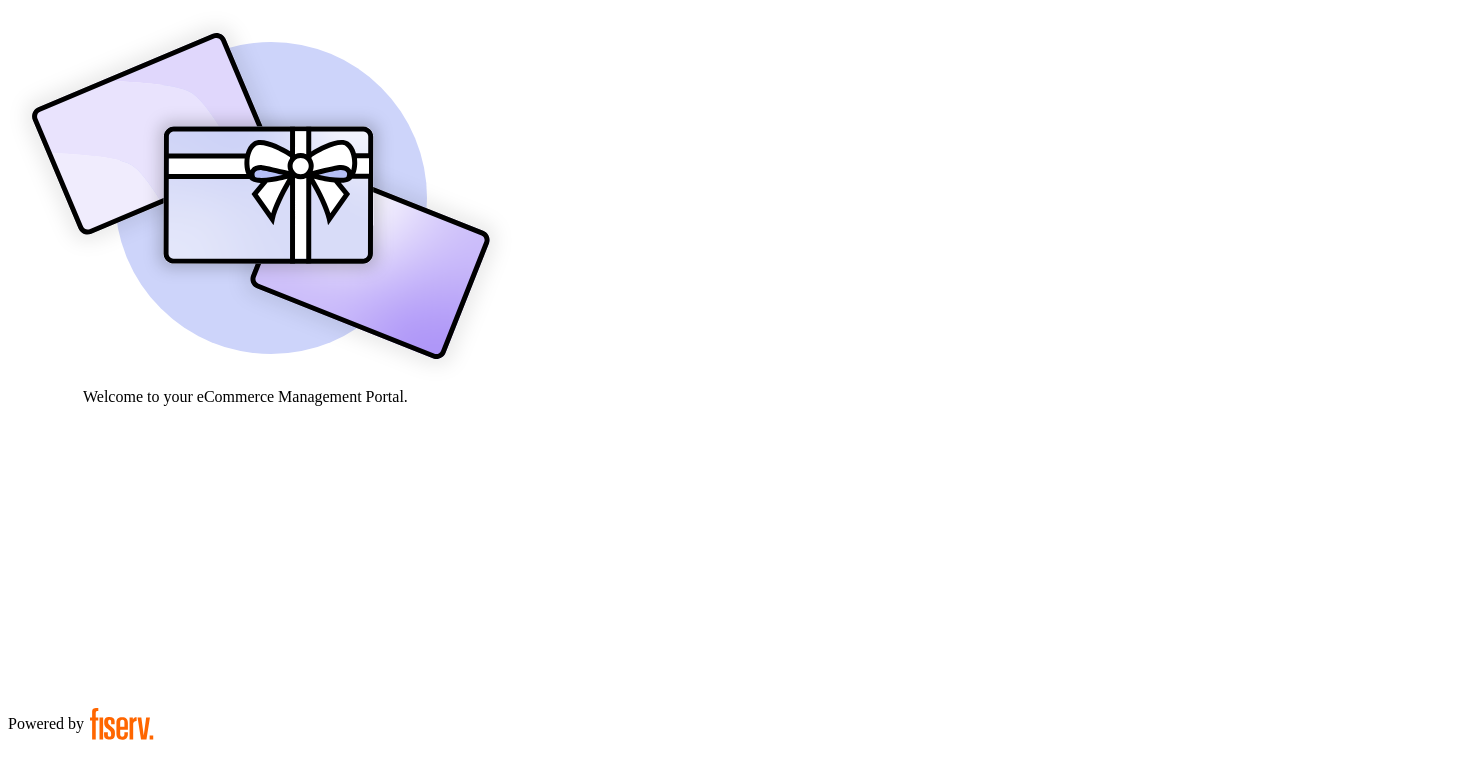 click at bounding box center (79, 909) 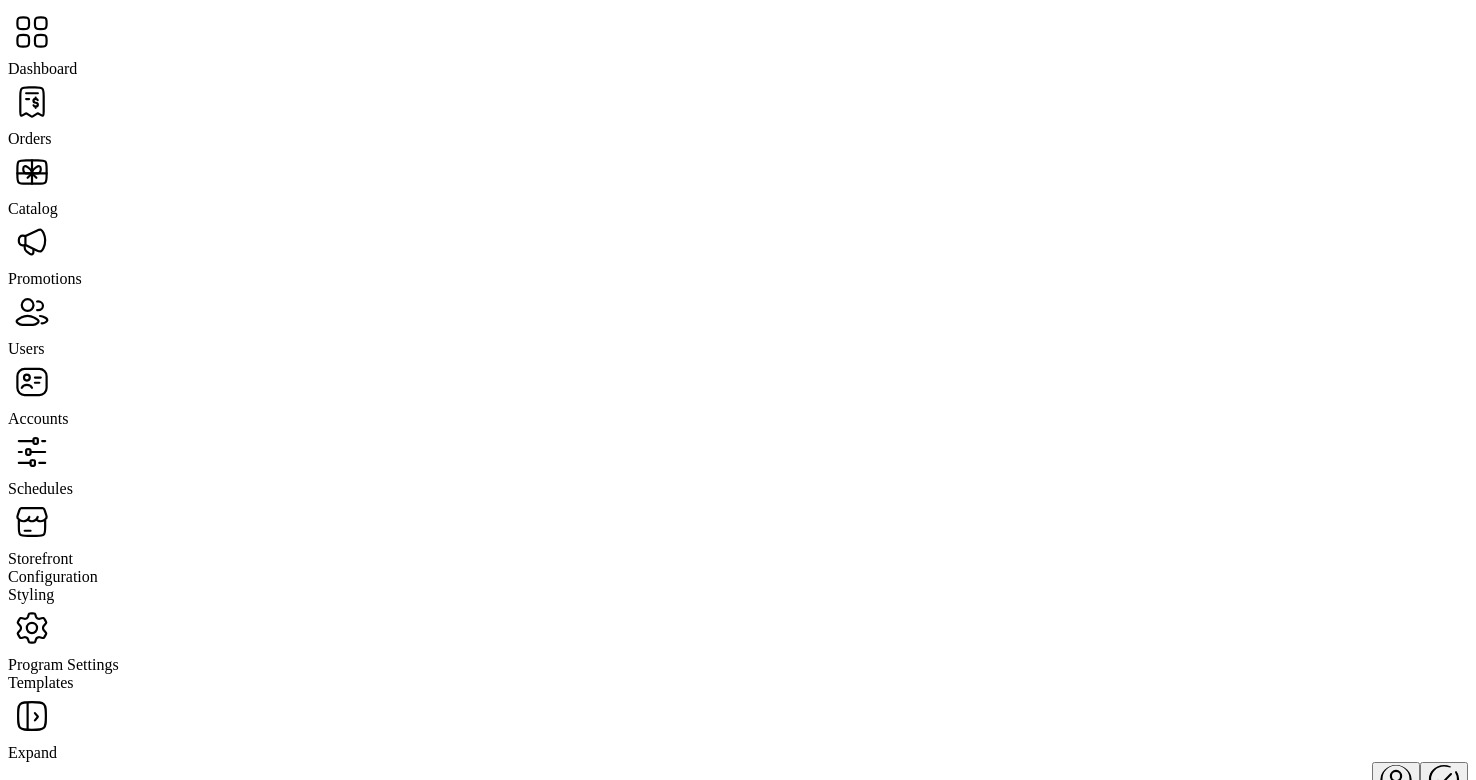 click at bounding box center [738, 34] 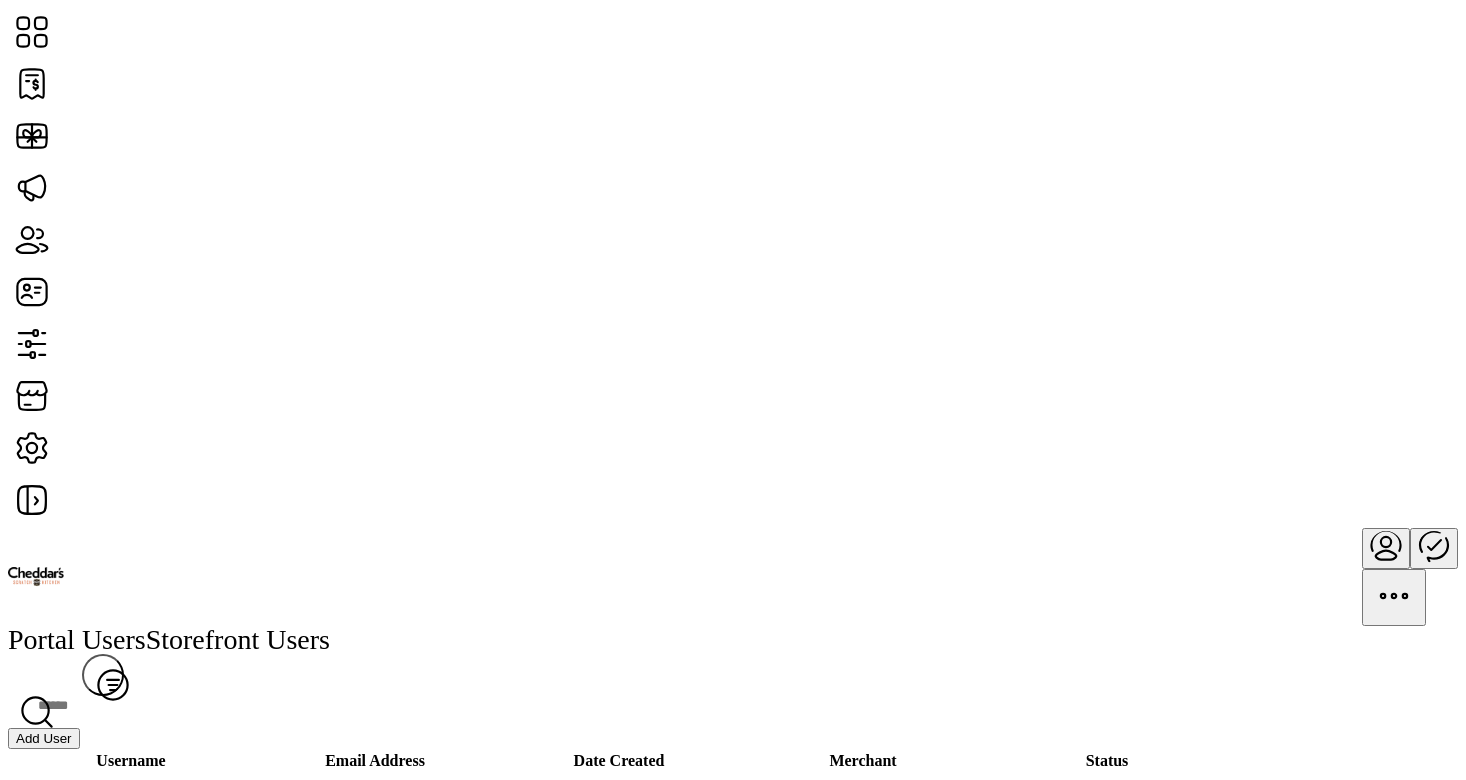 scroll, scrollTop: 253, scrollLeft: 0, axis: vertical 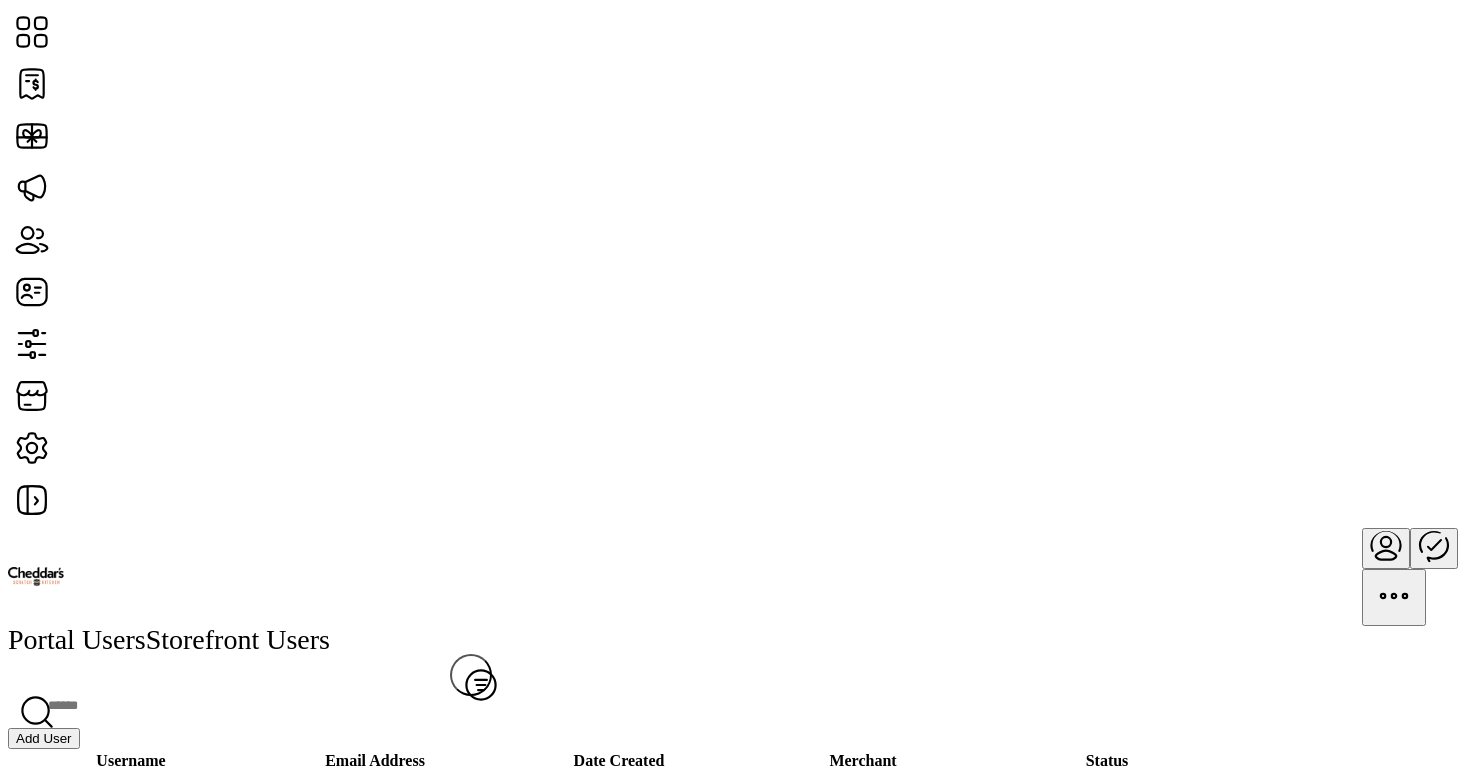 click at bounding box center (229, 706) 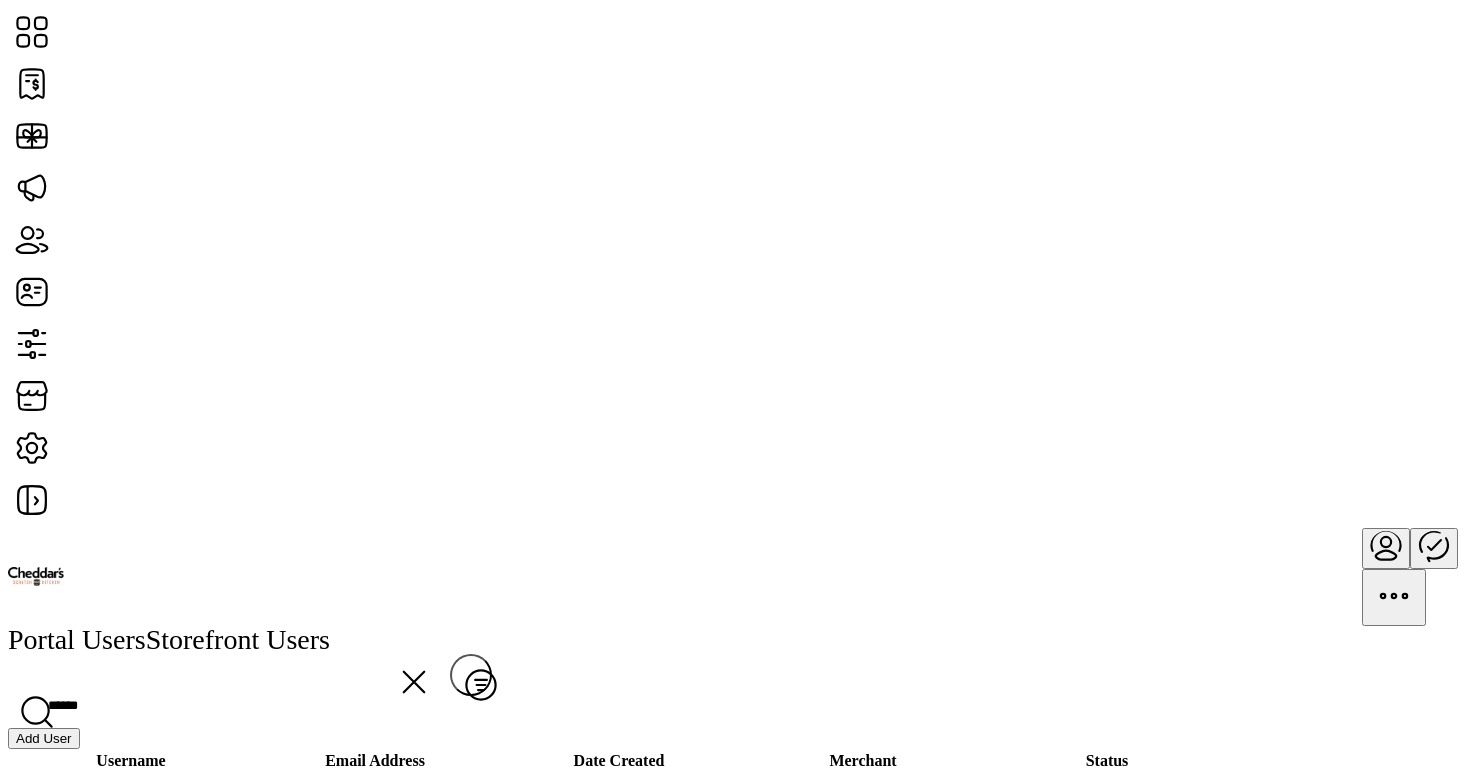 type on "******" 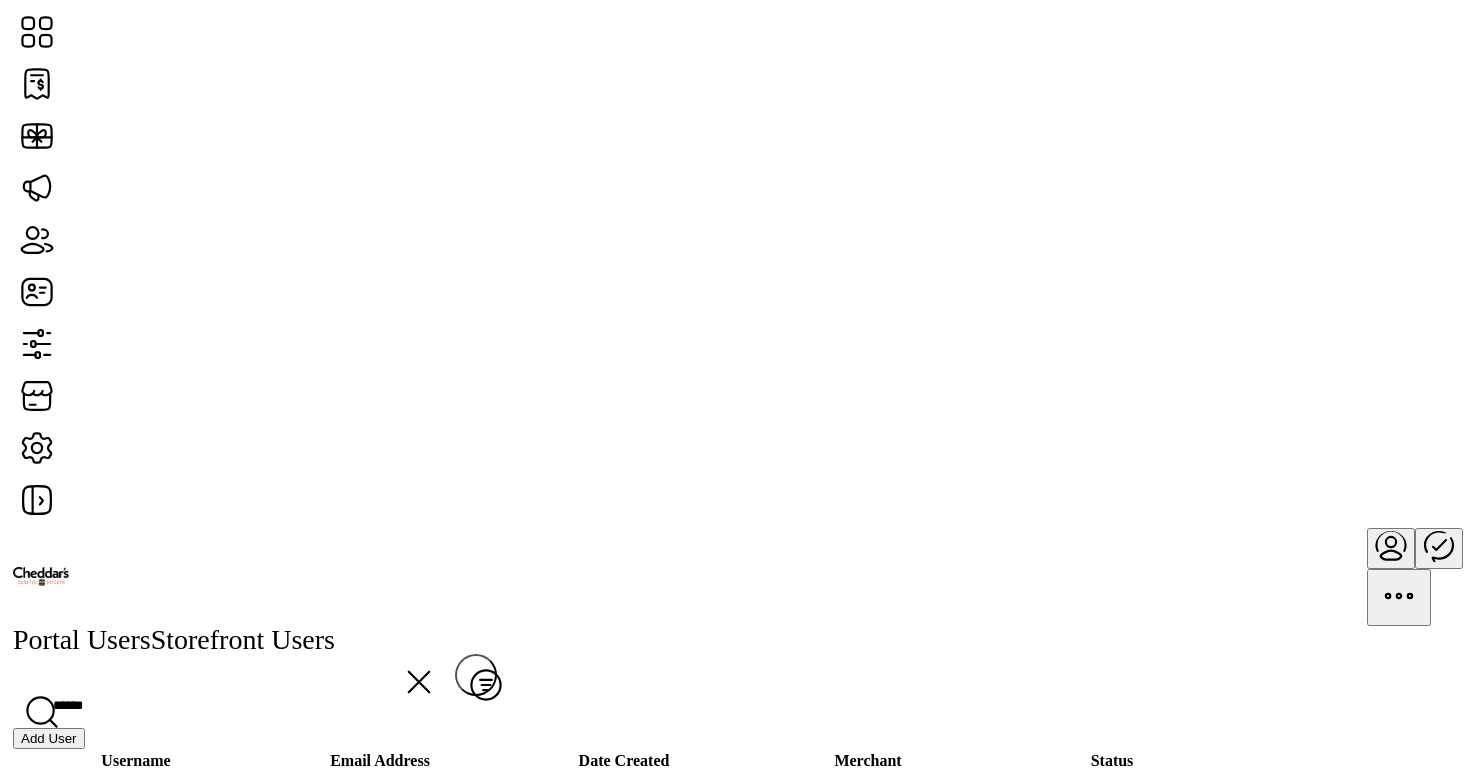 scroll, scrollTop: 0, scrollLeft: 0, axis: both 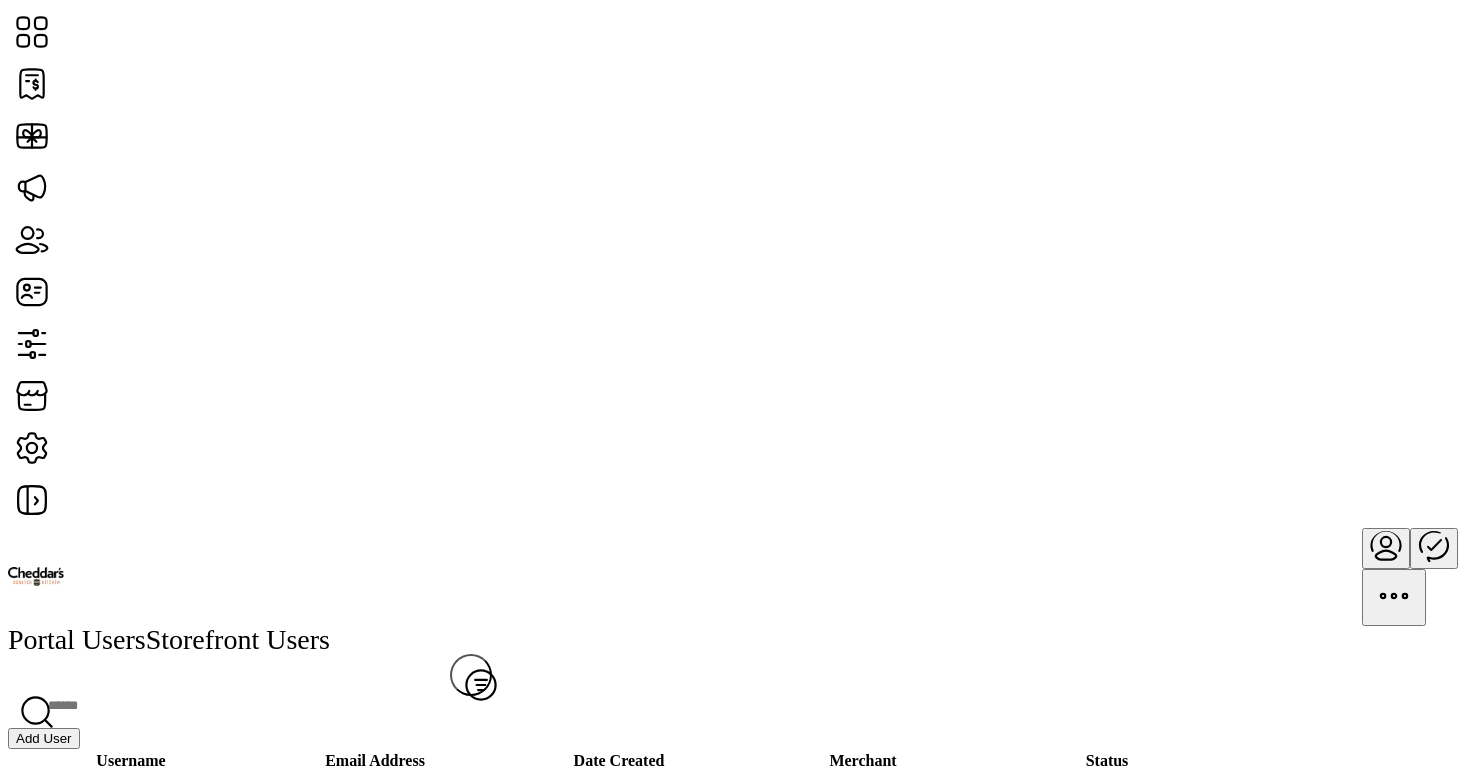 type 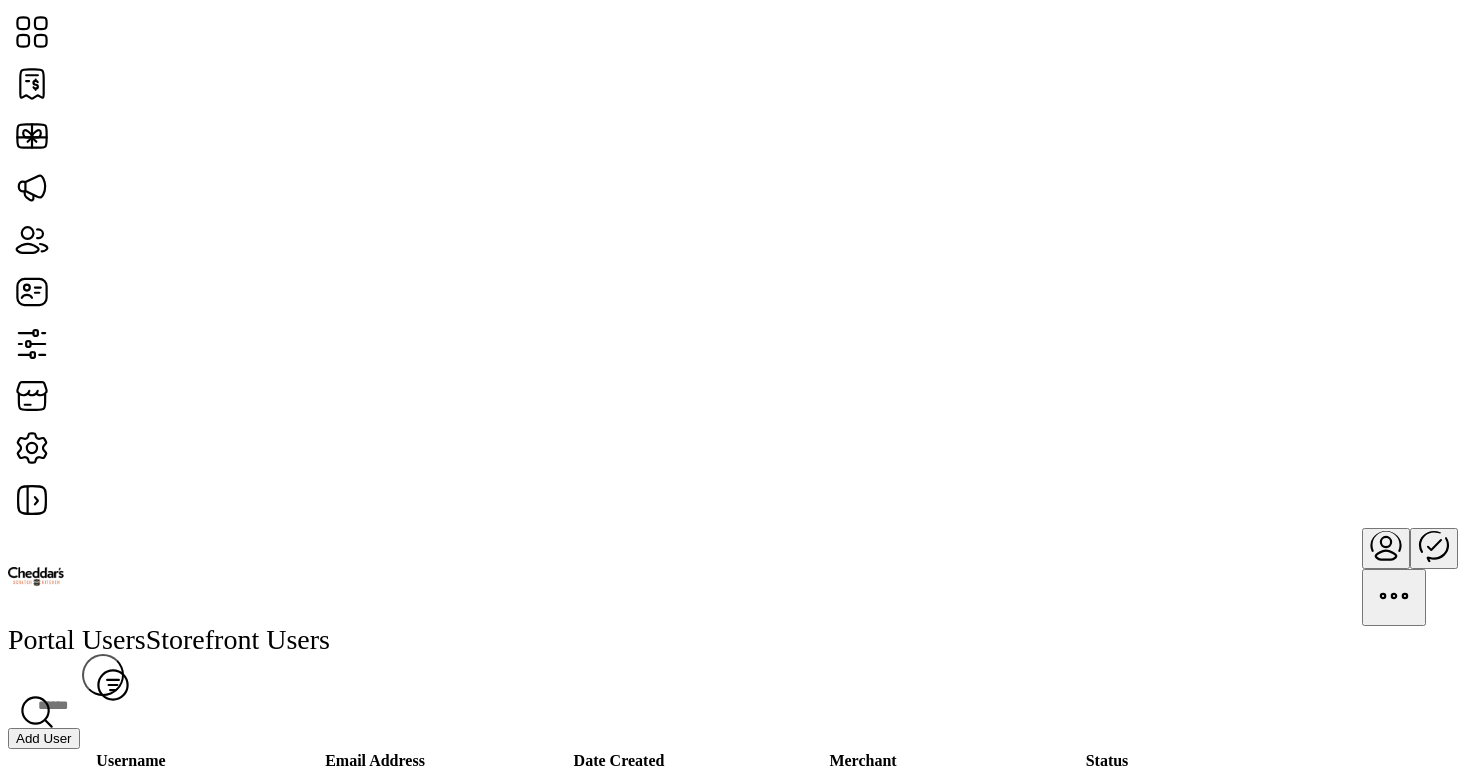 click on "Add User" at bounding box center [44, 738] 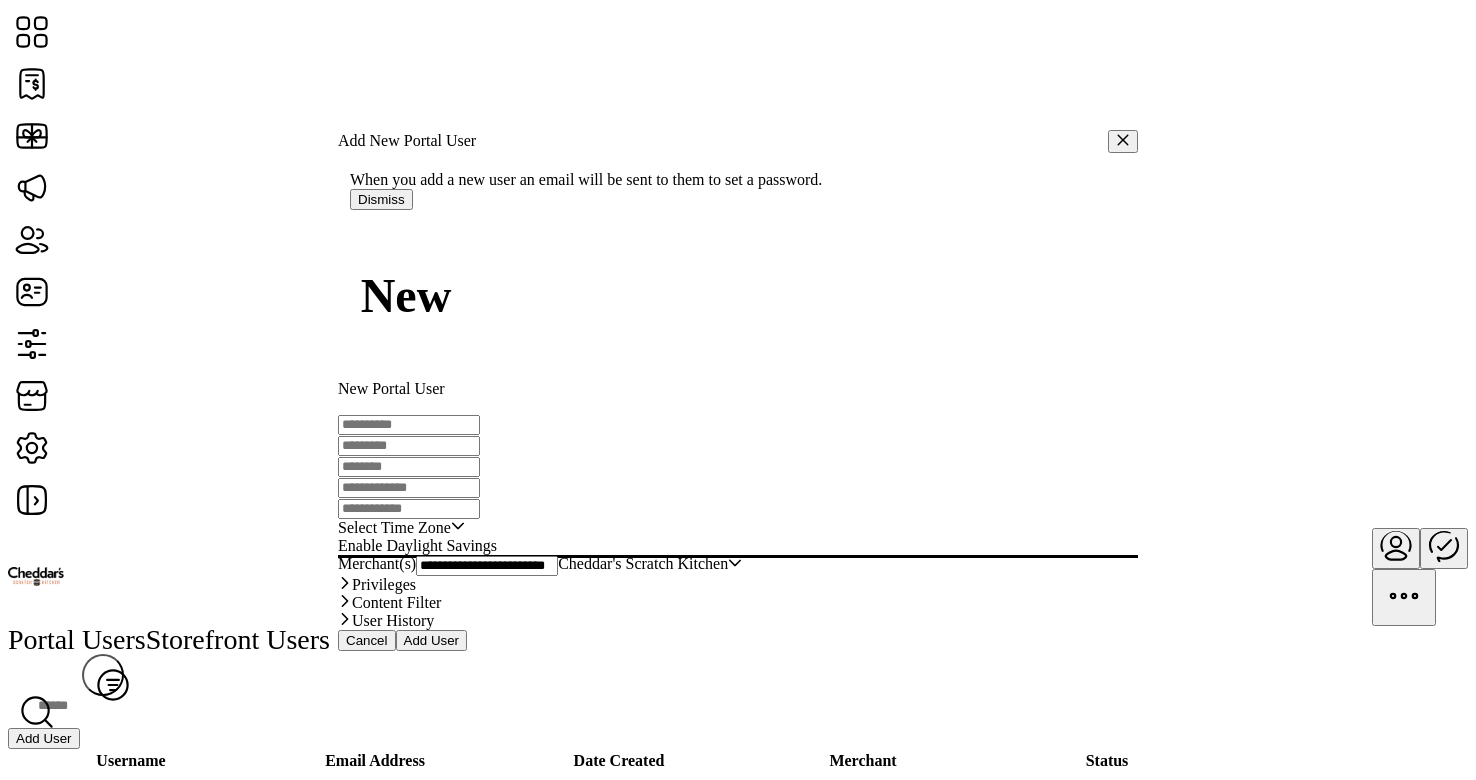 type 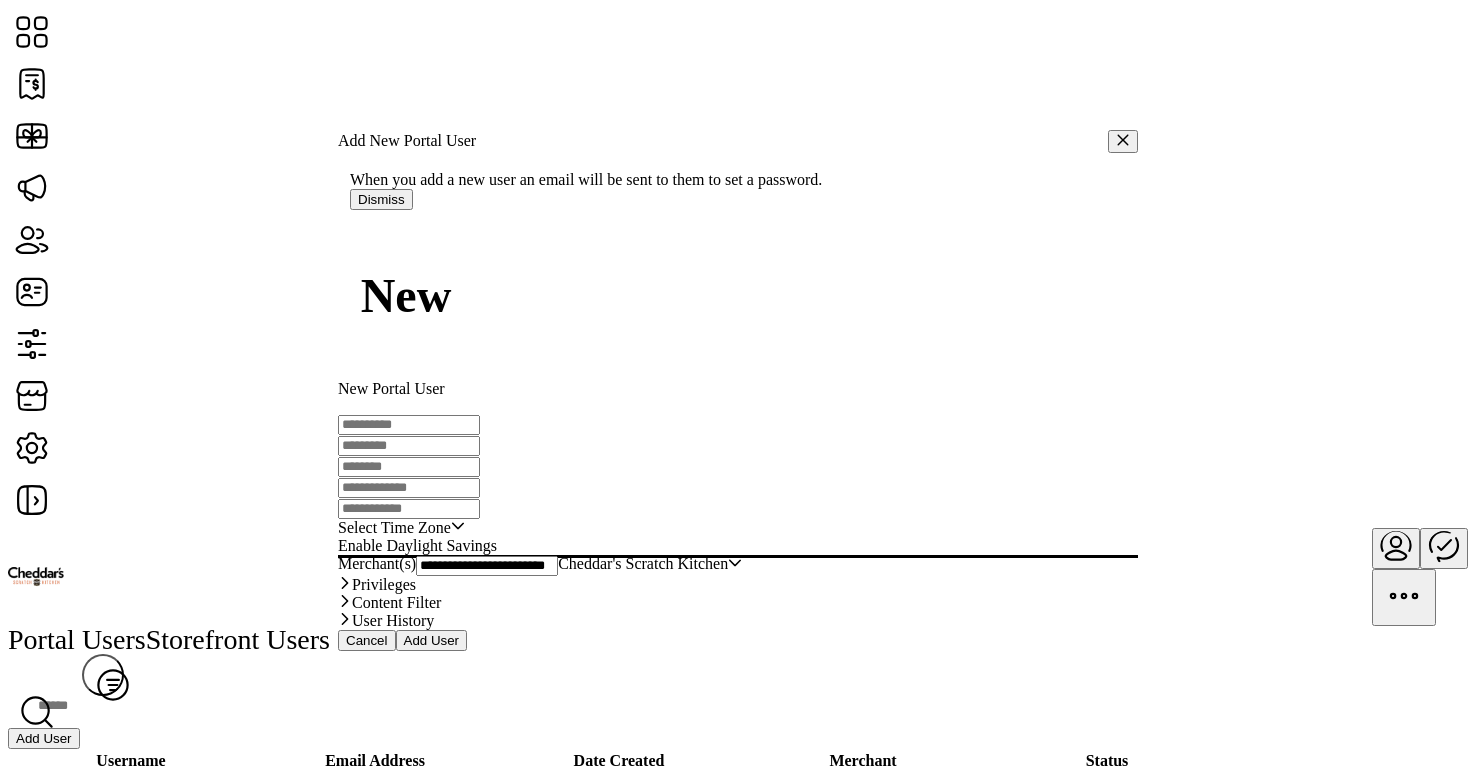 click at bounding box center (409, 425) 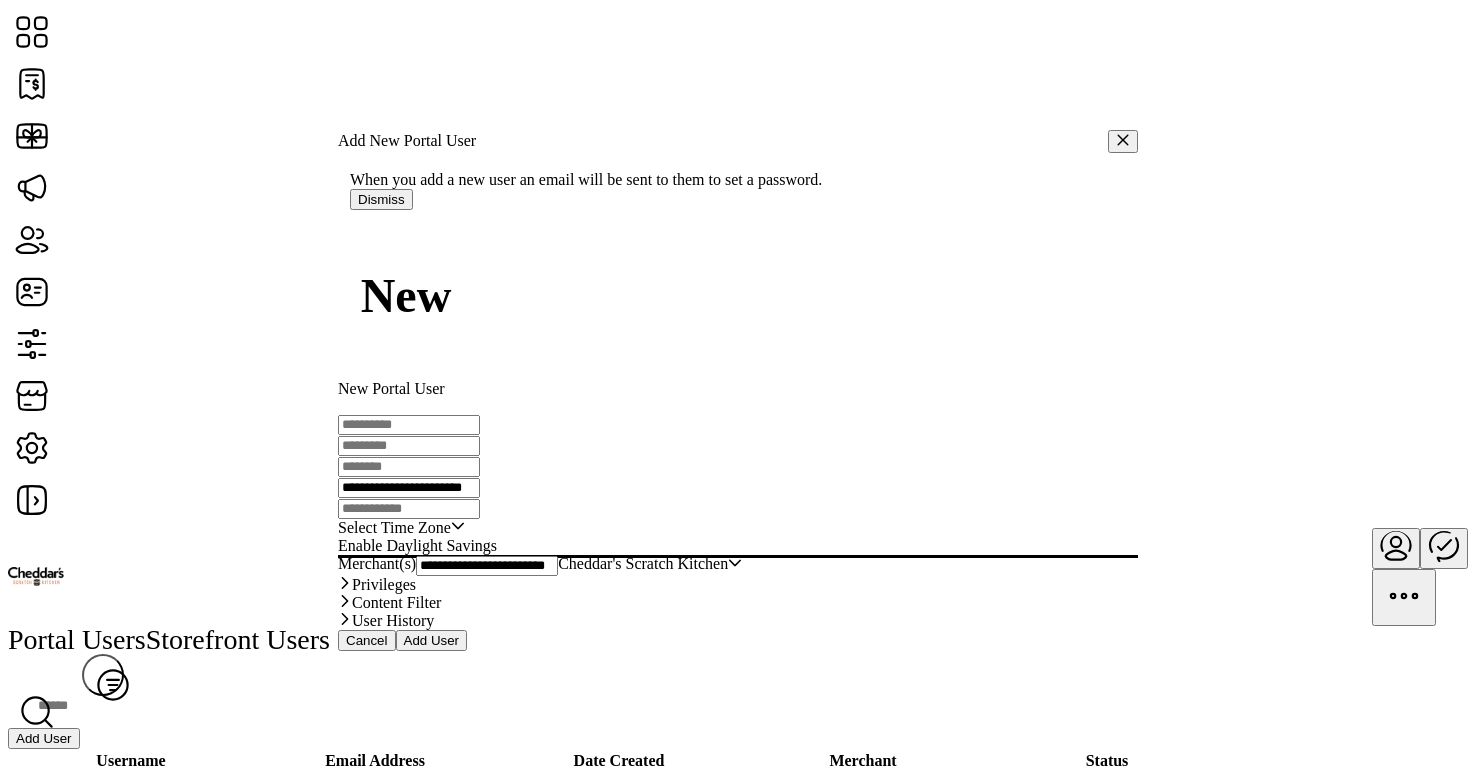 type on "**********" 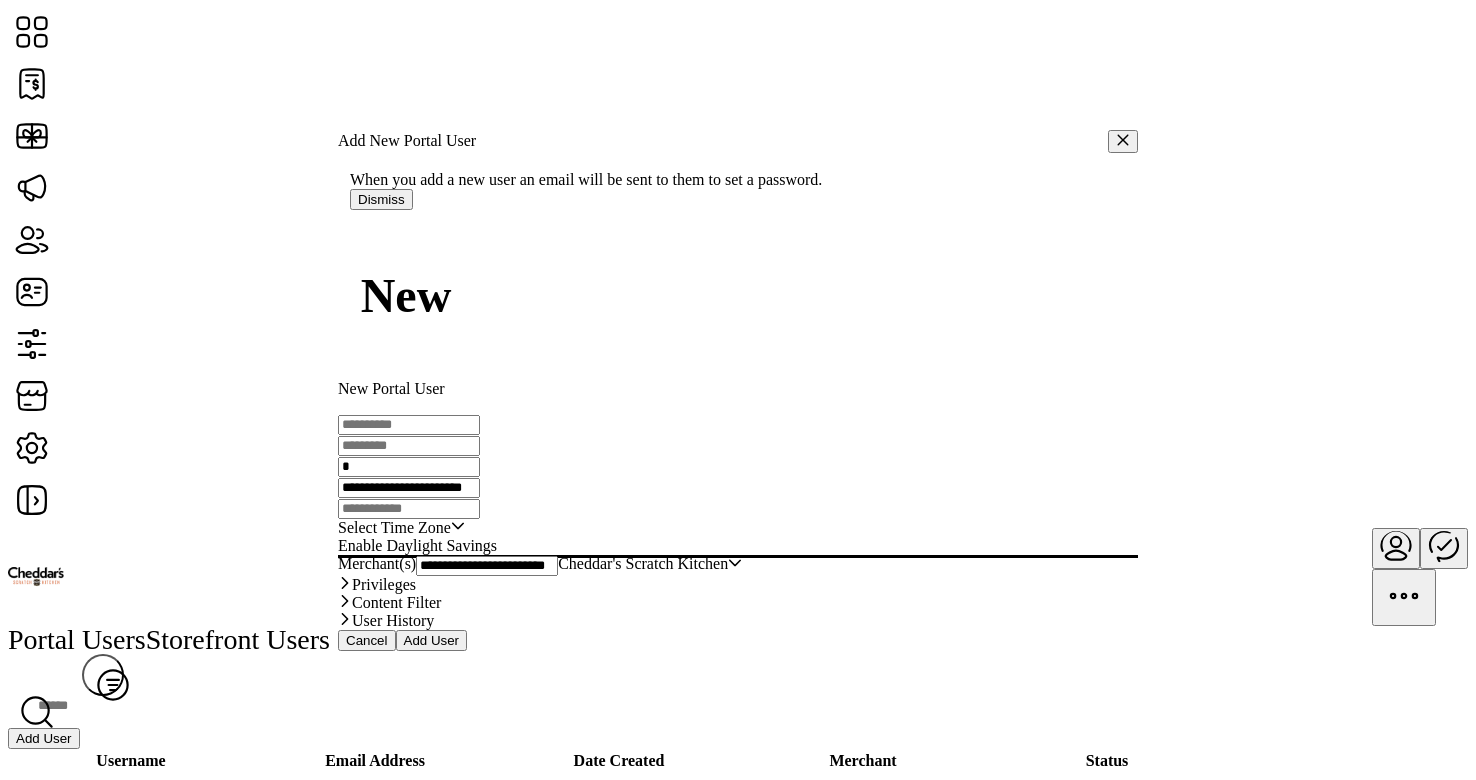paste on "*******" 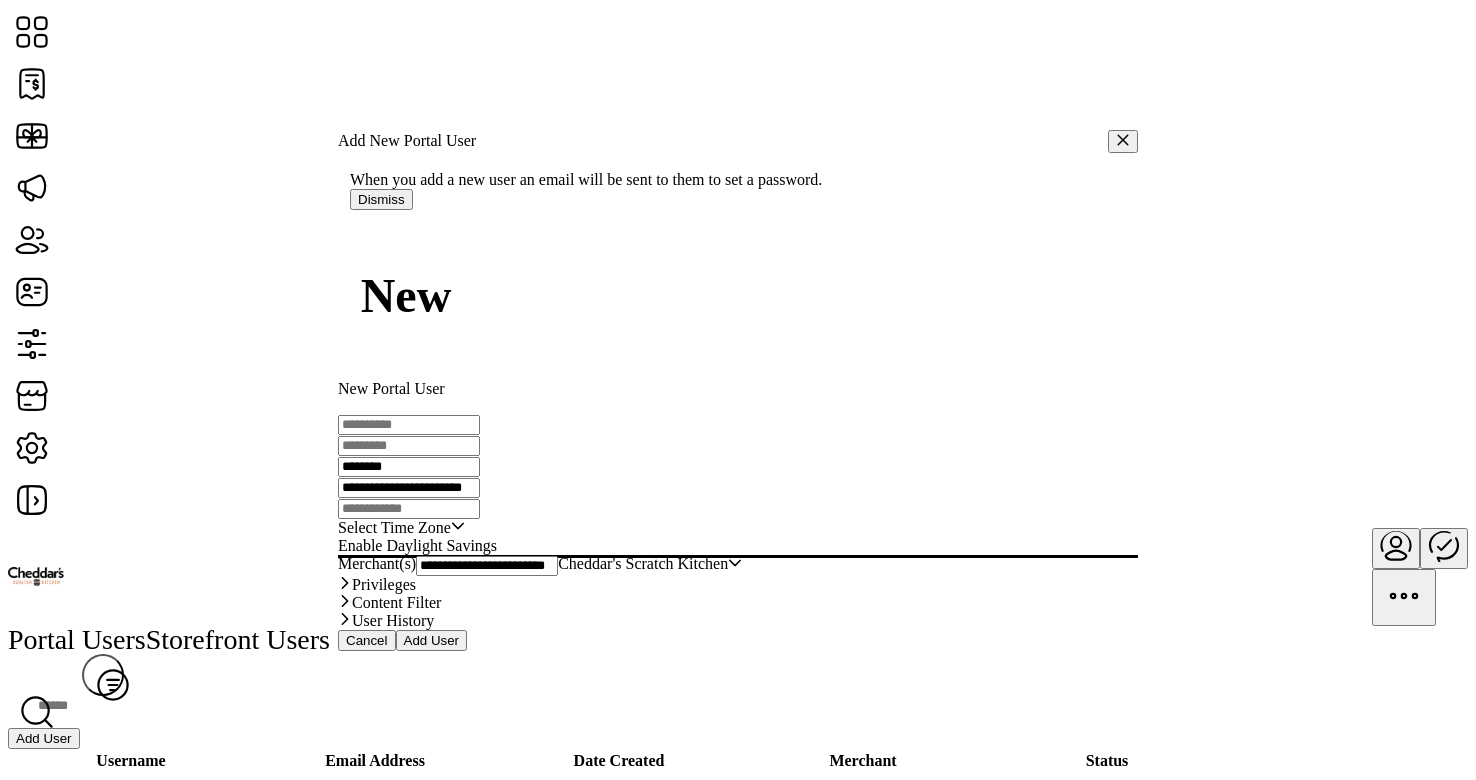 paste on "*" 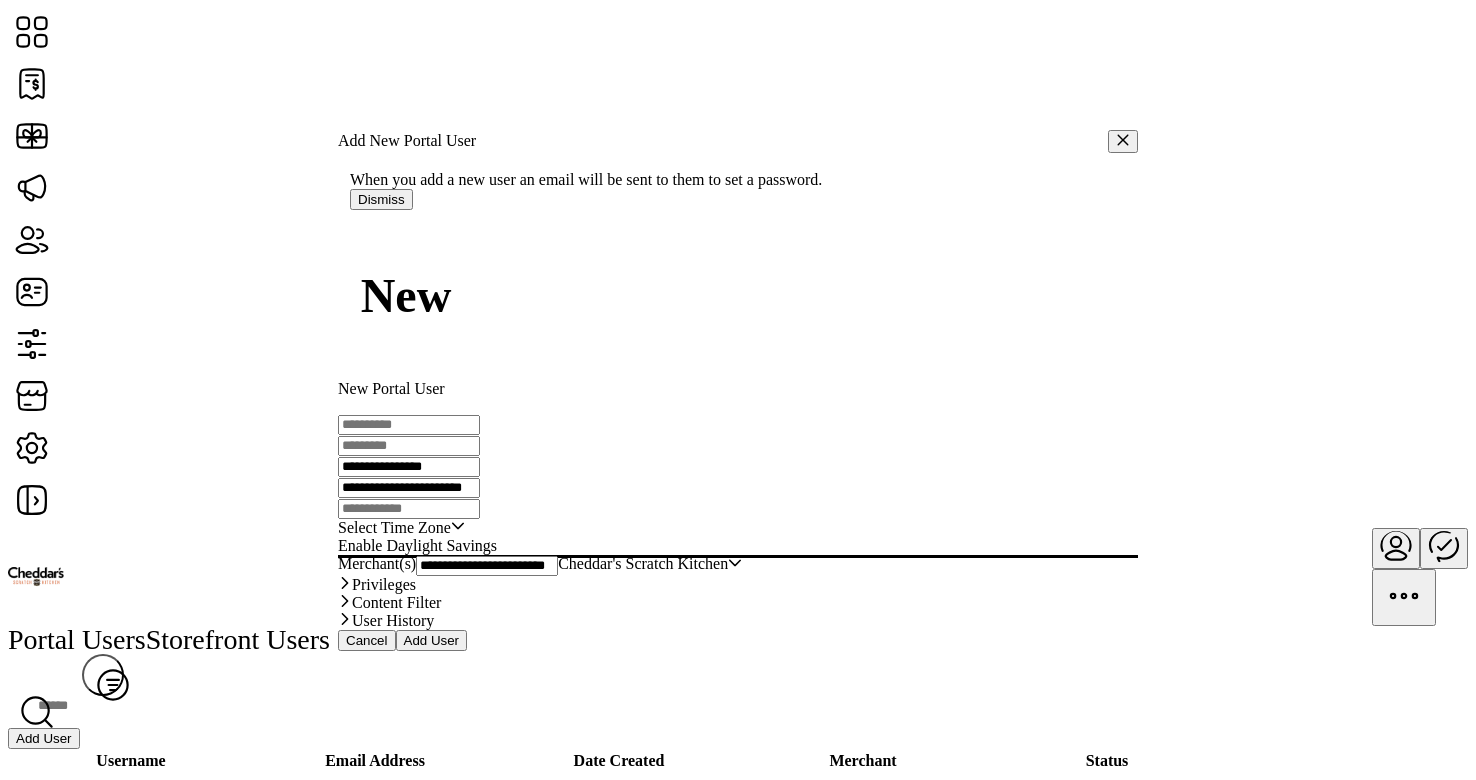click on "**********" at bounding box center [409, 467] 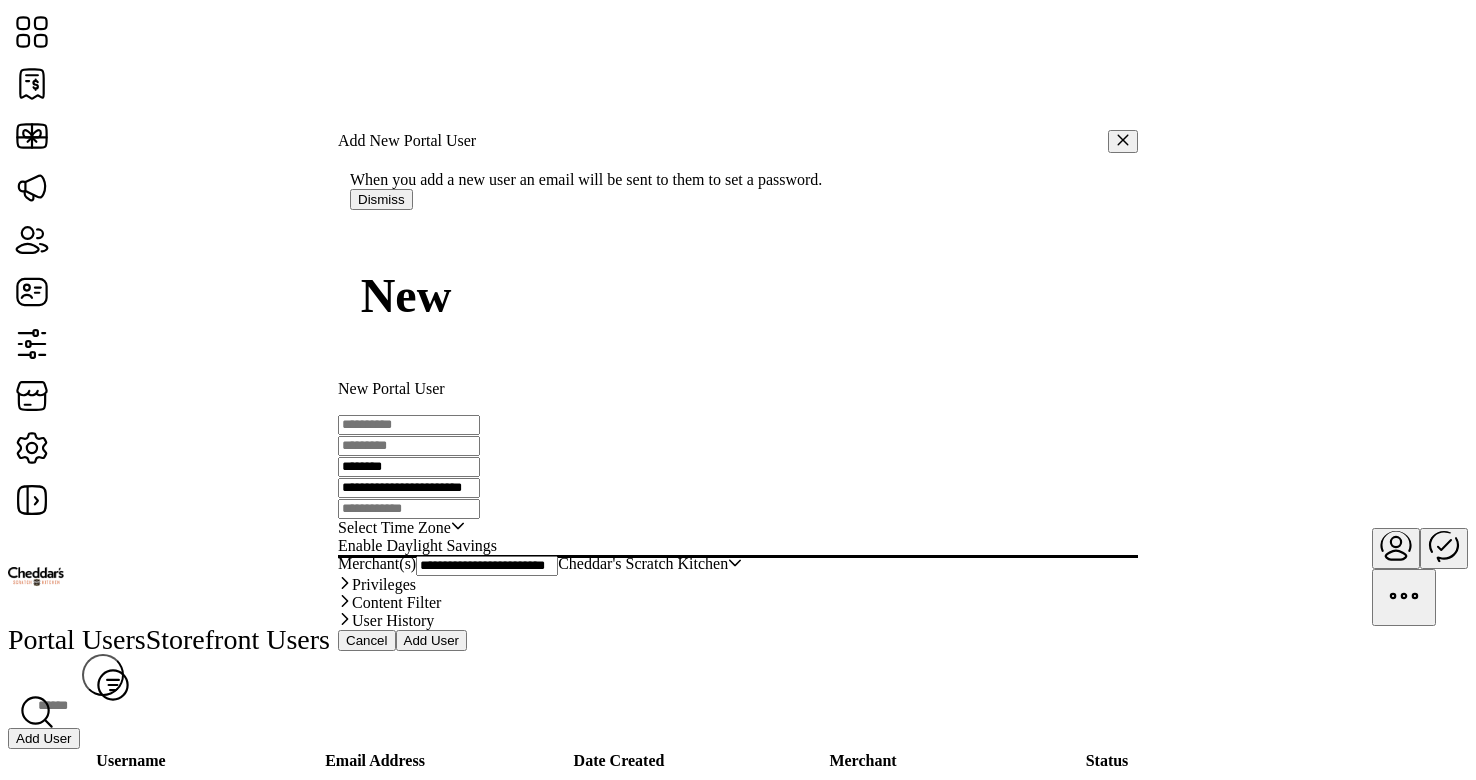 paste on "**********" 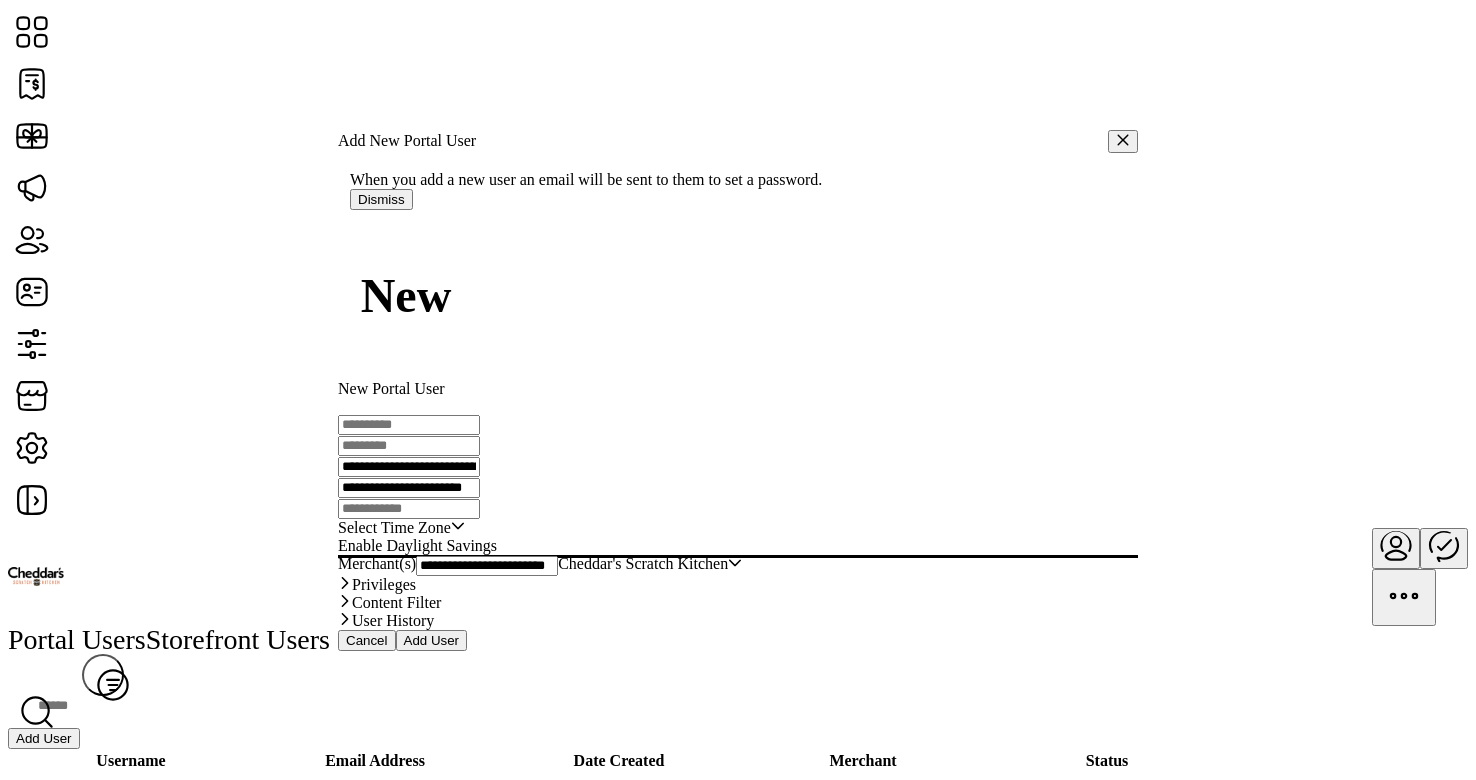 scroll, scrollTop: 0, scrollLeft: 27, axis: horizontal 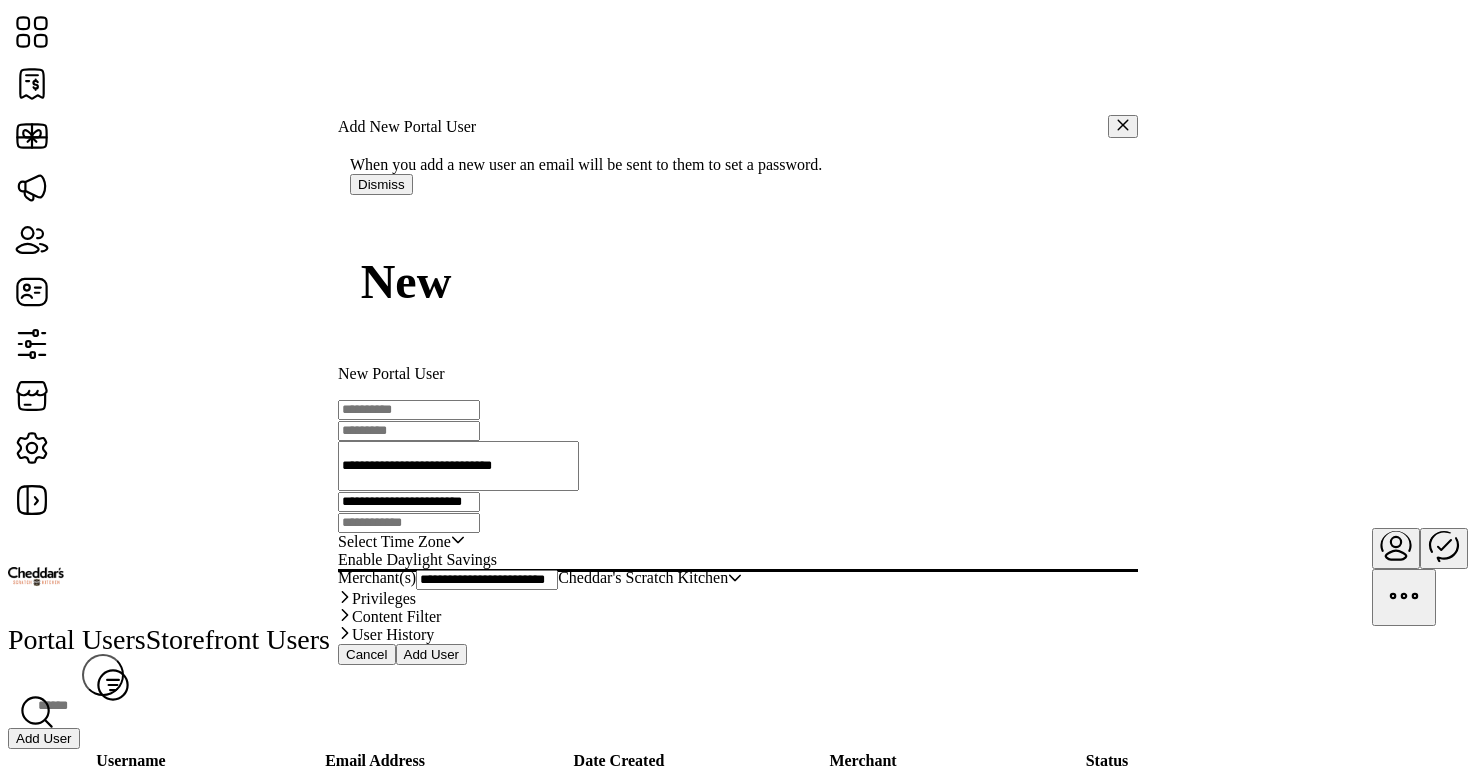 type on "**********" 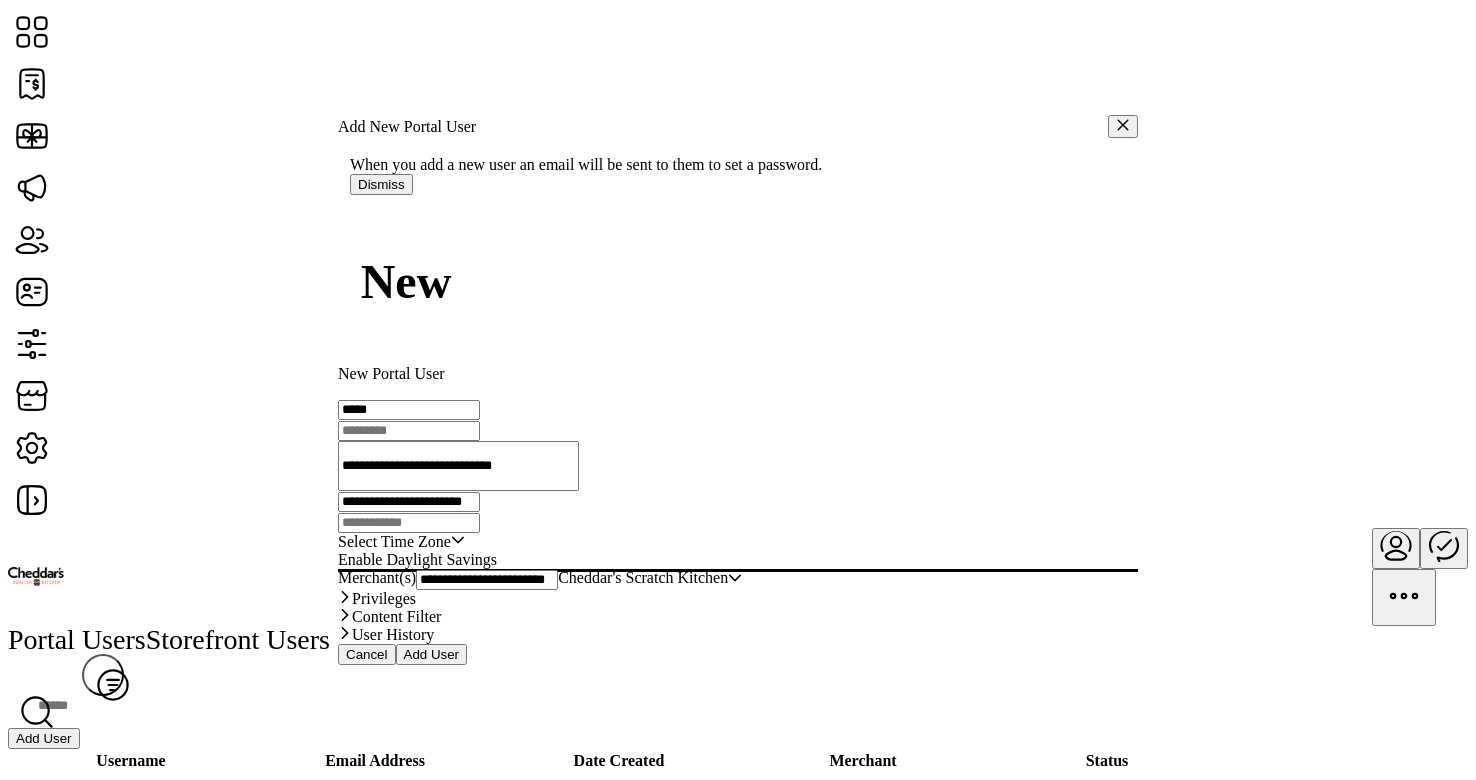 type on "*****" 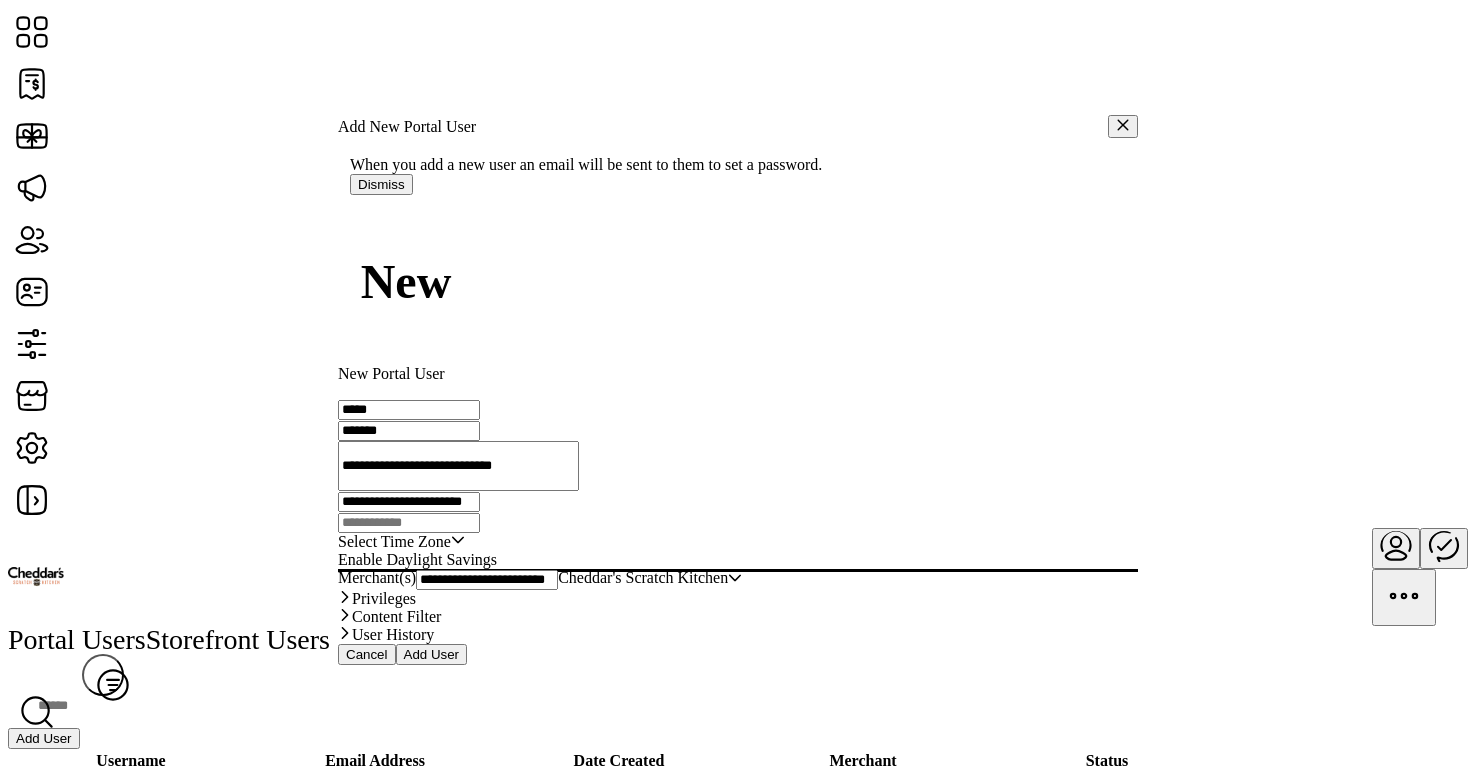 click on "*******" at bounding box center (409, 431) 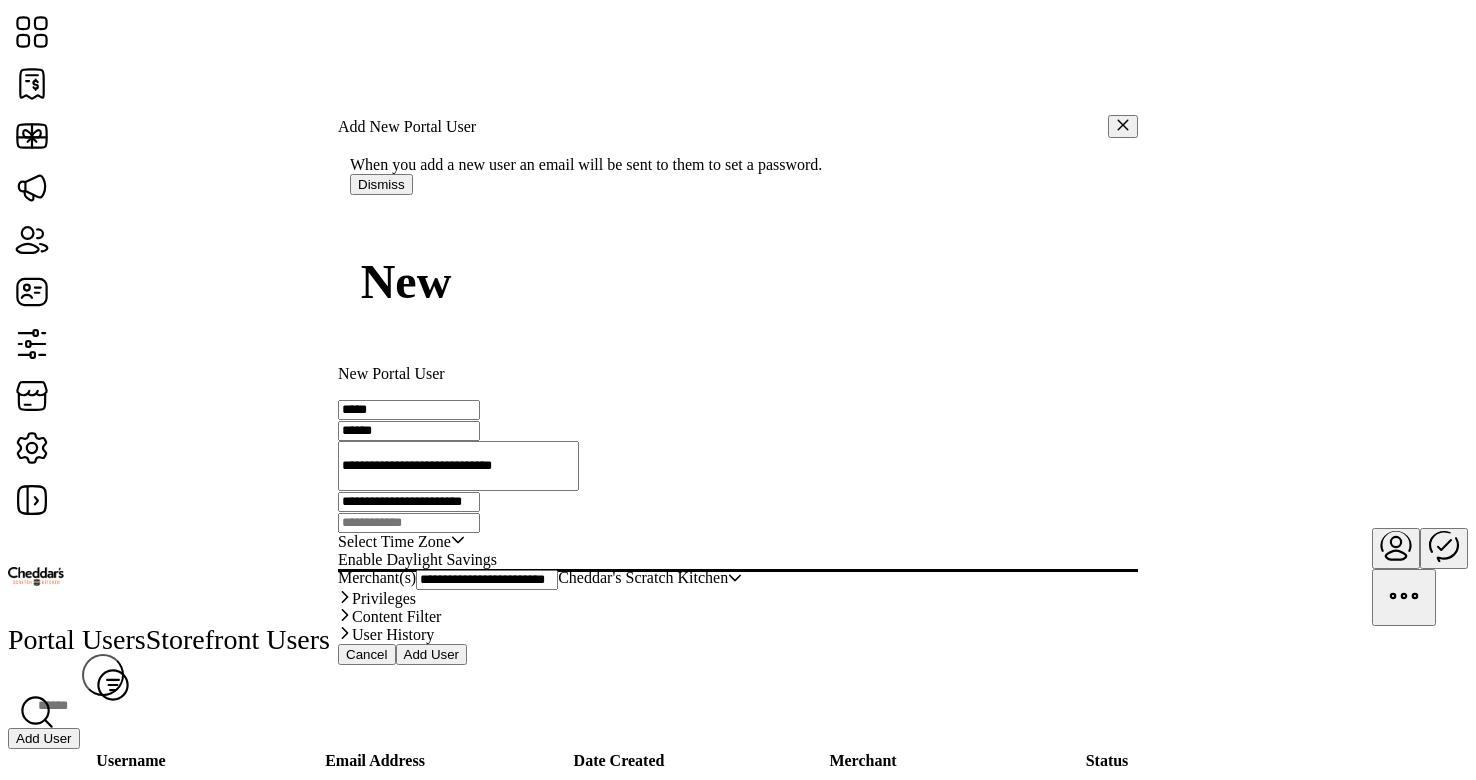 type on "******" 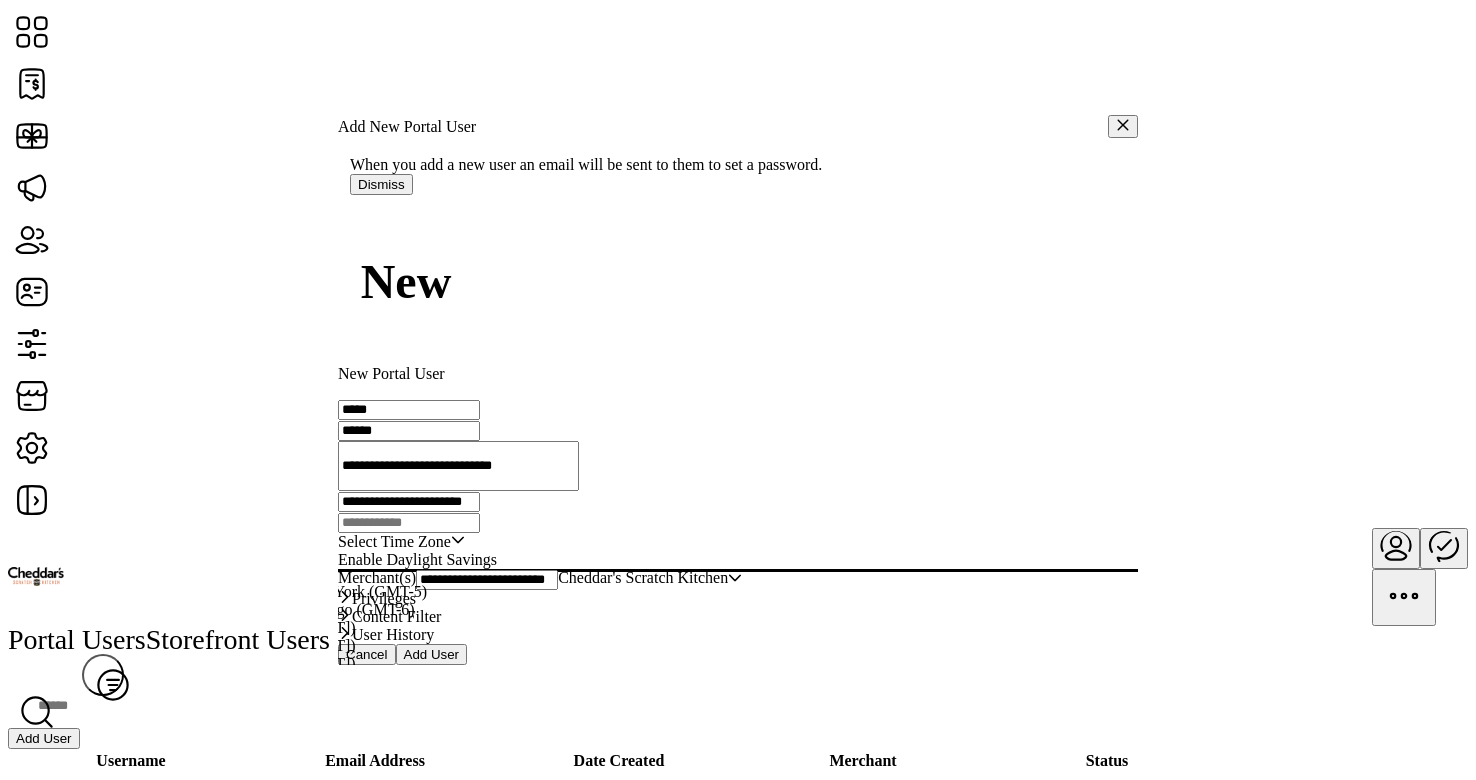 click on "[TIMEZONE]" at bounding box center (248, 627) 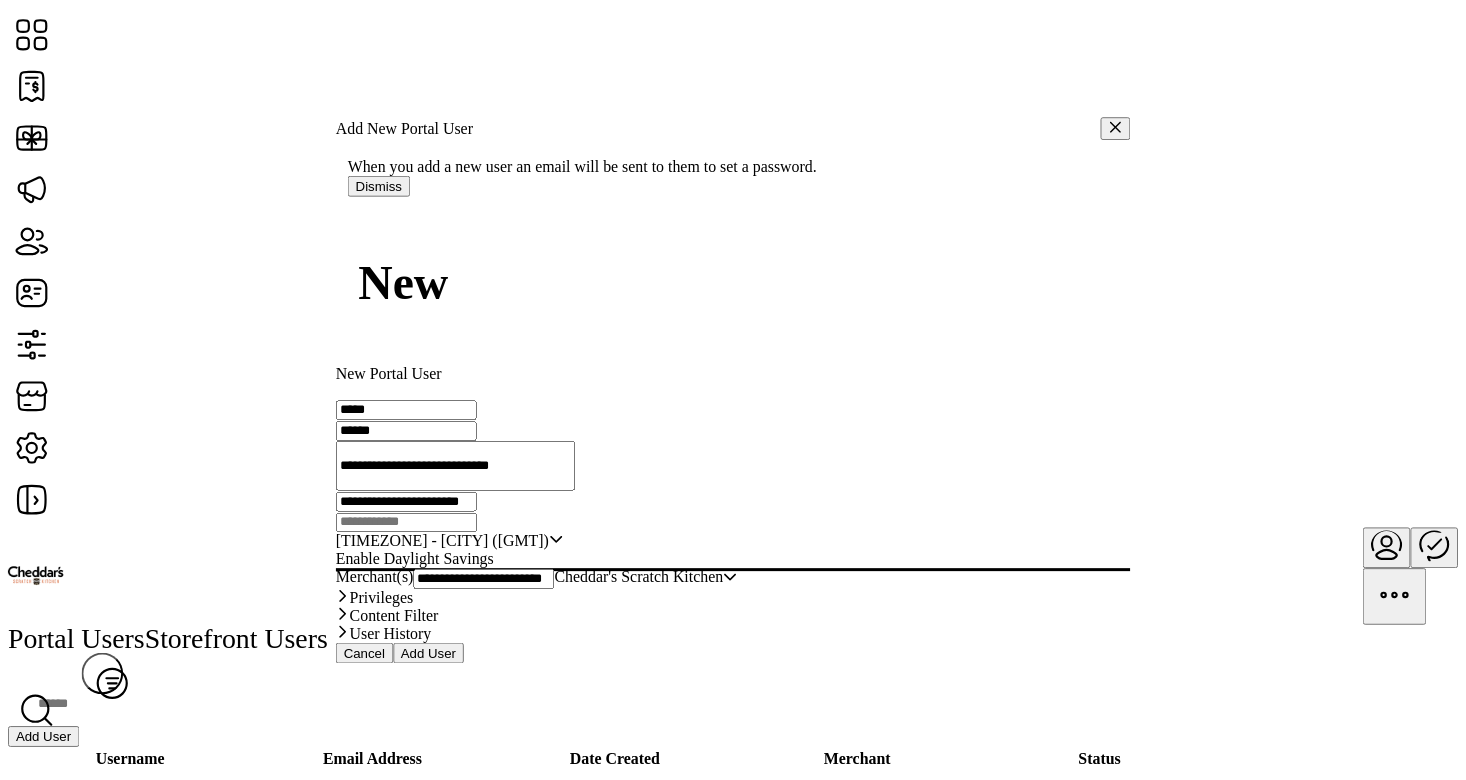 scroll, scrollTop: 77, scrollLeft: 0, axis: vertical 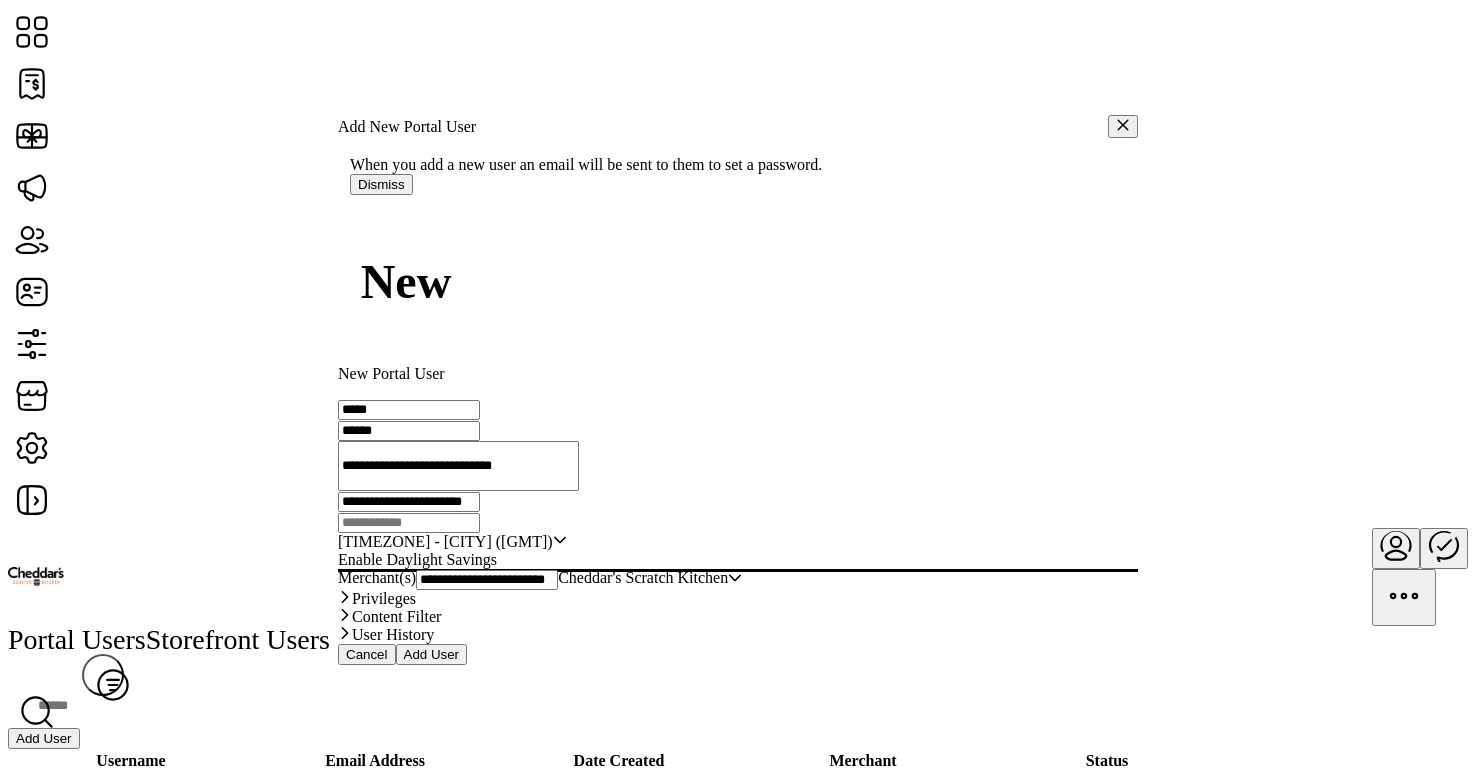 click on "Add User" at bounding box center [432, 654] 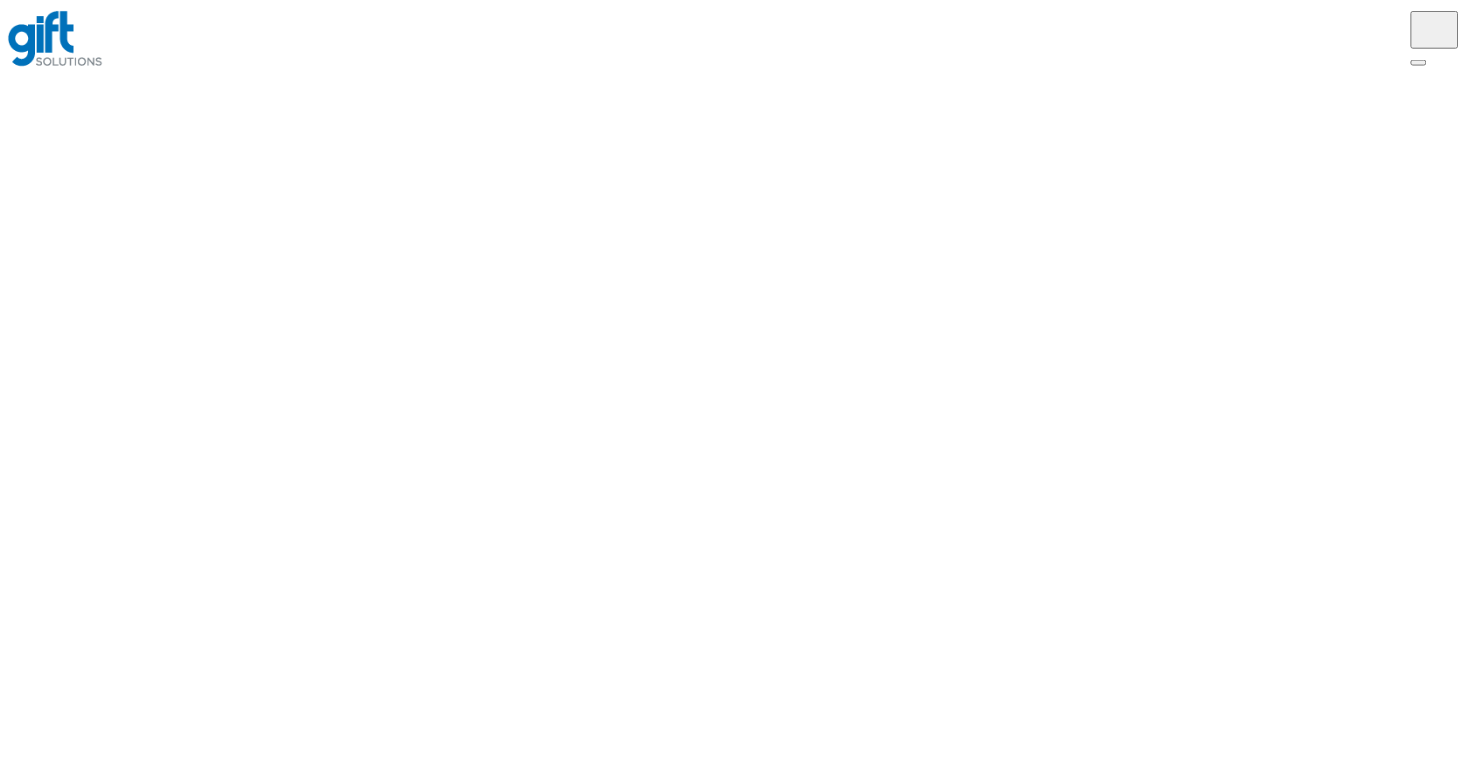 scroll, scrollTop: 0, scrollLeft: 0, axis: both 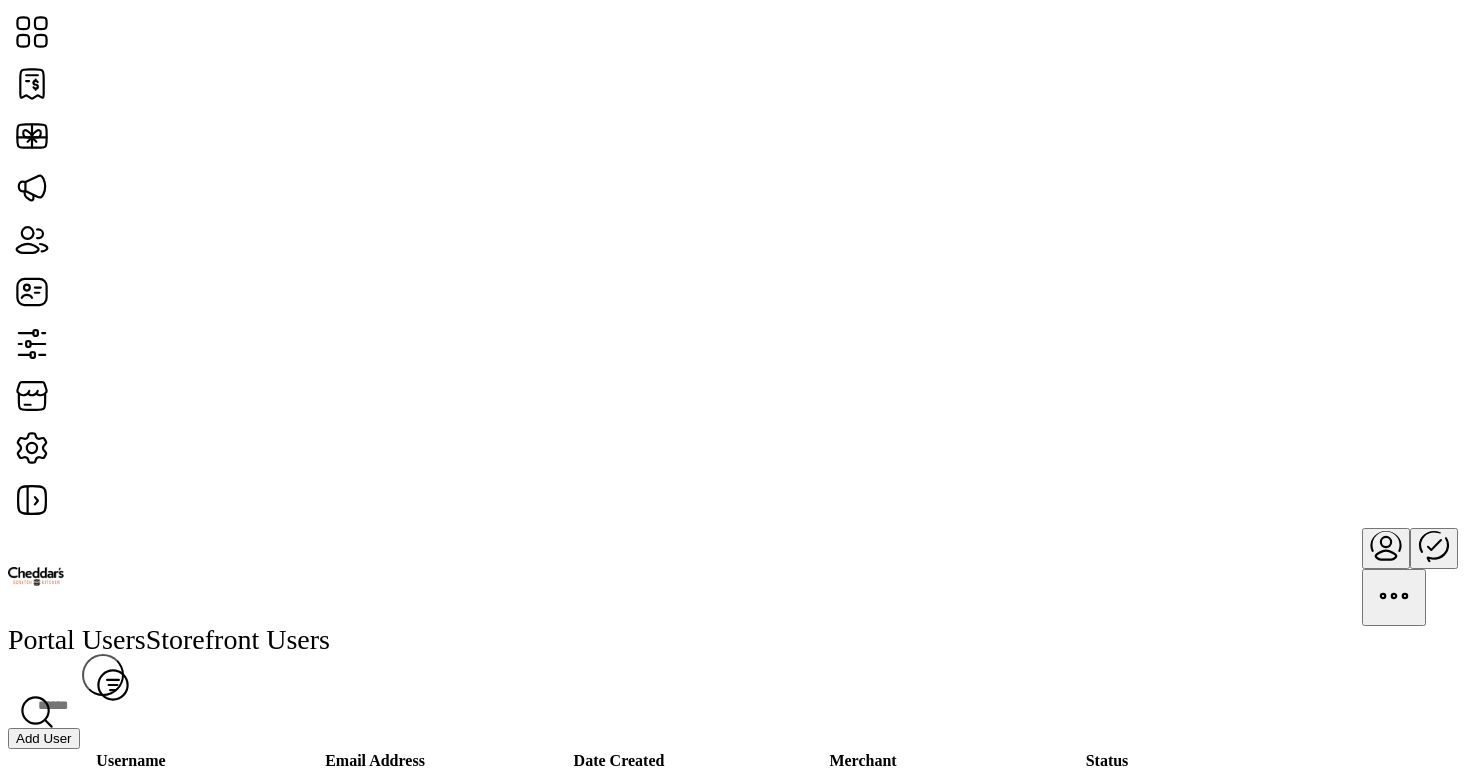 click on "[USERNAME]" at bounding box center [131, 1380] 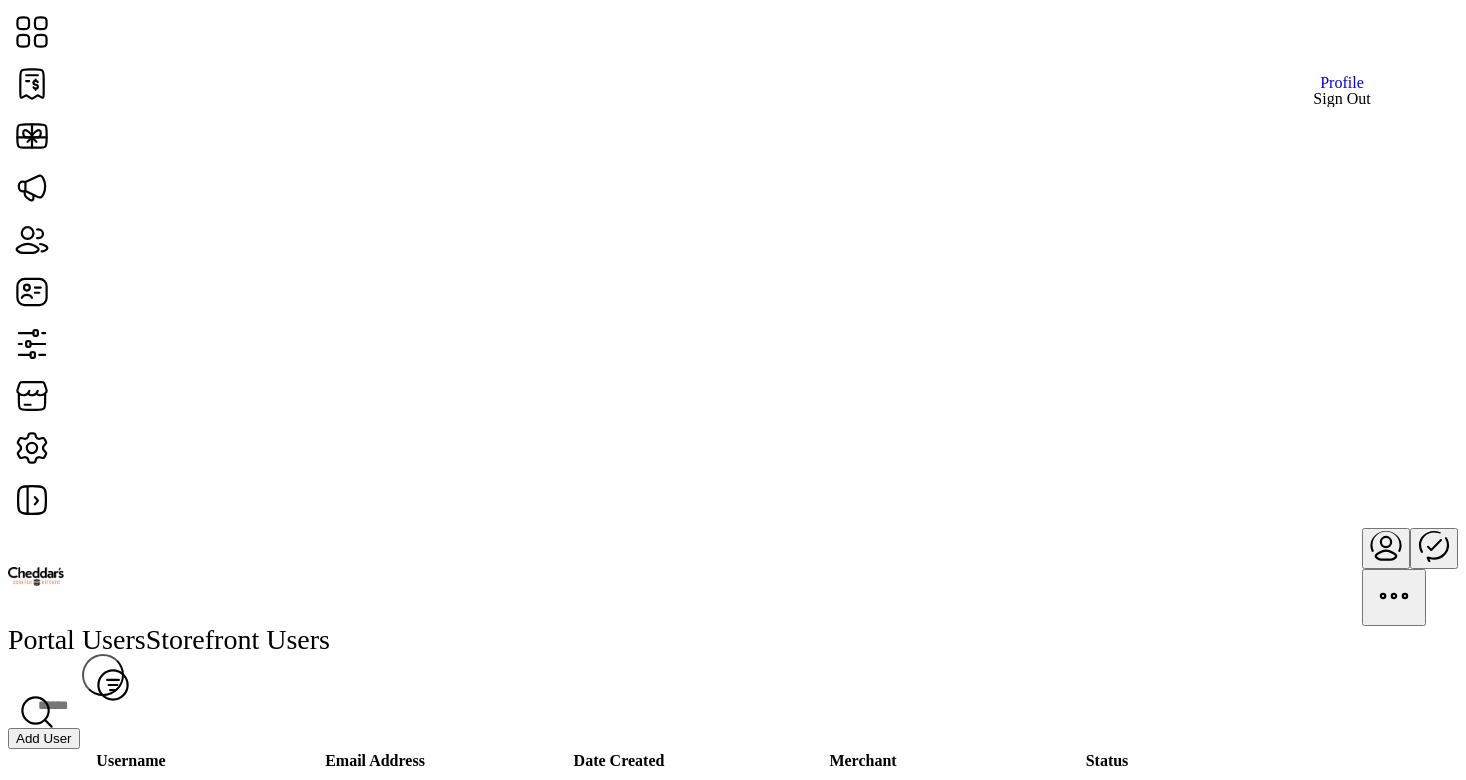 click on "Sign Out" at bounding box center (1342, 99) 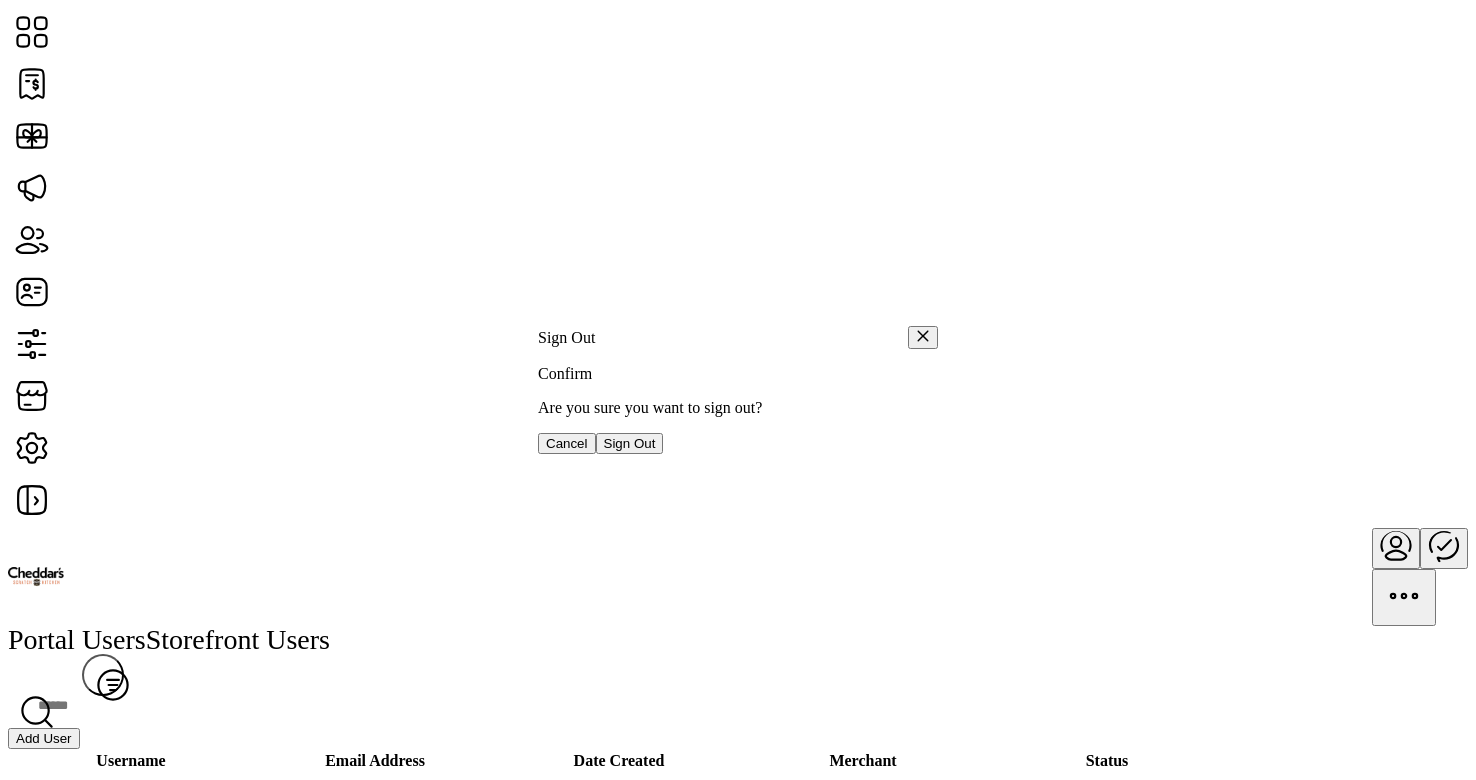 click on "Sign Out" at bounding box center (630, 443) 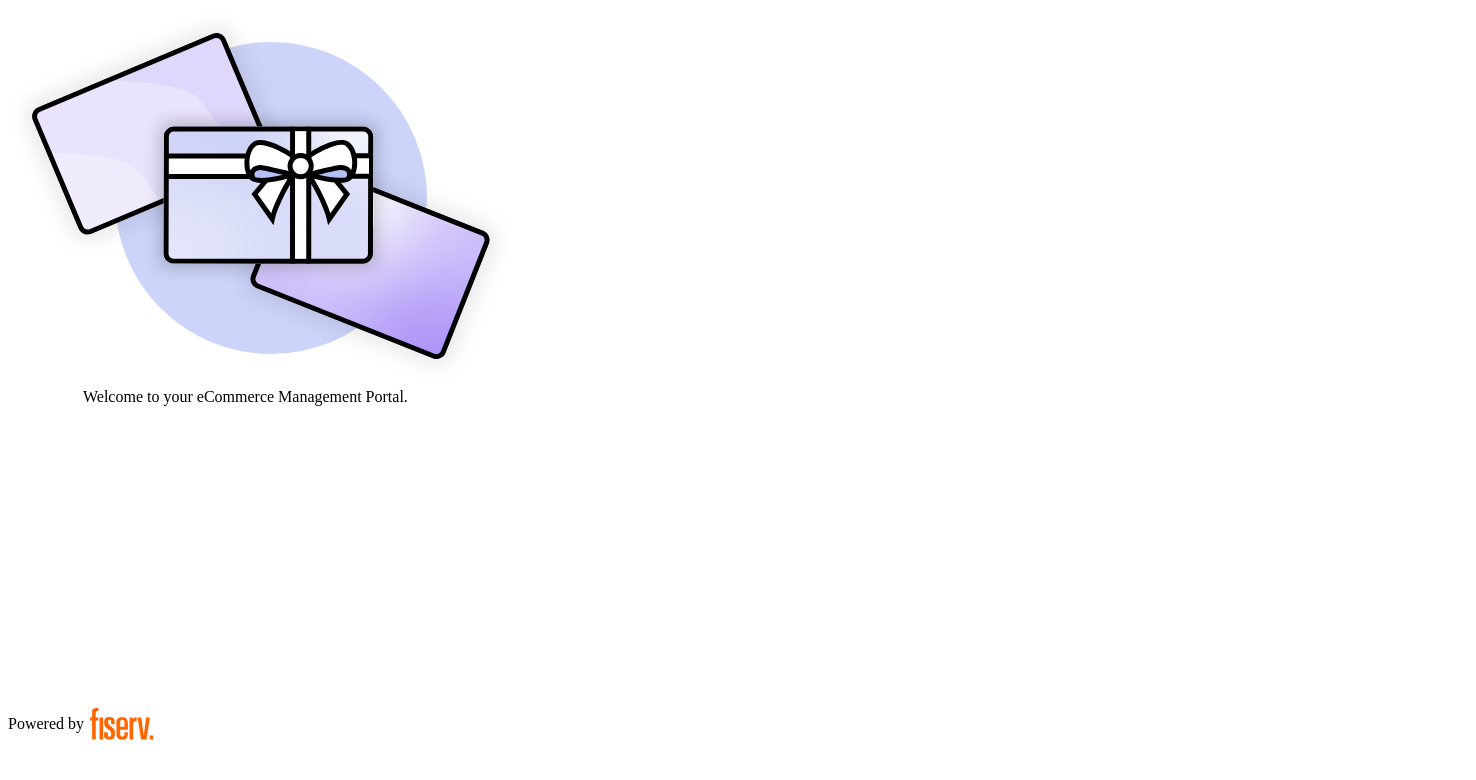 click at bounding box center (79, 909) 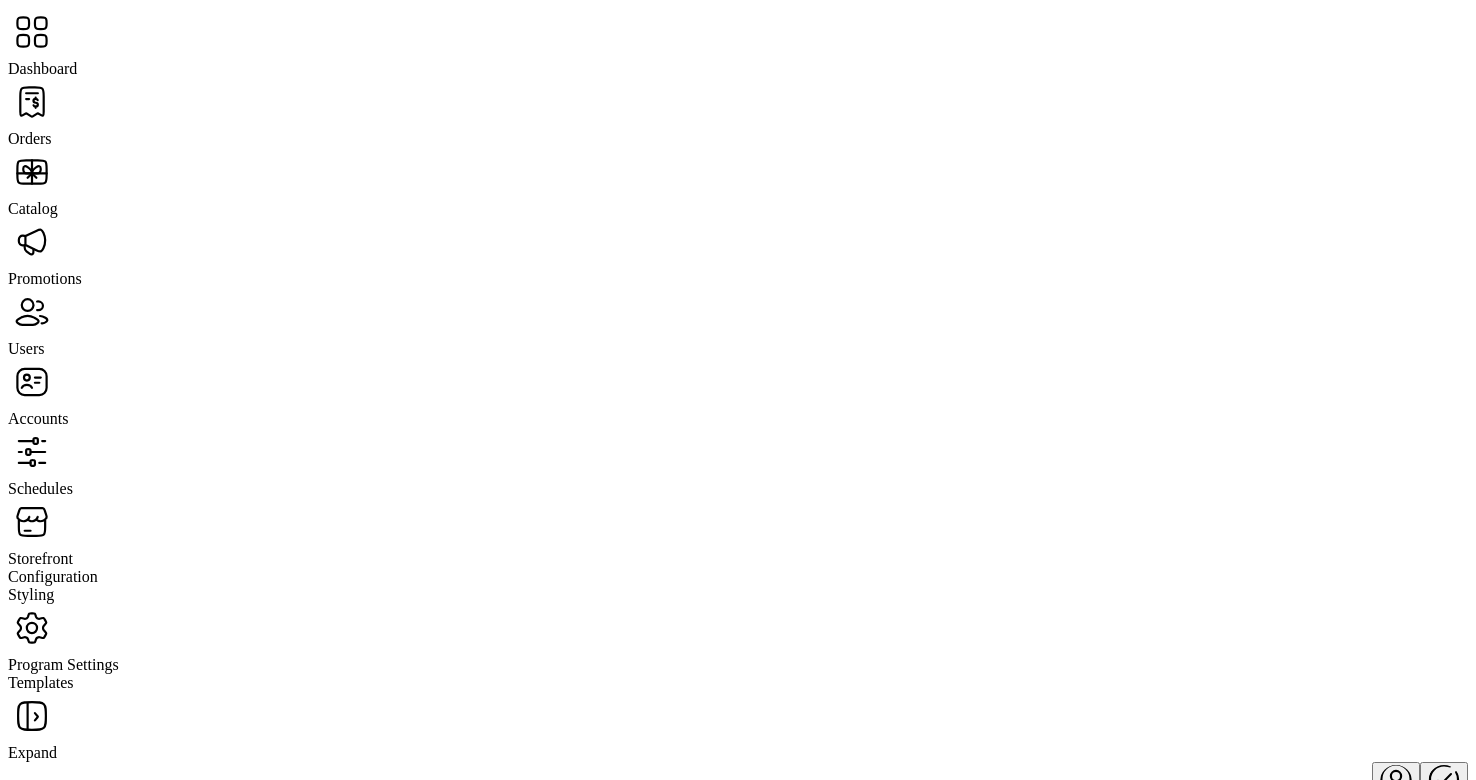 click on "Users" at bounding box center (30, 138) 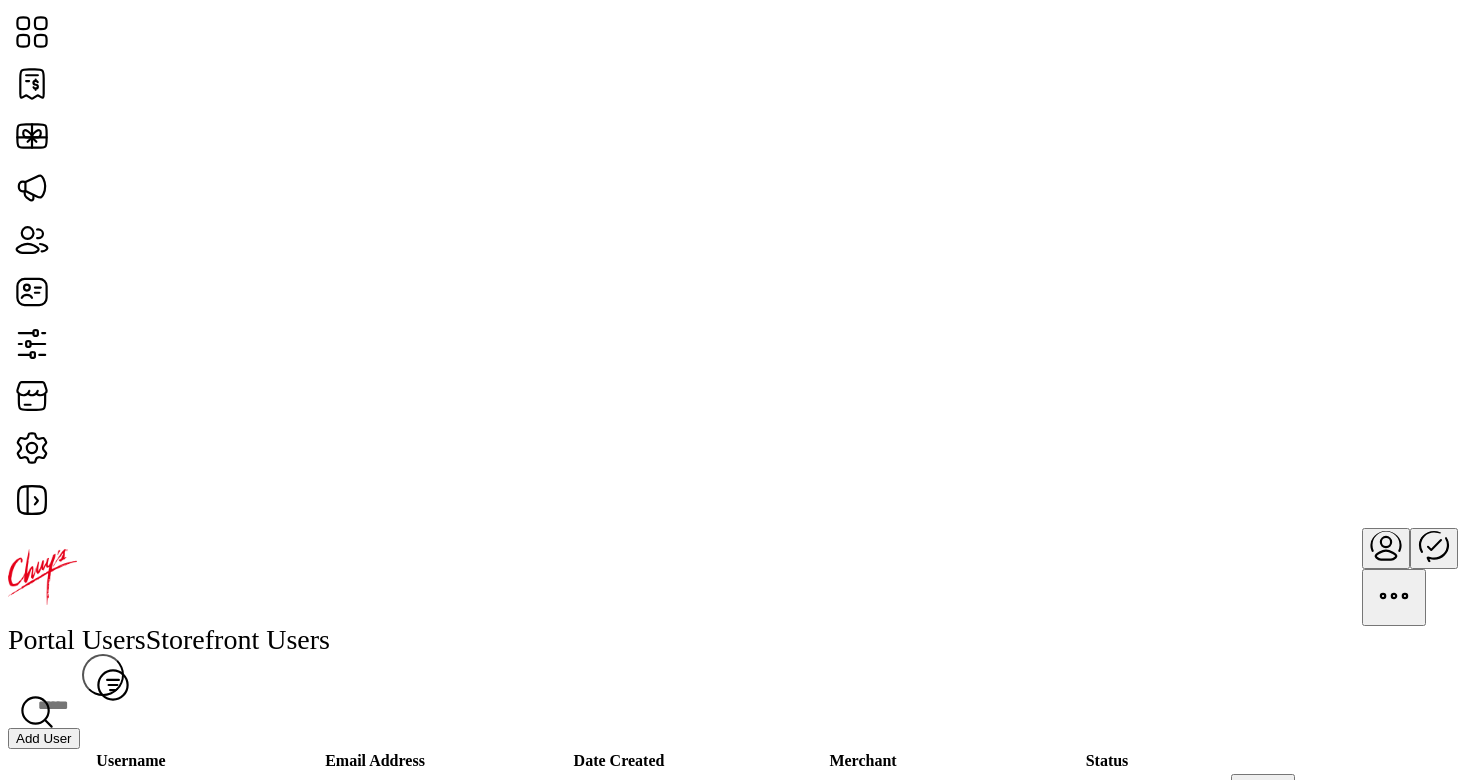 click at bounding box center (1386, 545) 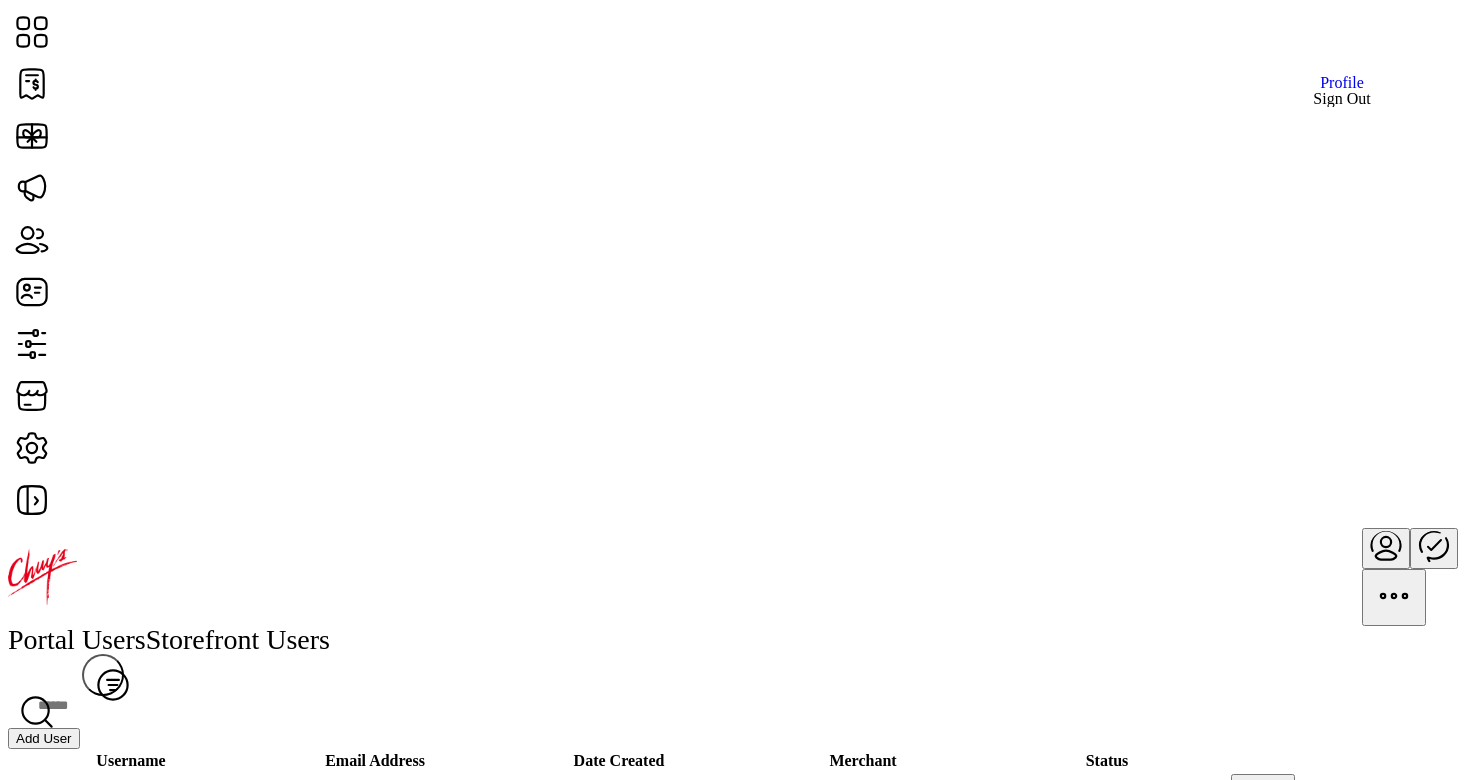 click on "Sign Out" at bounding box center (1341, 99) 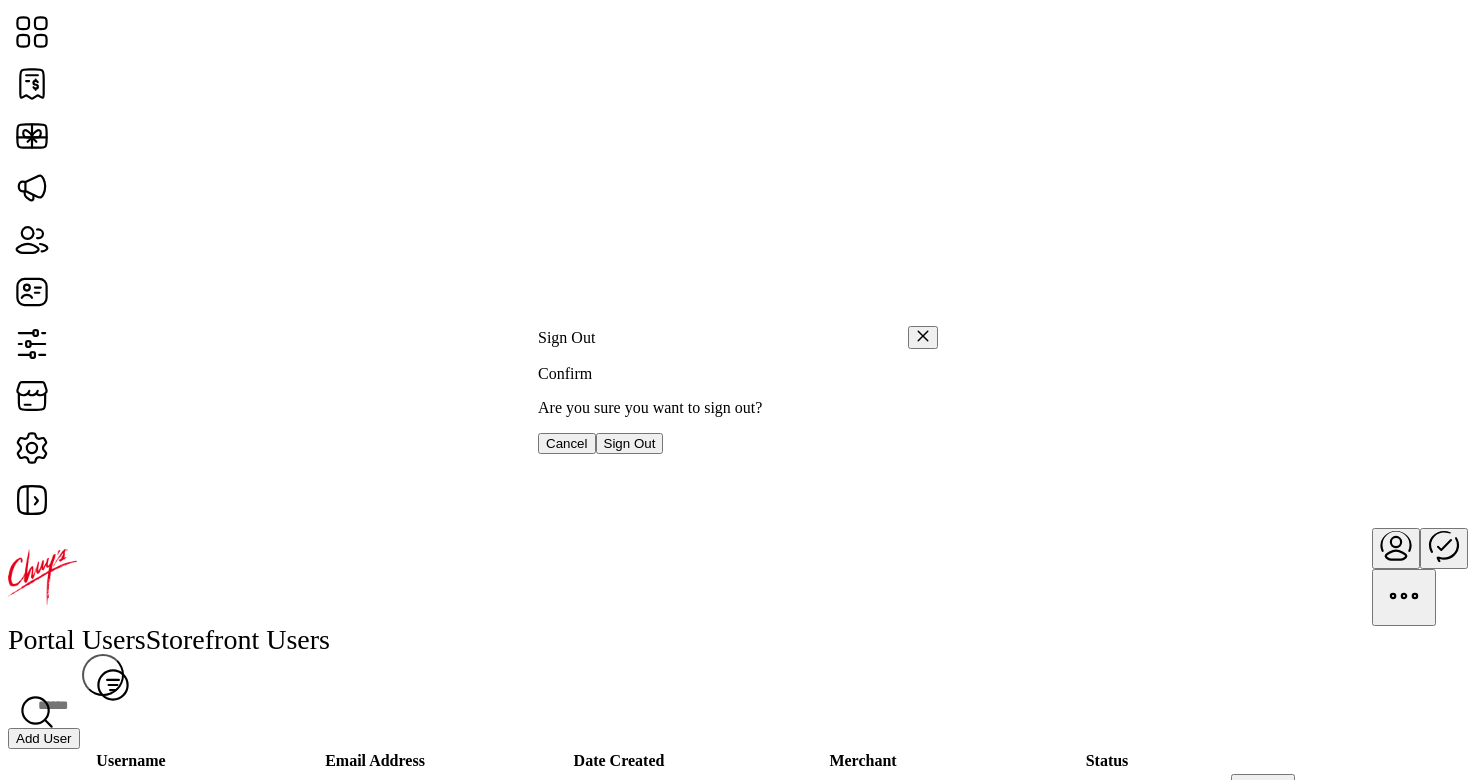 click on "Sign Out" at bounding box center [630, 443] 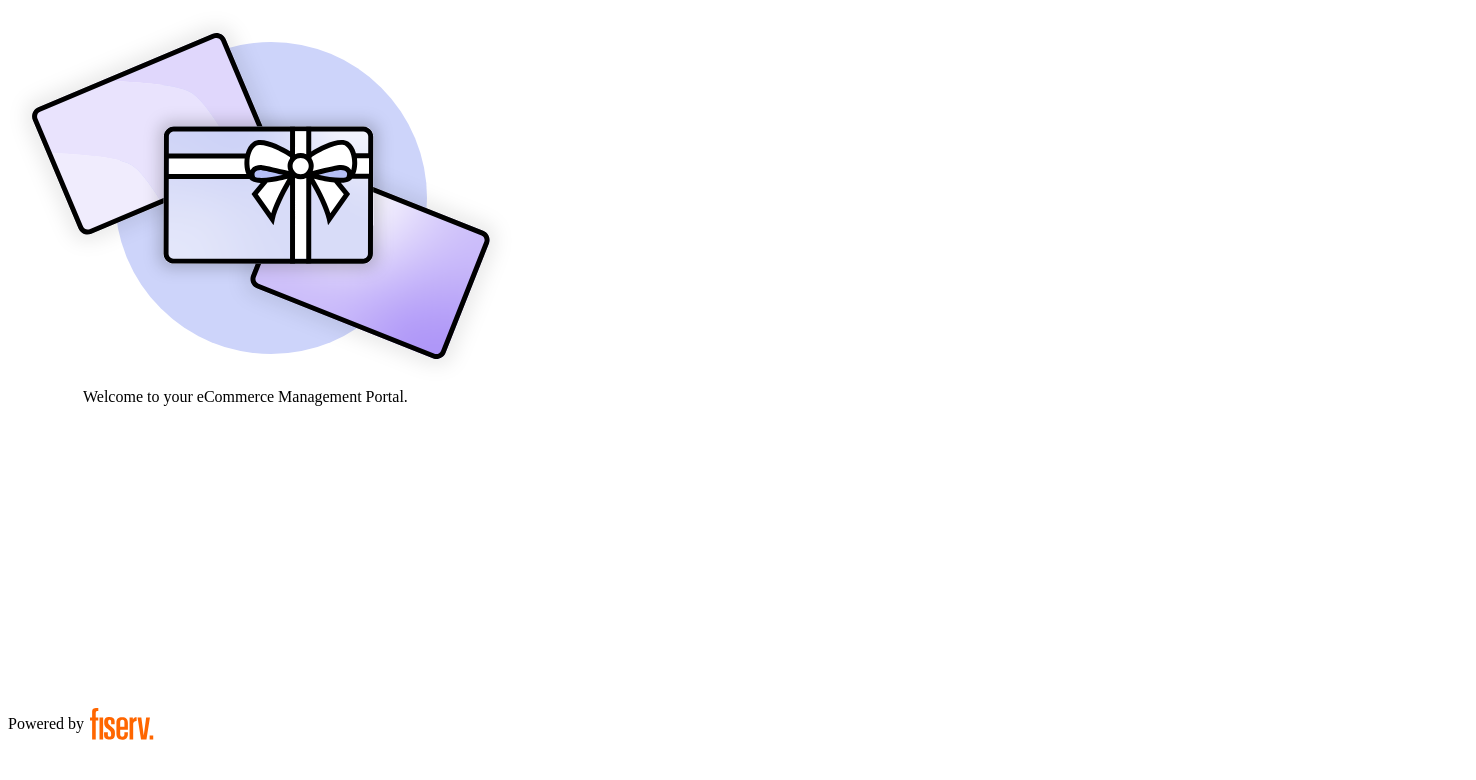 click at bounding box center (79, 909) 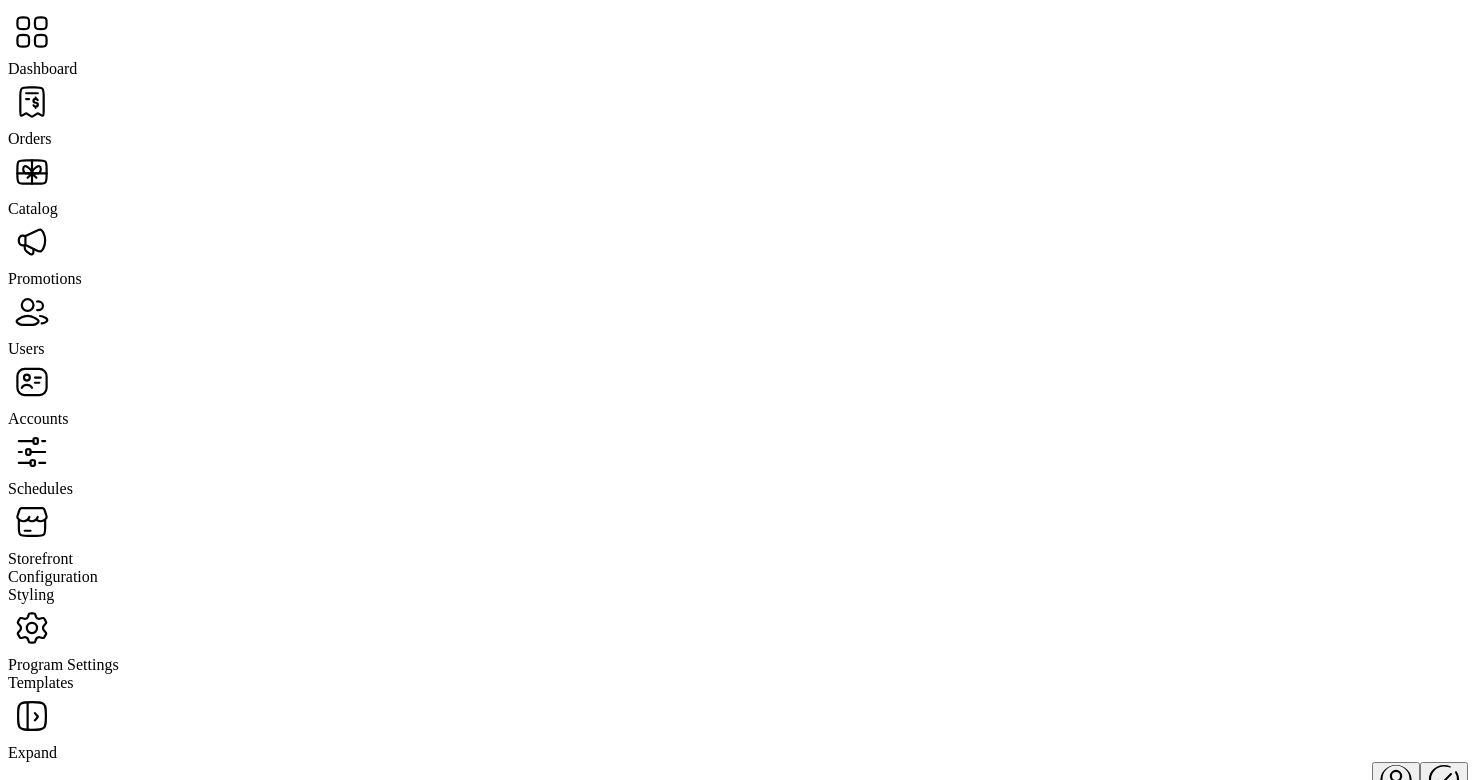 click at bounding box center (32, 102) 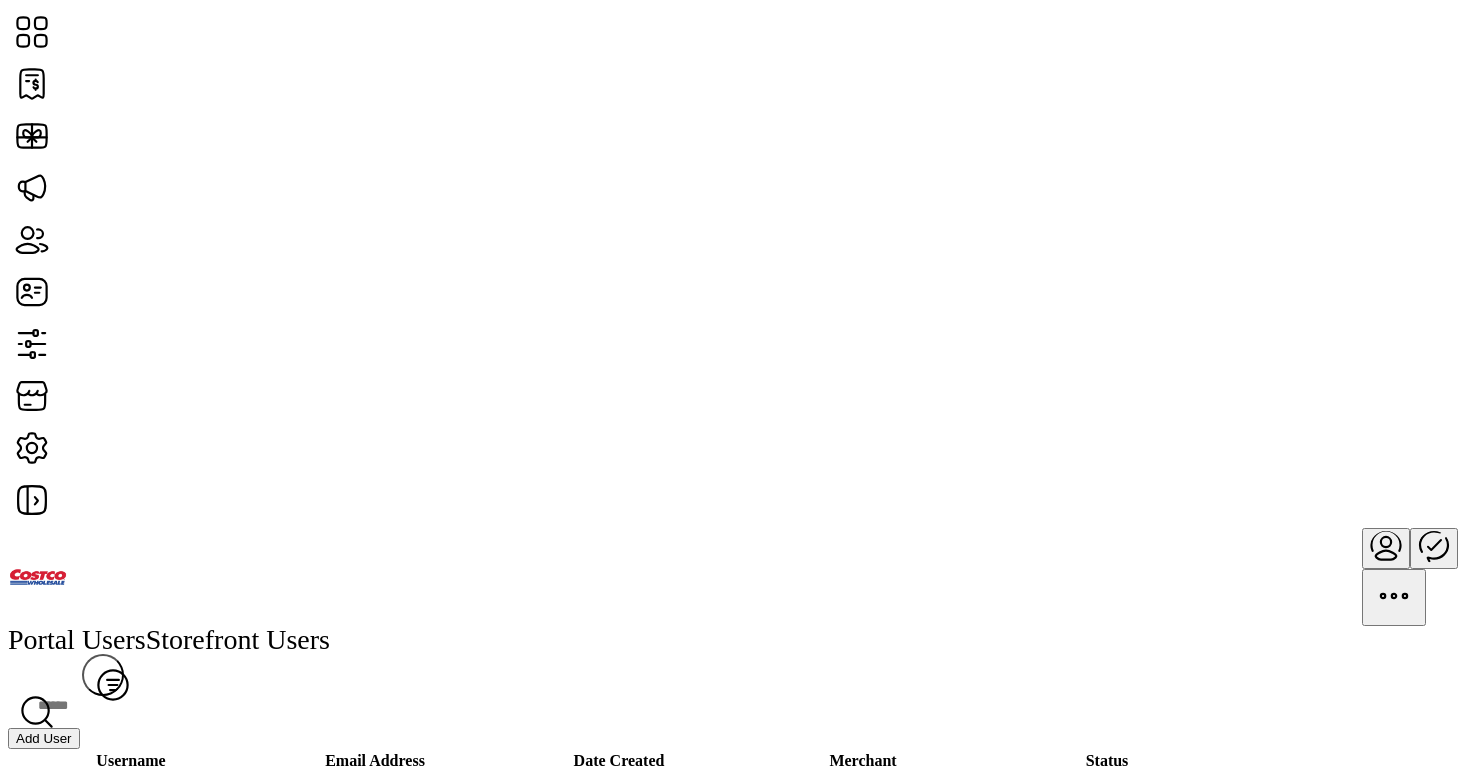 click on "Add User" at bounding box center [44, 738] 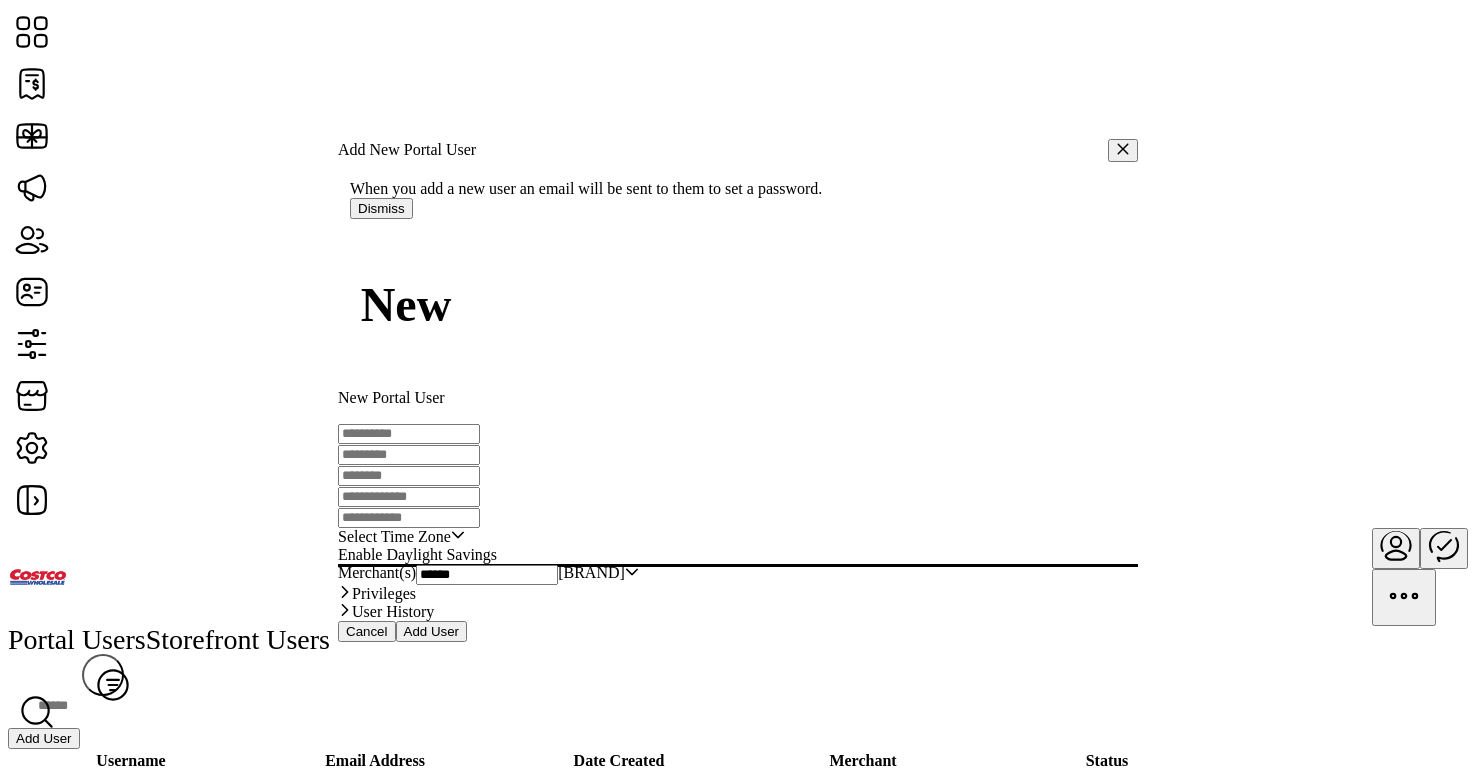 type 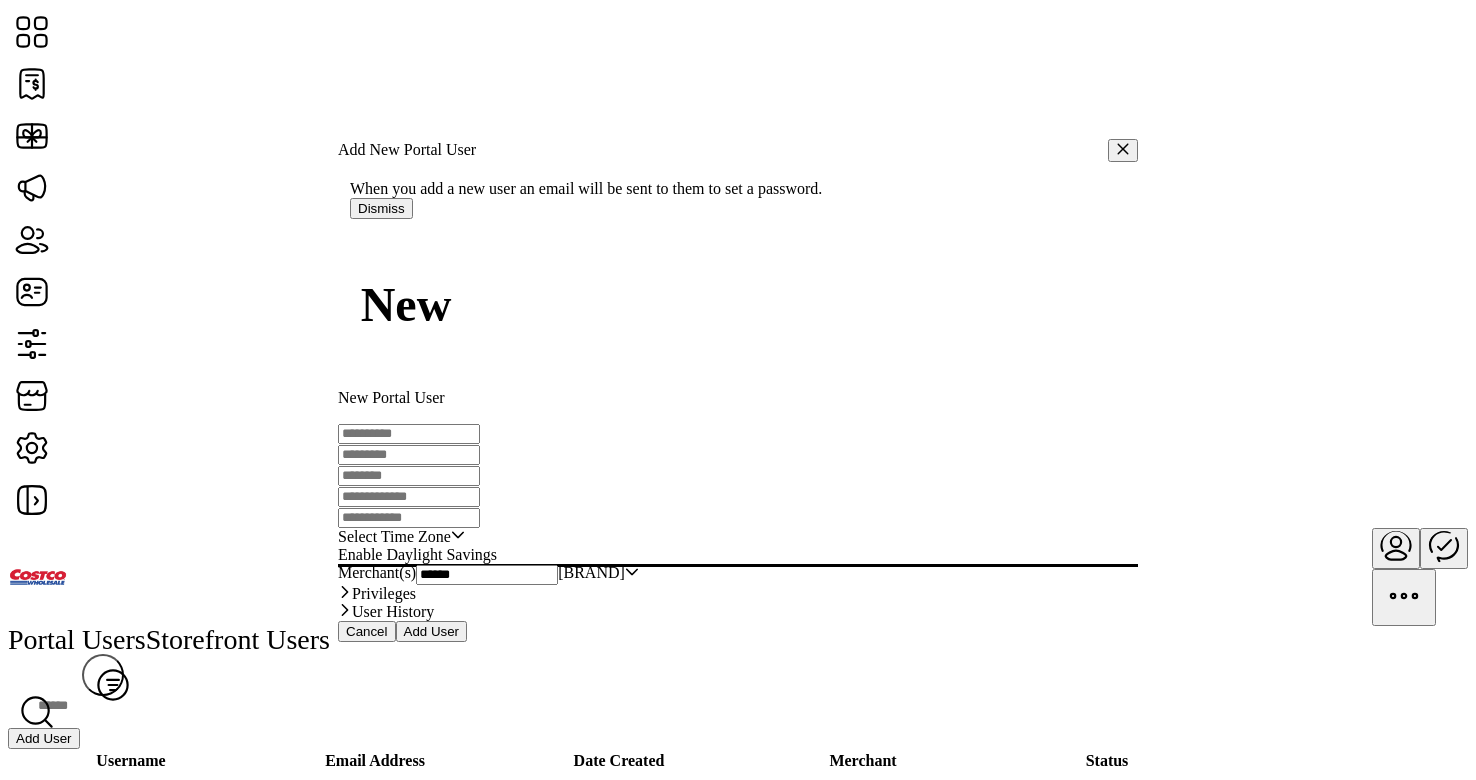 click at bounding box center (409, 434) 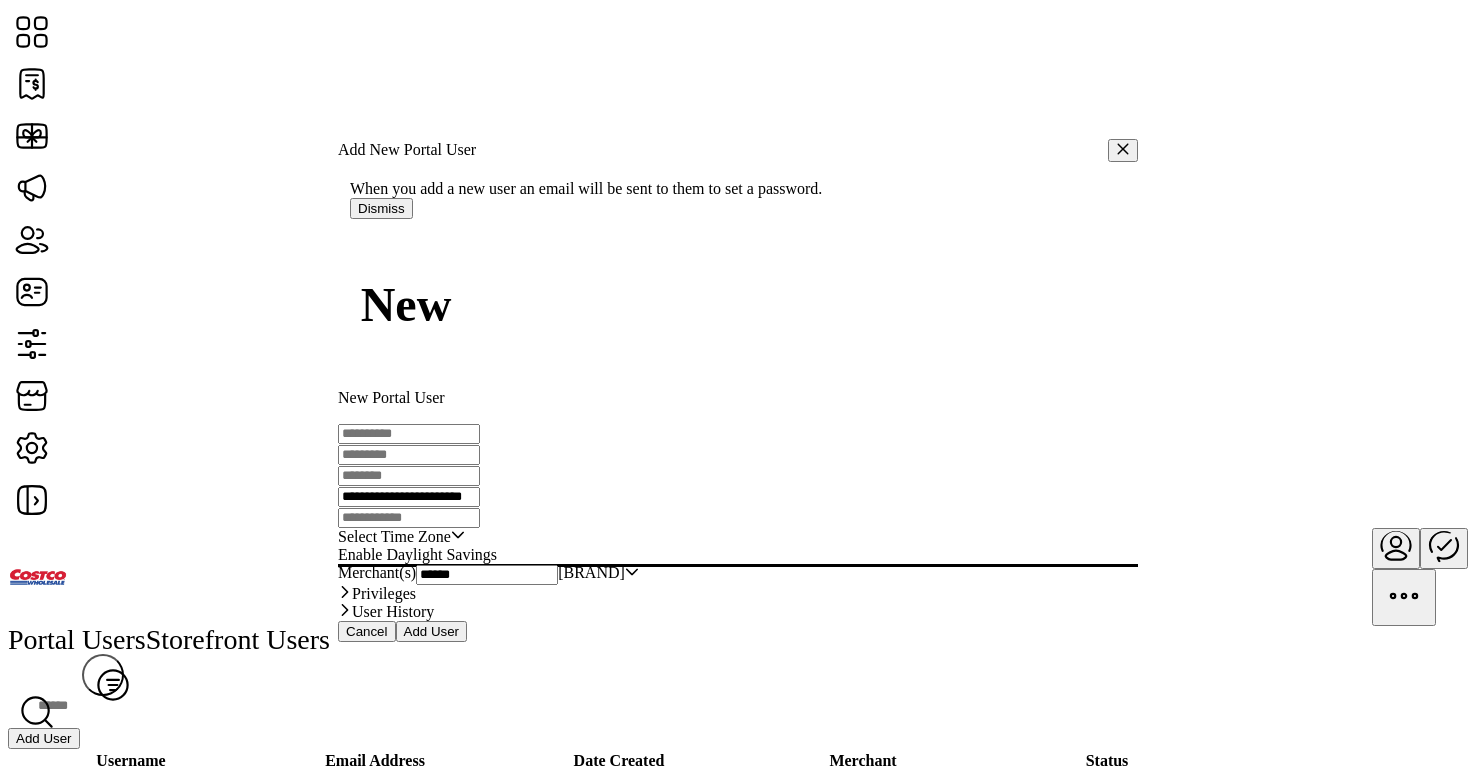 click on "**********" at bounding box center (409, 497) 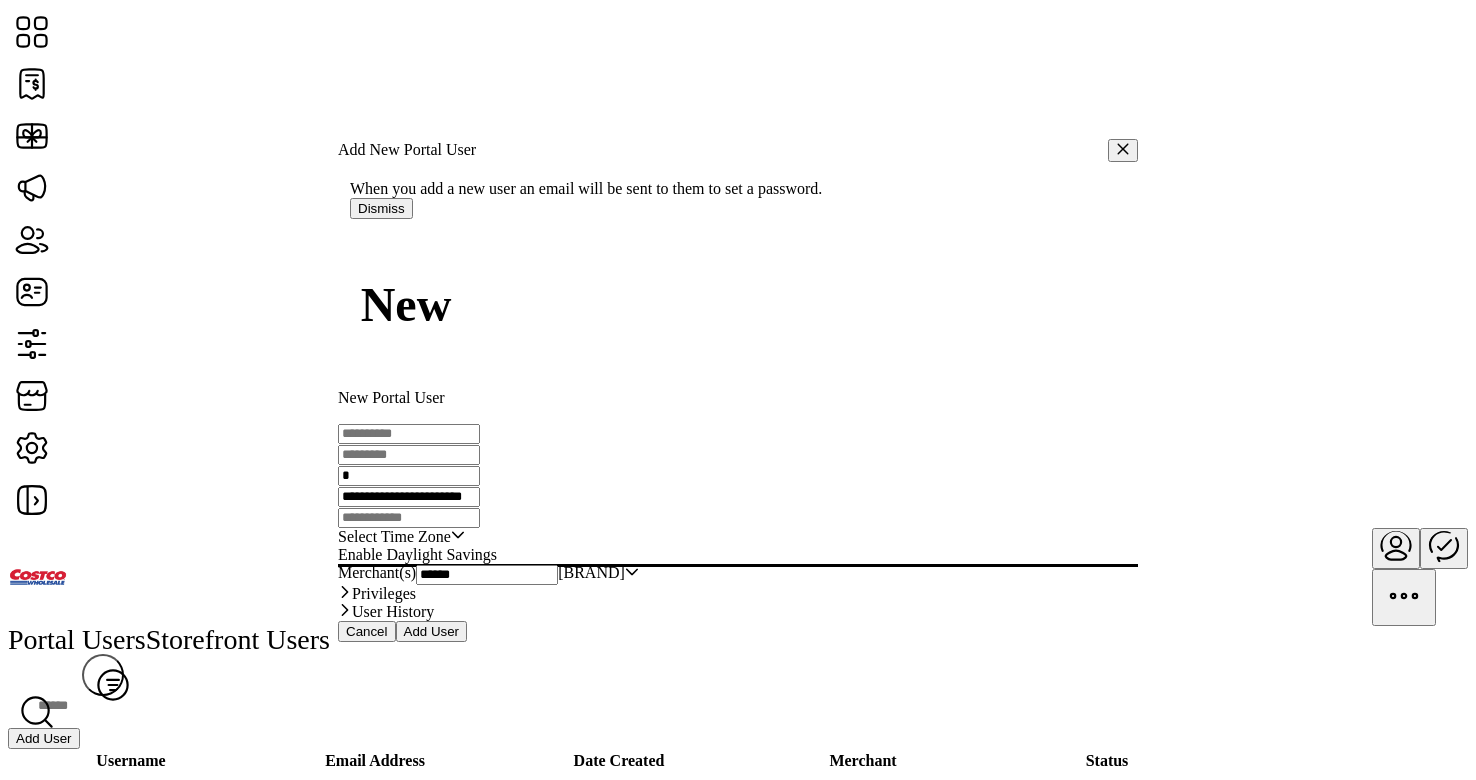 paste on "*******" 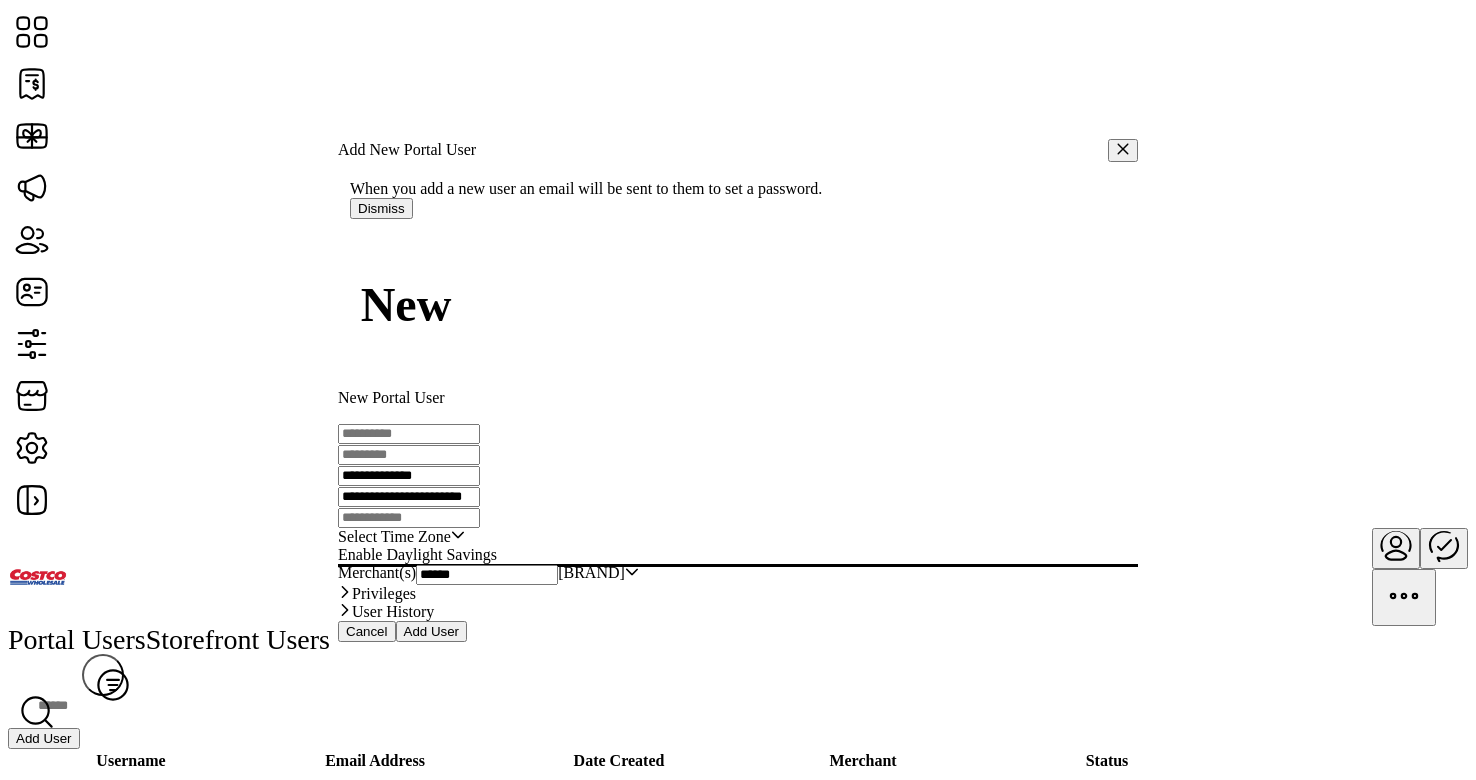 type on "**********" 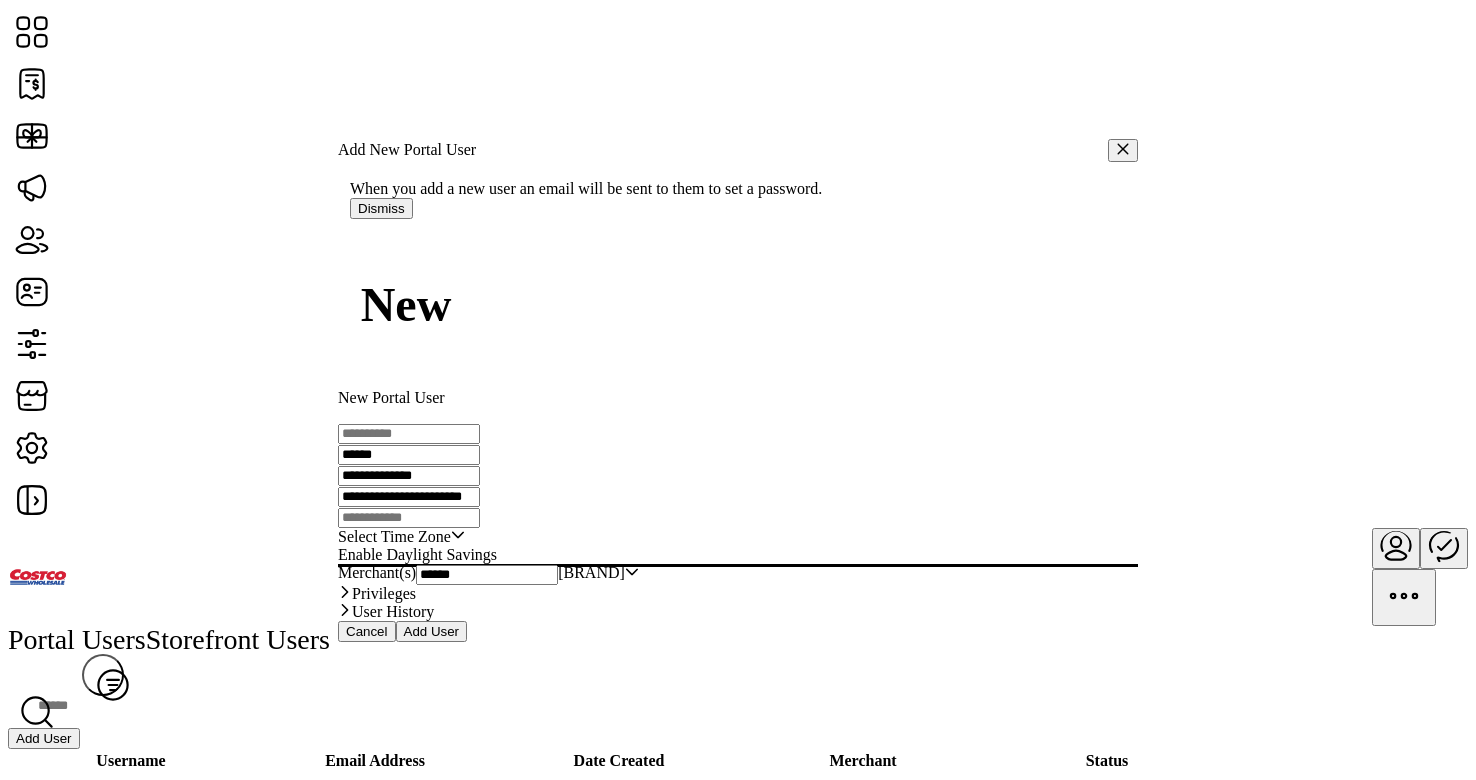 click on "******" at bounding box center (409, 455) 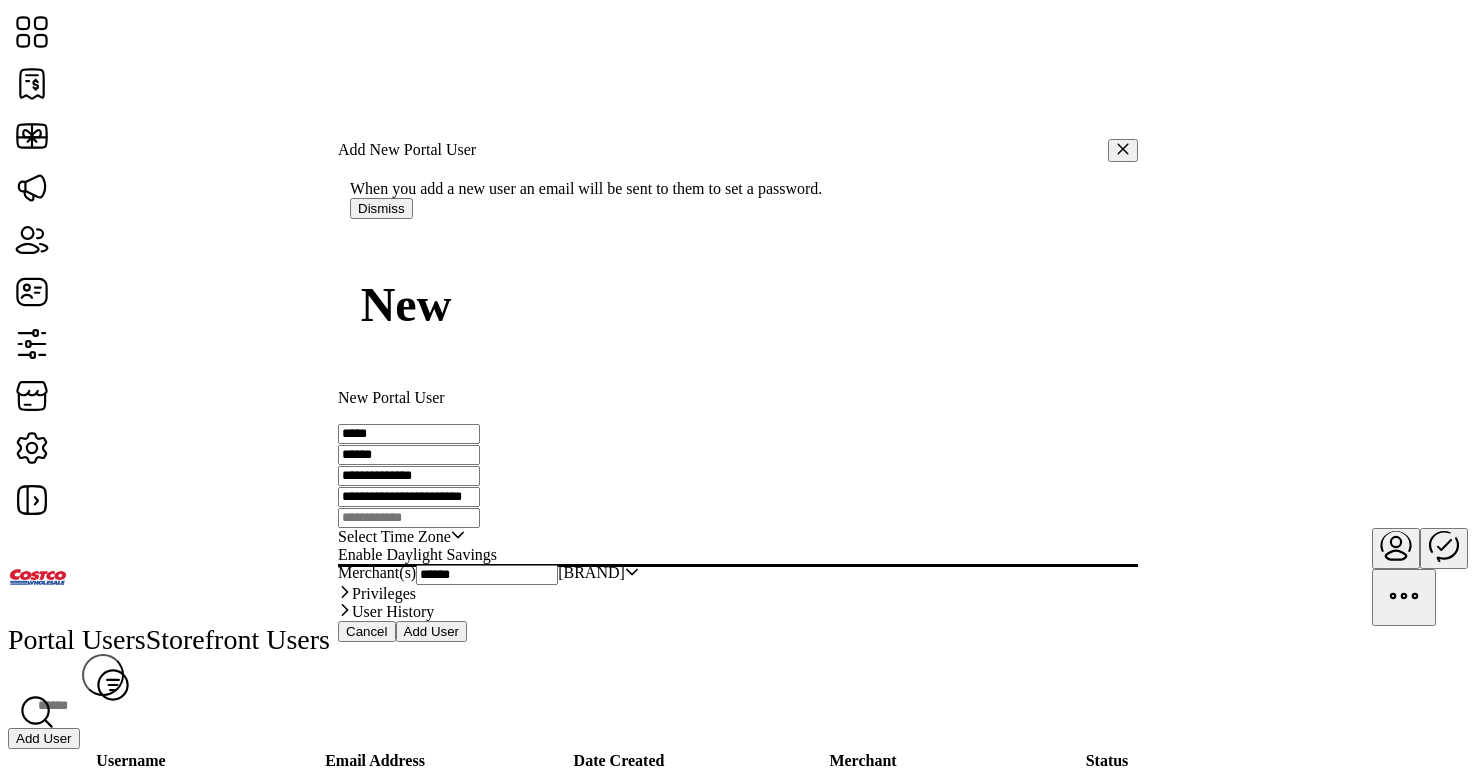 type on "*****" 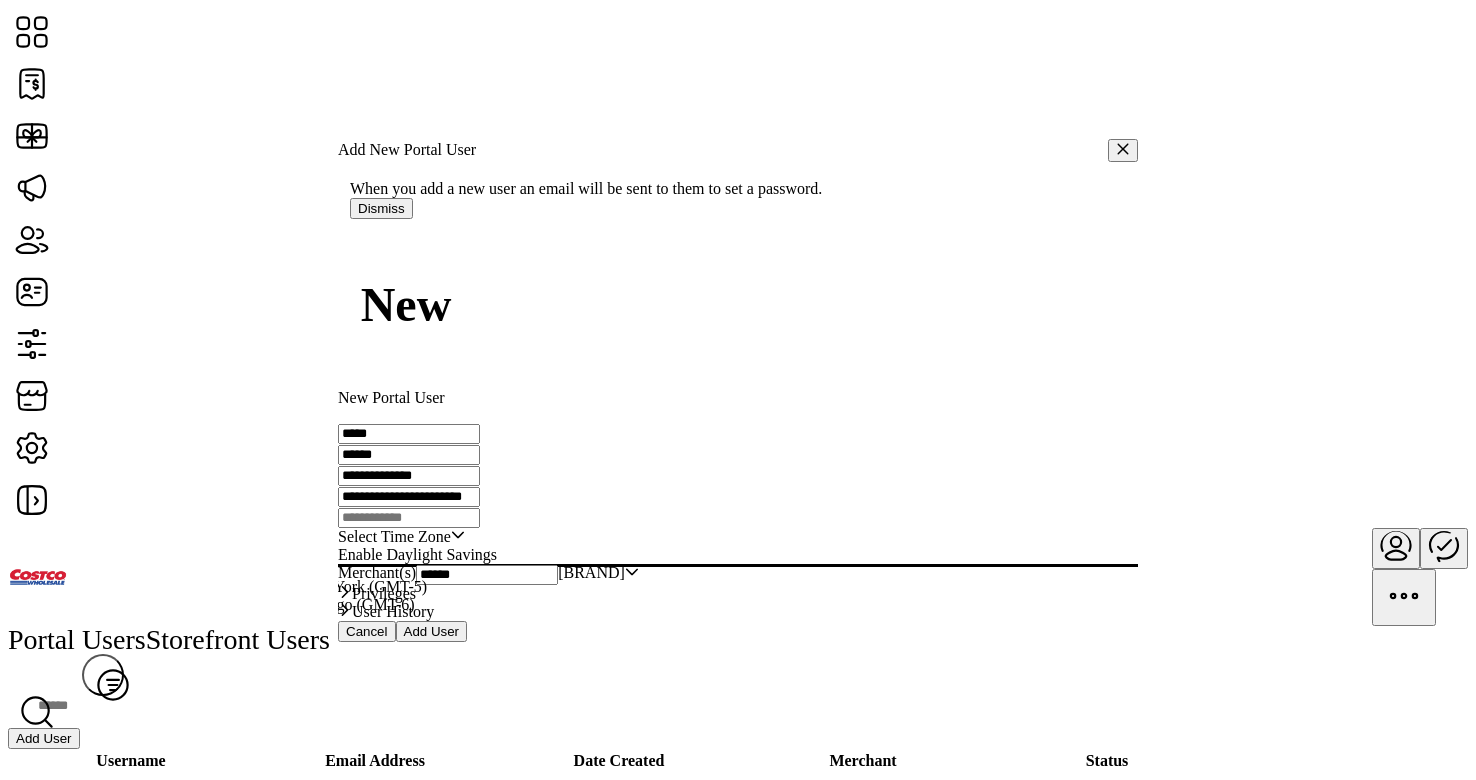 click on "[TIMEZONE]" at bounding box center [284, 623] 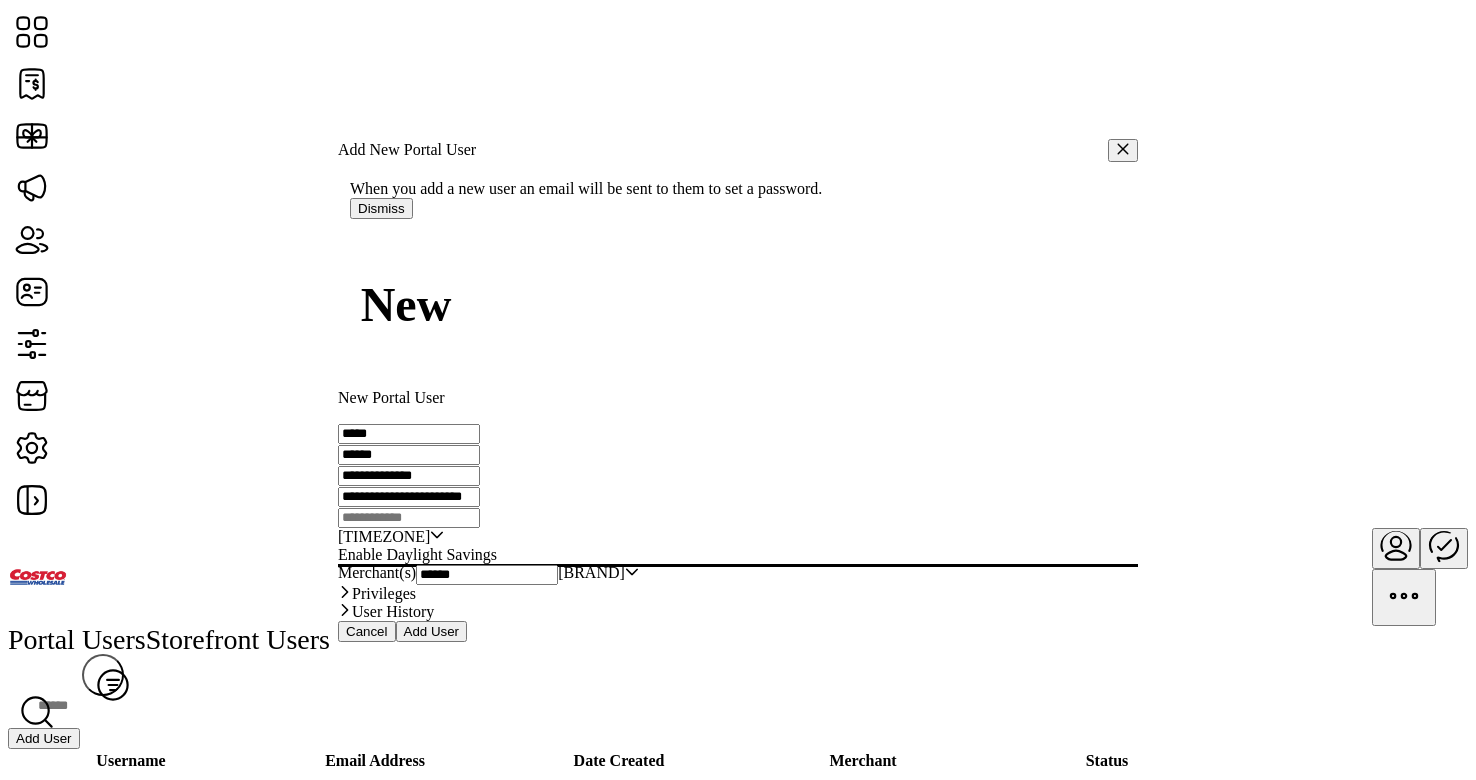 click on "Add User" at bounding box center (432, 631) 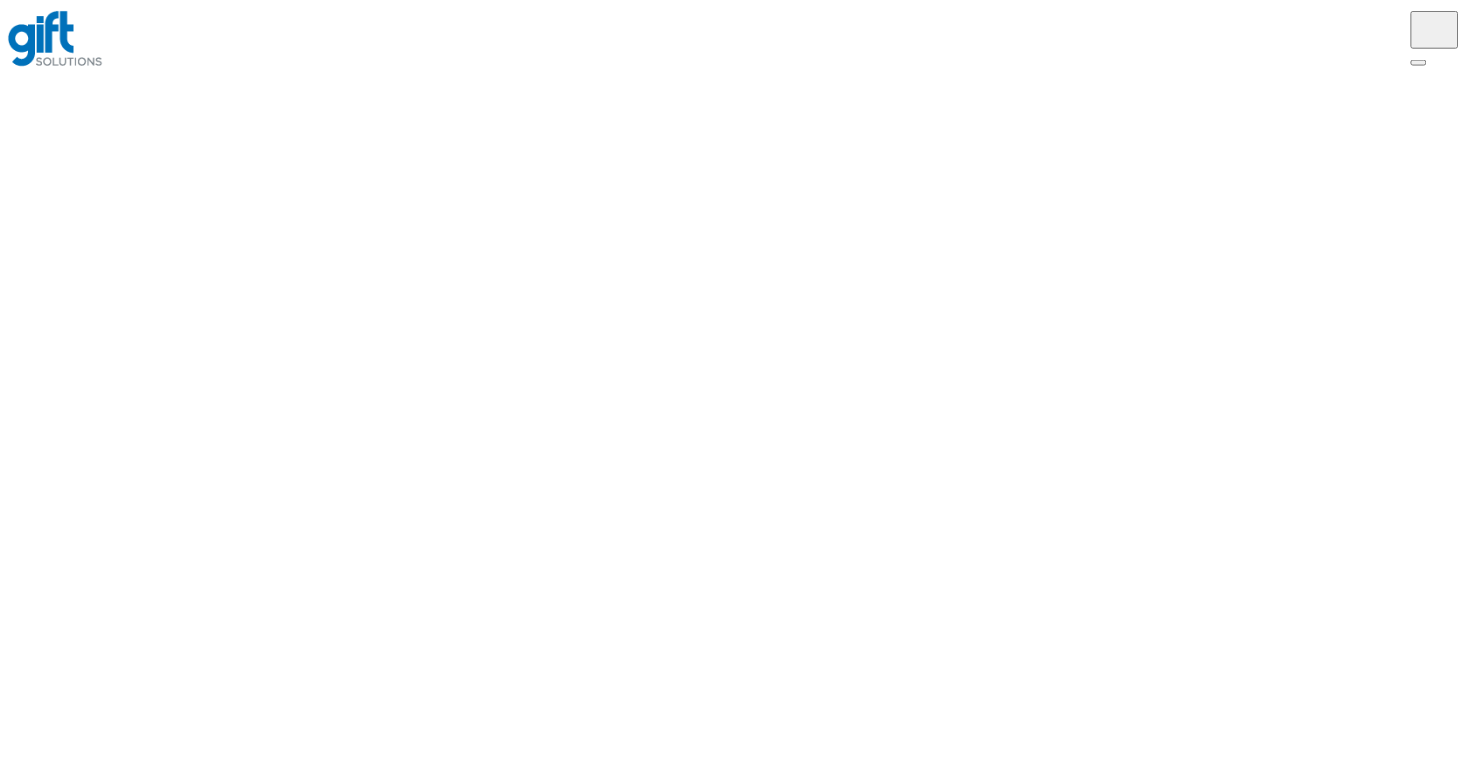 scroll, scrollTop: 0, scrollLeft: 0, axis: both 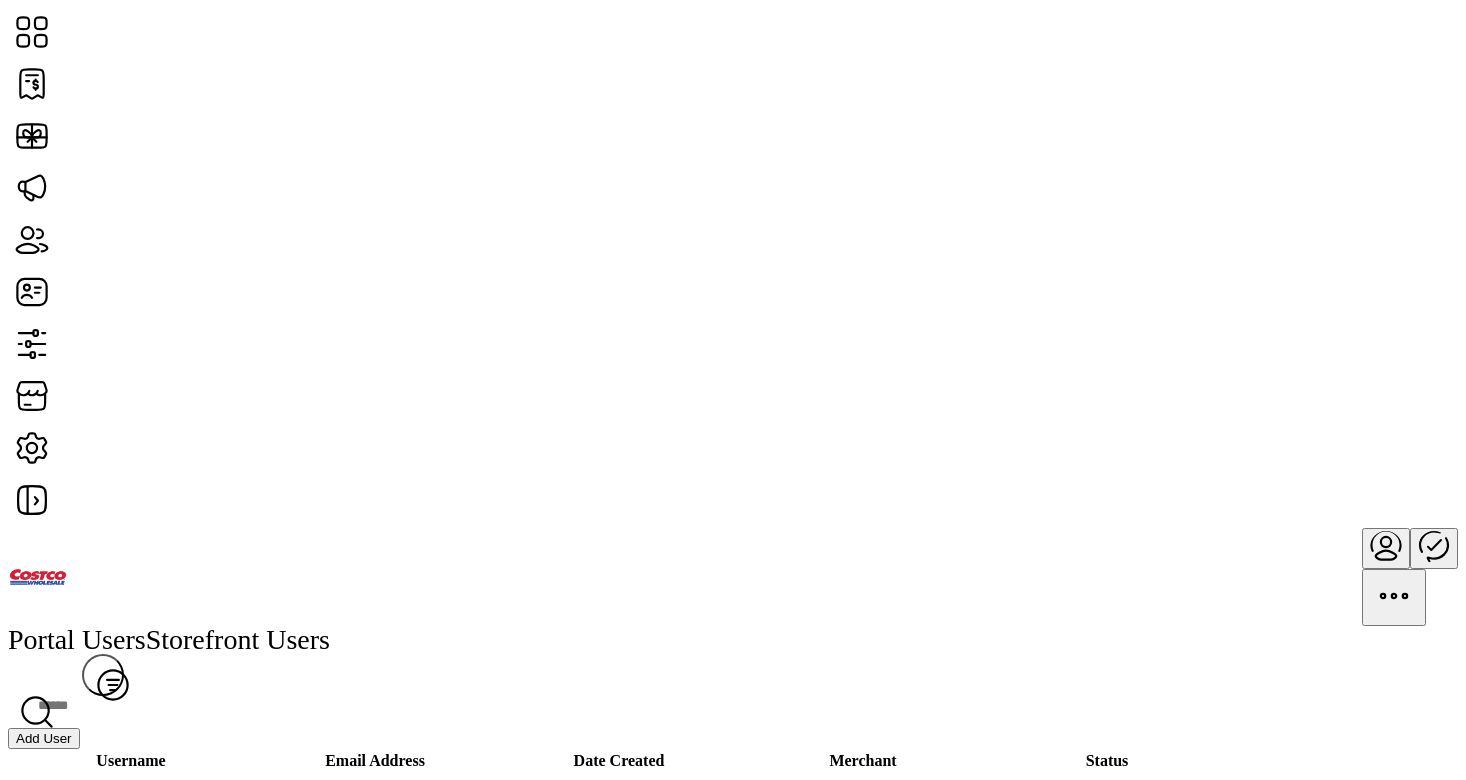 click at bounding box center [1386, 545] 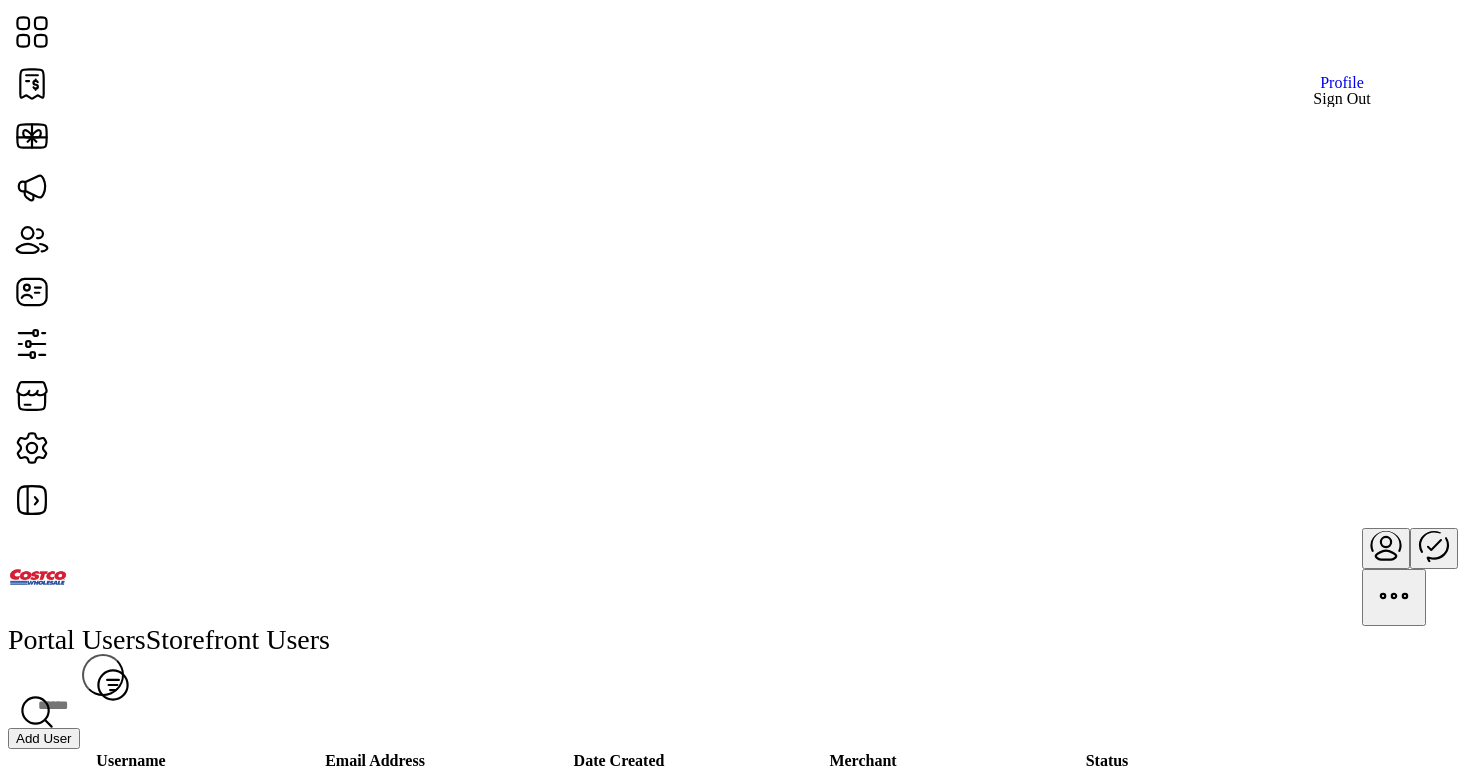 click on "Sign Out" at bounding box center (1341, 99) 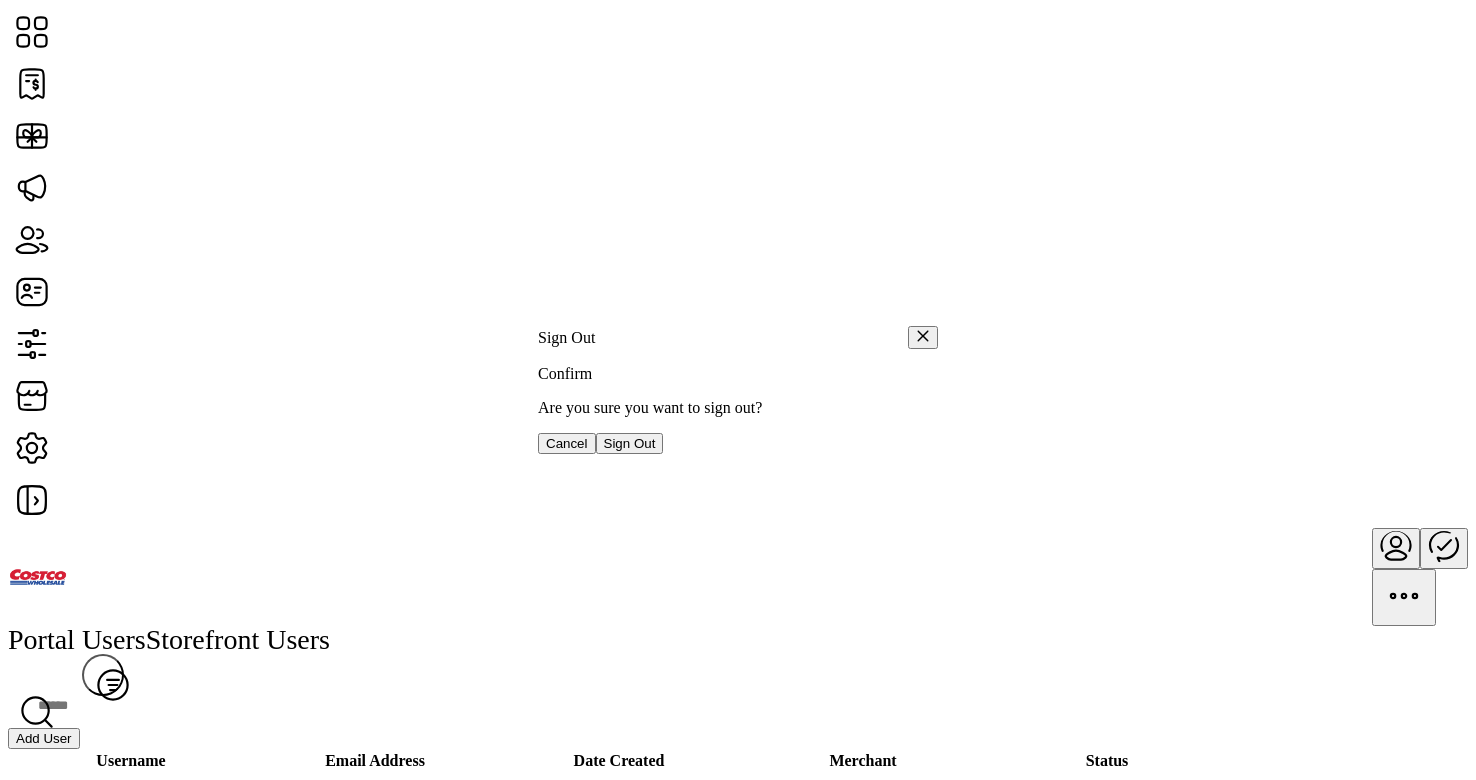 click on "Sign Out" at bounding box center [630, 443] 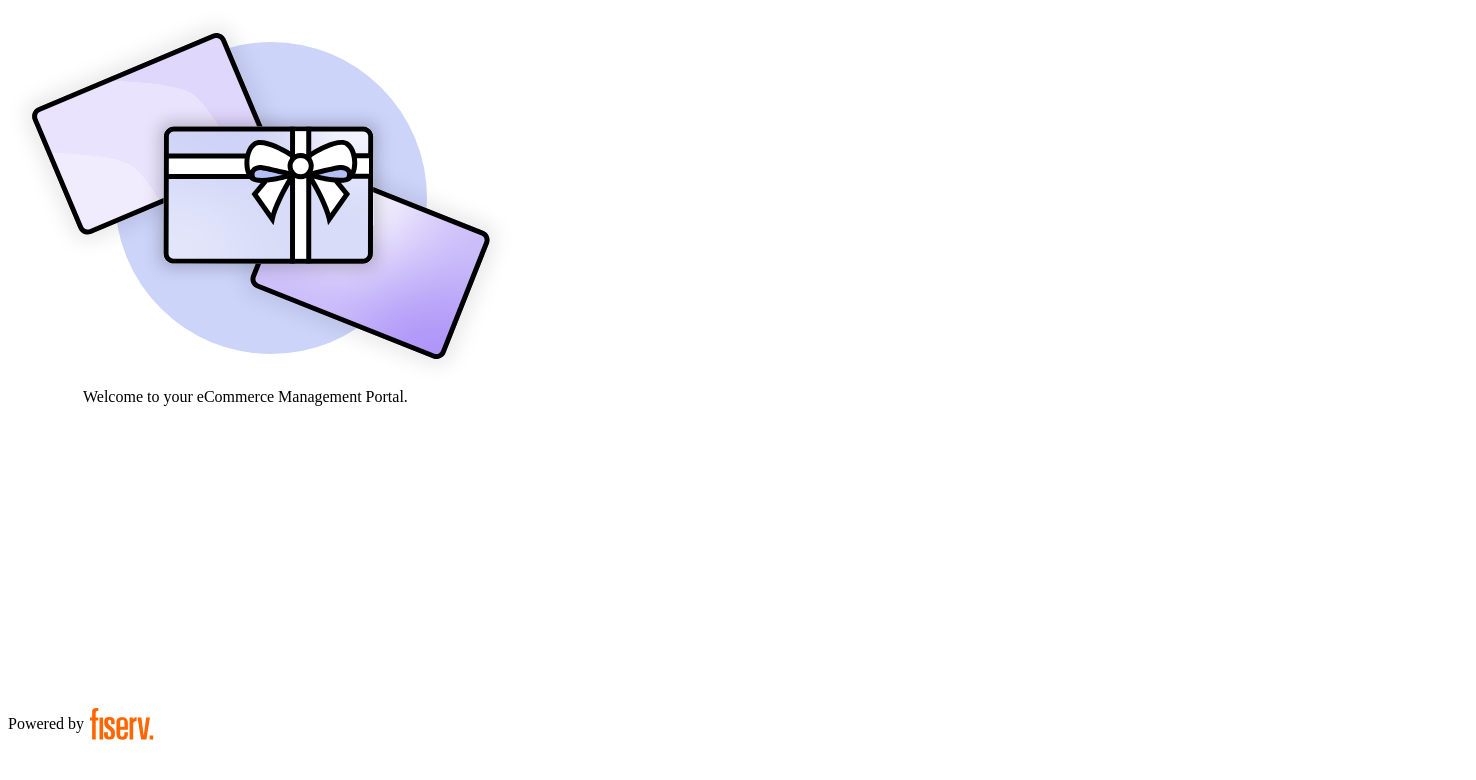 click at bounding box center [79, 909] 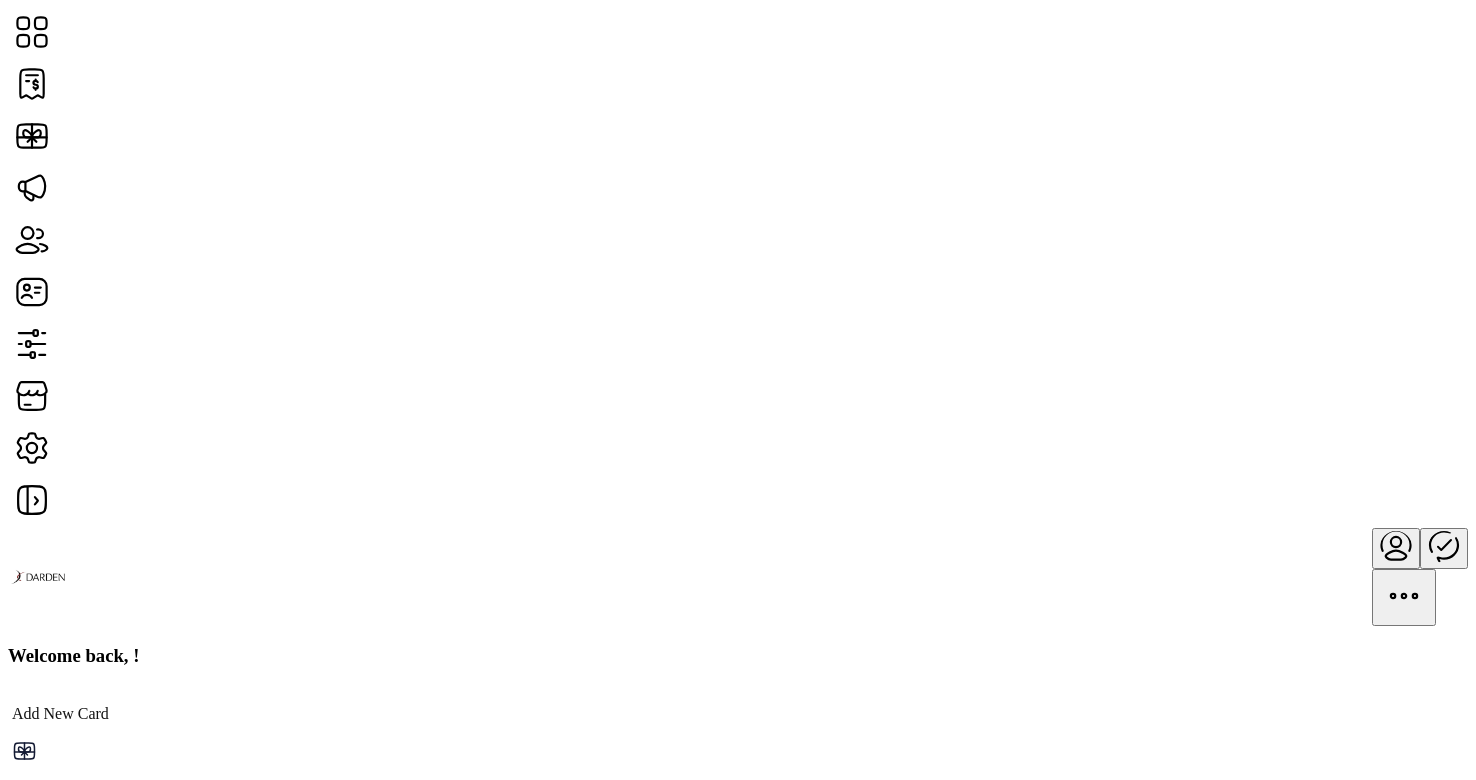 click at bounding box center [1396, 545] 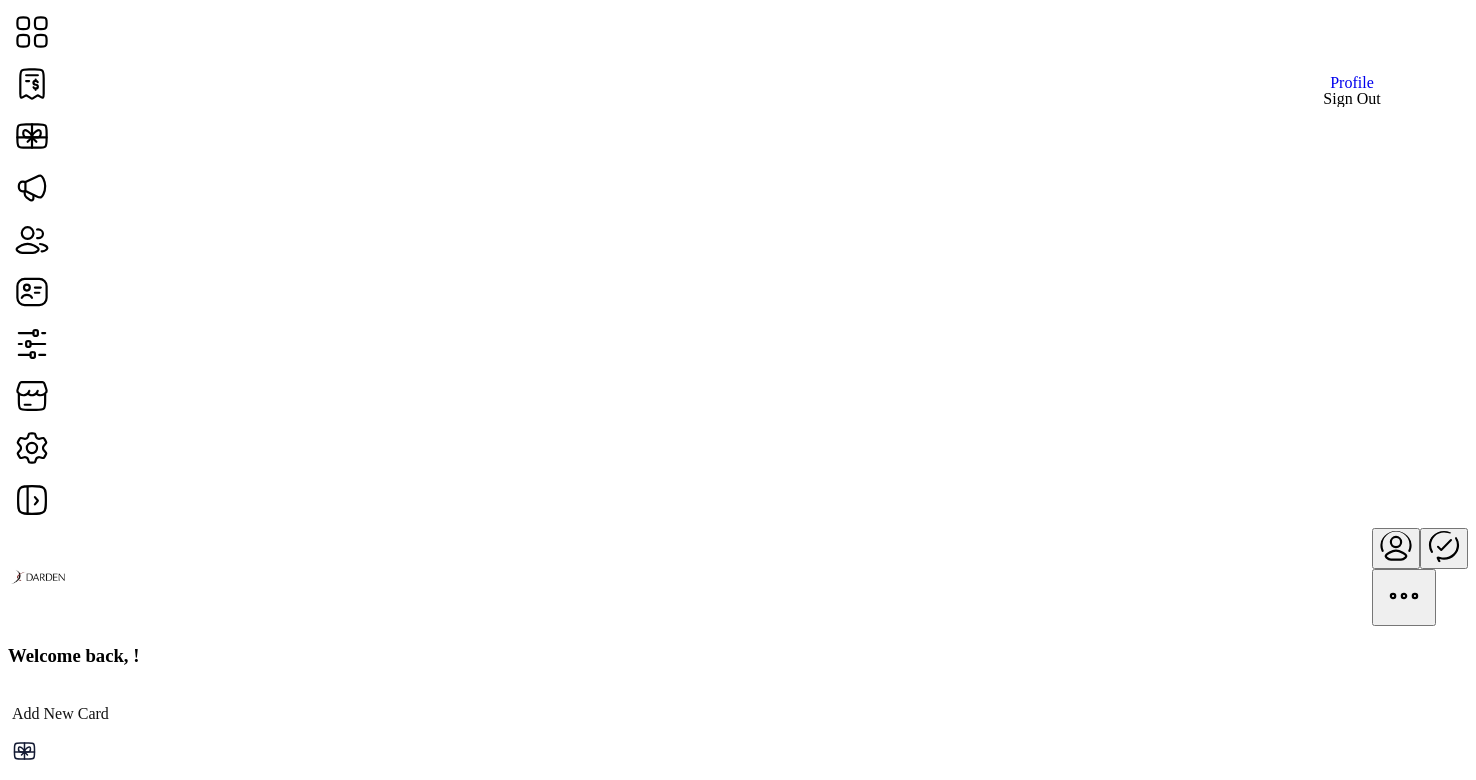click on "Welcome back, !" at bounding box center (738, 656) 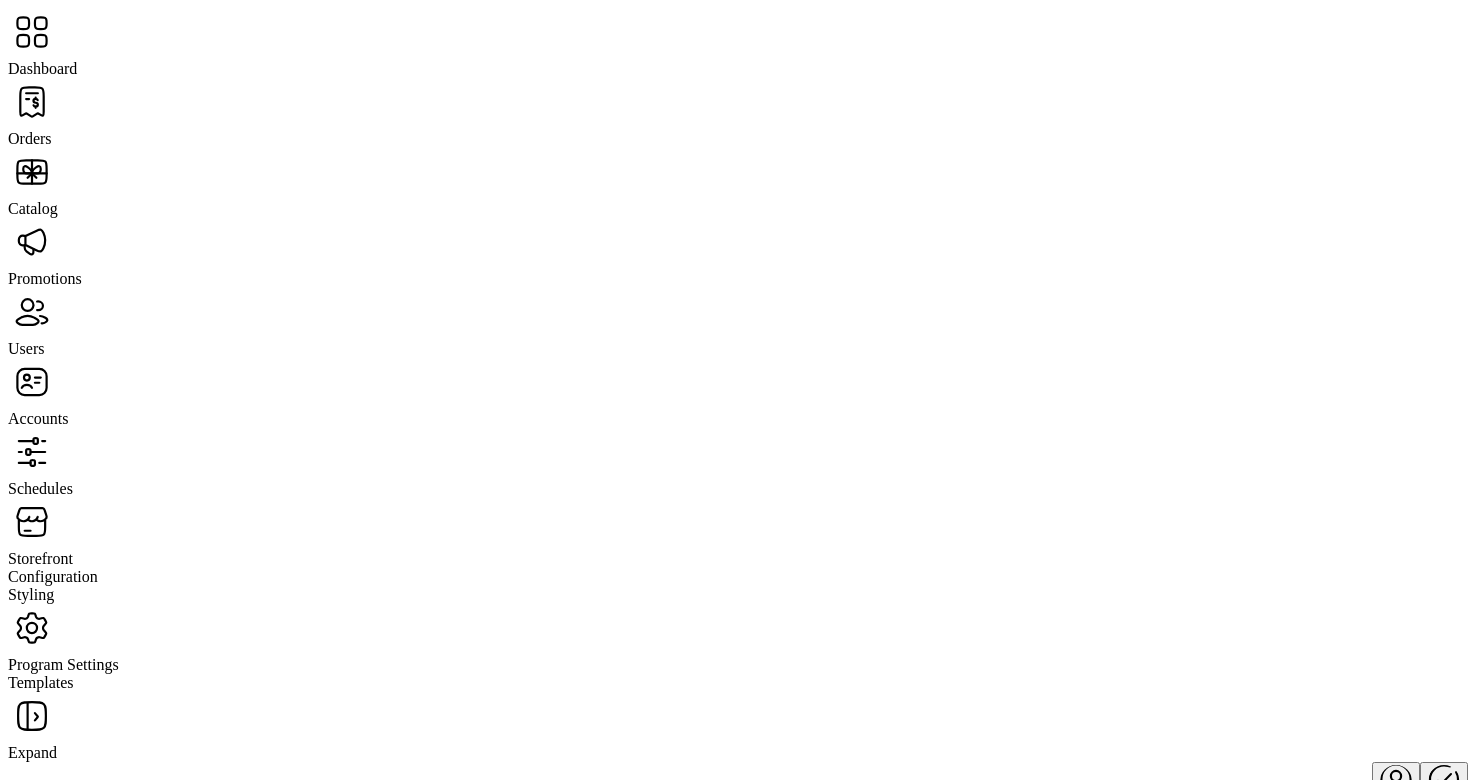 click on "Users" at bounding box center [738, 323] 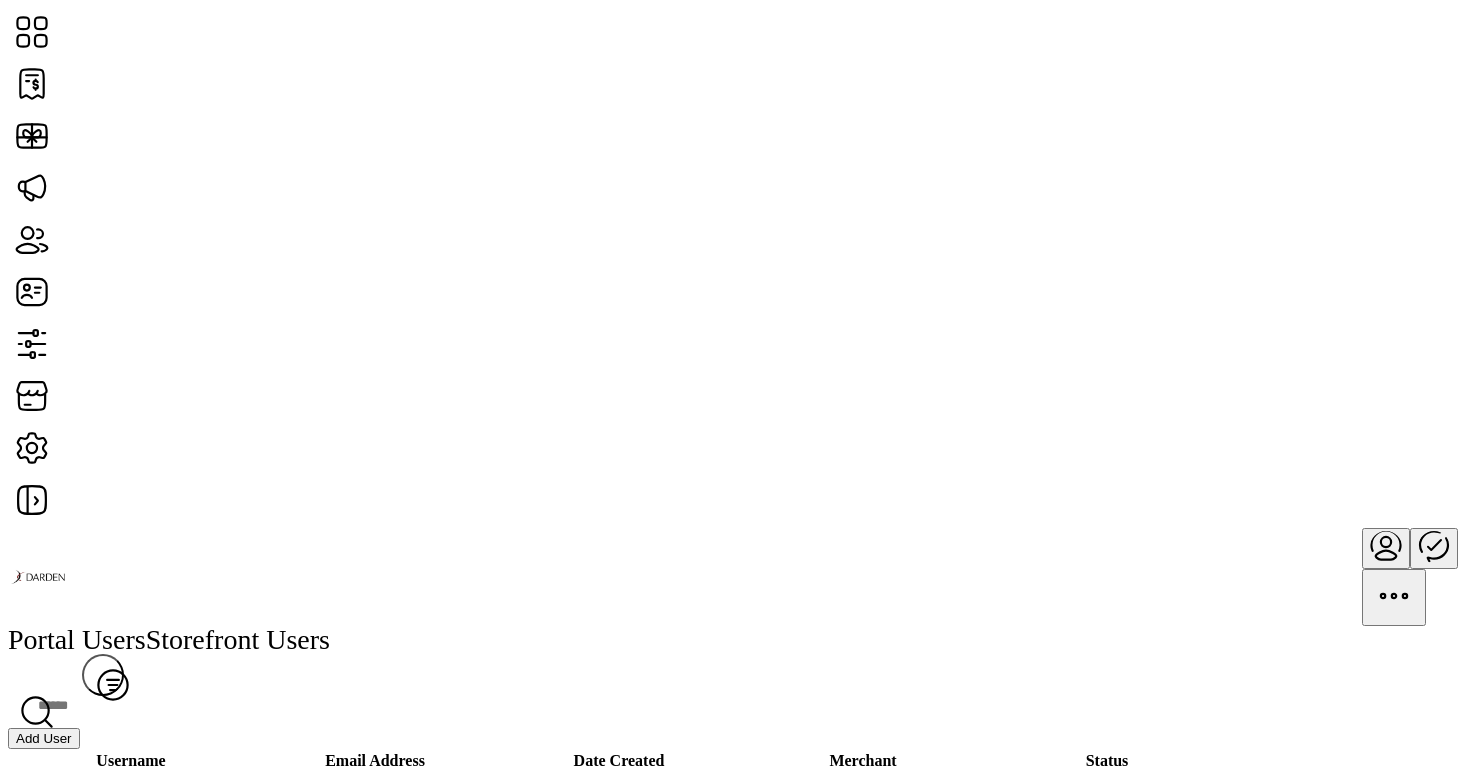 scroll, scrollTop: 476, scrollLeft: 0, axis: vertical 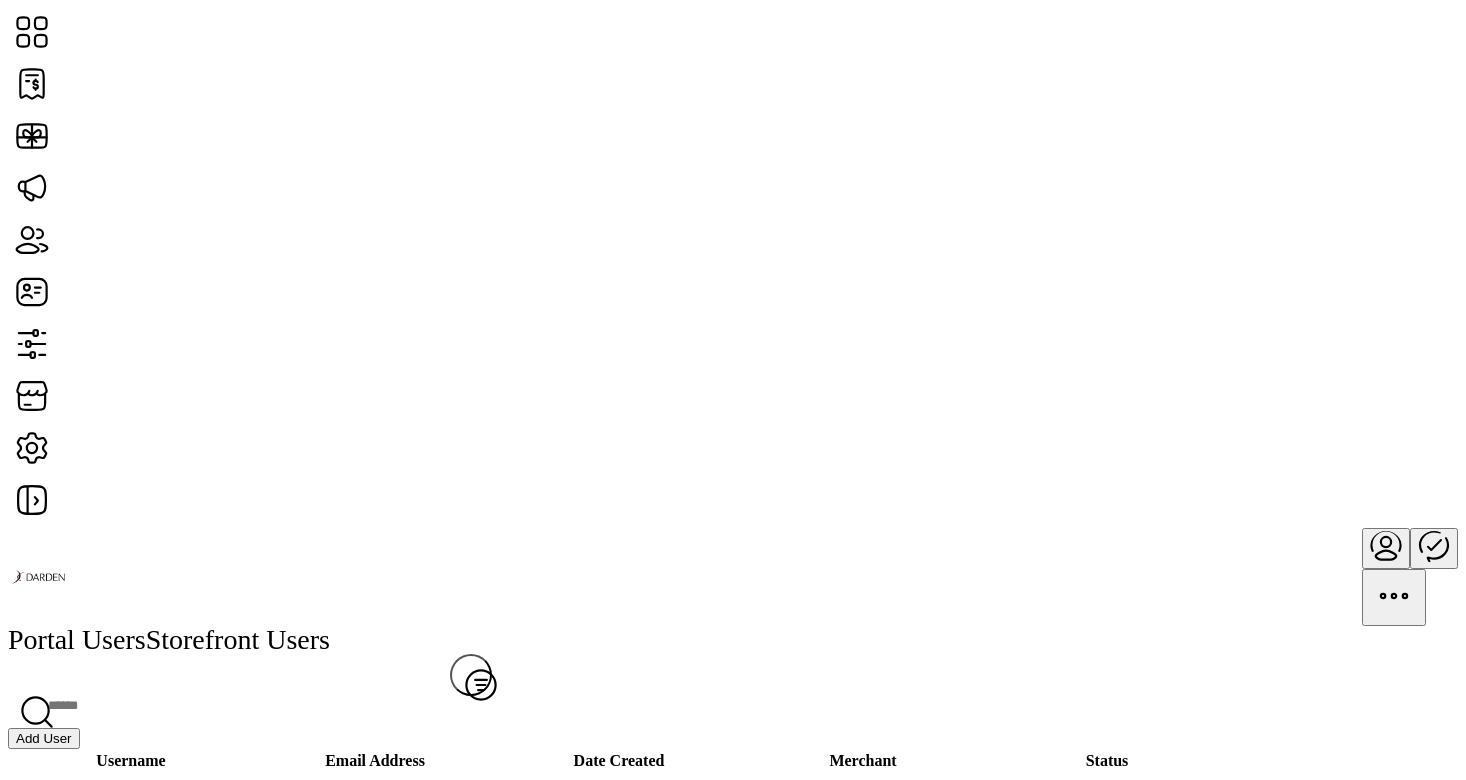 click at bounding box center [229, 706] 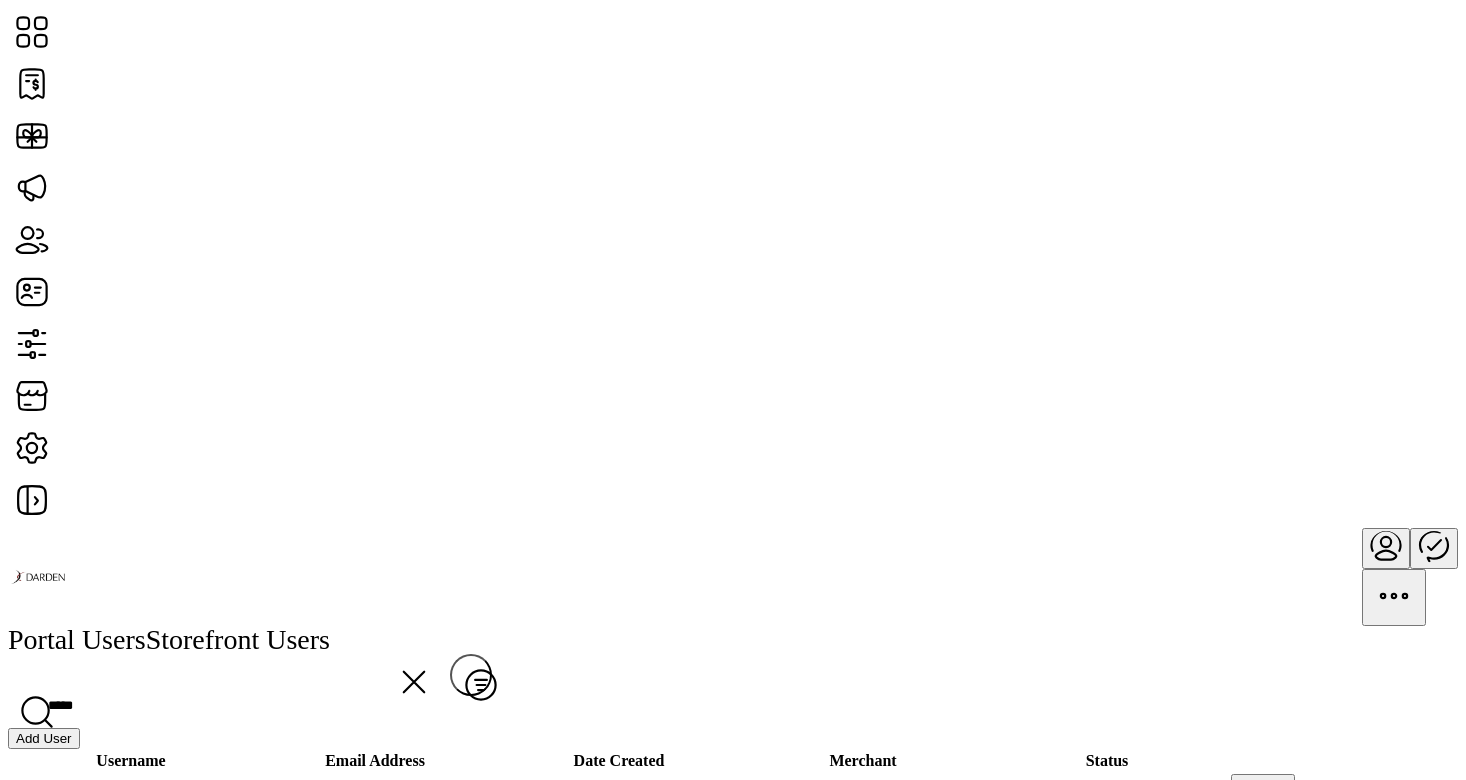 scroll, scrollTop: 225, scrollLeft: 0, axis: vertical 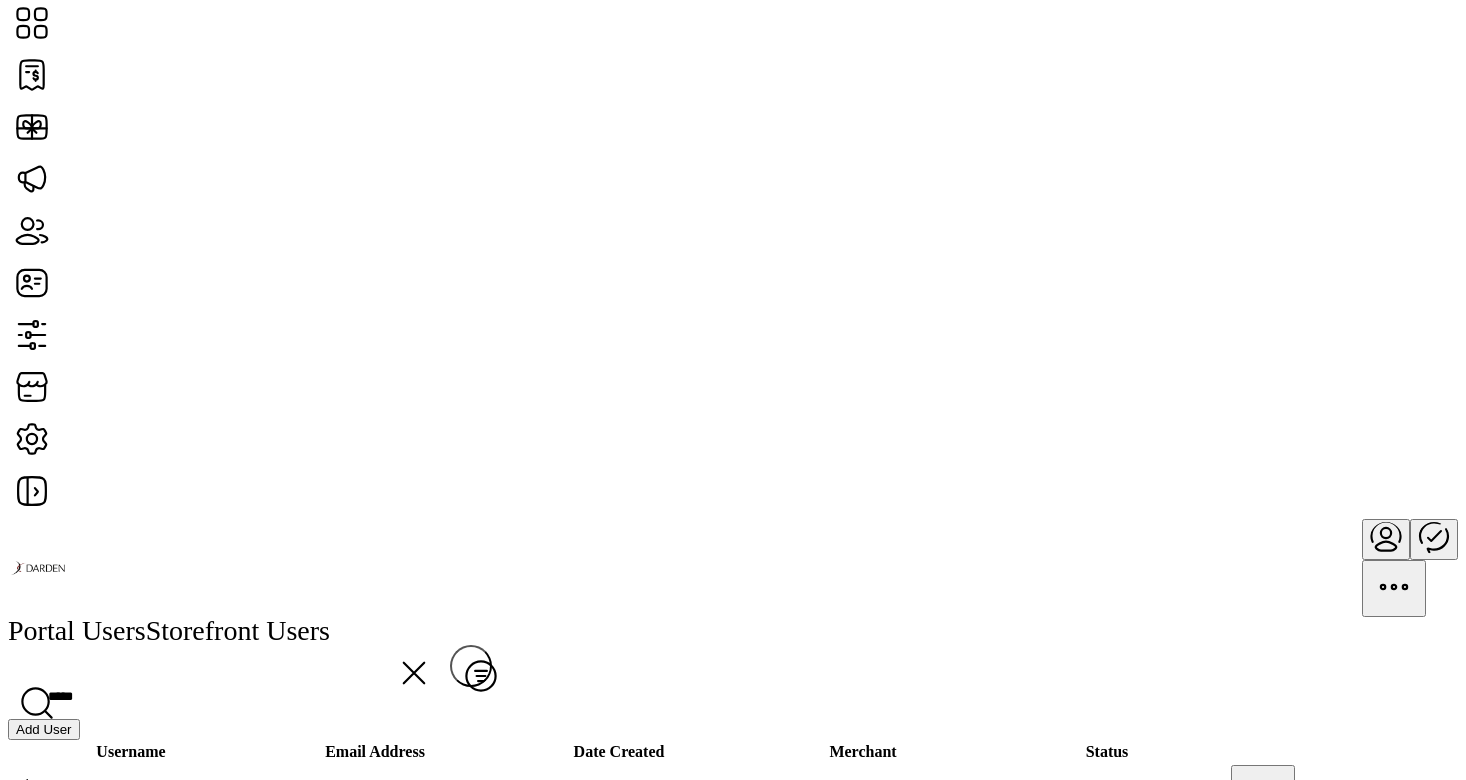 type on "*****" 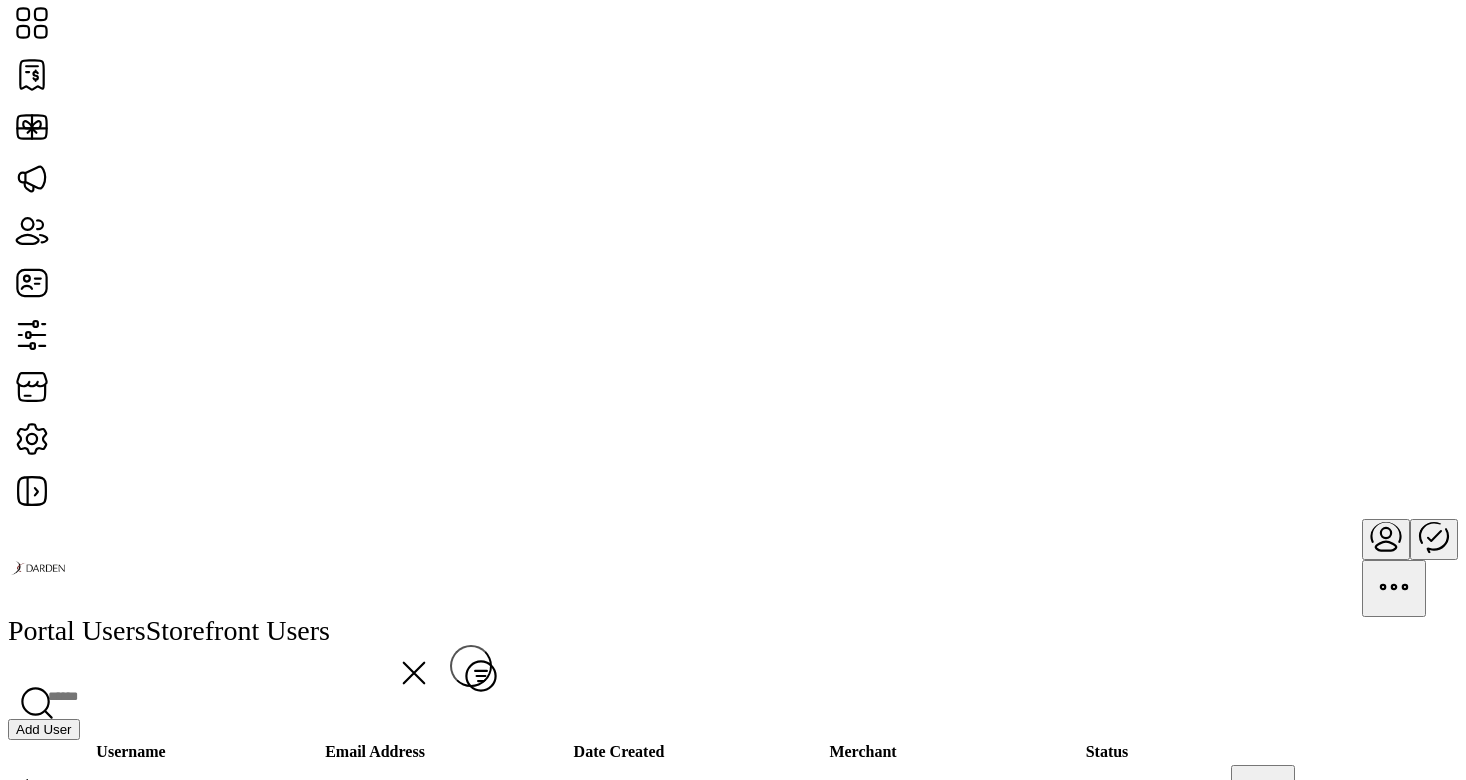 scroll, scrollTop: 0, scrollLeft: 0, axis: both 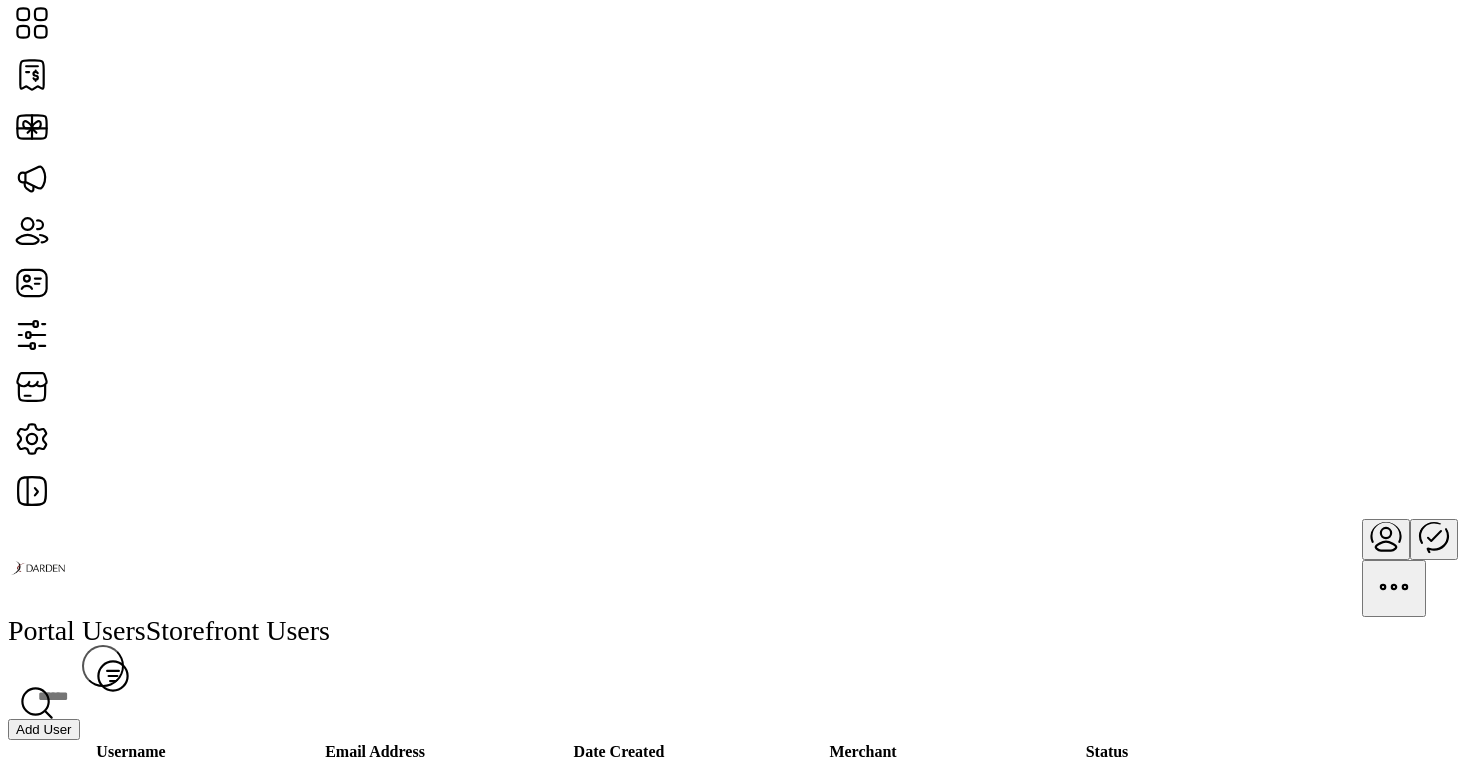 click on "Add User" at bounding box center [44, 729] 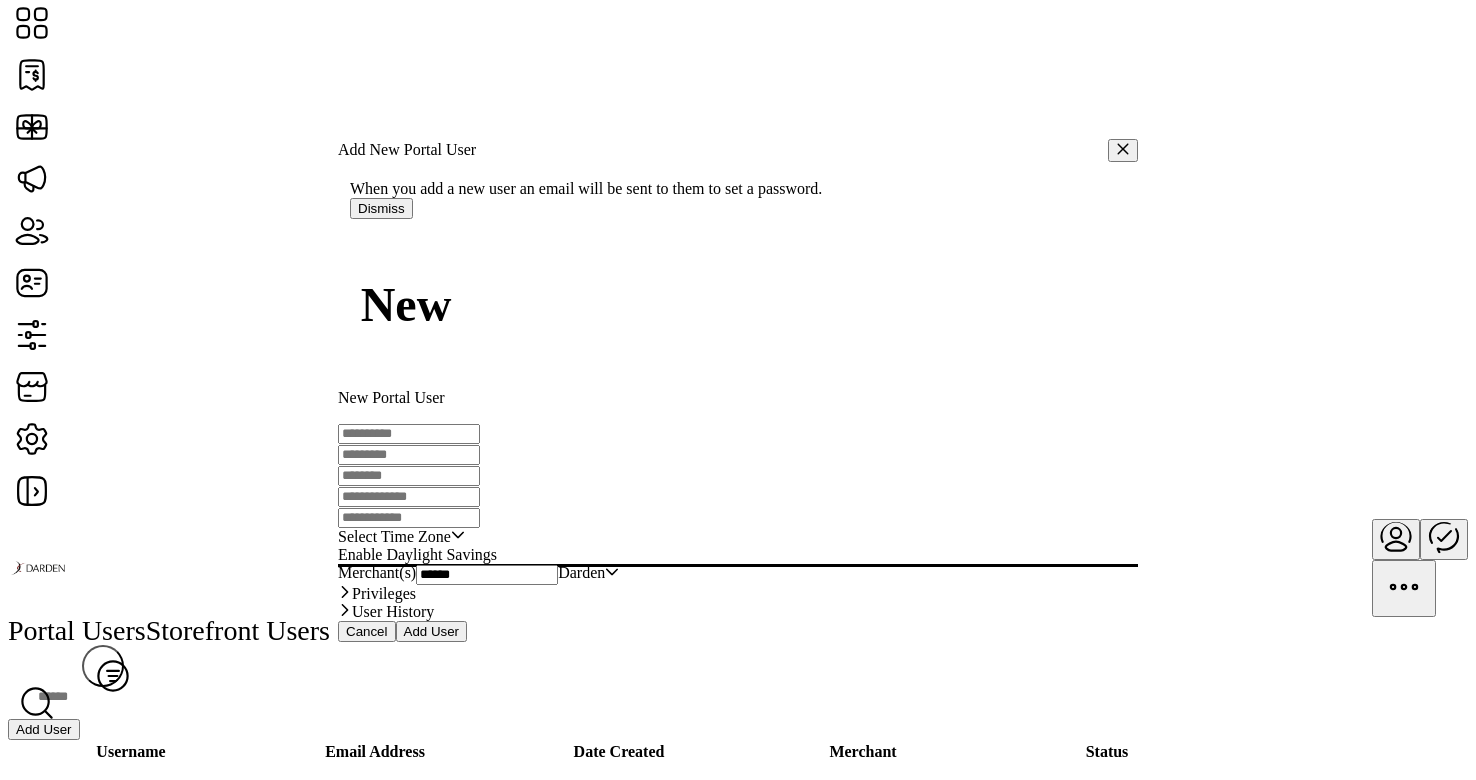 click at bounding box center (409, 434) 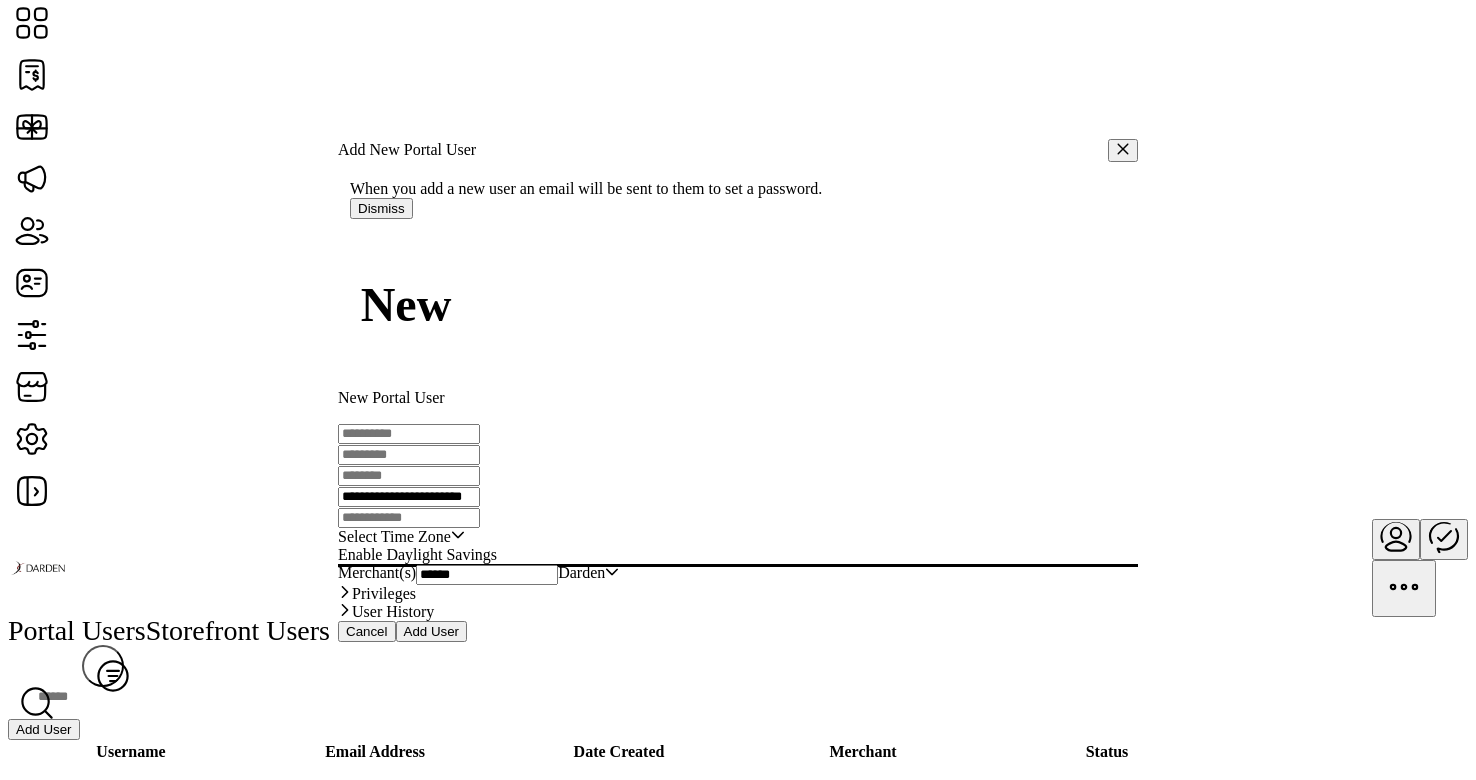 click on "**********" at bounding box center [409, 497] 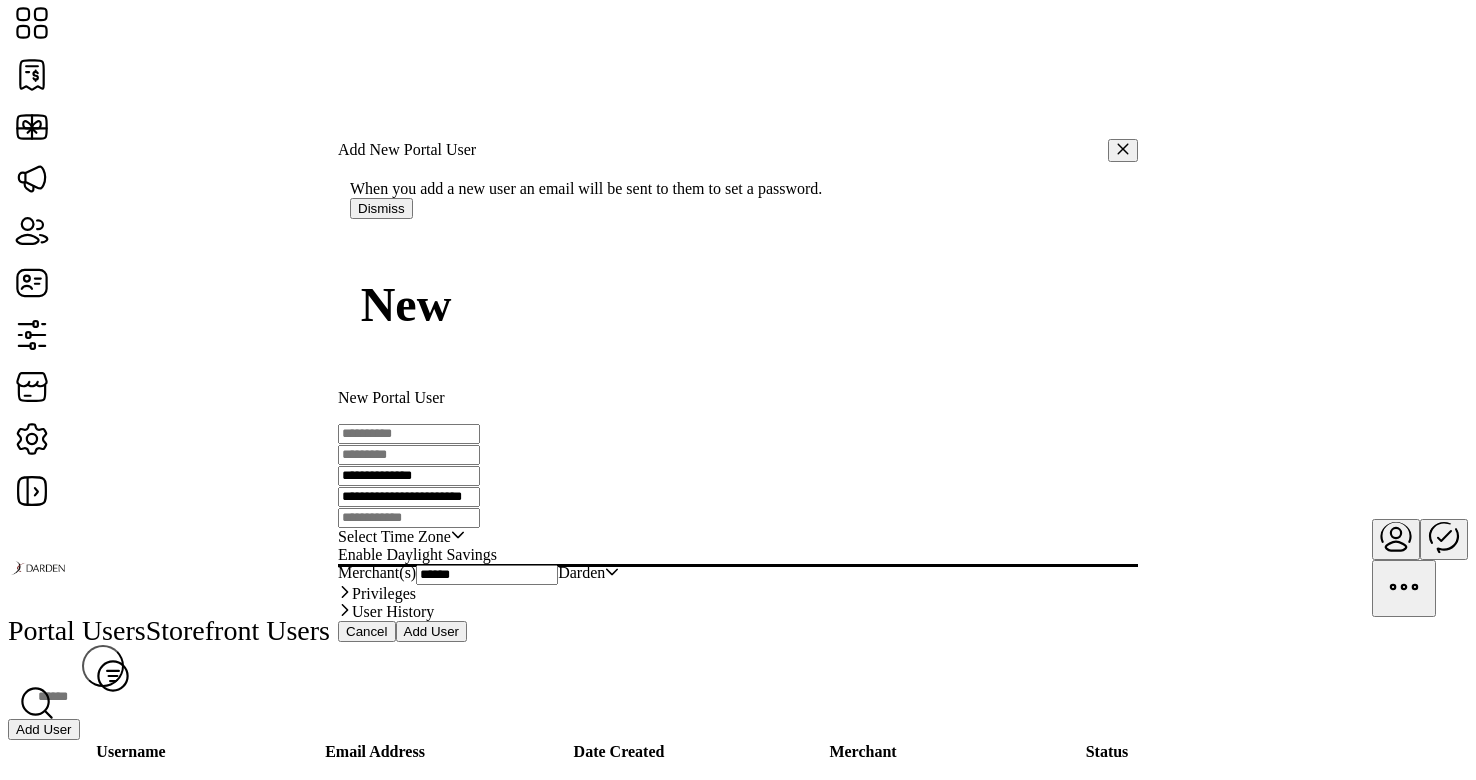 type on "**********" 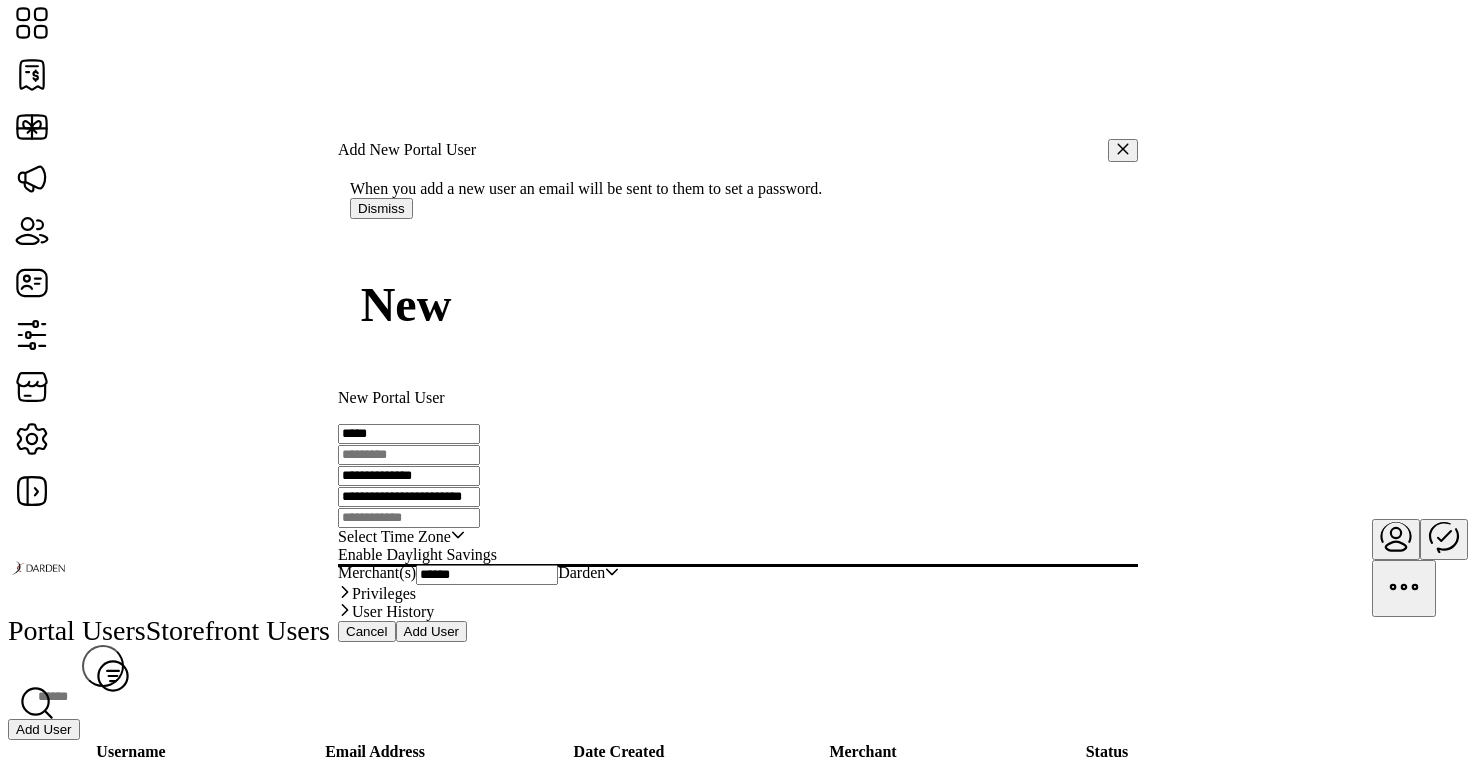 type on "*****" 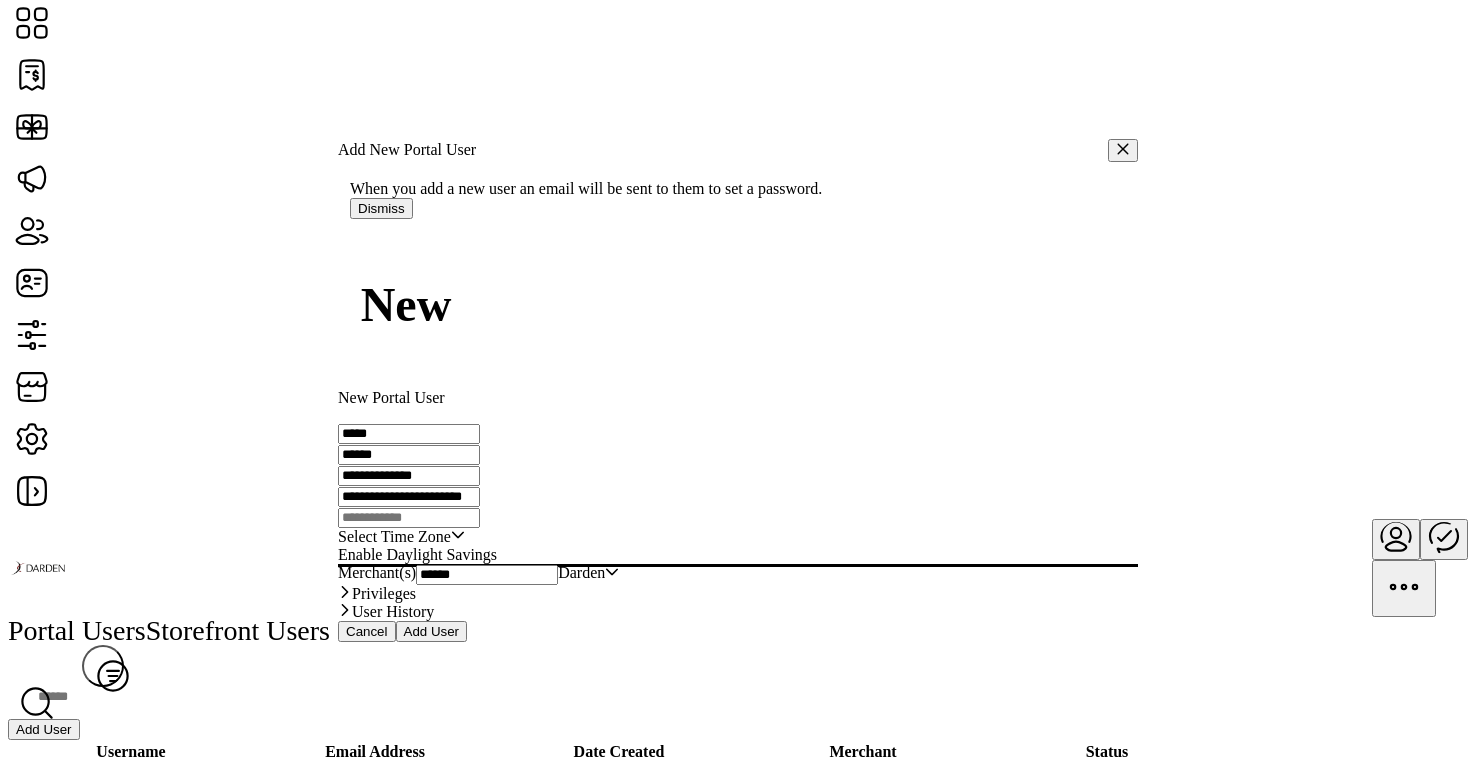 type on "******" 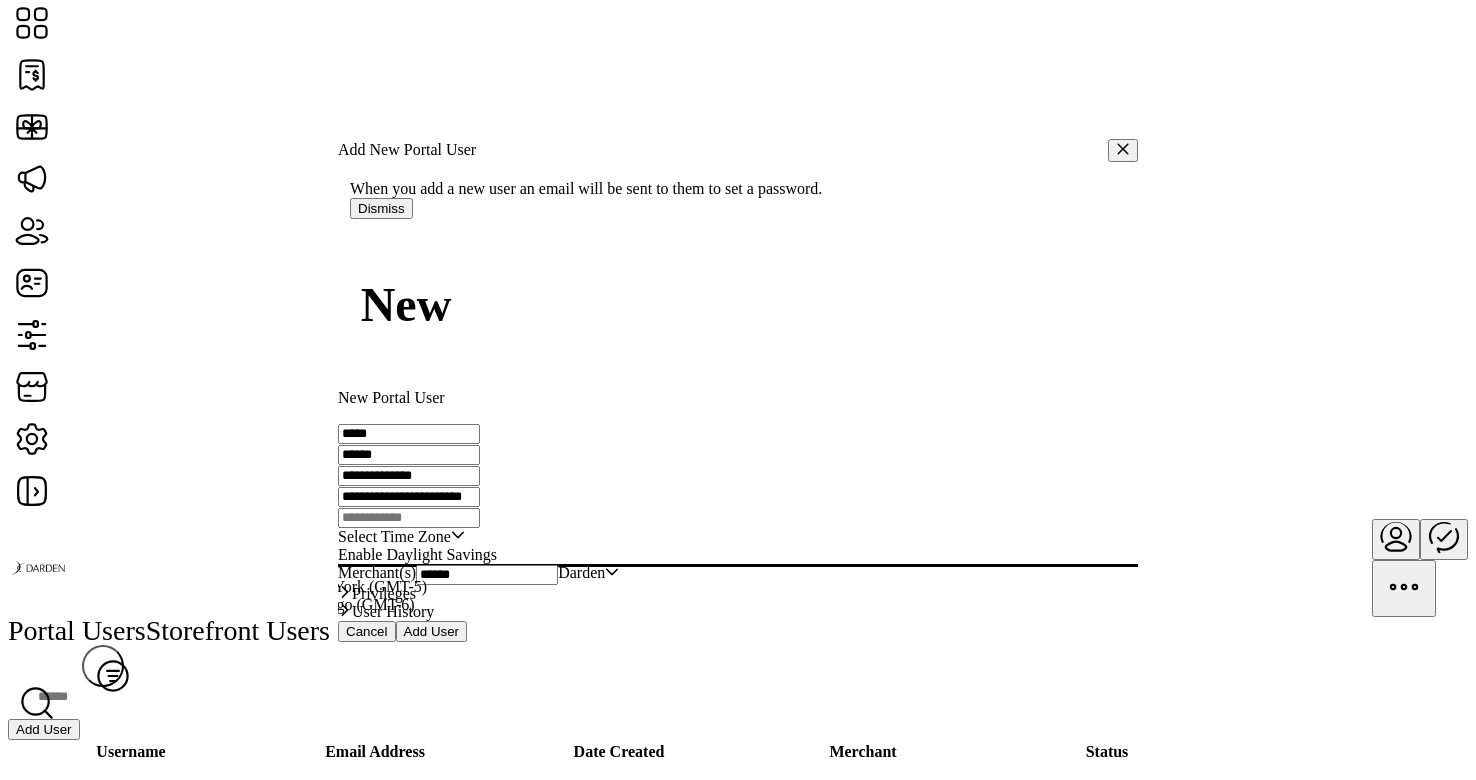 click on "[TIMEZONE]" at bounding box center (187, 622) 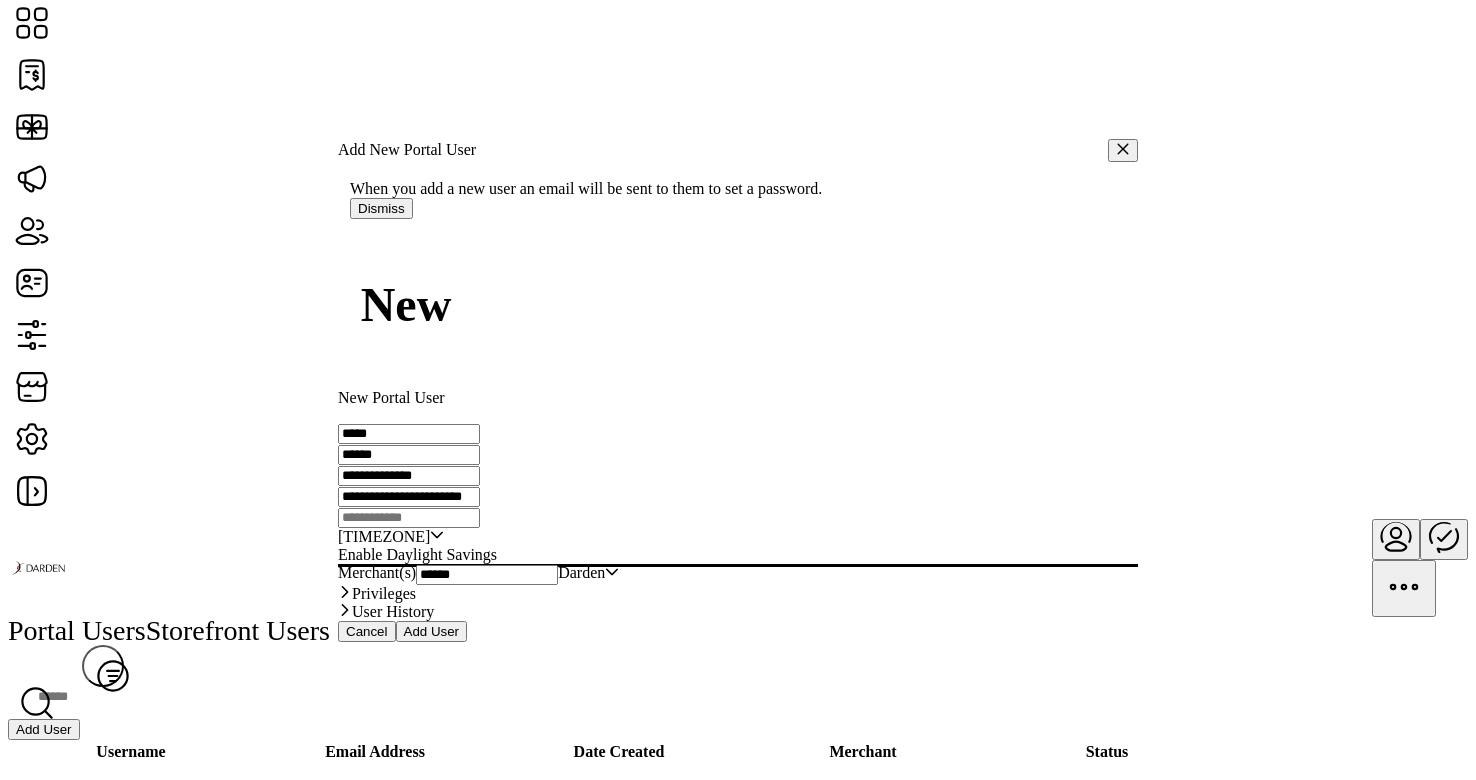 click on "Add User" at bounding box center [432, 631] 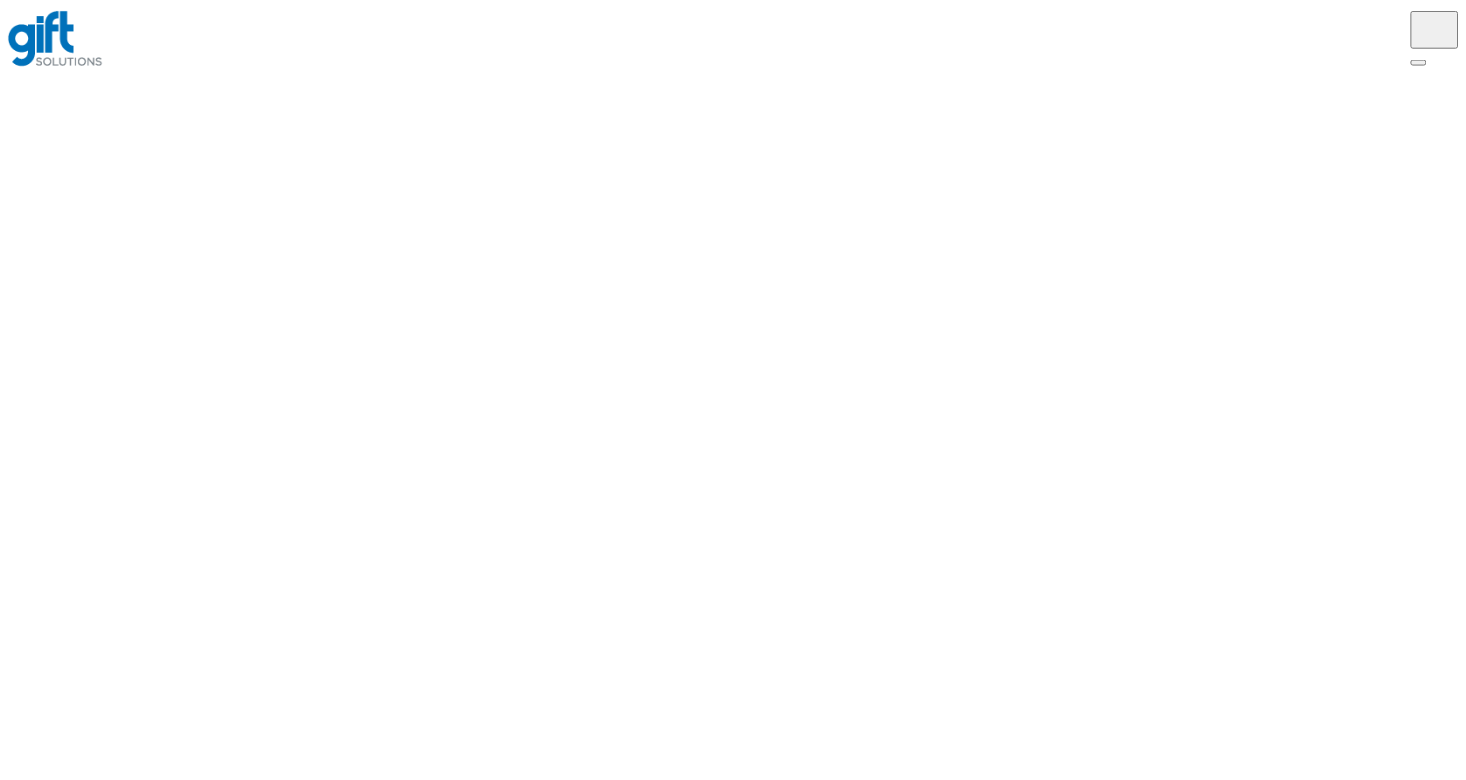 scroll, scrollTop: 0, scrollLeft: 0, axis: both 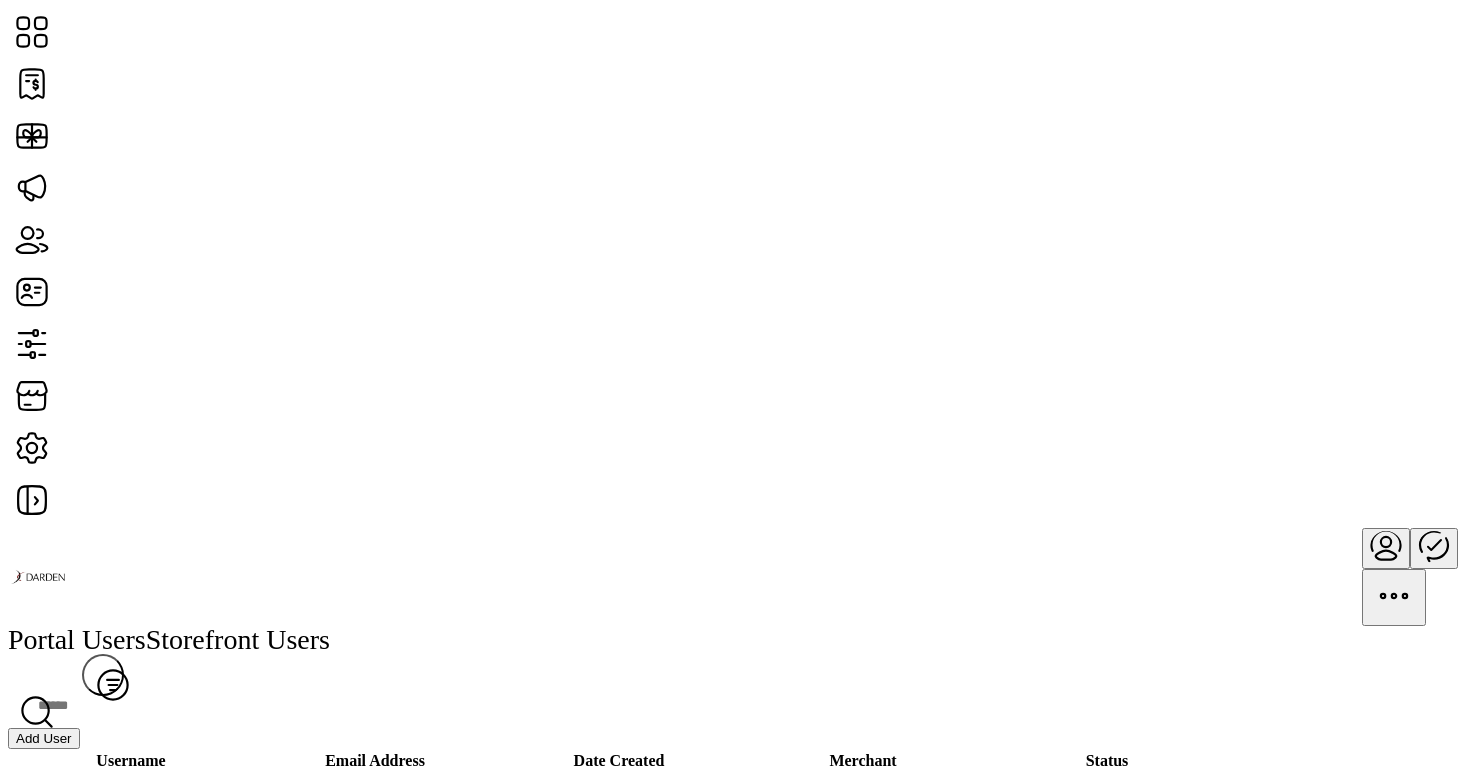 click at bounding box center (1386, 555) 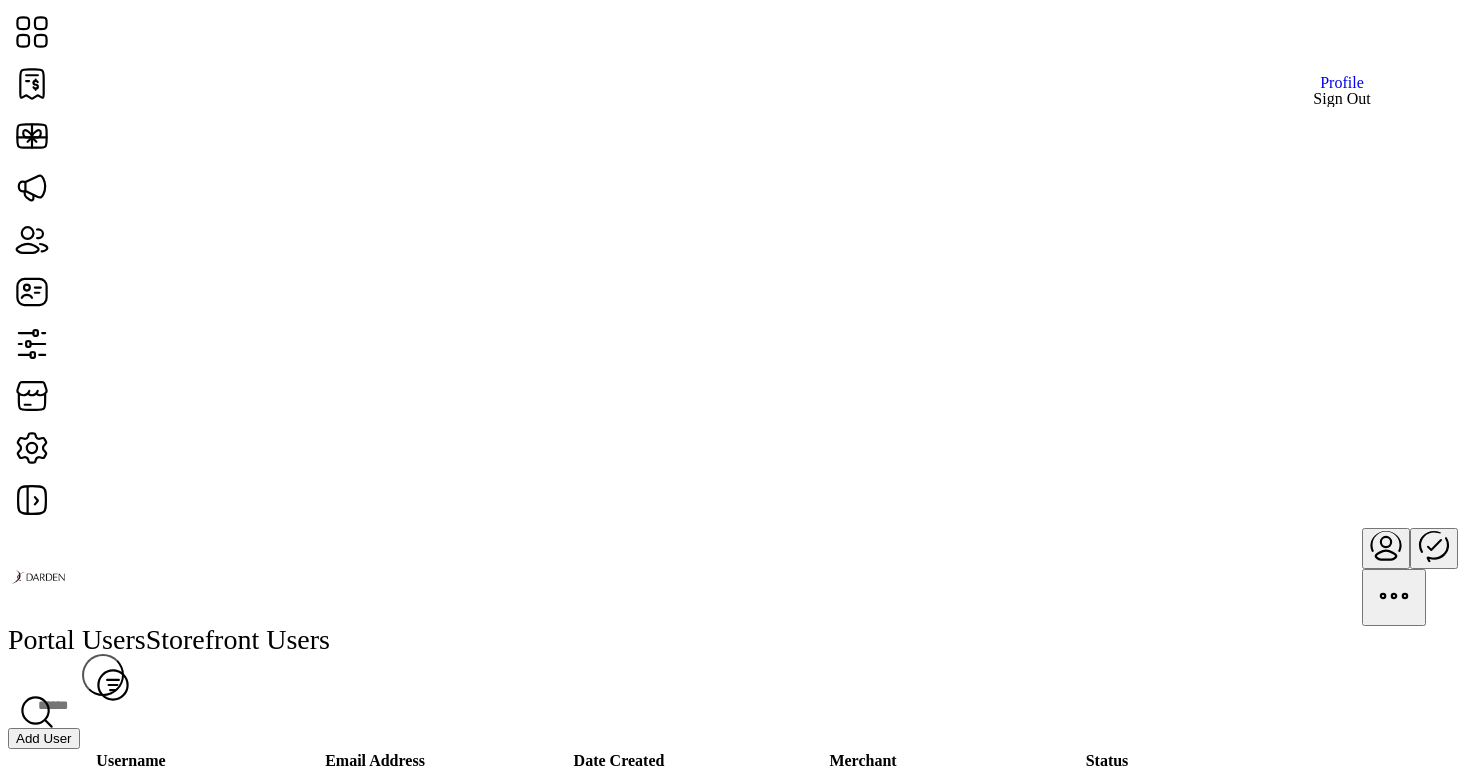 click on "Sign Out" at bounding box center [1341, 99] 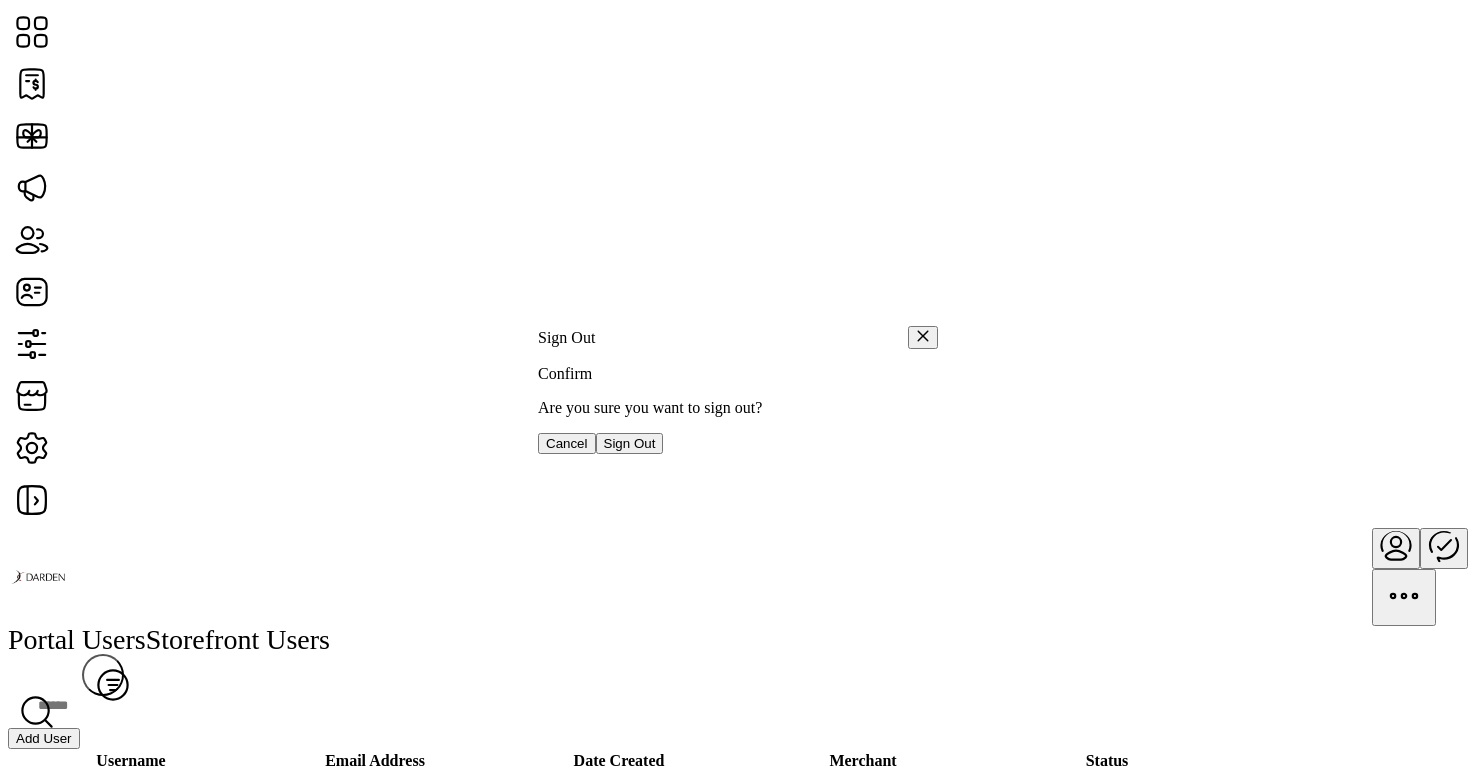 click on "Sign Out" at bounding box center [630, 443] 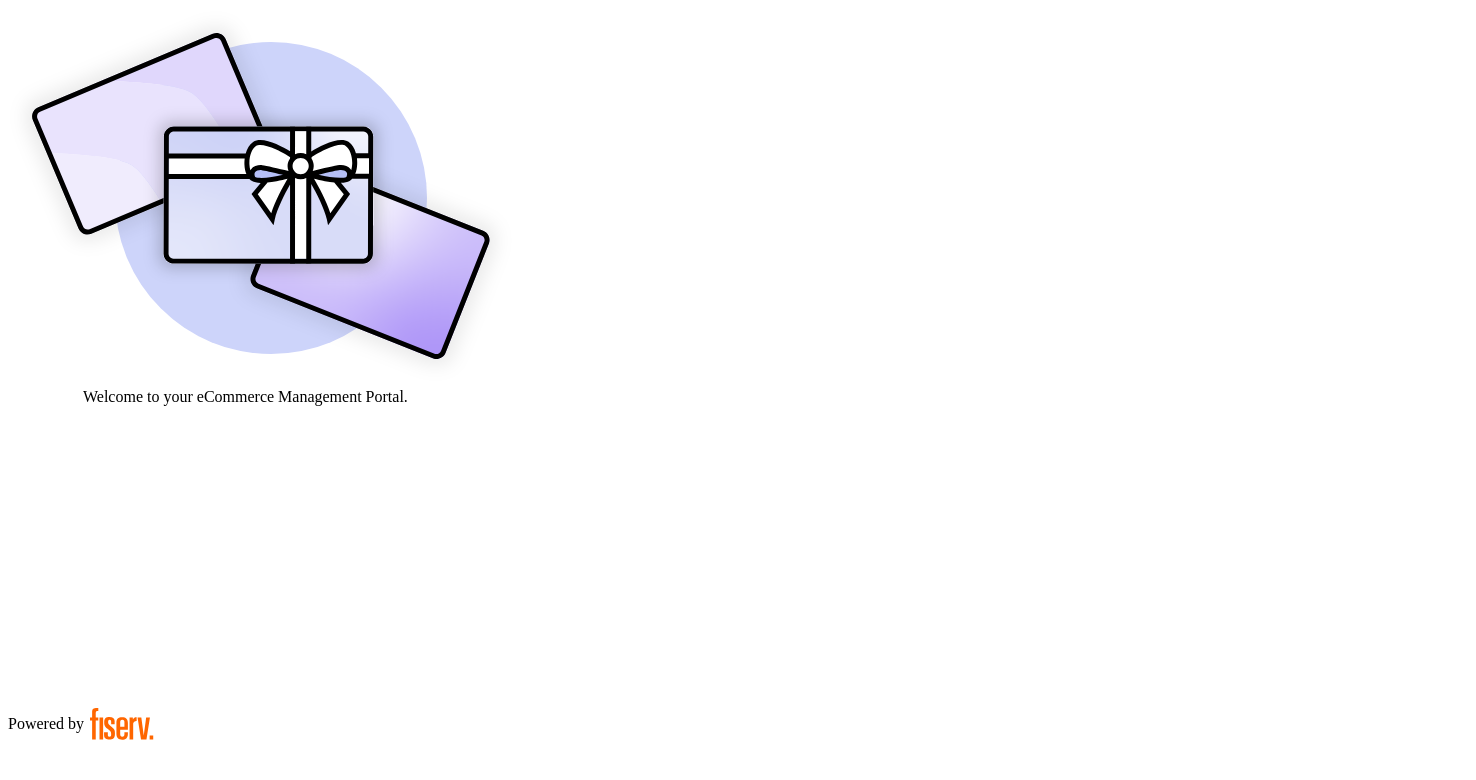 click at bounding box center [79, 909] 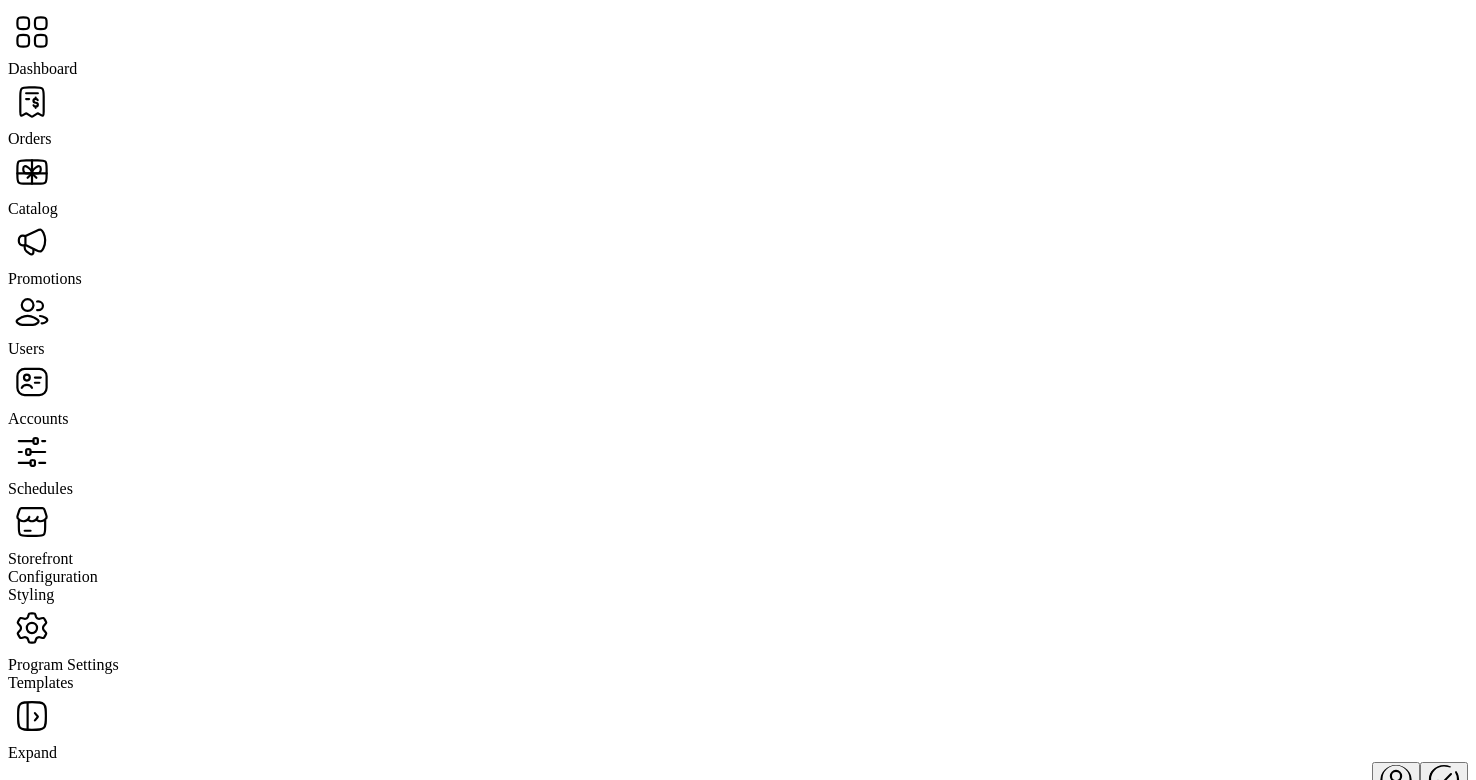 click at bounding box center (32, 102) 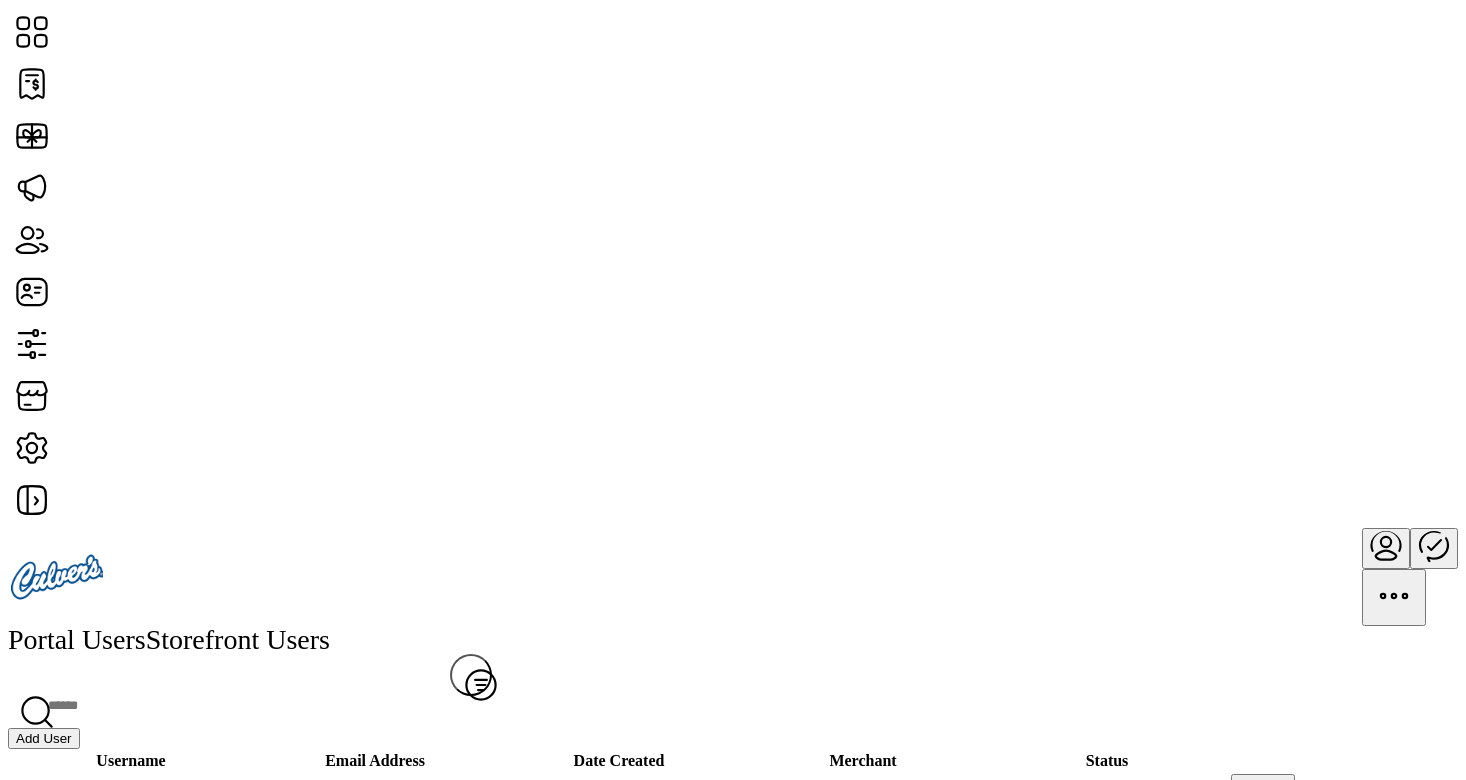 click at bounding box center [229, 706] 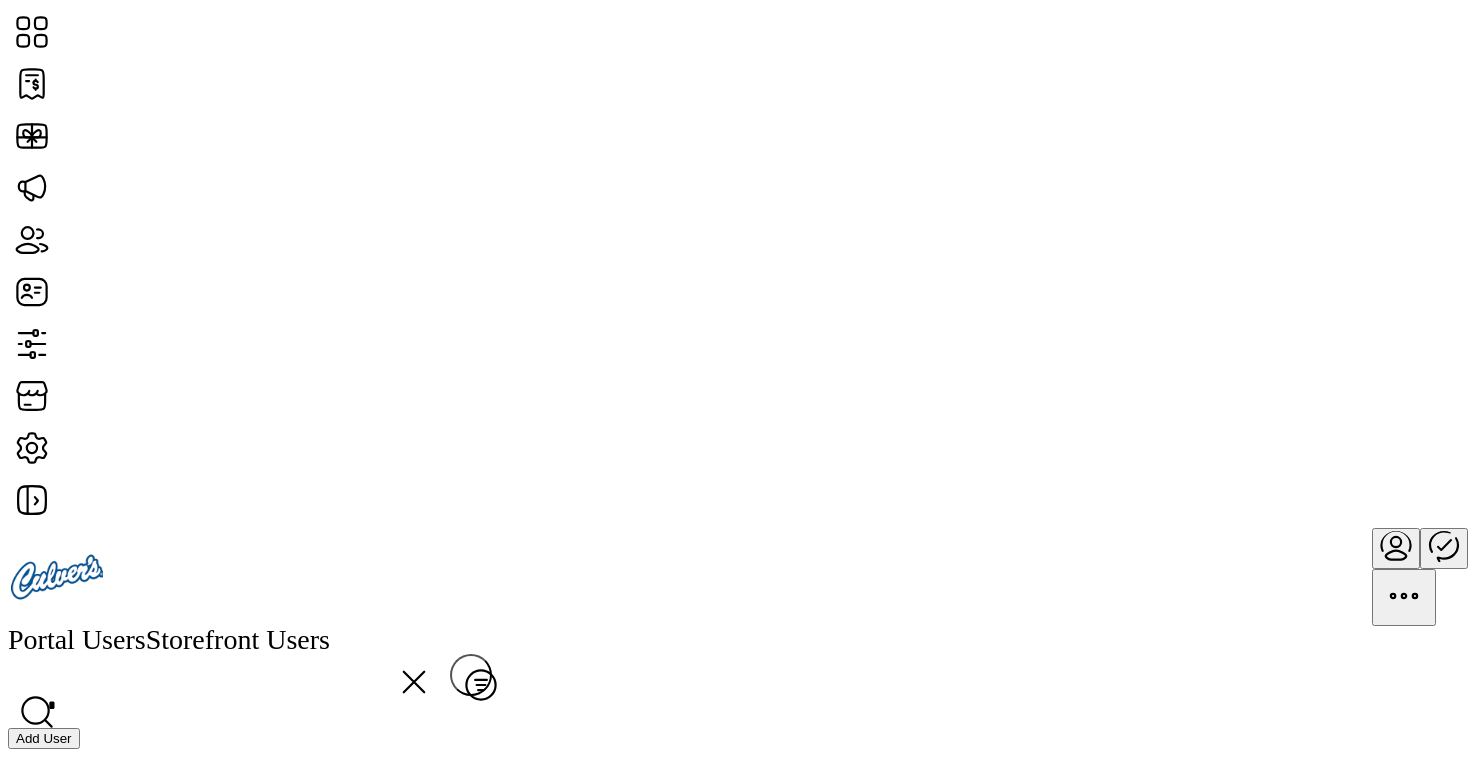 type on "*" 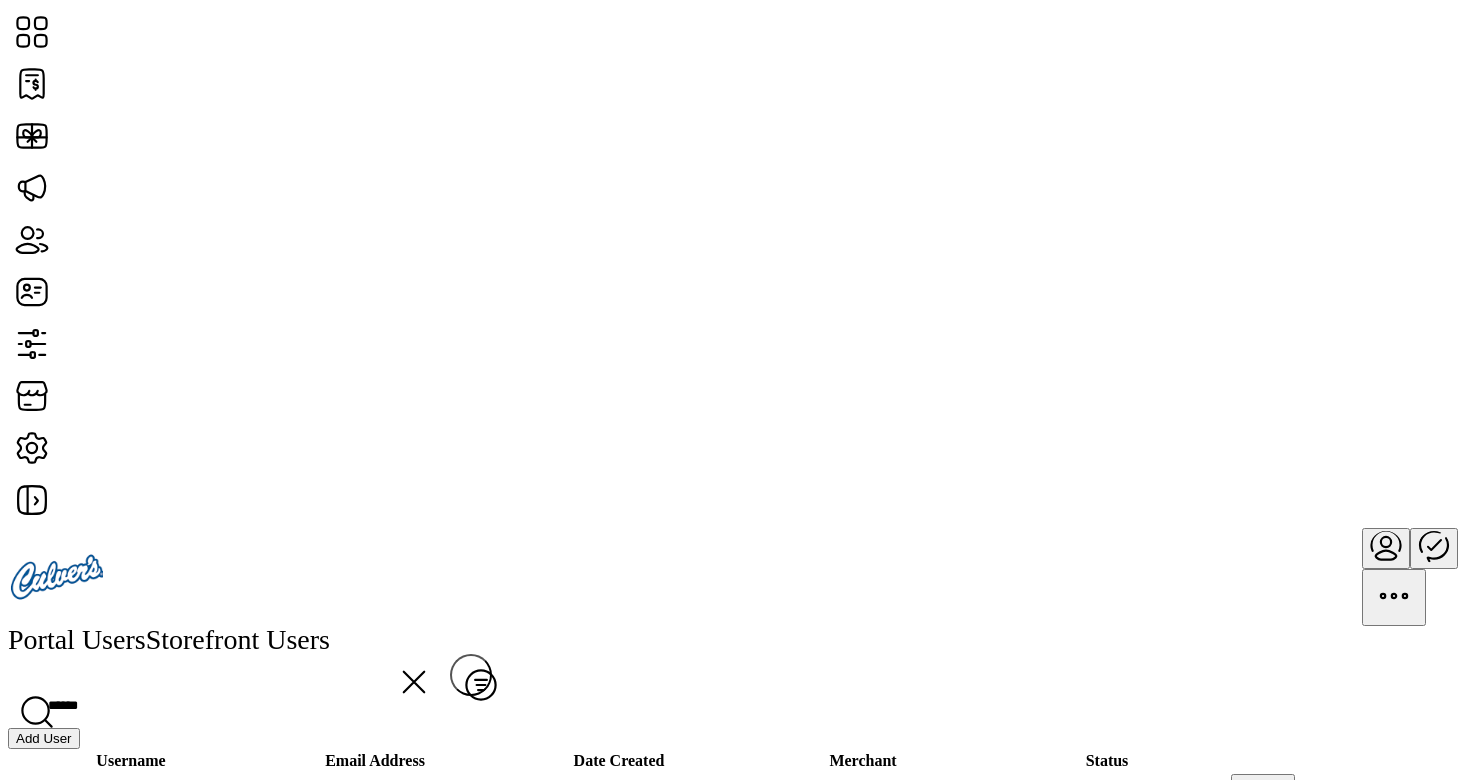 click on "******" at bounding box center (229, 706) 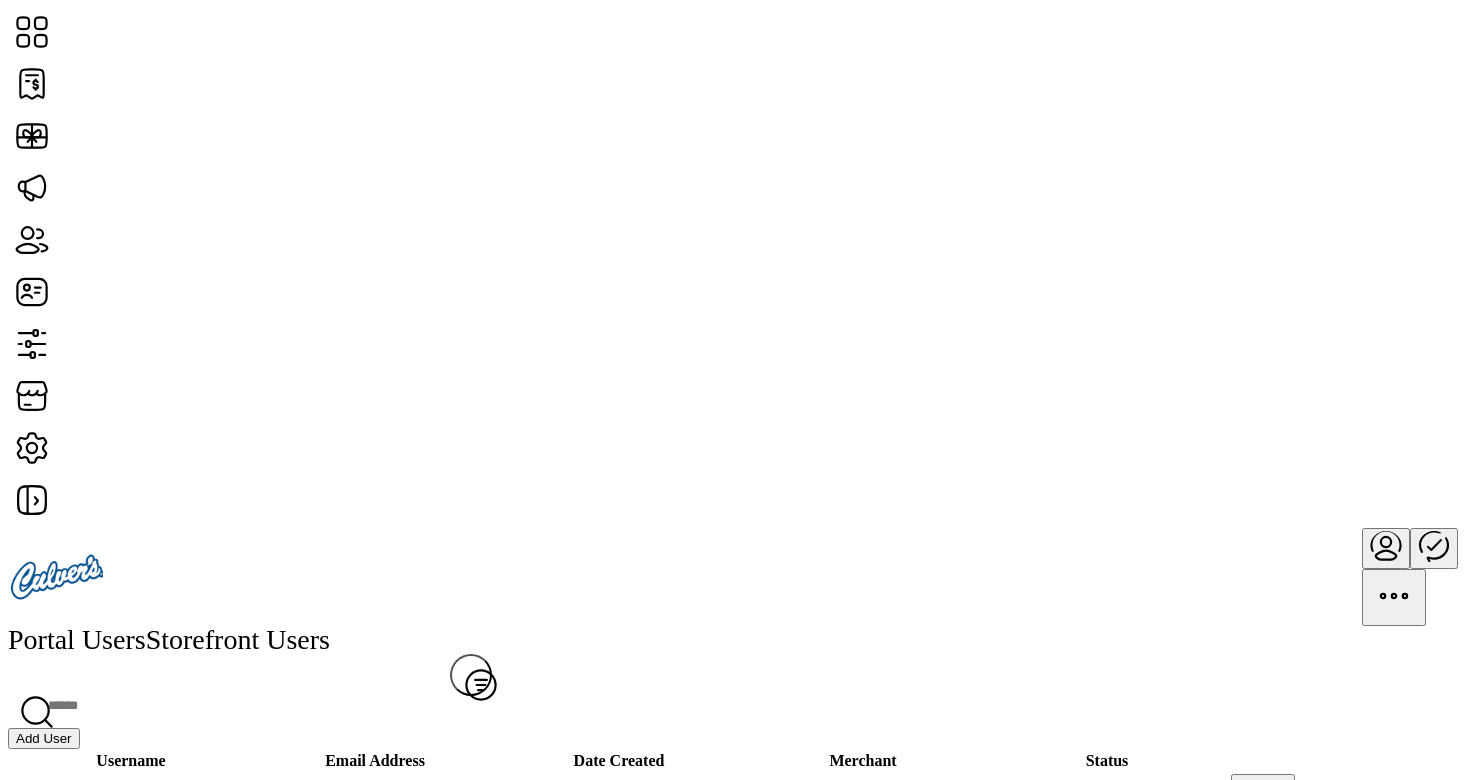 type 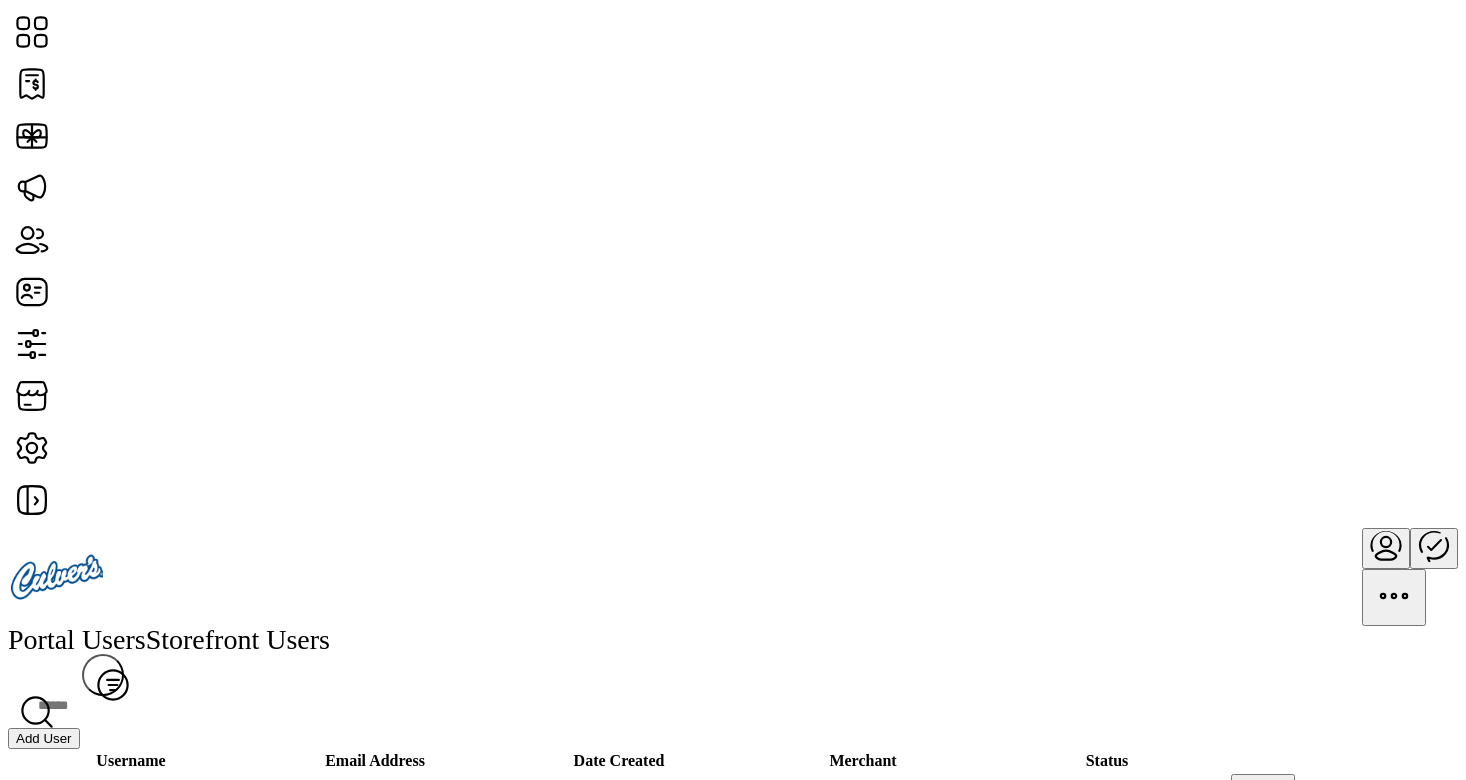 click at bounding box center (733, 749) 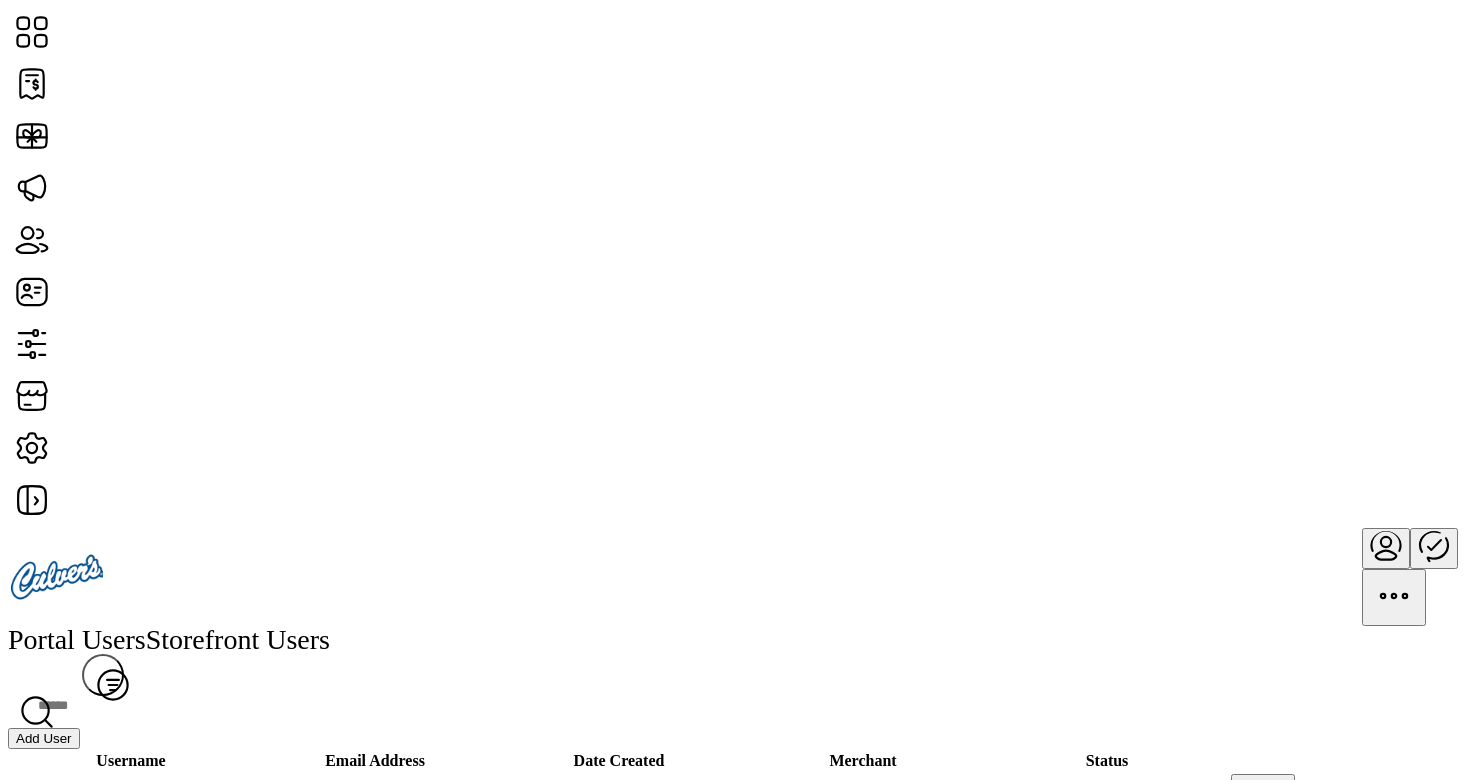 scroll, scrollTop: 525, scrollLeft: 0, axis: vertical 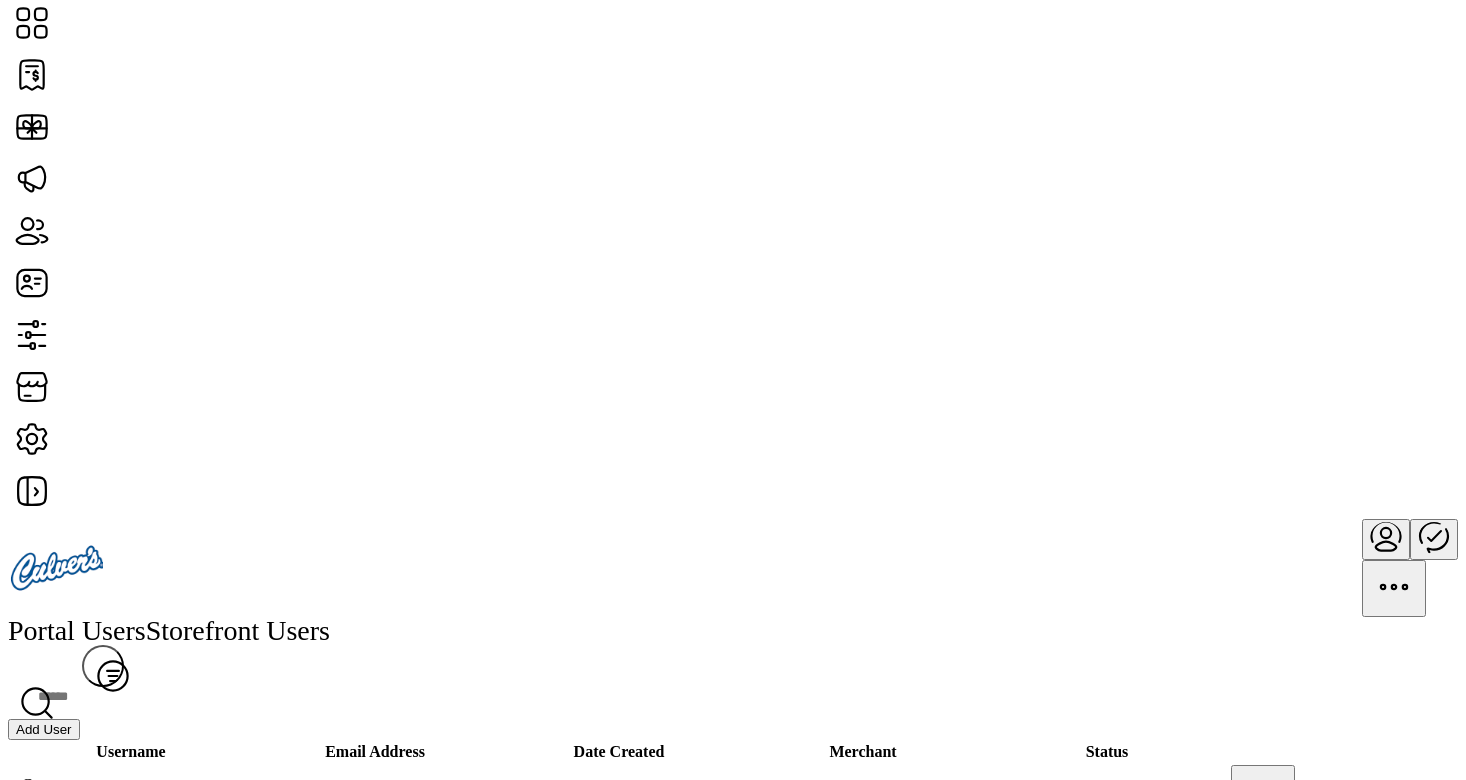 click on "Add User" at bounding box center [44, 729] 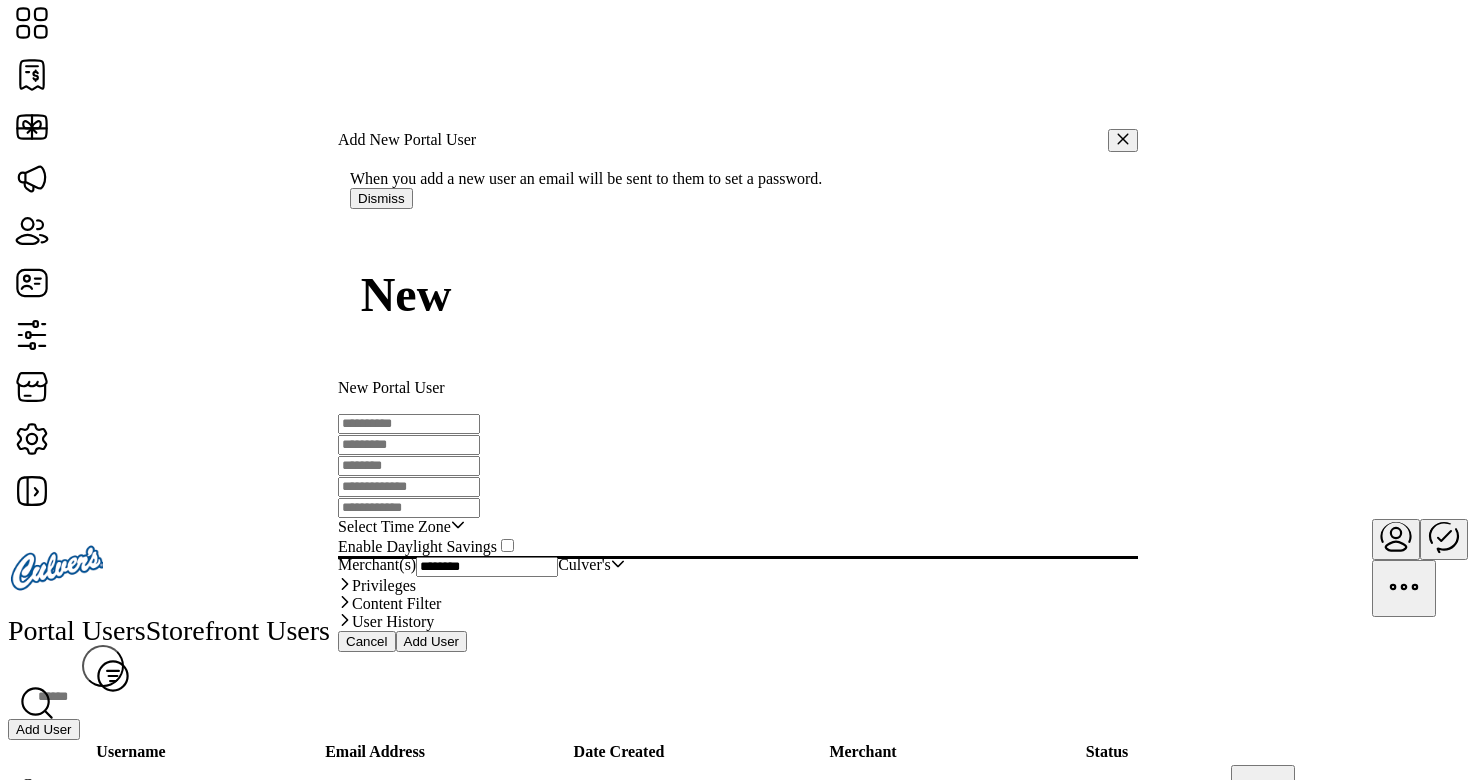 click at bounding box center [409, 424] 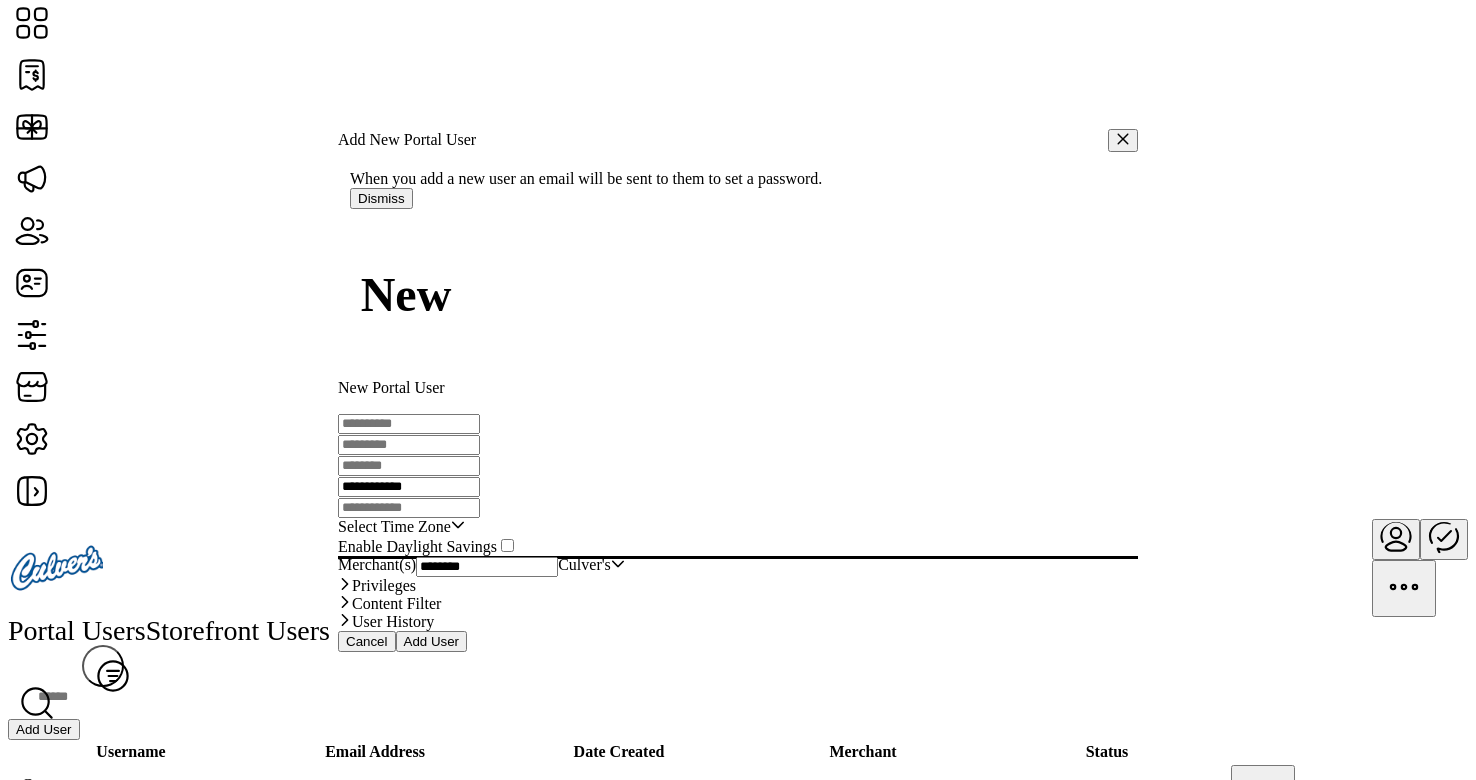 click on "**********" at bounding box center (409, 487) 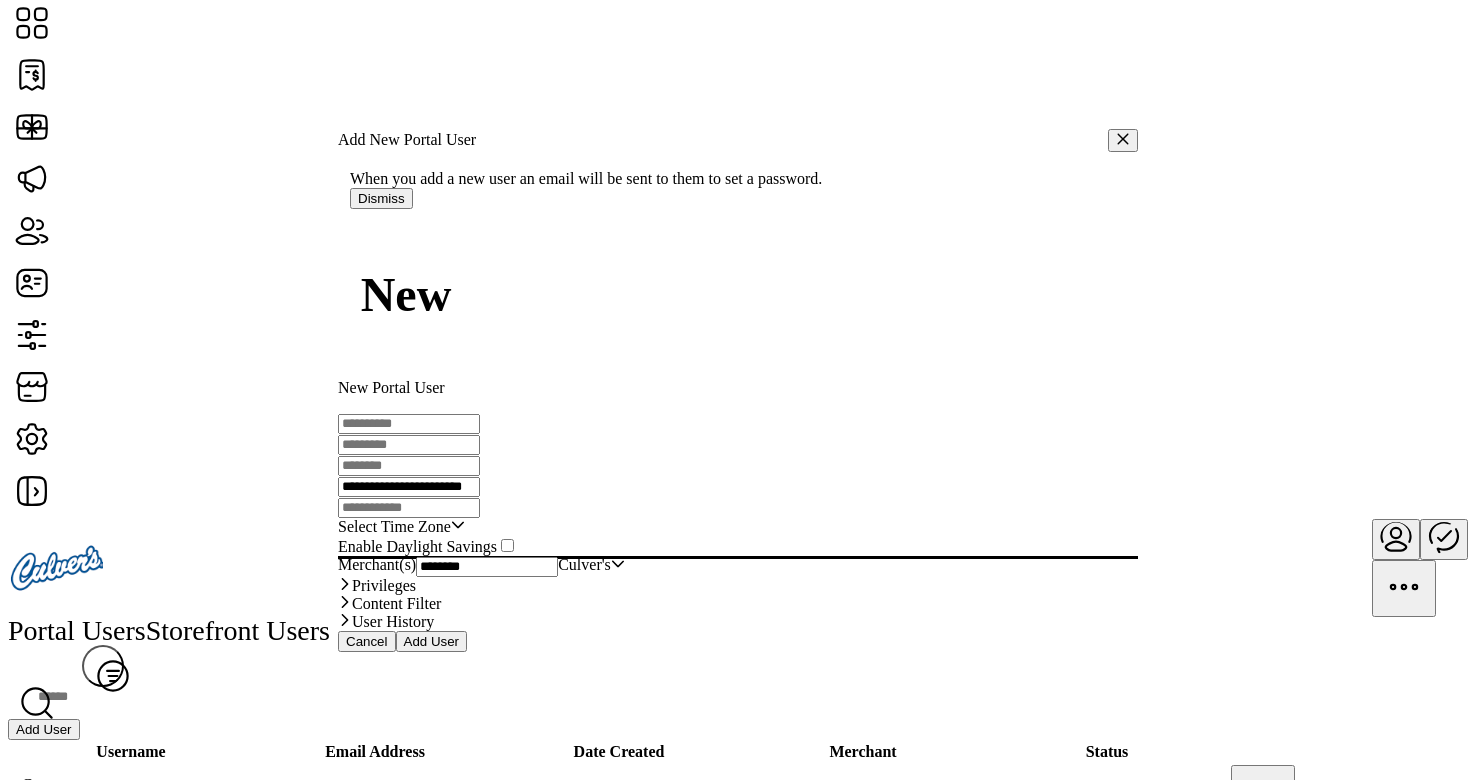 type on "**********" 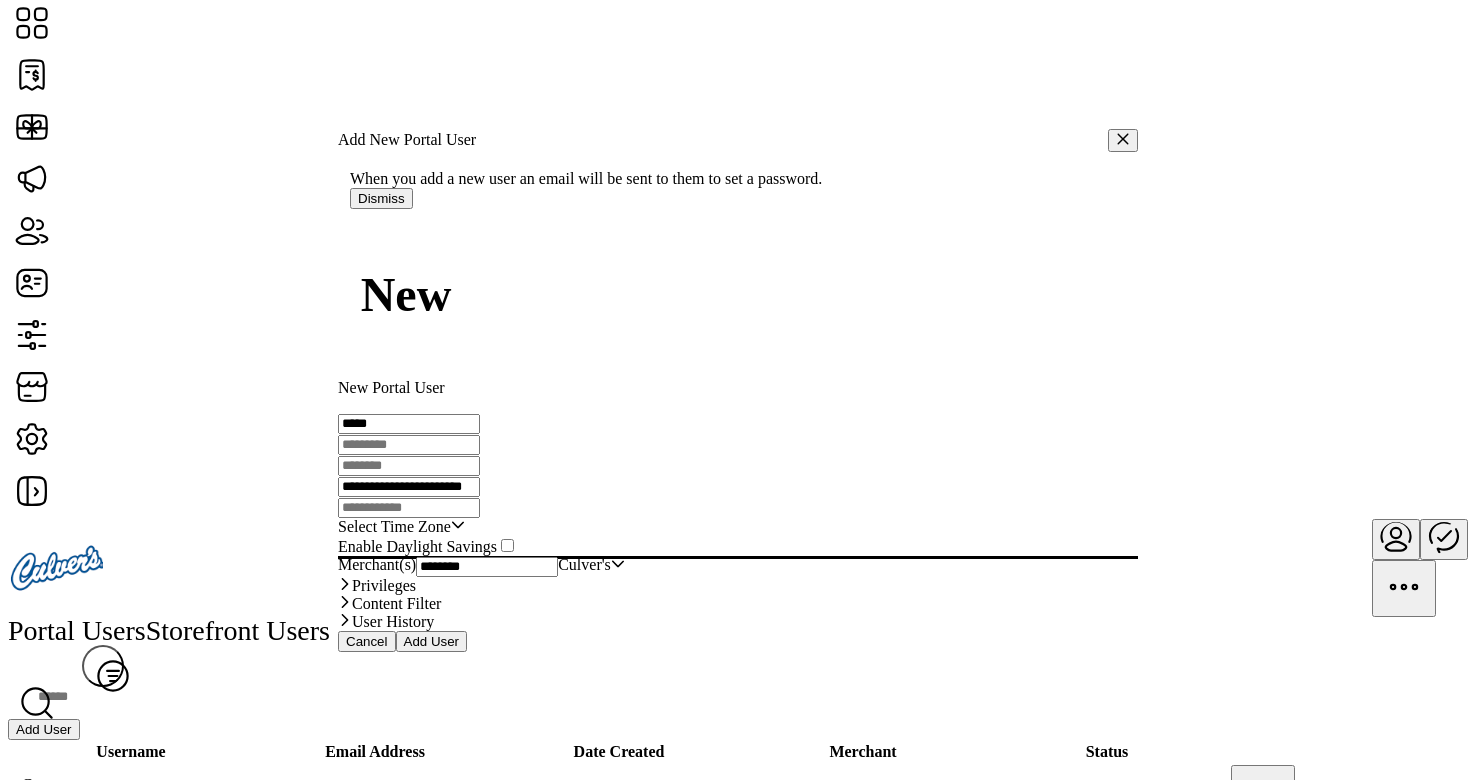type on "*****" 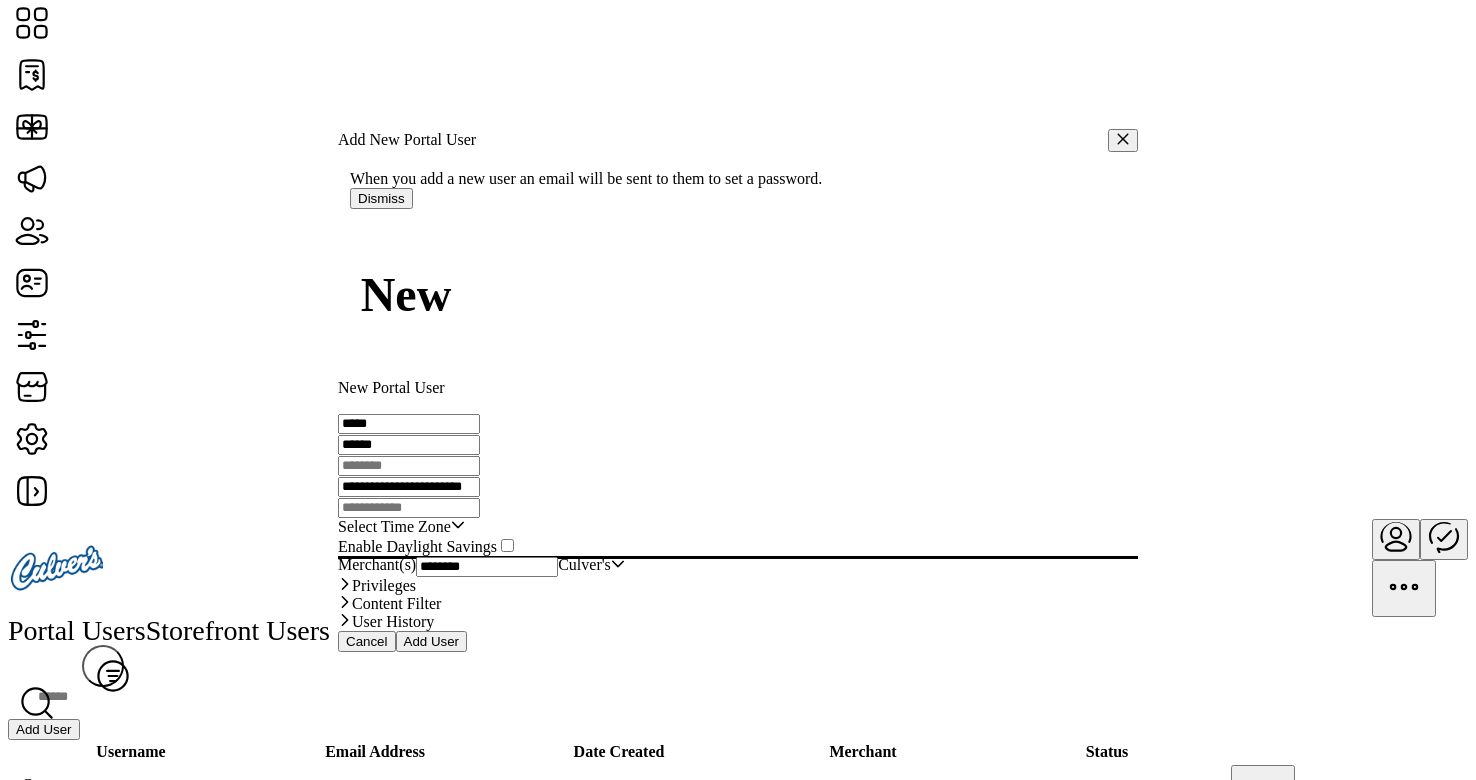 type on "******" 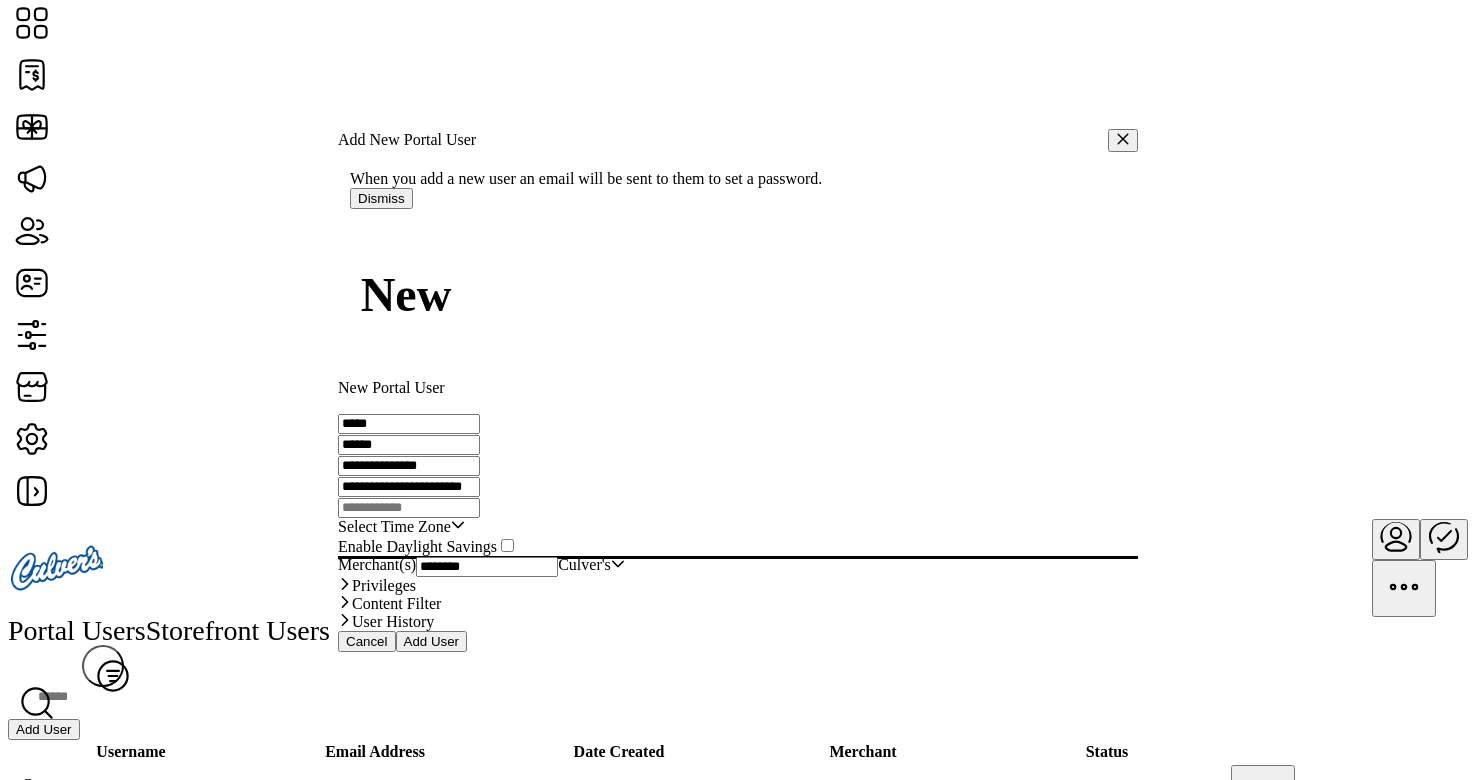 type on "**********" 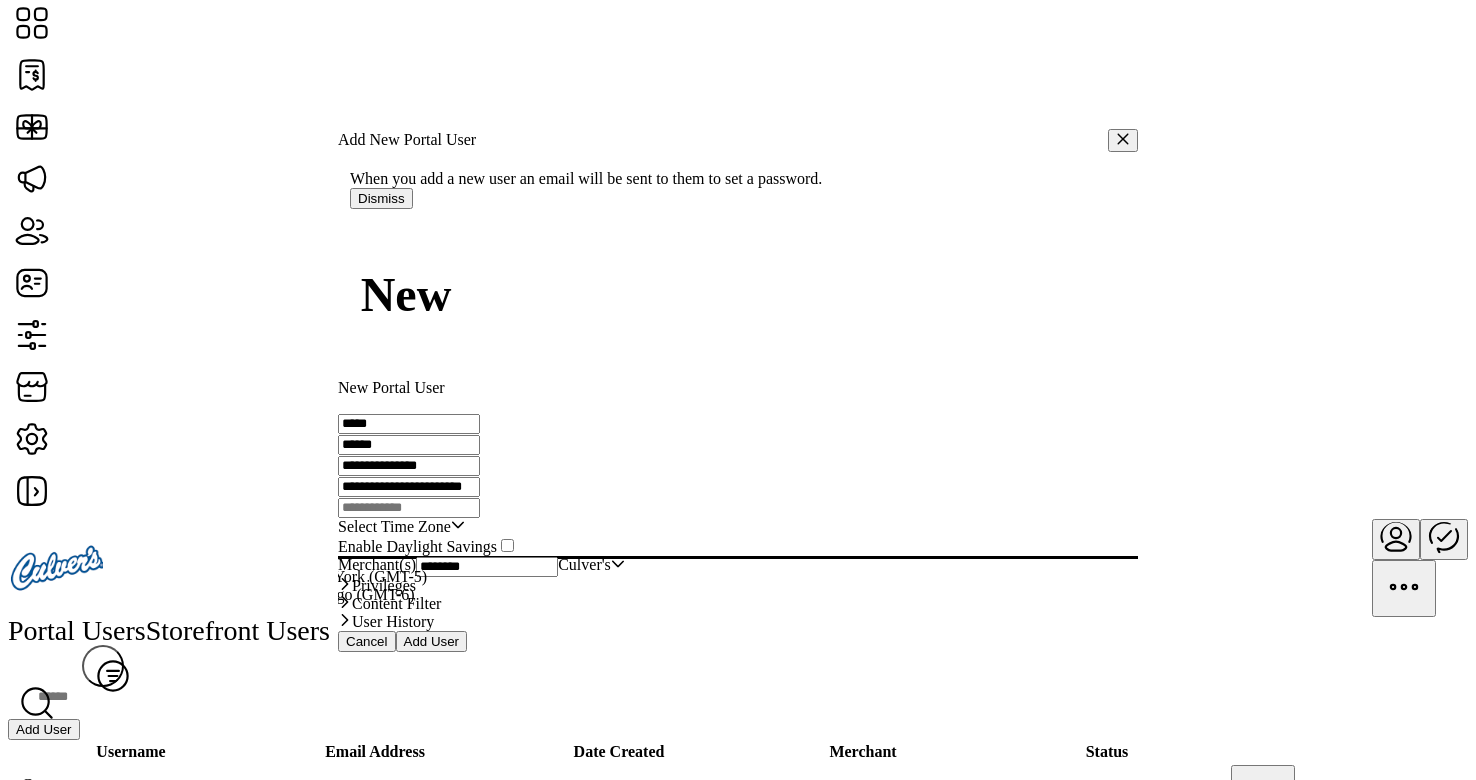 click on "[TIMEZONE] - [CITY] ([OFFSET])" at bounding box center [187, 612] 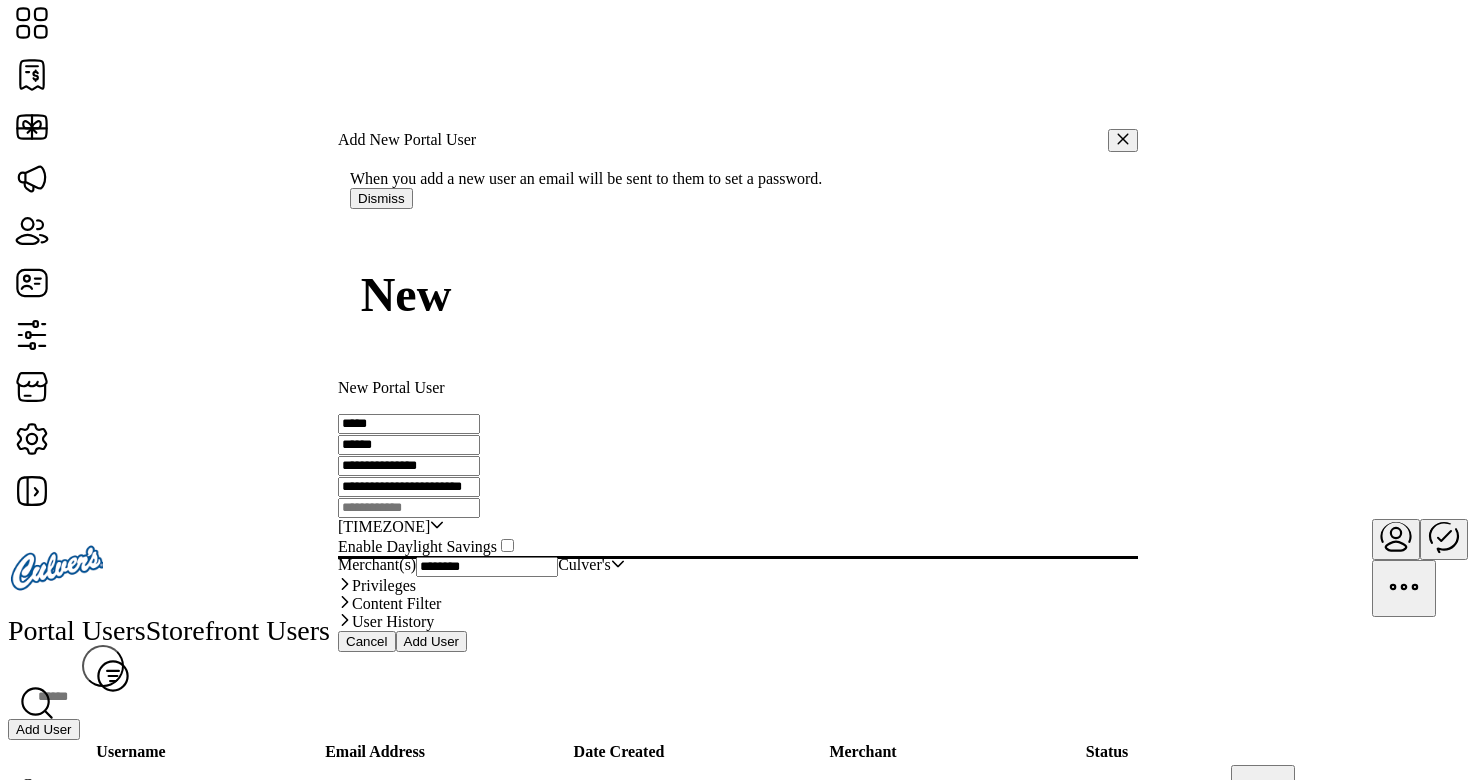 click on "**********" at bounding box center [409, 424] 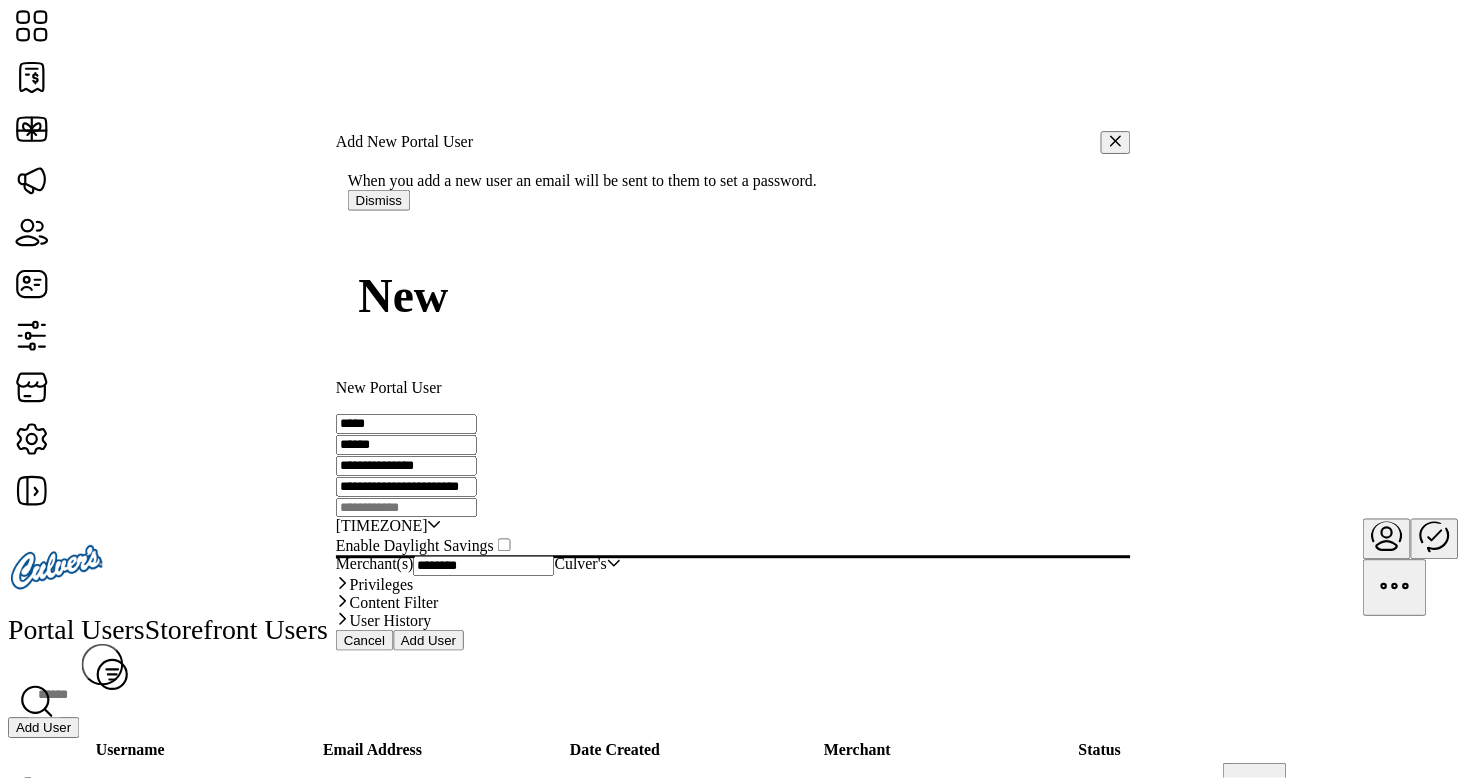 scroll, scrollTop: 77, scrollLeft: 0, axis: vertical 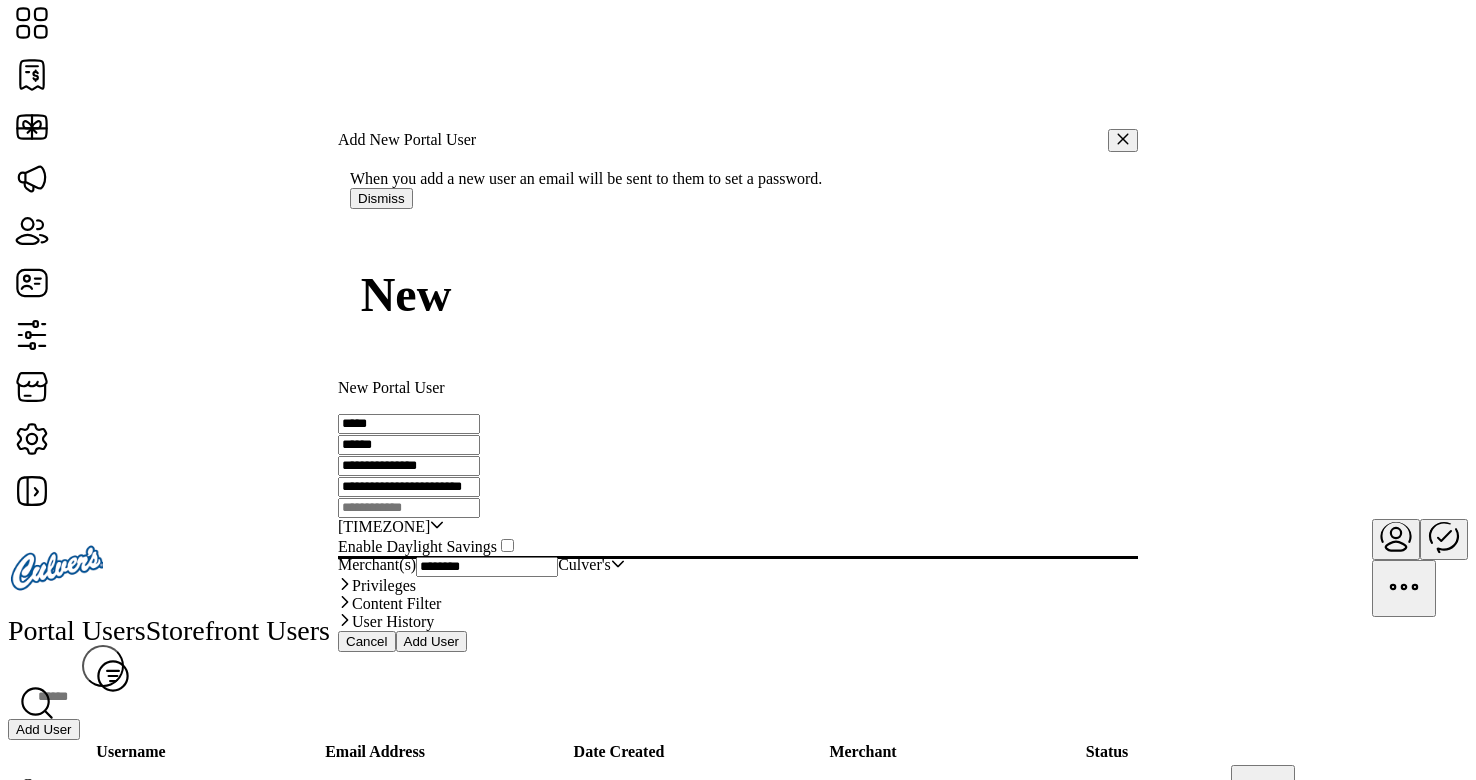 click on "Add User" at bounding box center [432, 641] 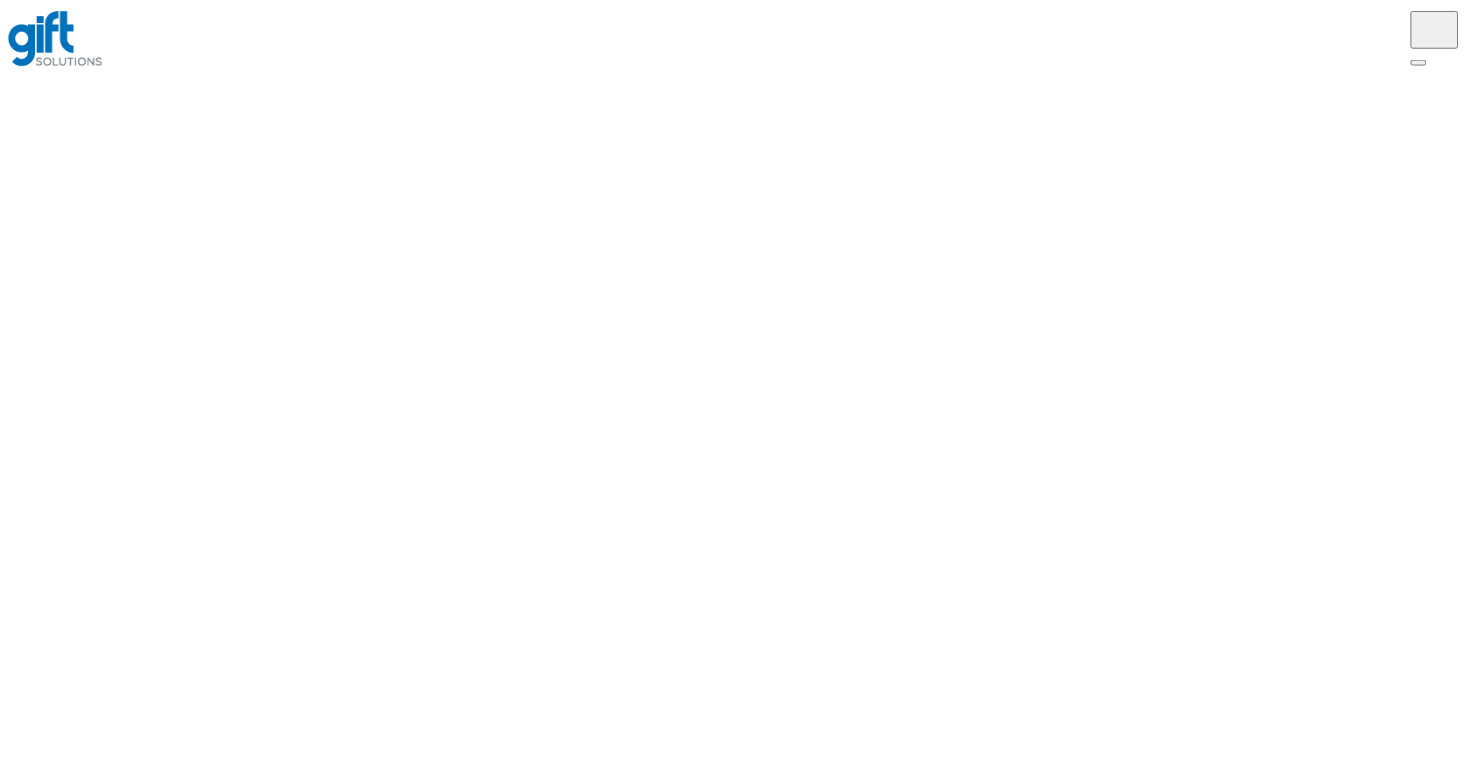 scroll, scrollTop: 0, scrollLeft: 0, axis: both 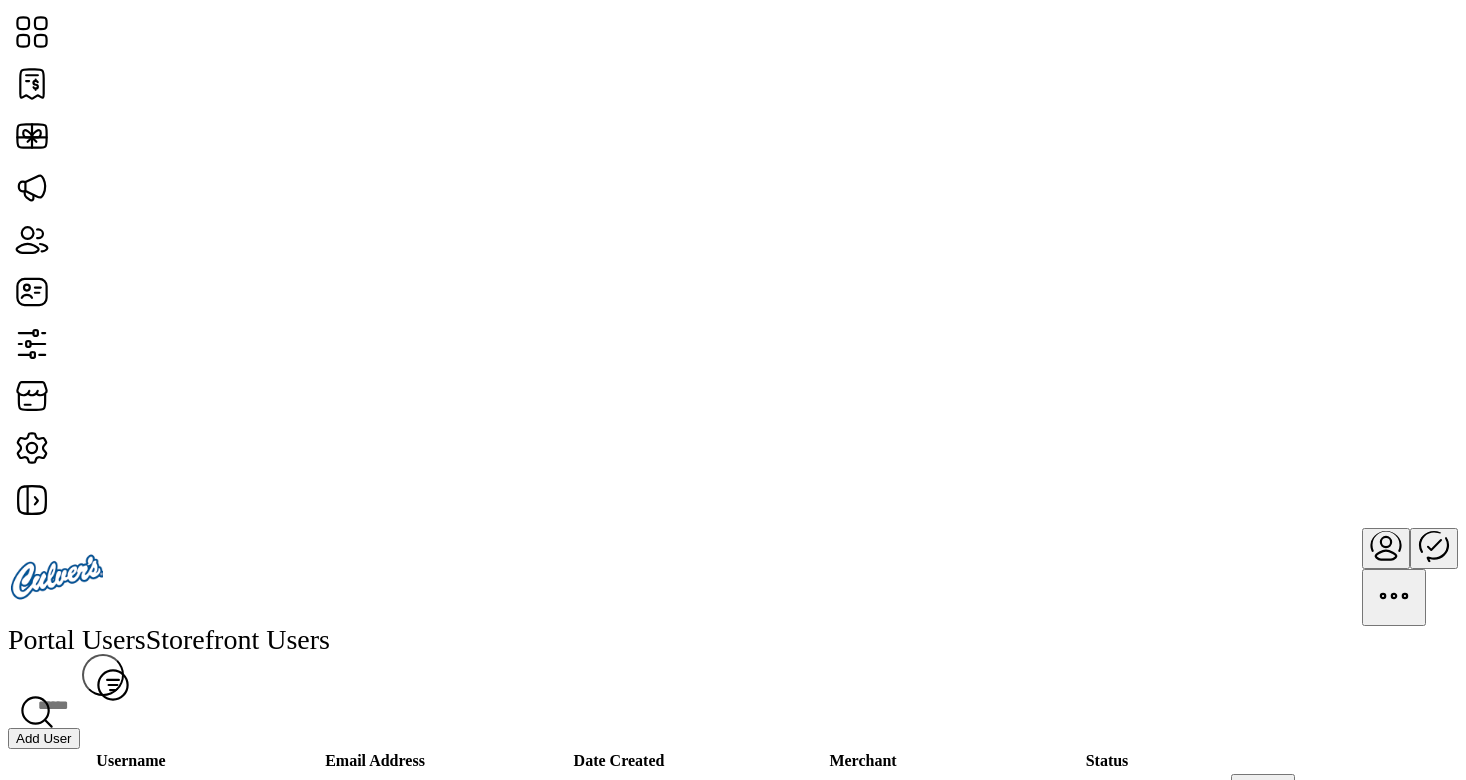 click at bounding box center [1386, 542] 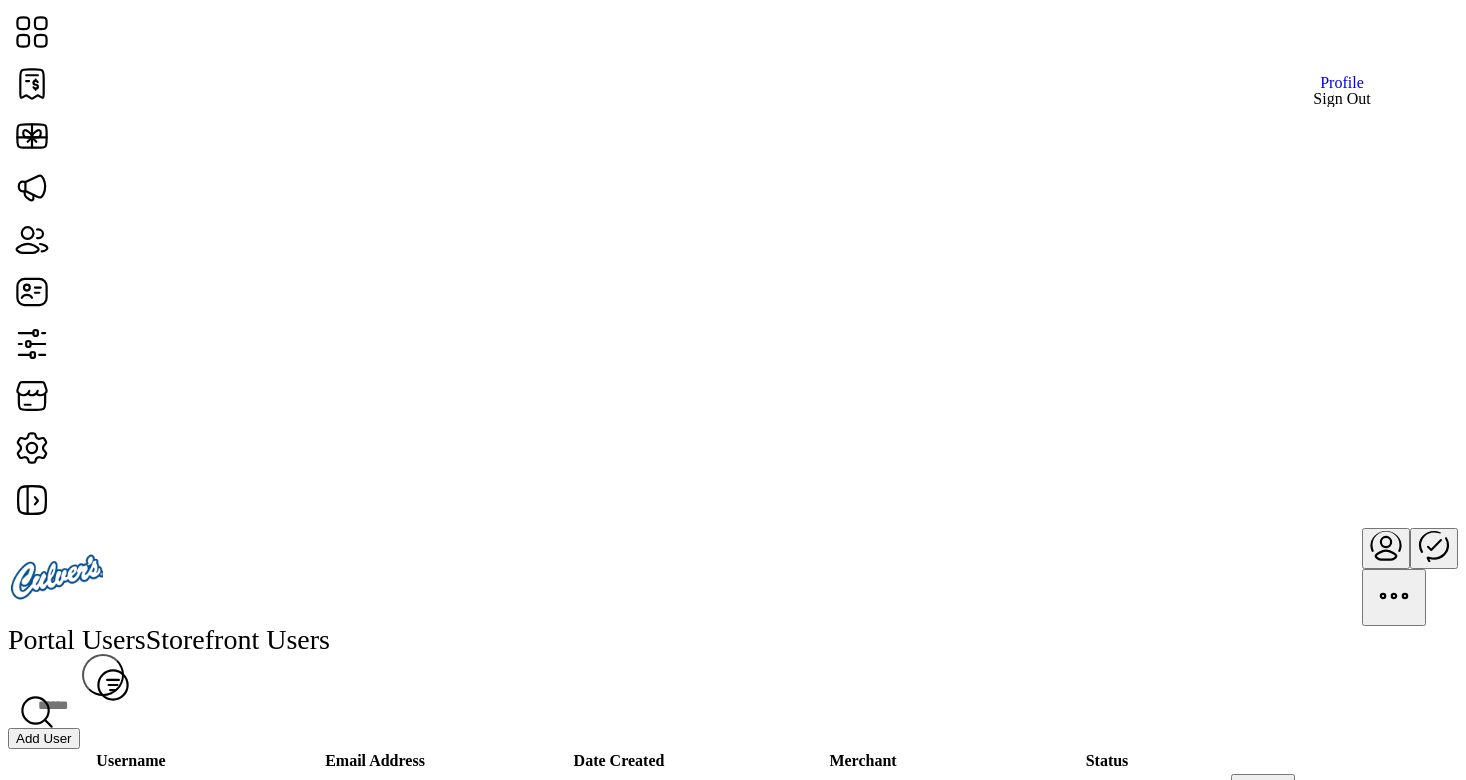 click on "Sign Out" at bounding box center (1341, 99) 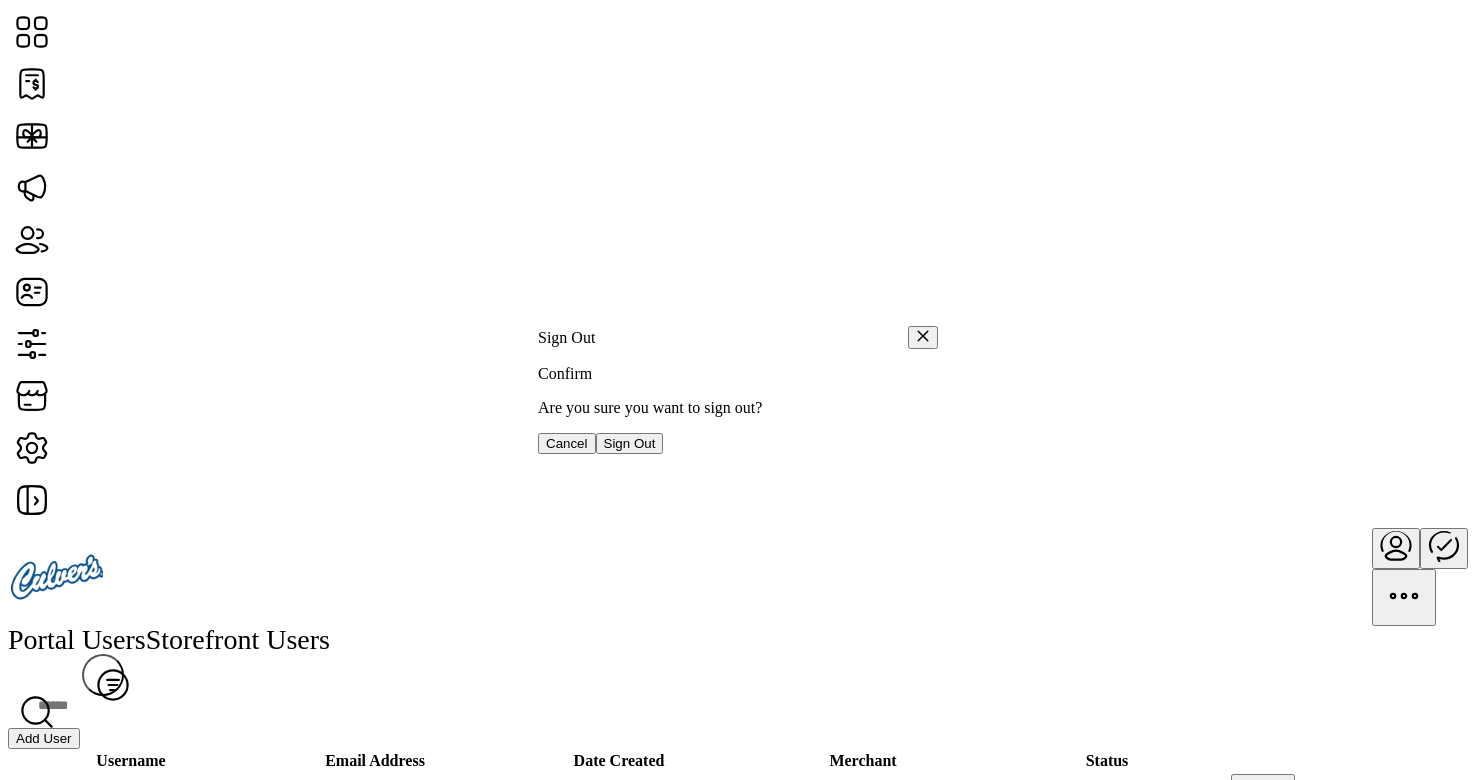 click on "Sign Out" at bounding box center (630, 443) 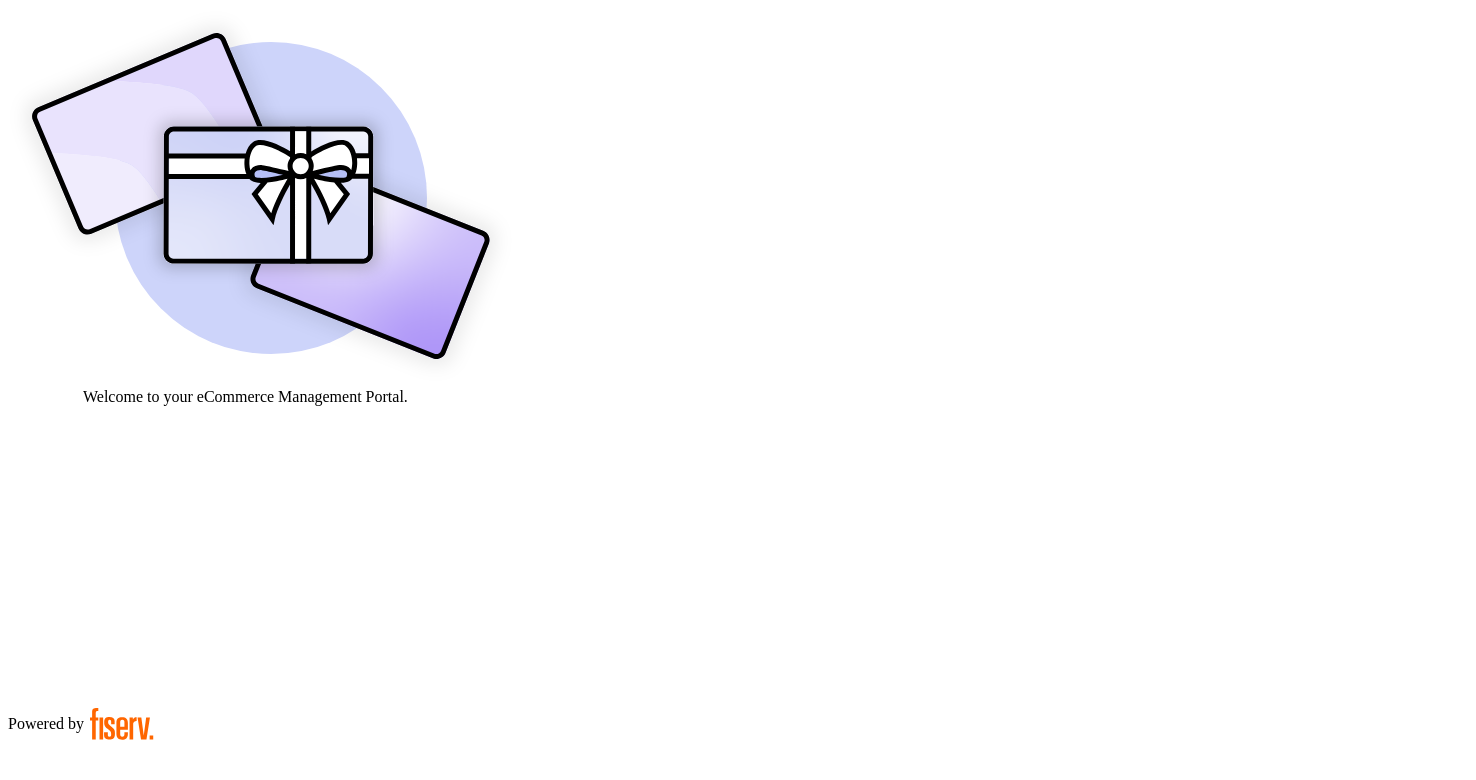 click at bounding box center (79, 909) 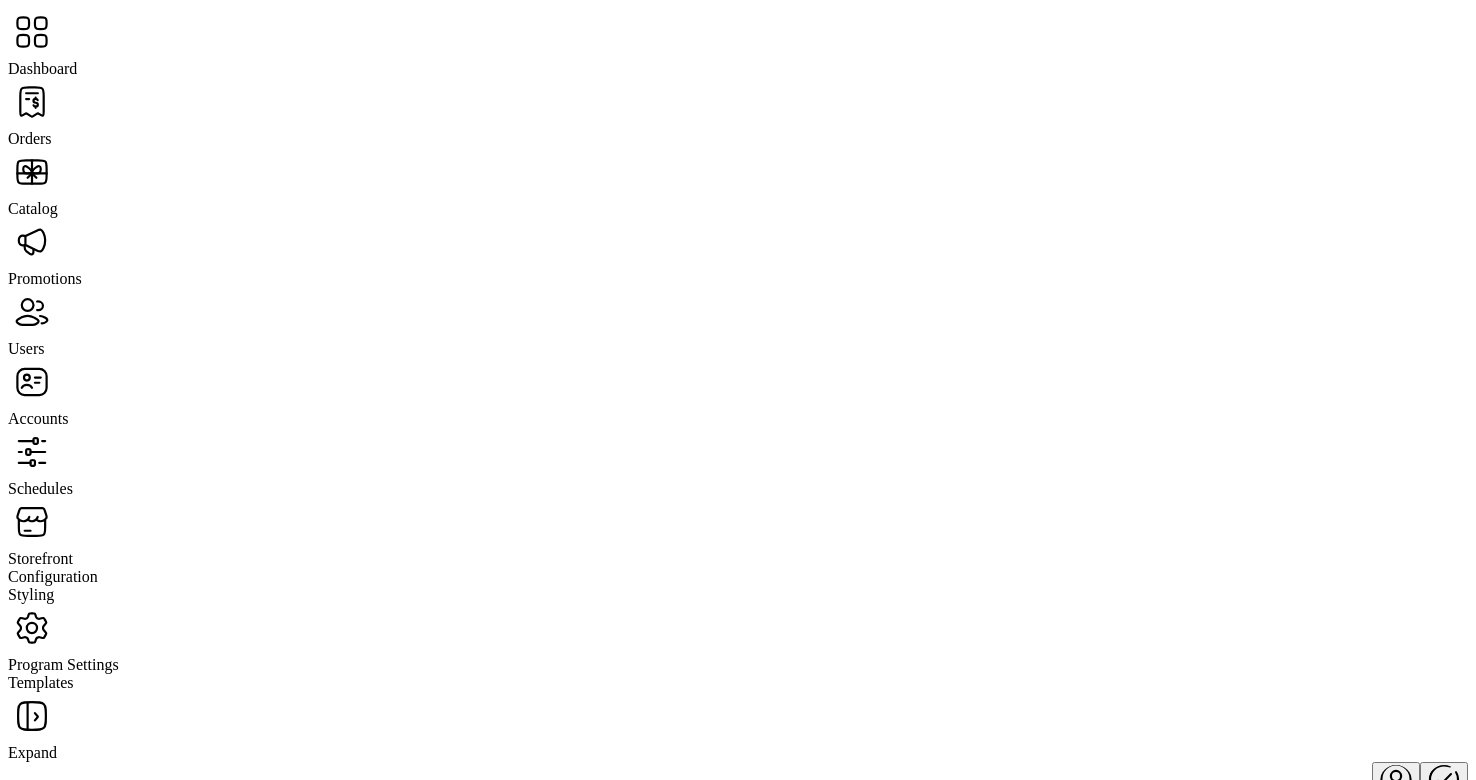 click at bounding box center (32, 102) 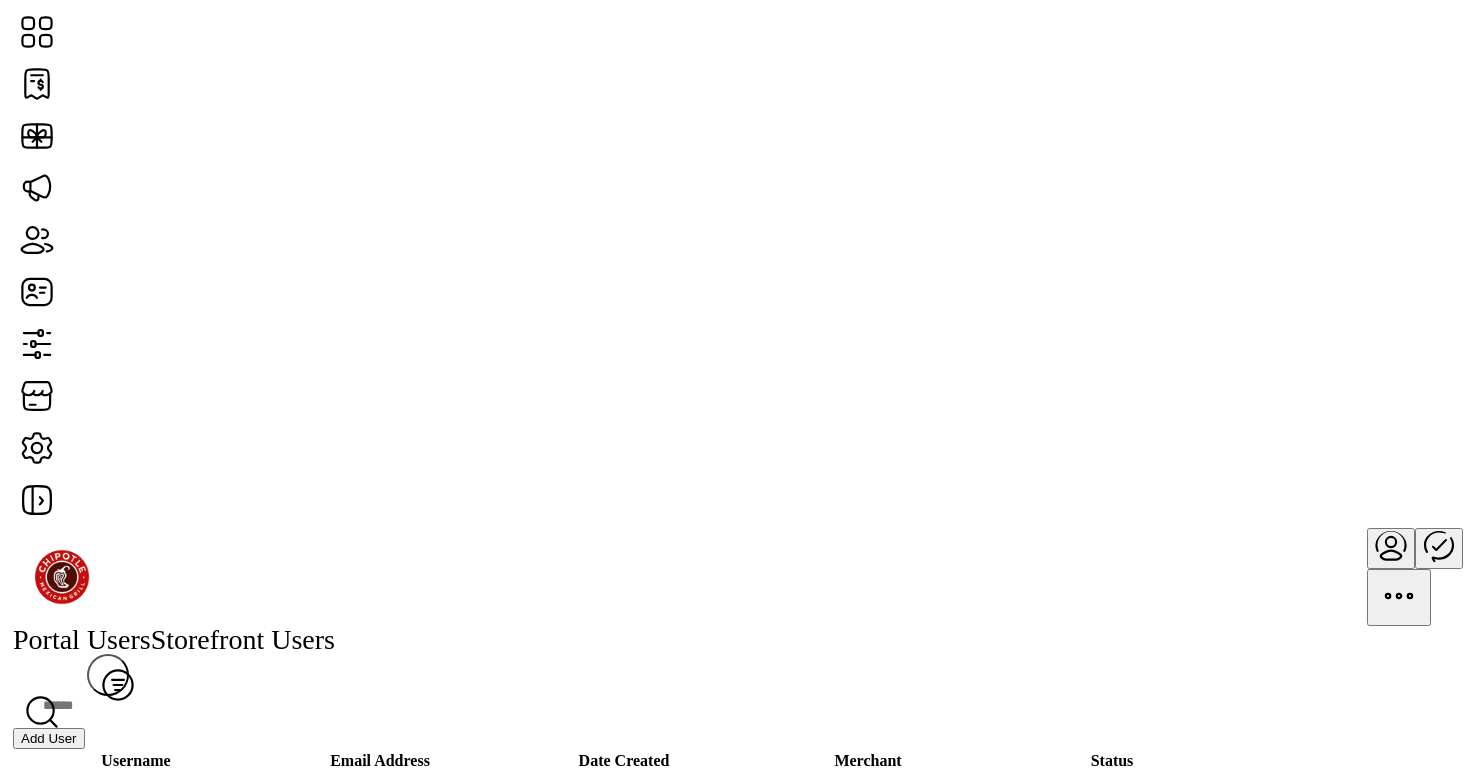 scroll, scrollTop: 0, scrollLeft: 0, axis: both 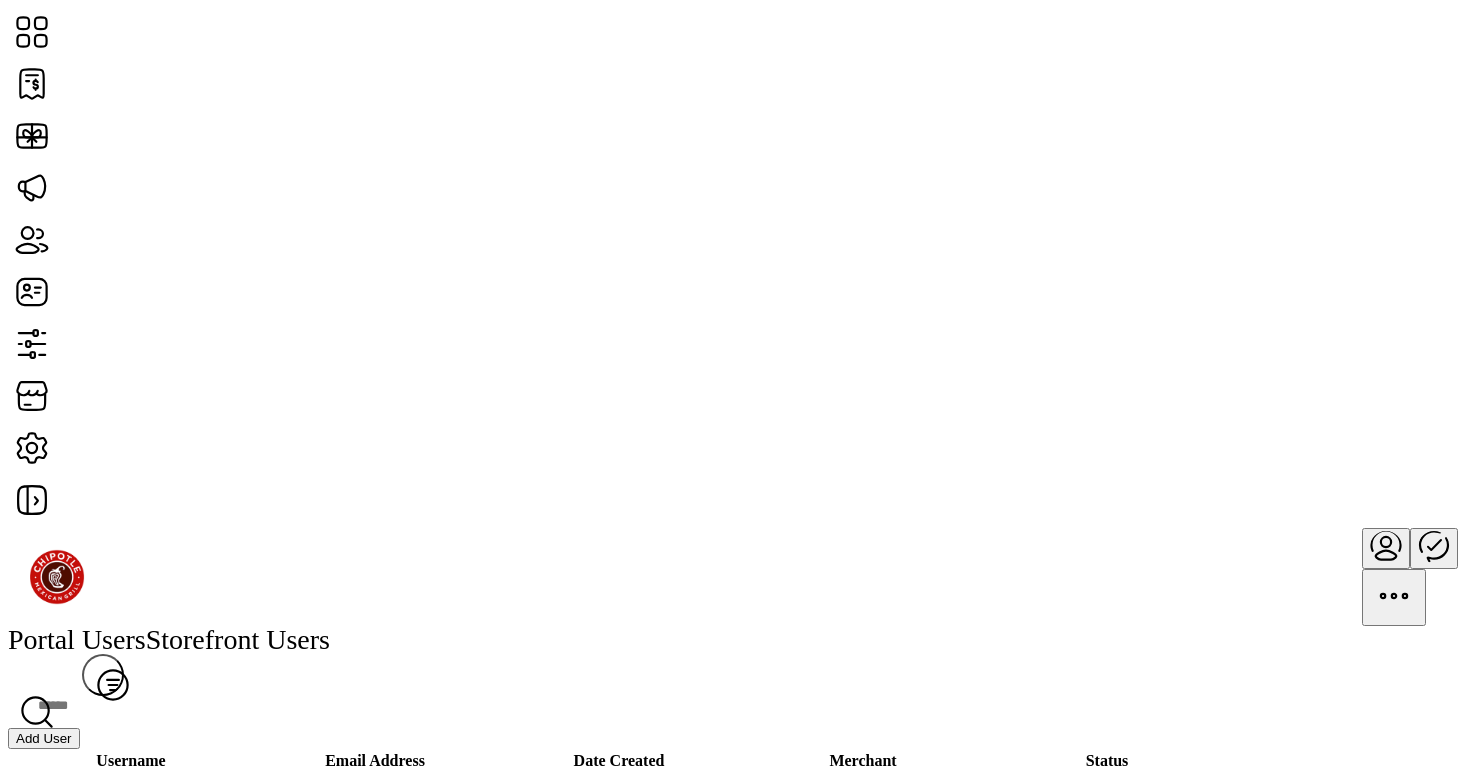 click on "Add User" at bounding box center [44, 738] 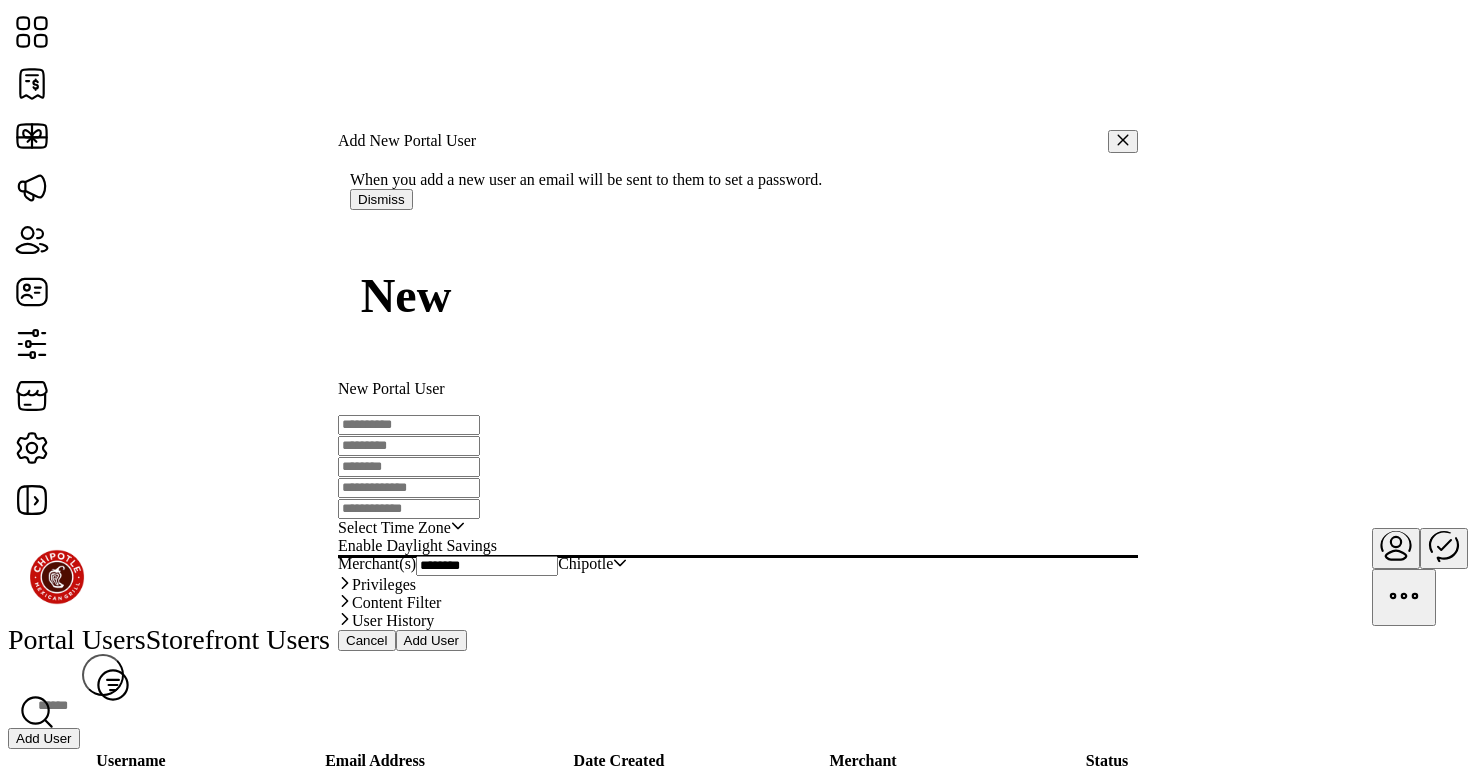 type 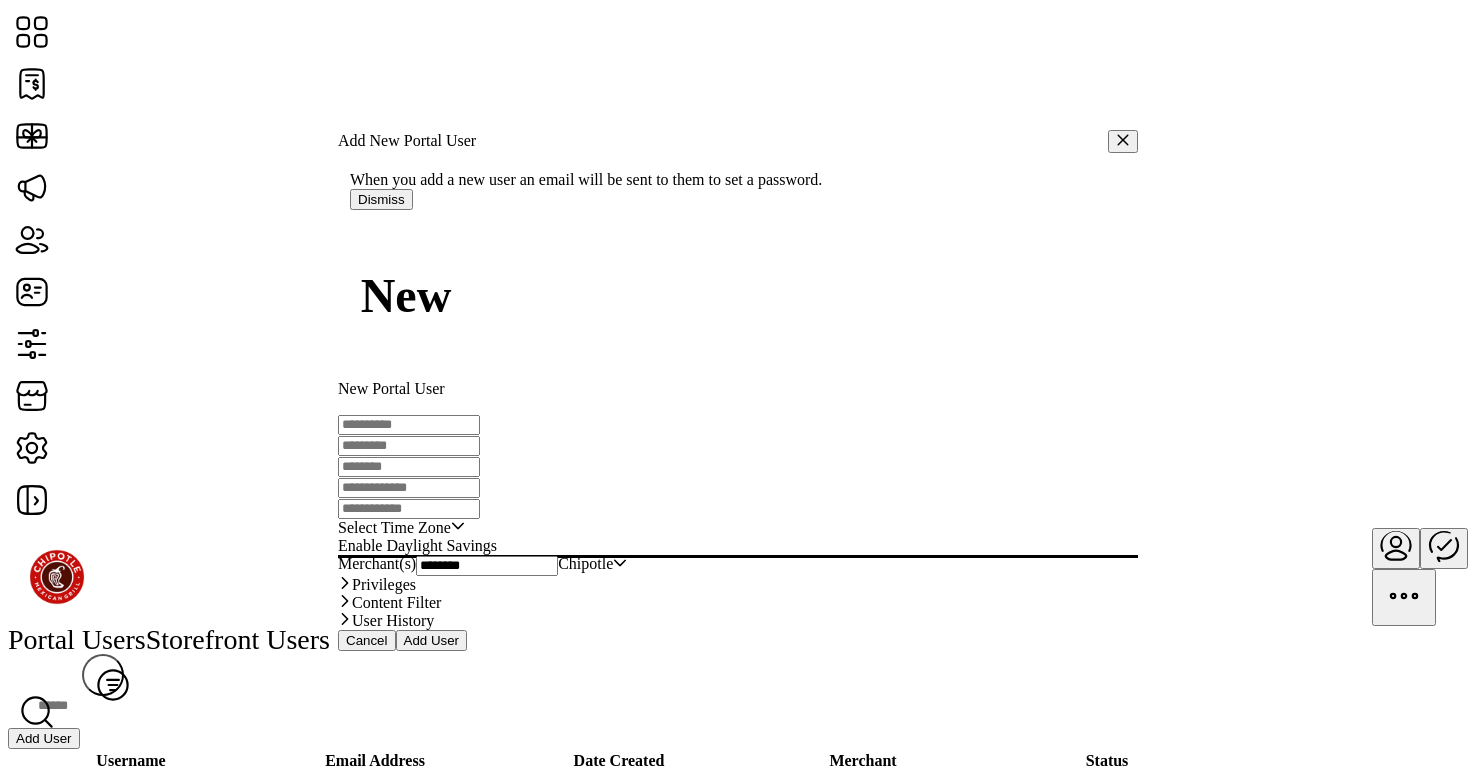 click at bounding box center (409, 425) 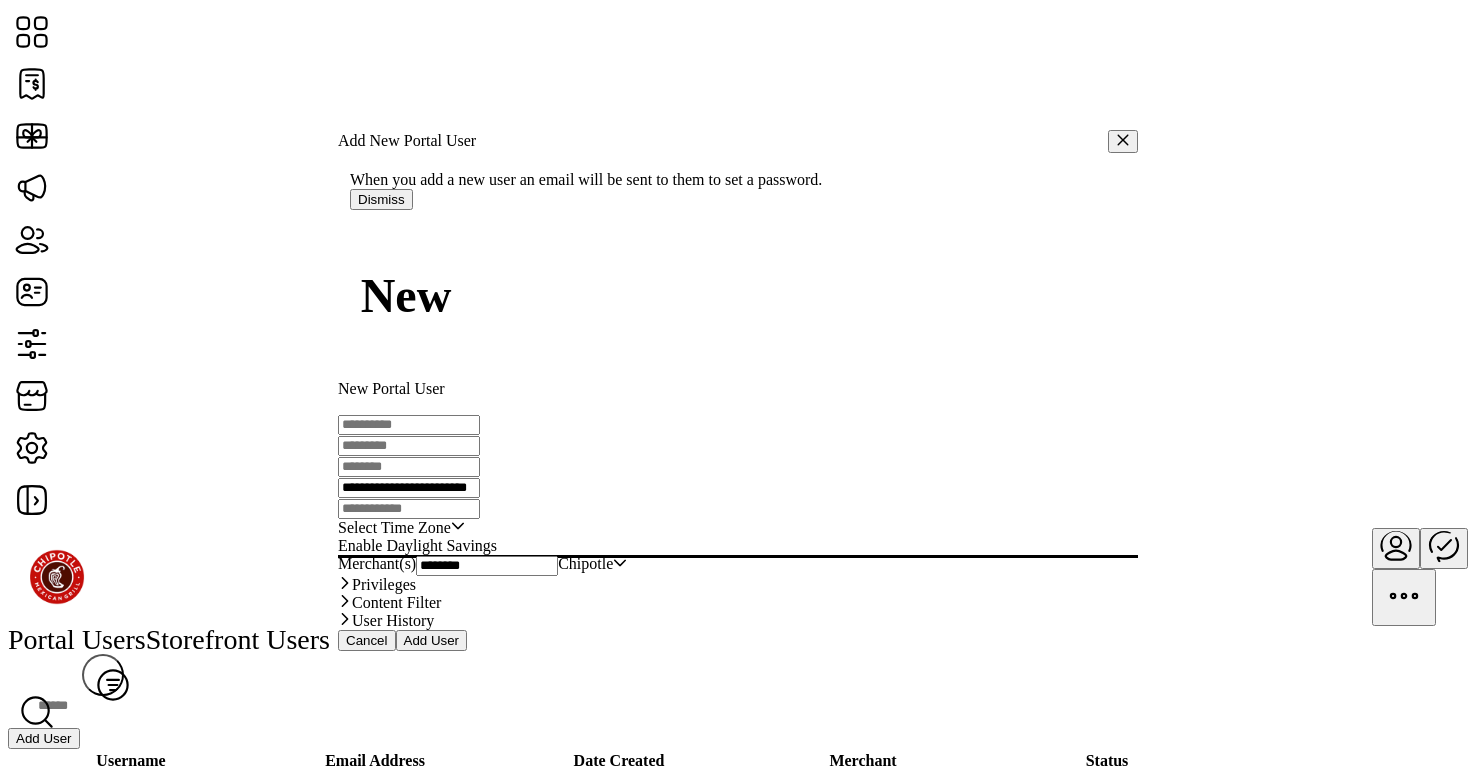 click on "**********" at bounding box center (409, 488) 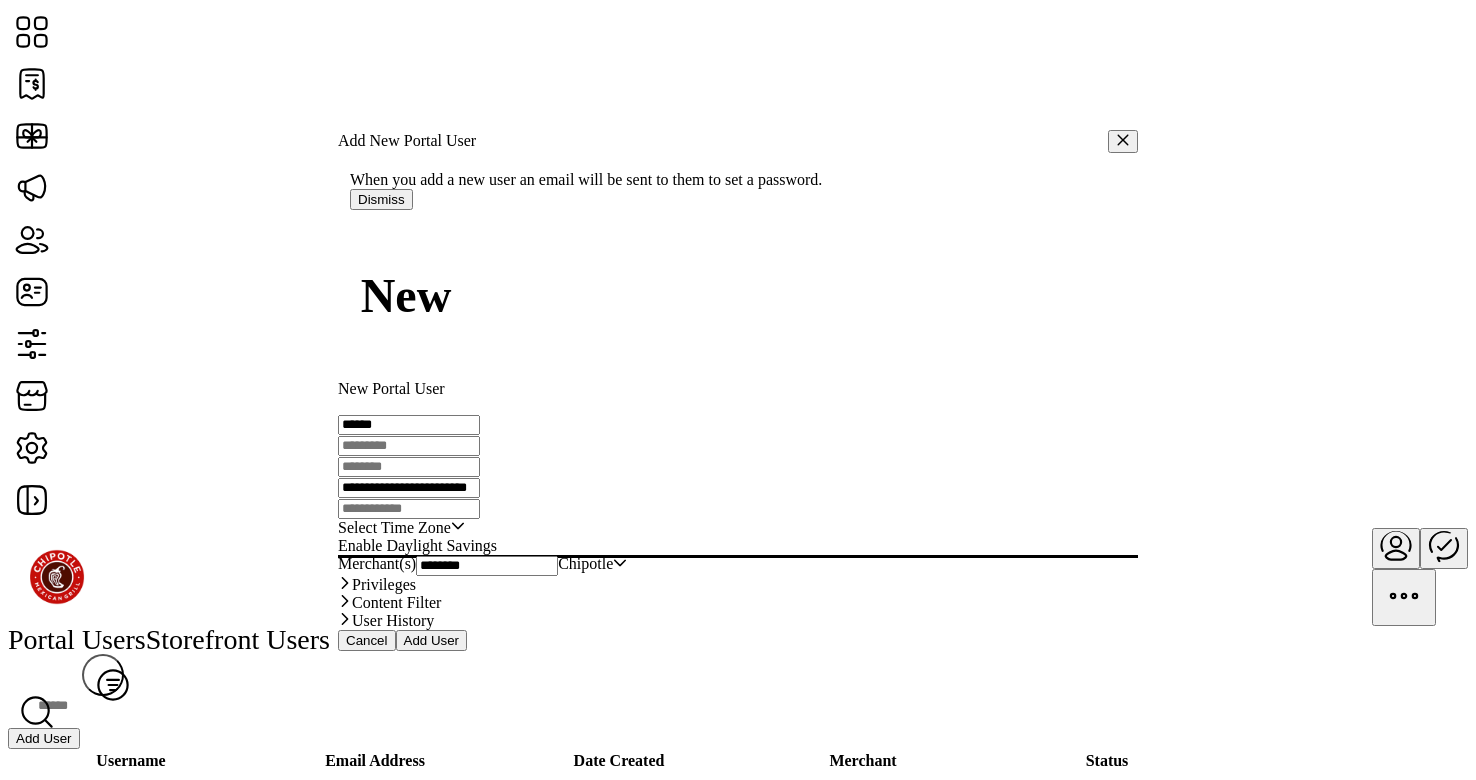 type on "******" 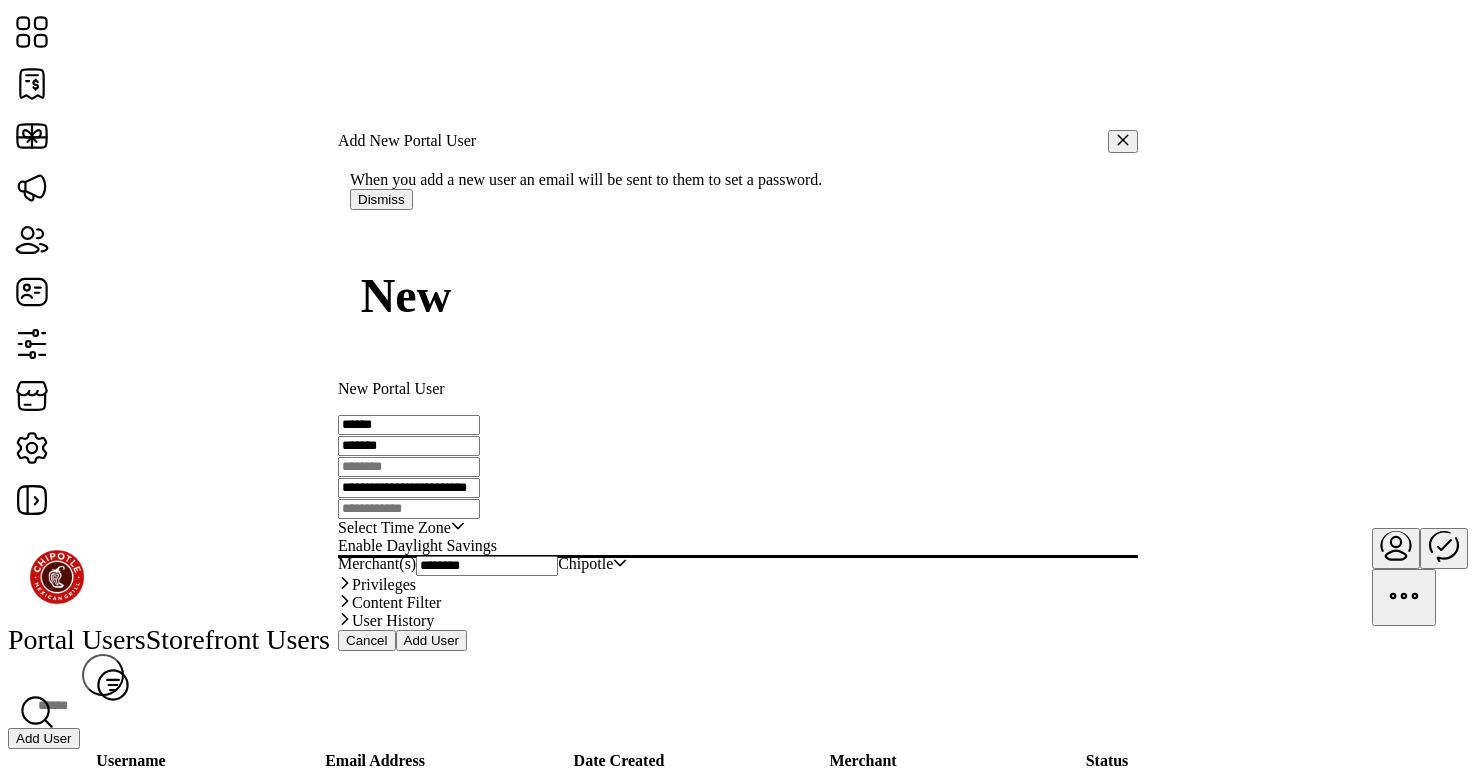 click on "*******" at bounding box center [409, 446] 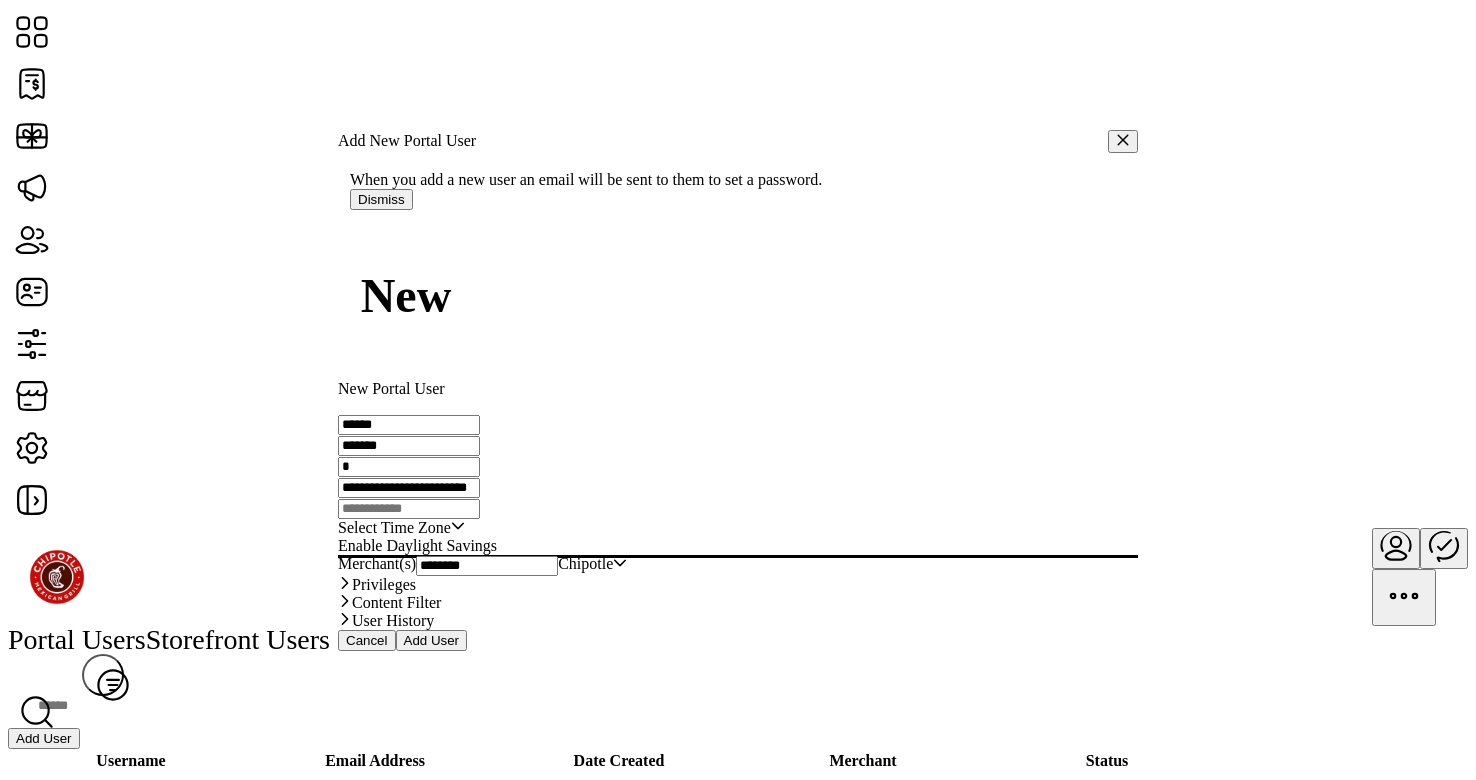 paste on "*******" 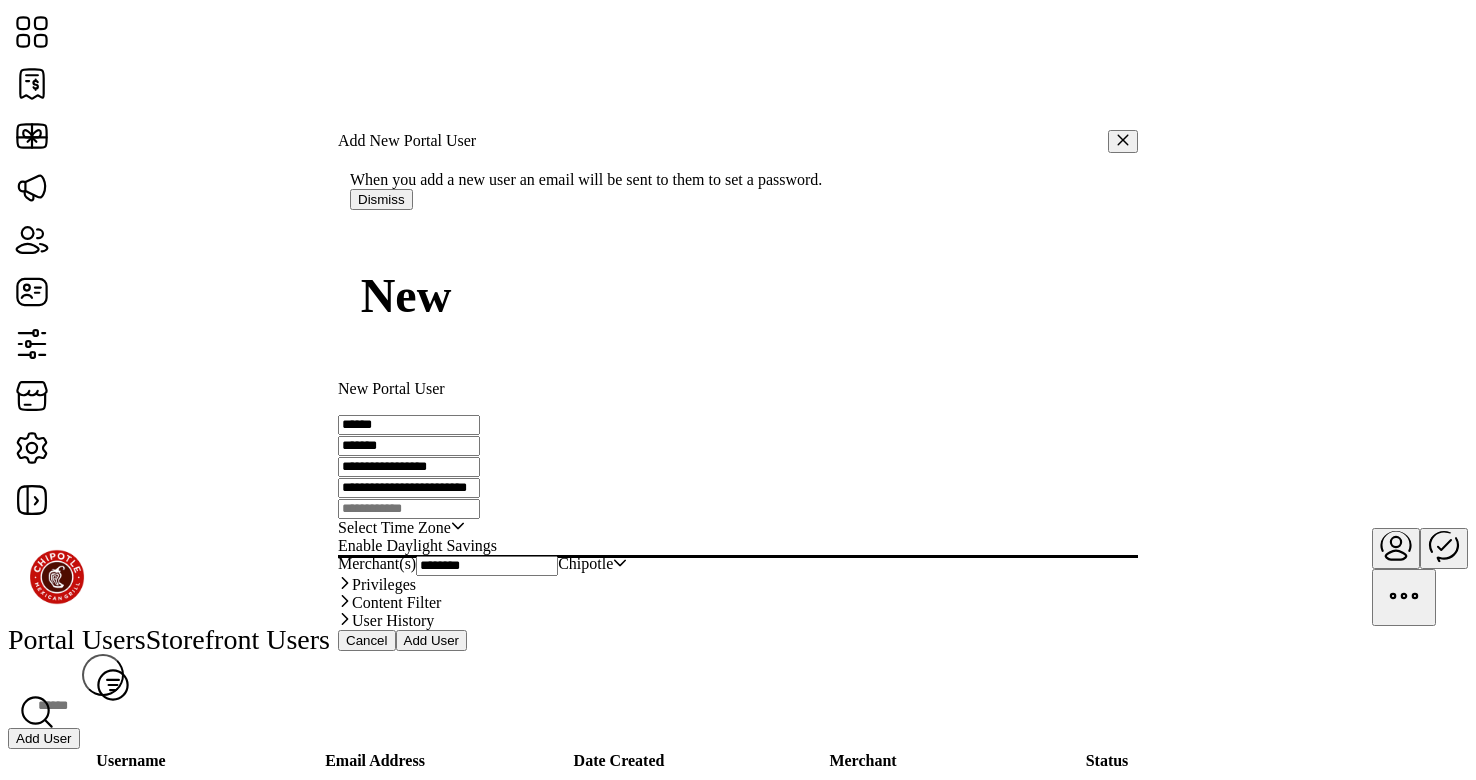 type on "**********" 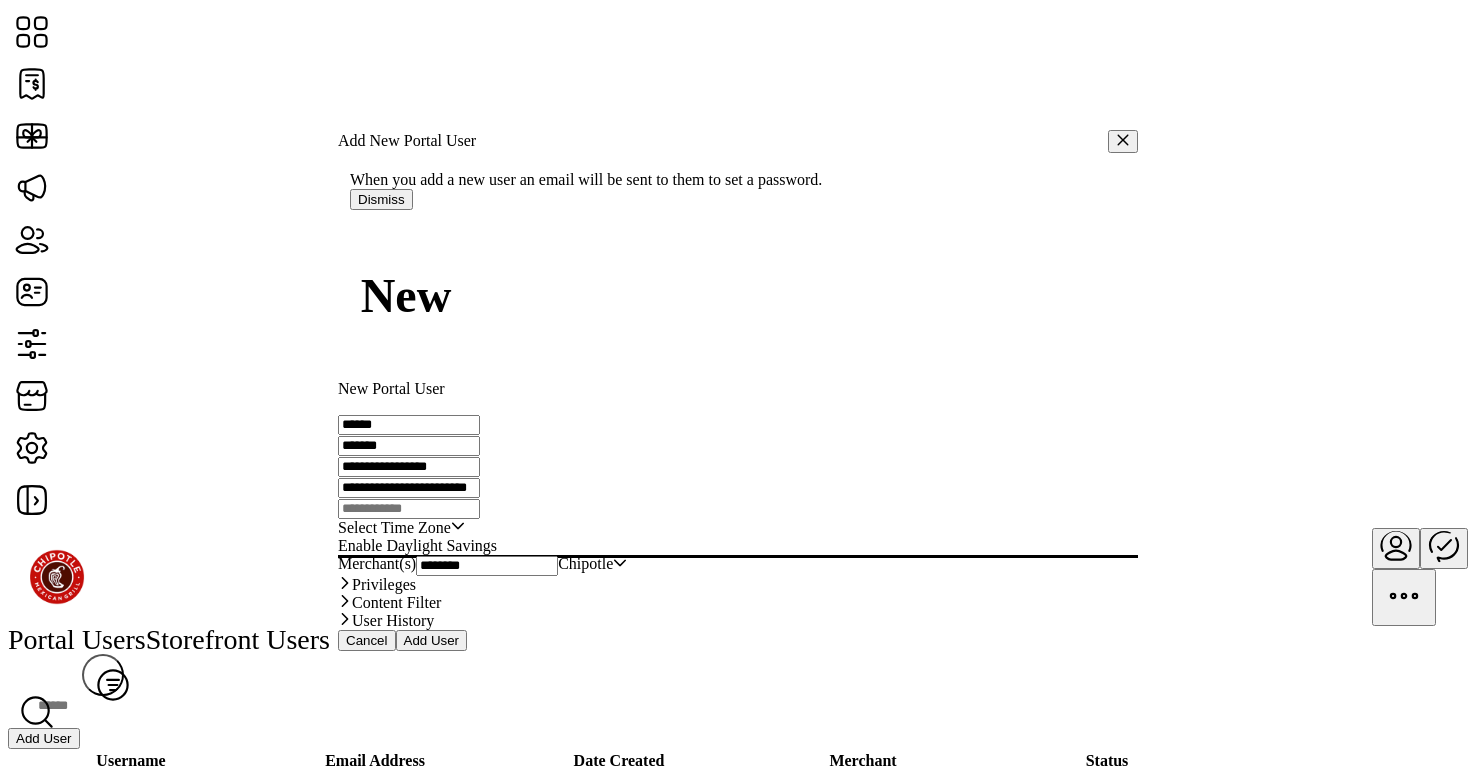 click on "Select Time Zone" at bounding box center [394, 528] 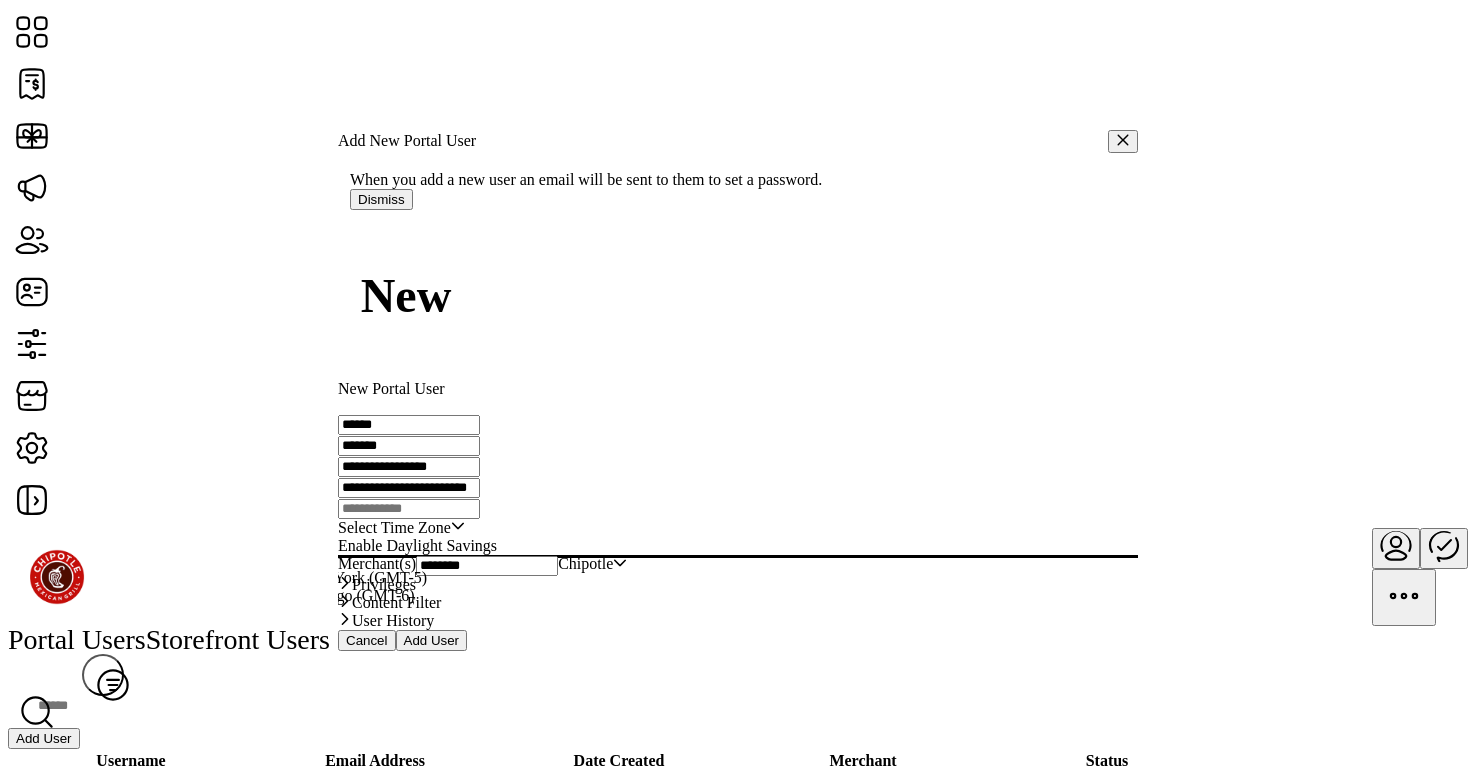 click on "Eastern Standard Time - New York (GMT-5) Central Standard Time - Chicago (GMT-6) Mountain Standard Time - Denver (GMT-7) Mountain Standard Time - Phoenix (GMT-7) Pacific Standard Time - Los Angeles (GMT-8) Alaska Standard Time - Anchorage (GMT-9) Hawaii-Aleutian Standard Time - Honolulu (GMT-10)" at bounding box center [284, 632] 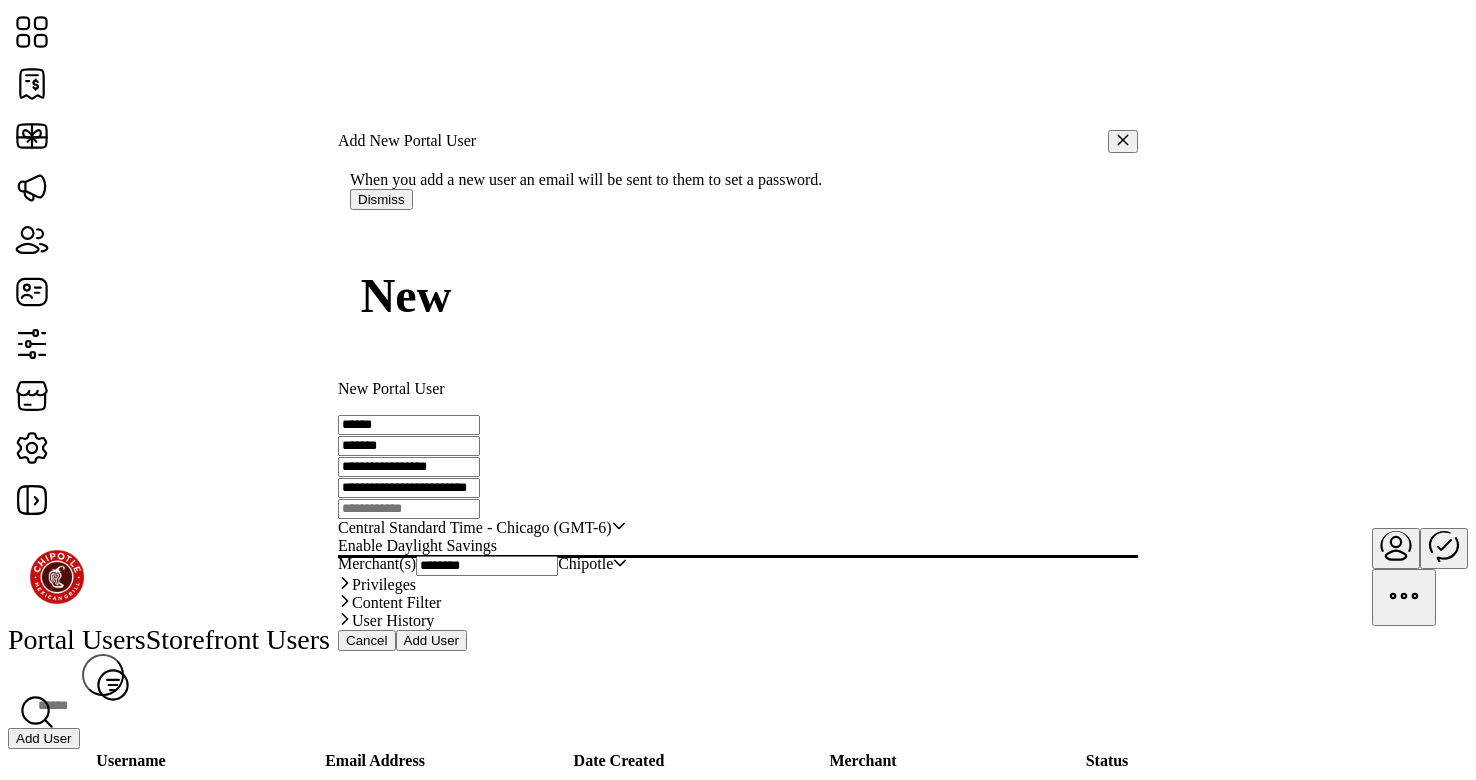 click on "Central Standard Time - Chicago (GMT-6)" at bounding box center (475, 528) 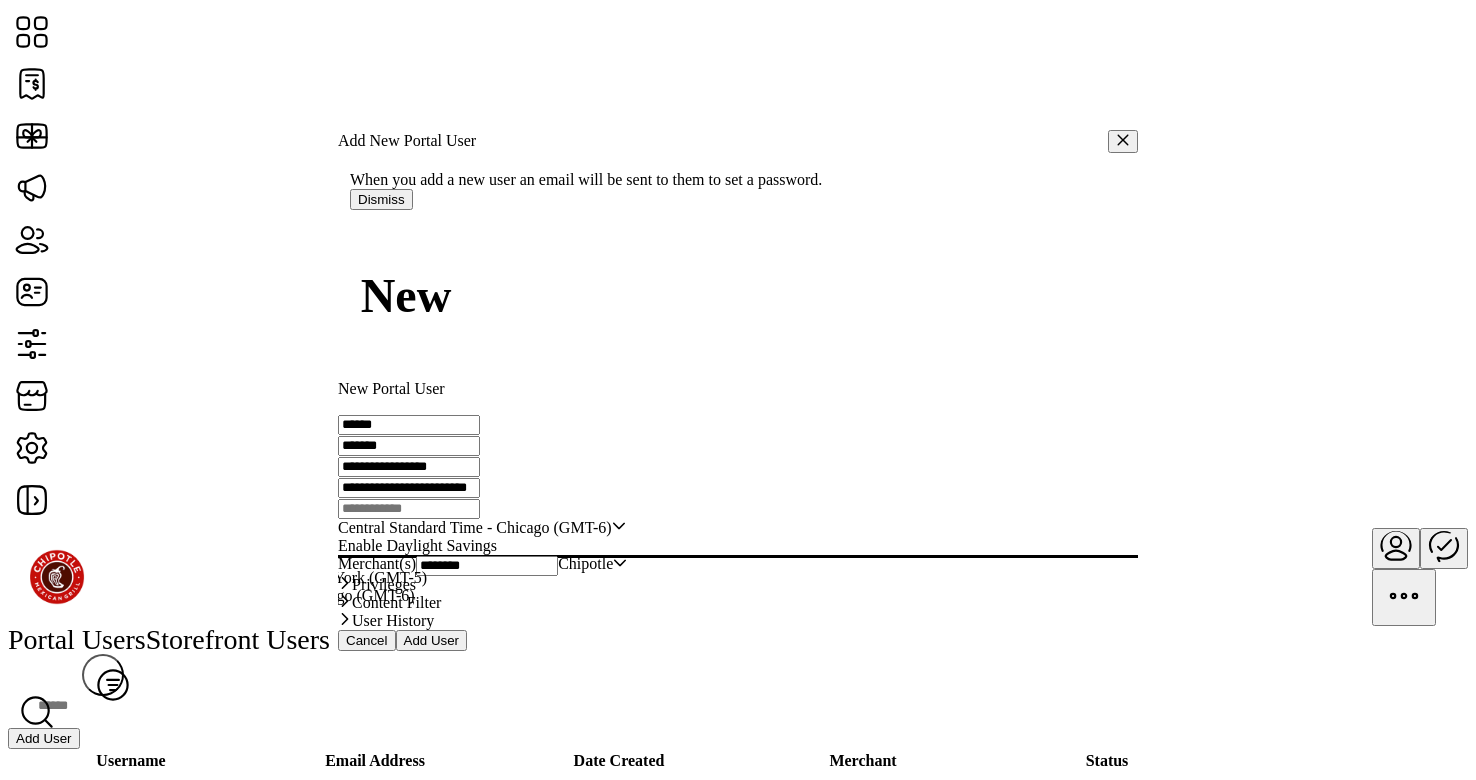 click on "Central Standard Time - Chicago (GMT-6)" at bounding box center (278, 595) 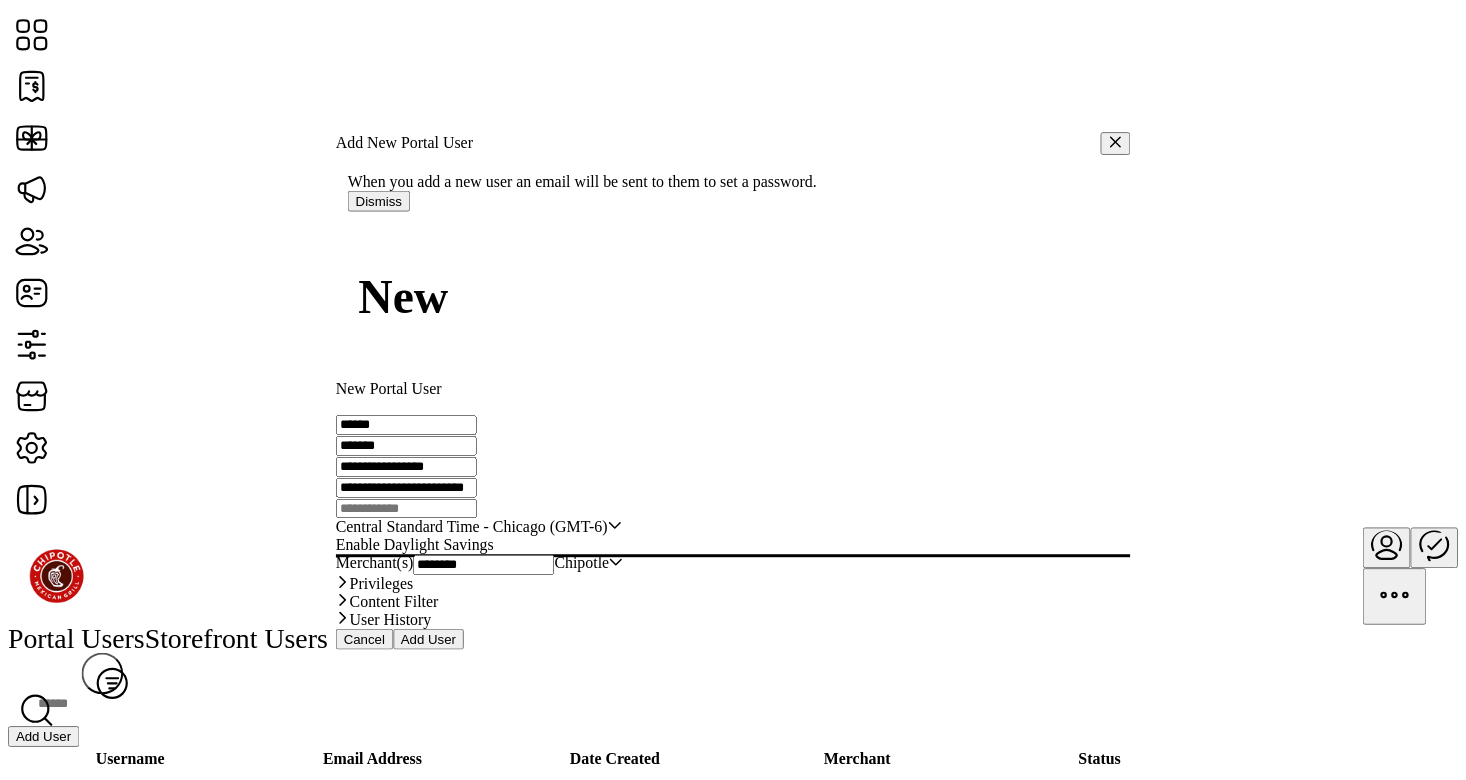 scroll, scrollTop: 77, scrollLeft: 0, axis: vertical 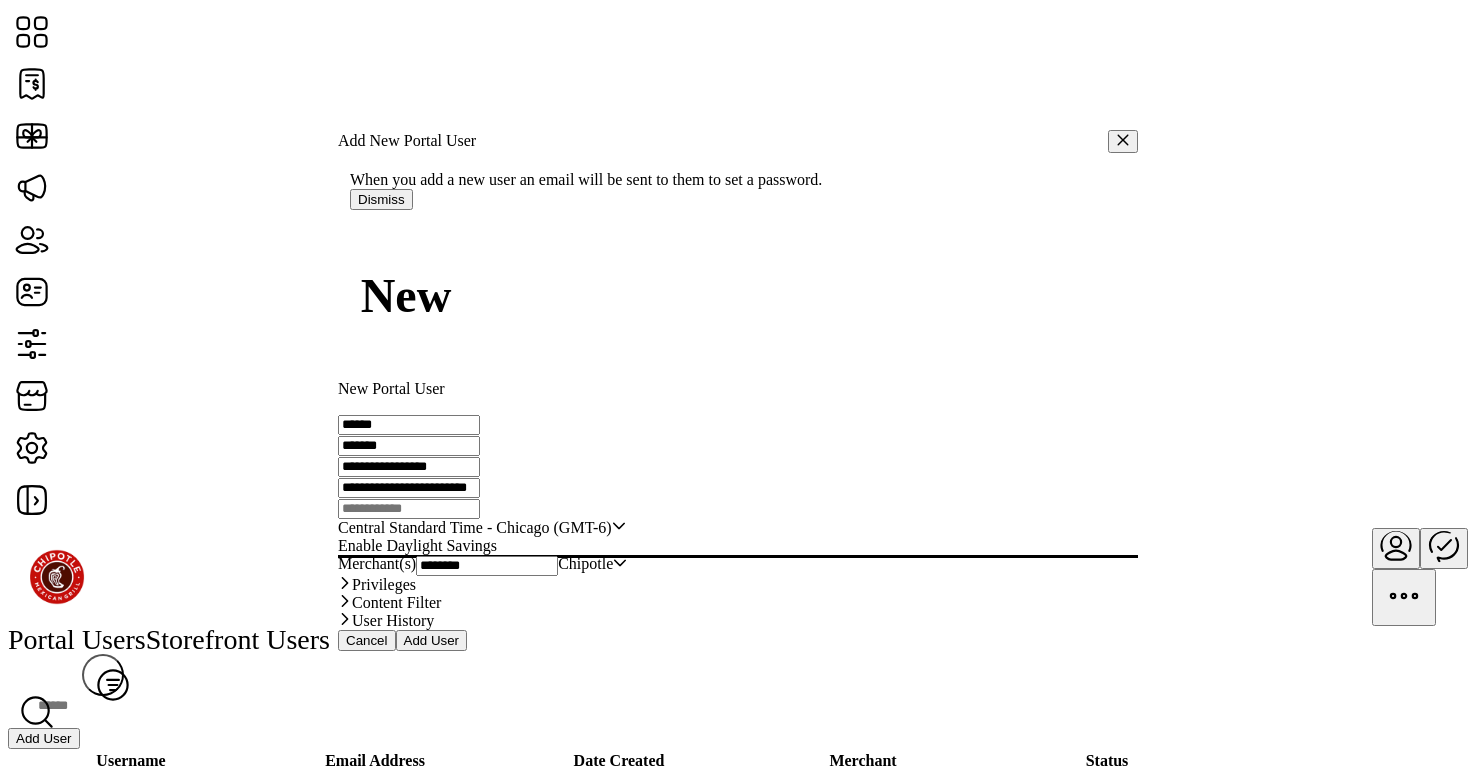 click on "Add User" at bounding box center [432, 640] 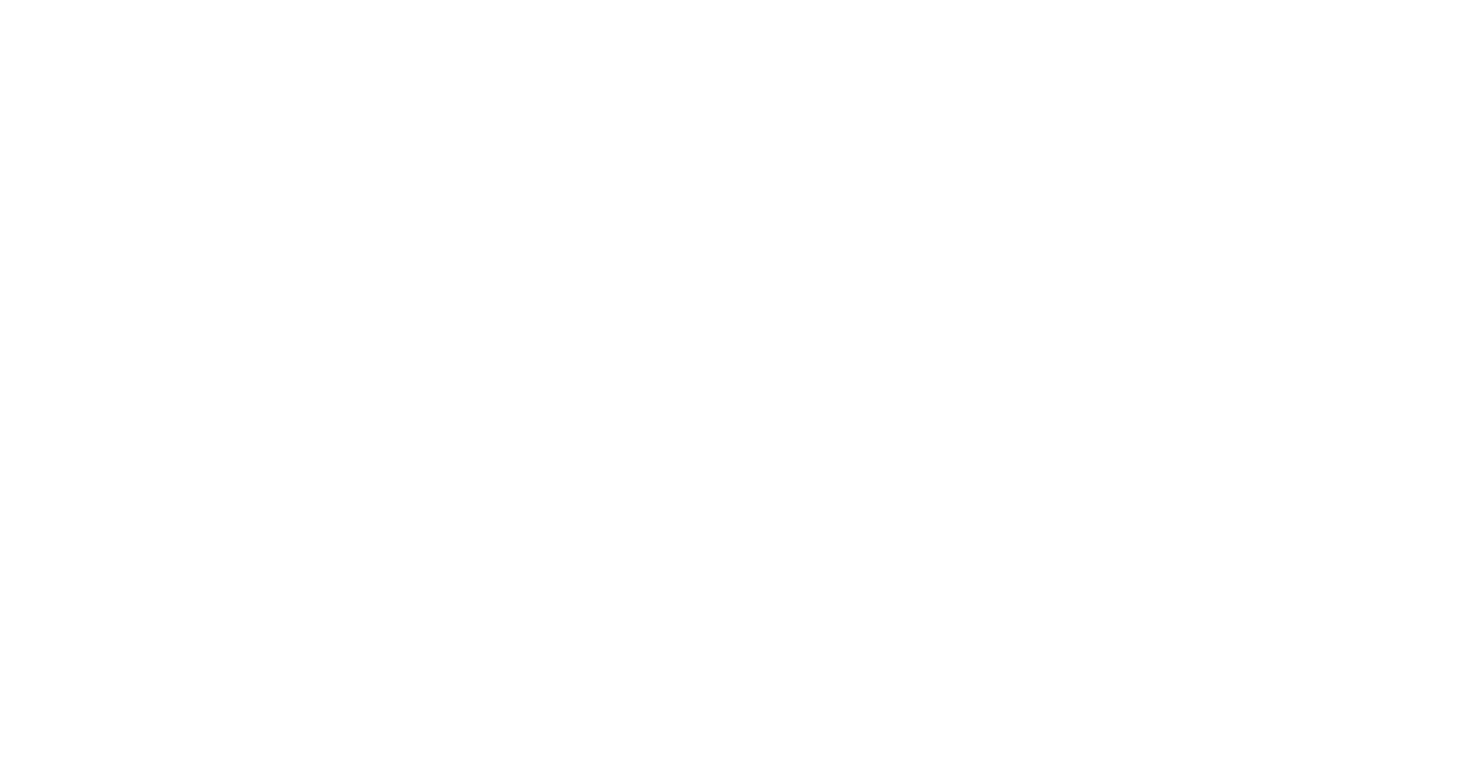 scroll, scrollTop: 0, scrollLeft: 0, axis: both 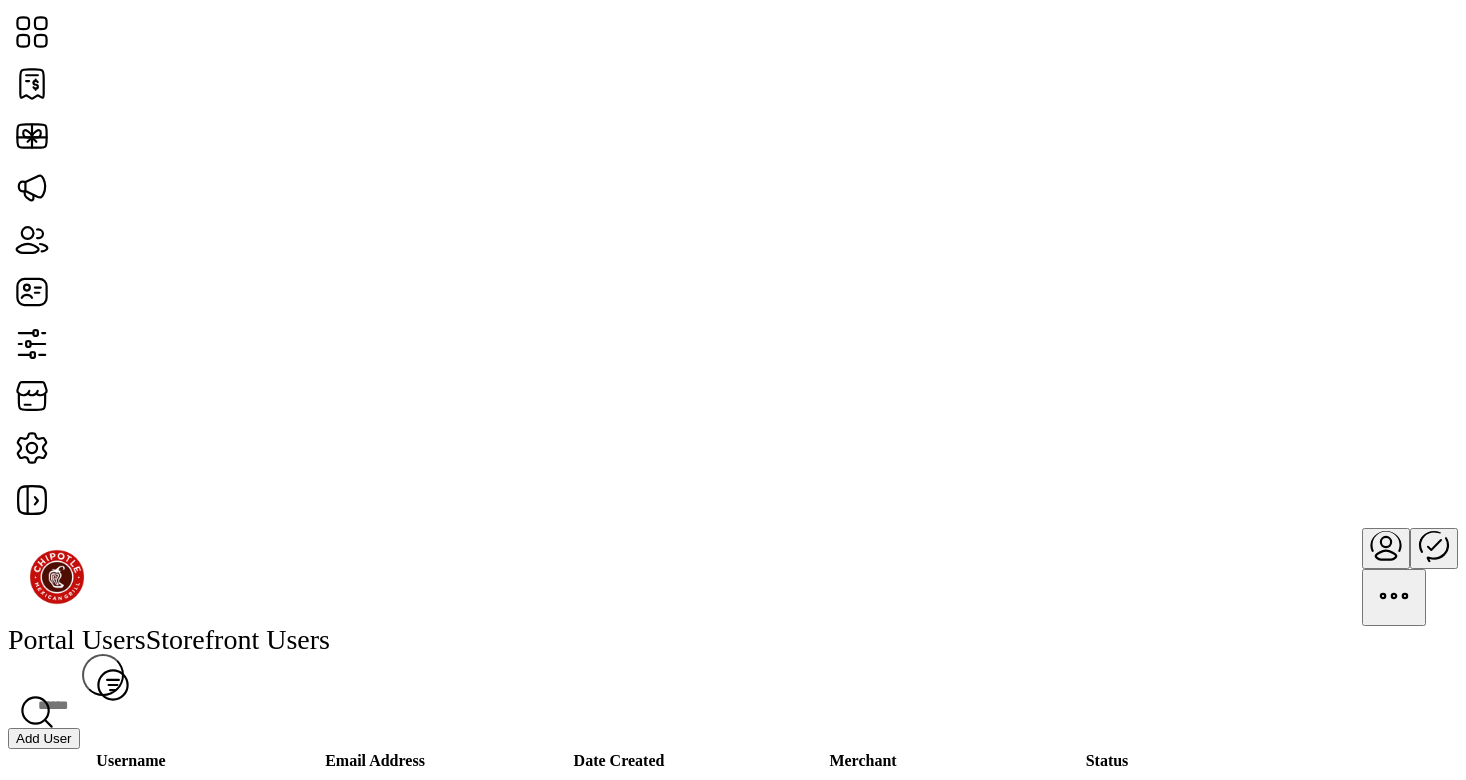 click on "[USERNAME]" at bounding box center (131, 845) 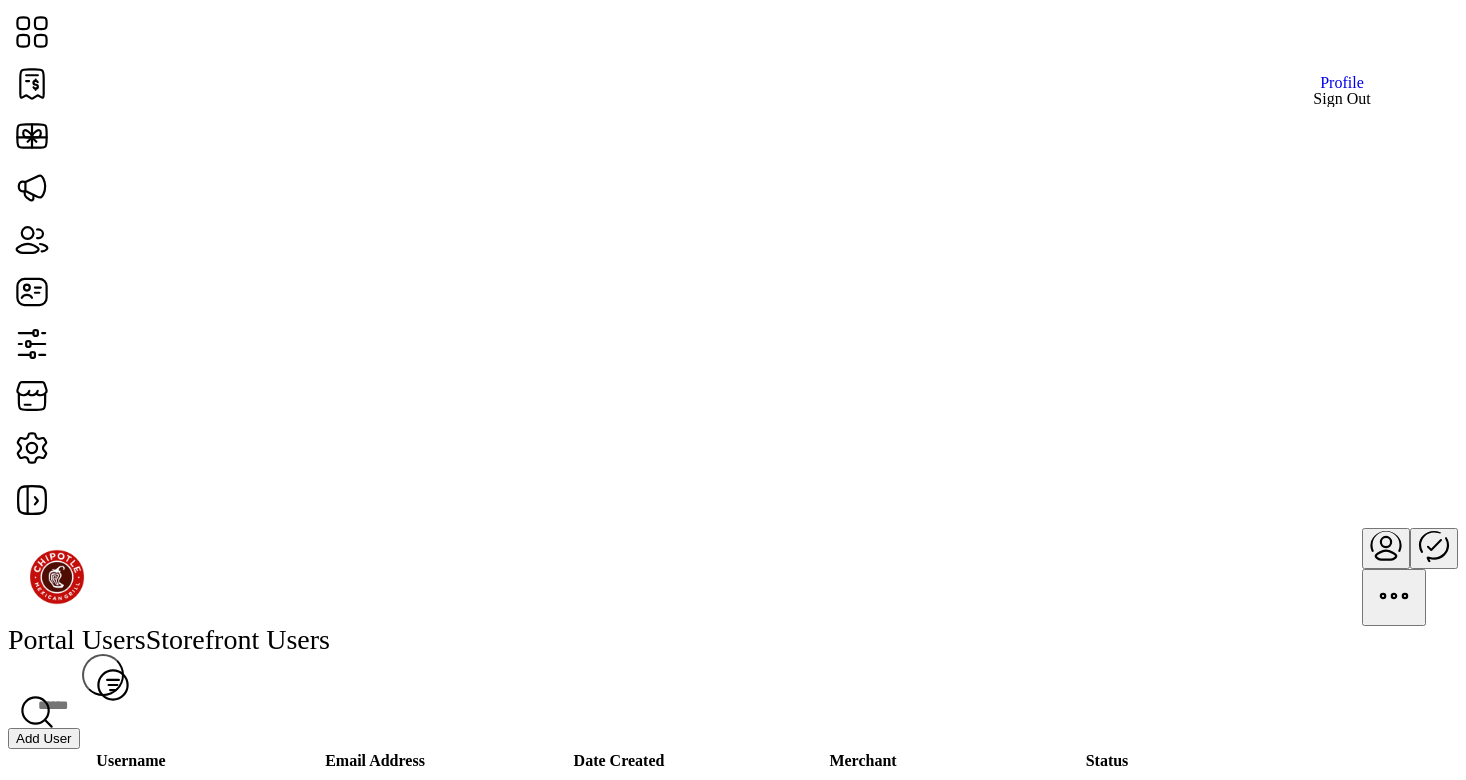 click on "Sign Out" at bounding box center (1342, 99) 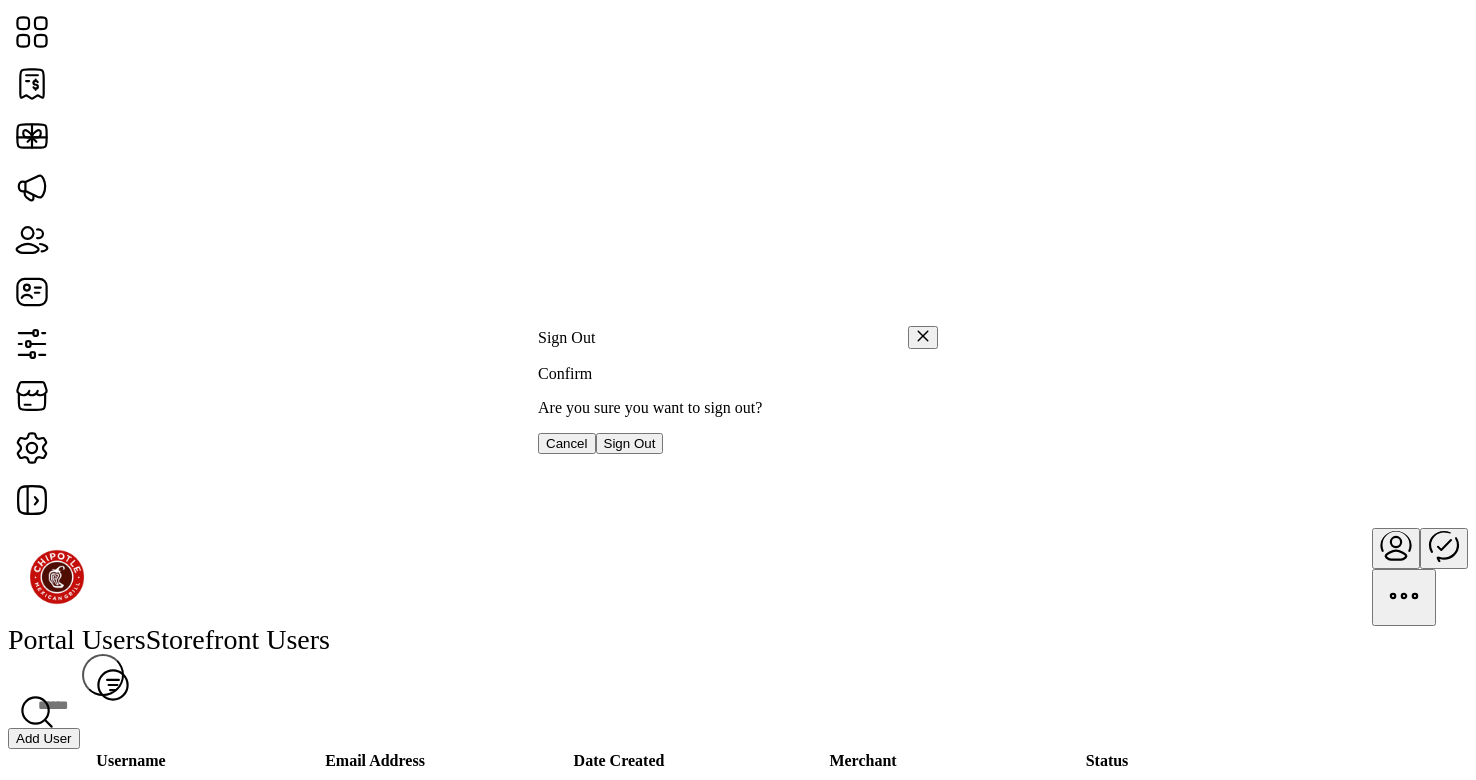 click on "Sign Out" at bounding box center (630, 443) 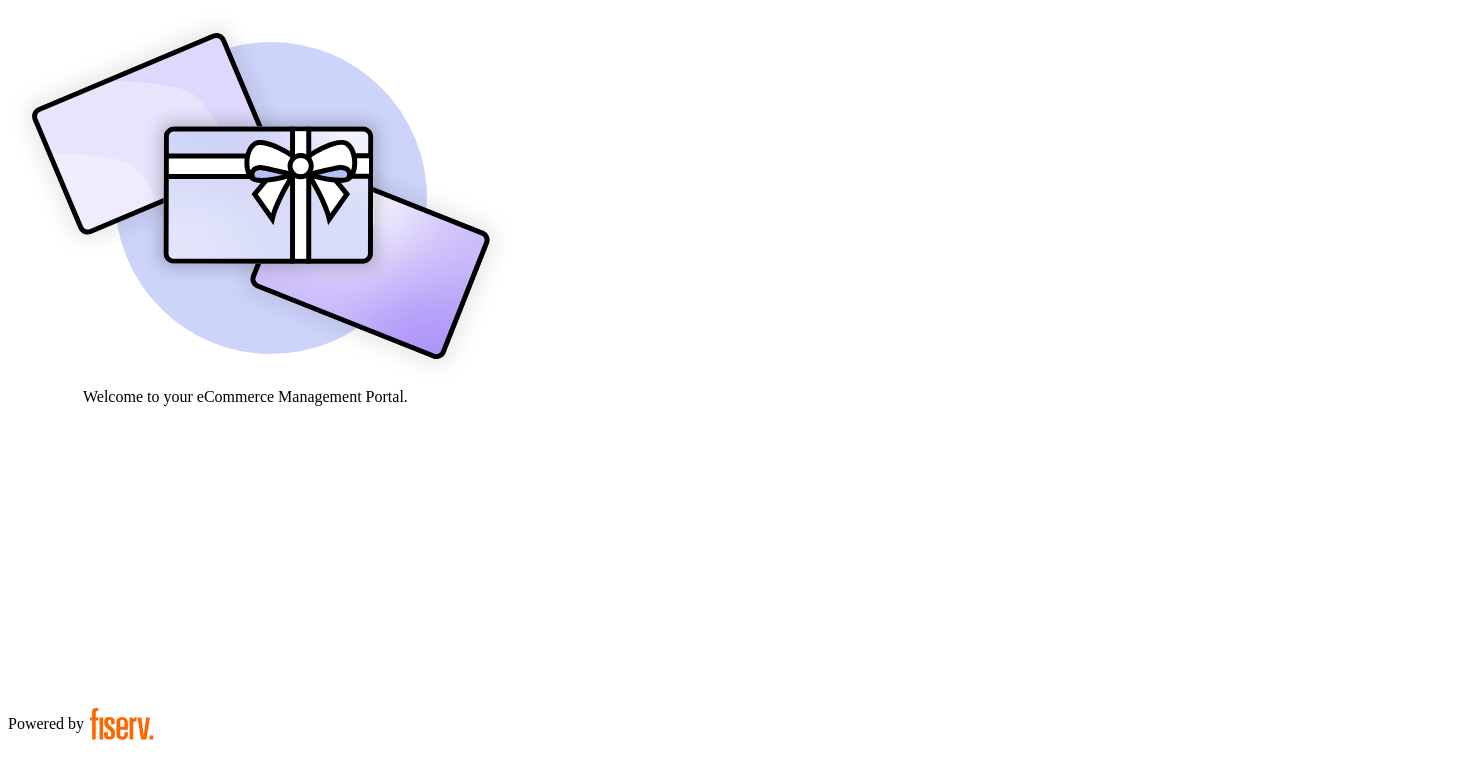 click at bounding box center [79, 909] 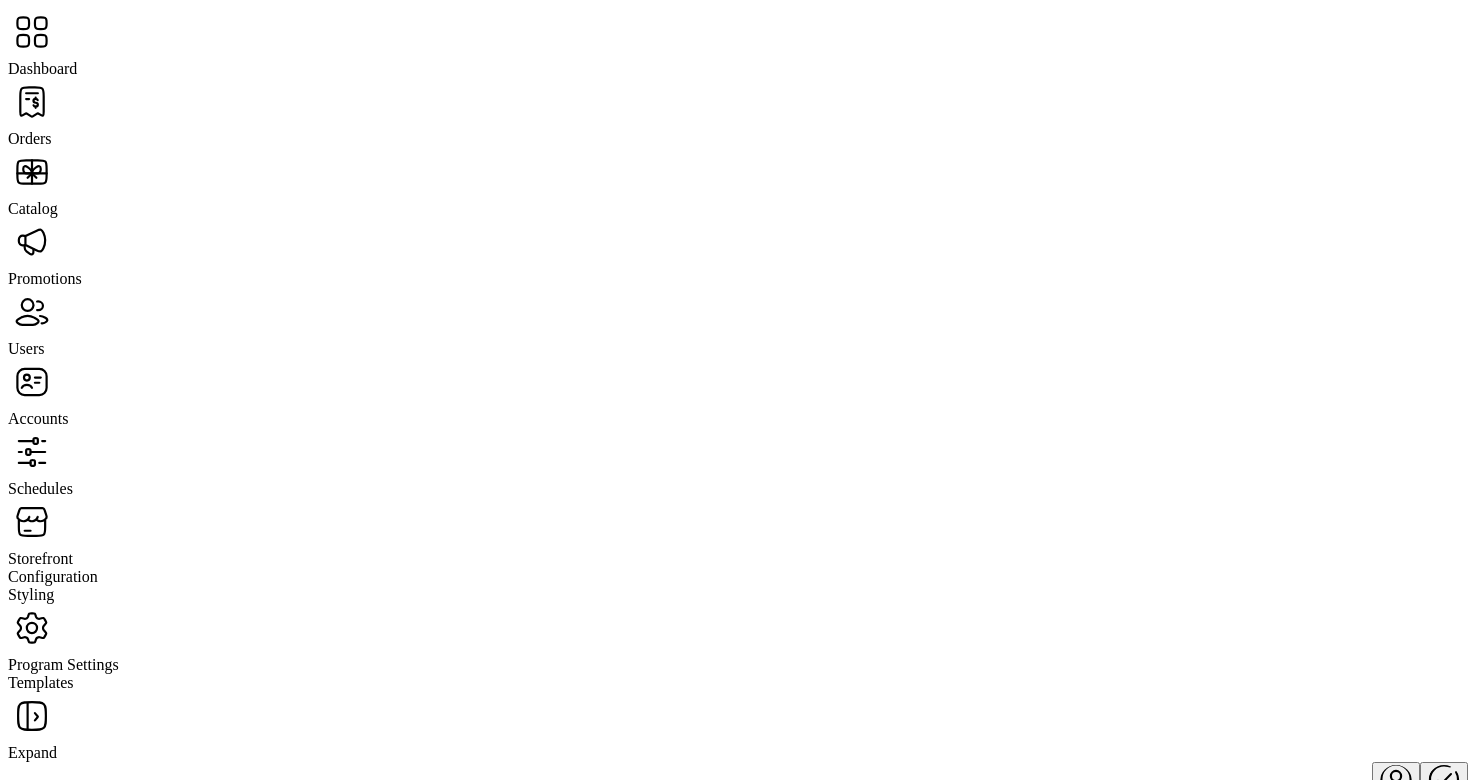 click on "Users" at bounding box center (738, 323) 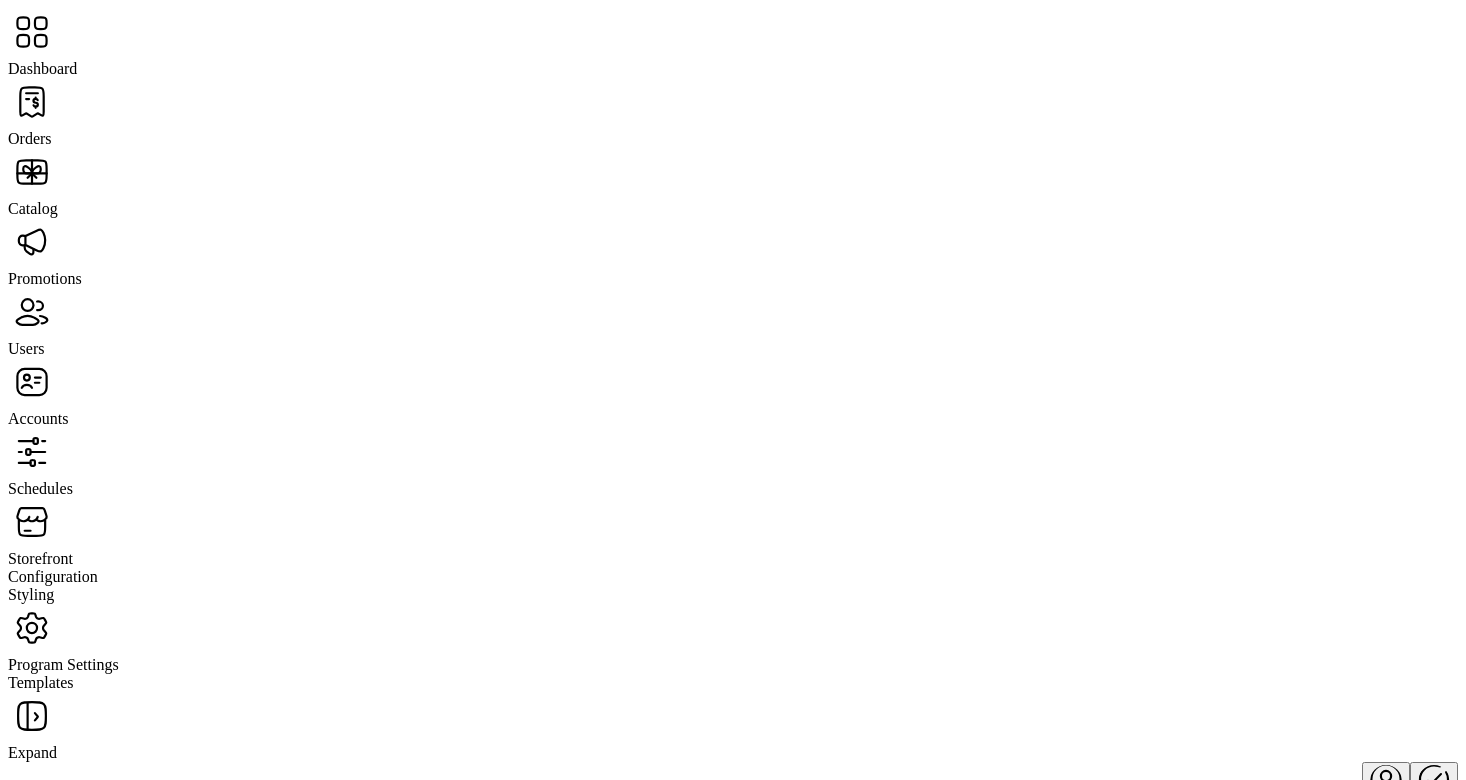 click at bounding box center (32, 312) 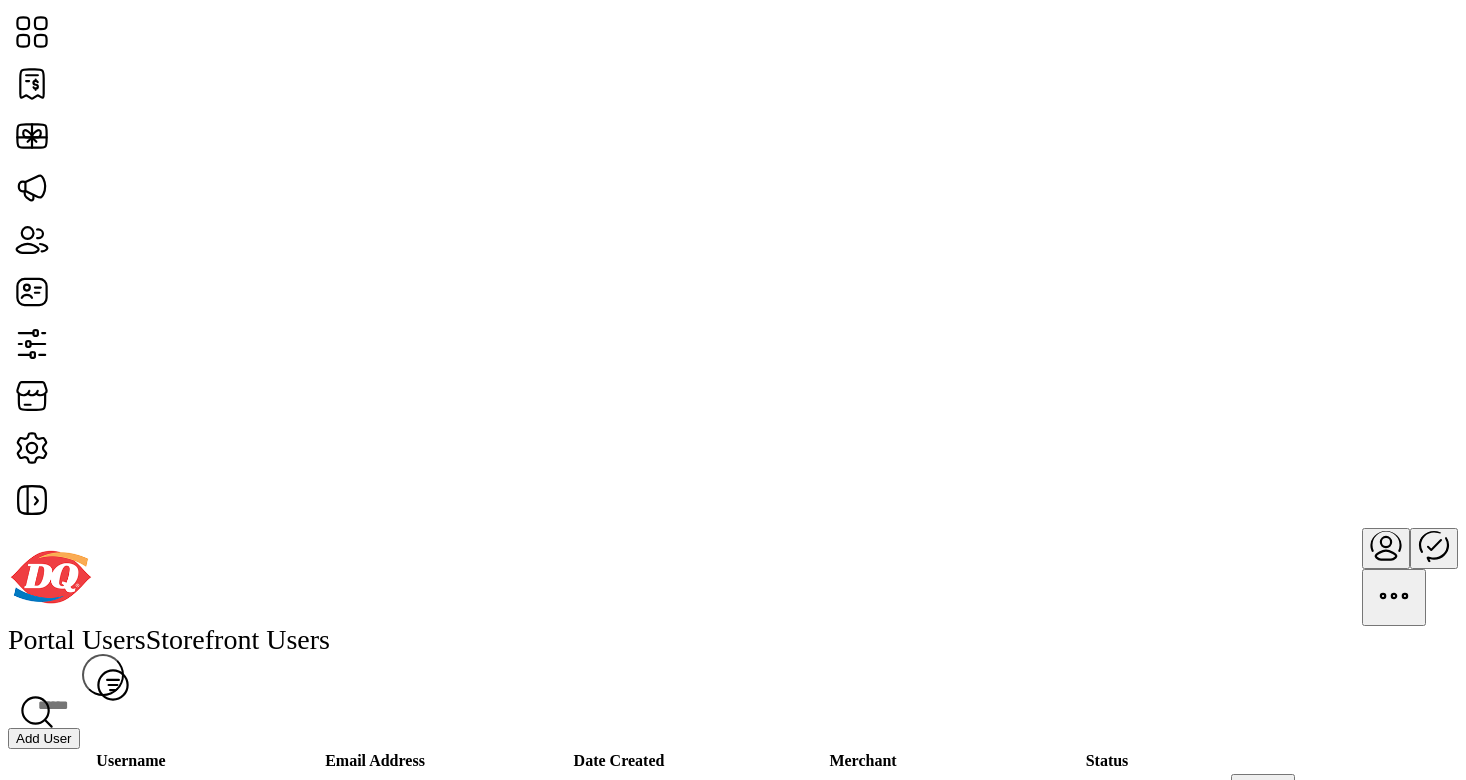 click on "Username   Email Address   Date Created   Merchant   Status     D  [USERNAME]   [USERNAME]@[DOMAIN]   [DATE]   Dairy Queen   Active
J  [USERNAME]@[DOMAIN]   [USERNAME]@[DOMAIN]   [DATE]   Dairy Queen   Active" at bounding box center [733, 1017] 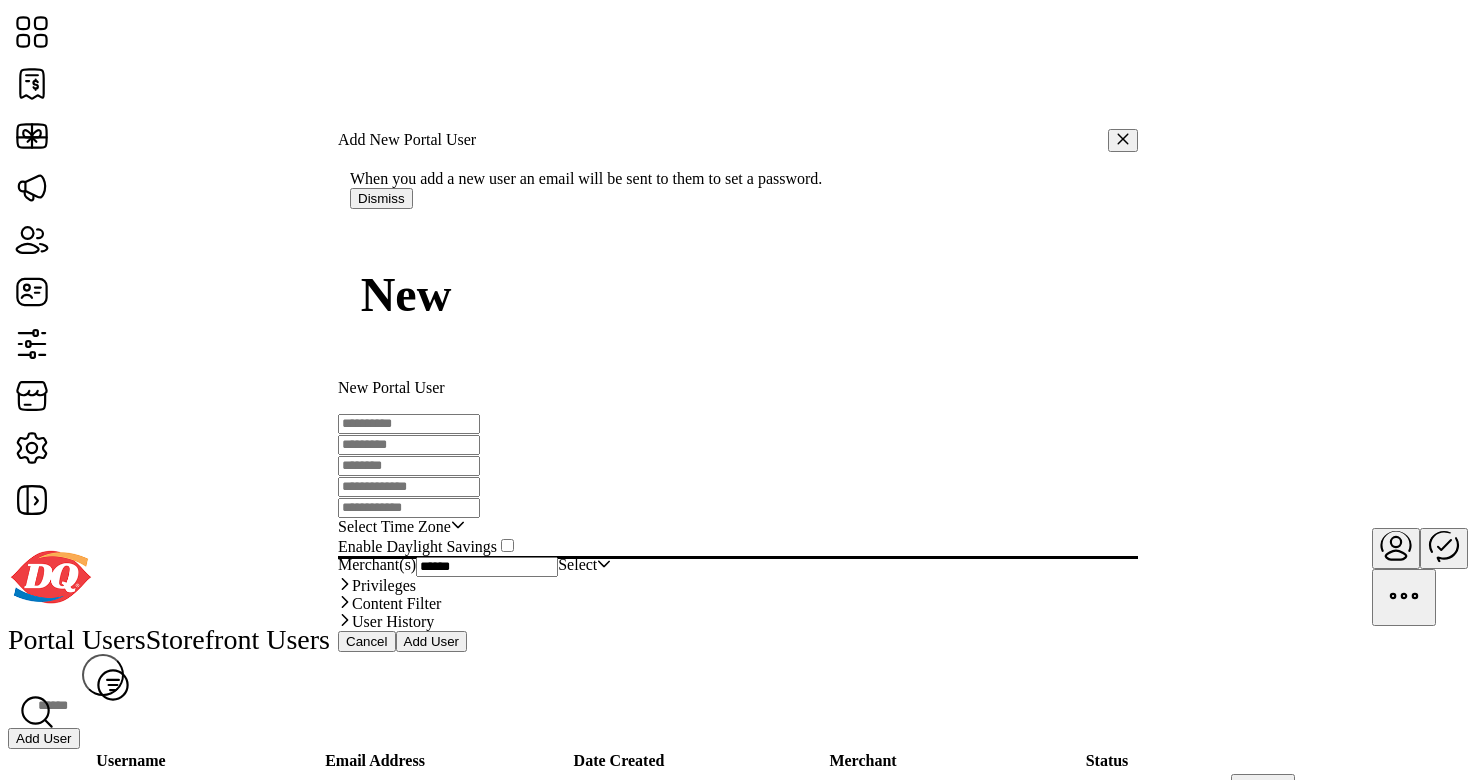 type 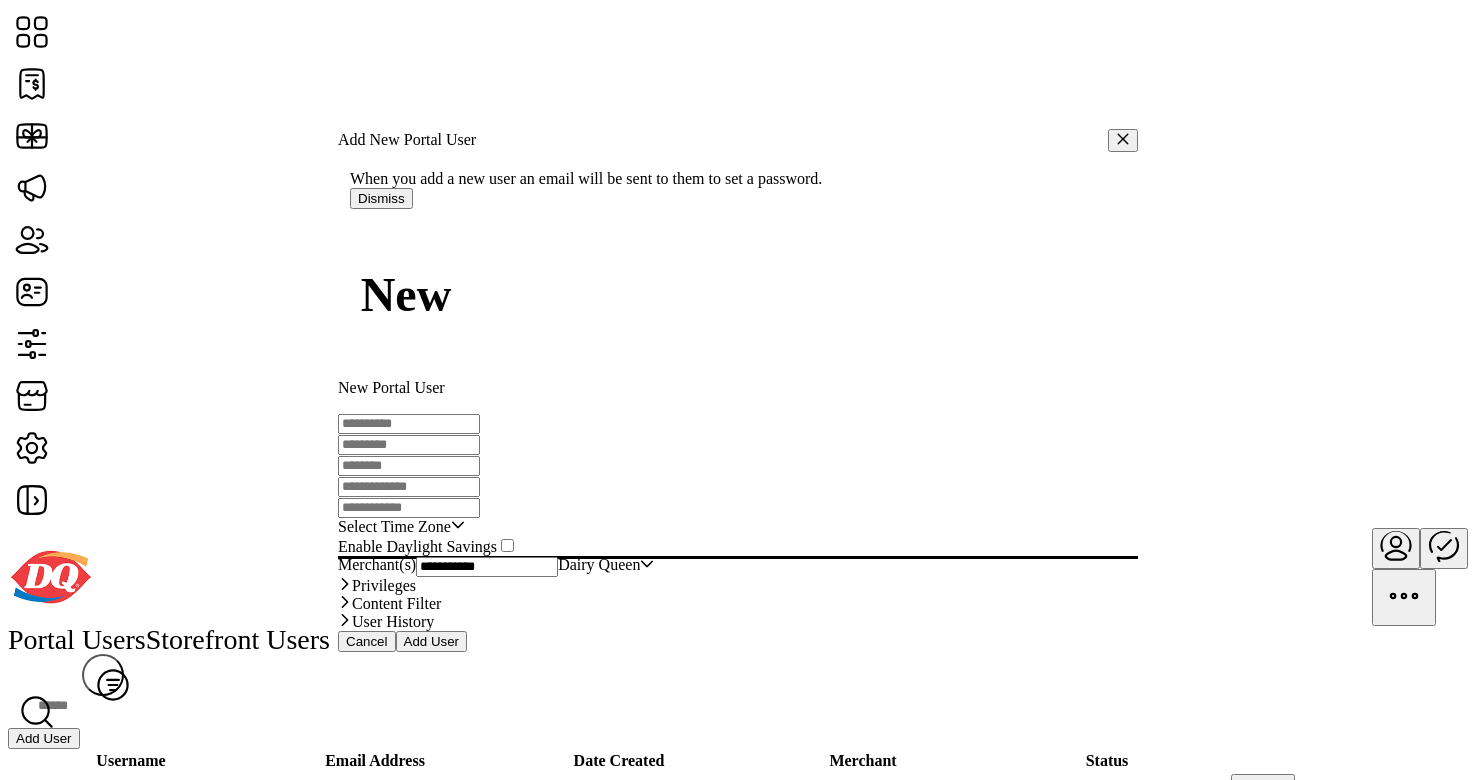 click at bounding box center [409, 424] 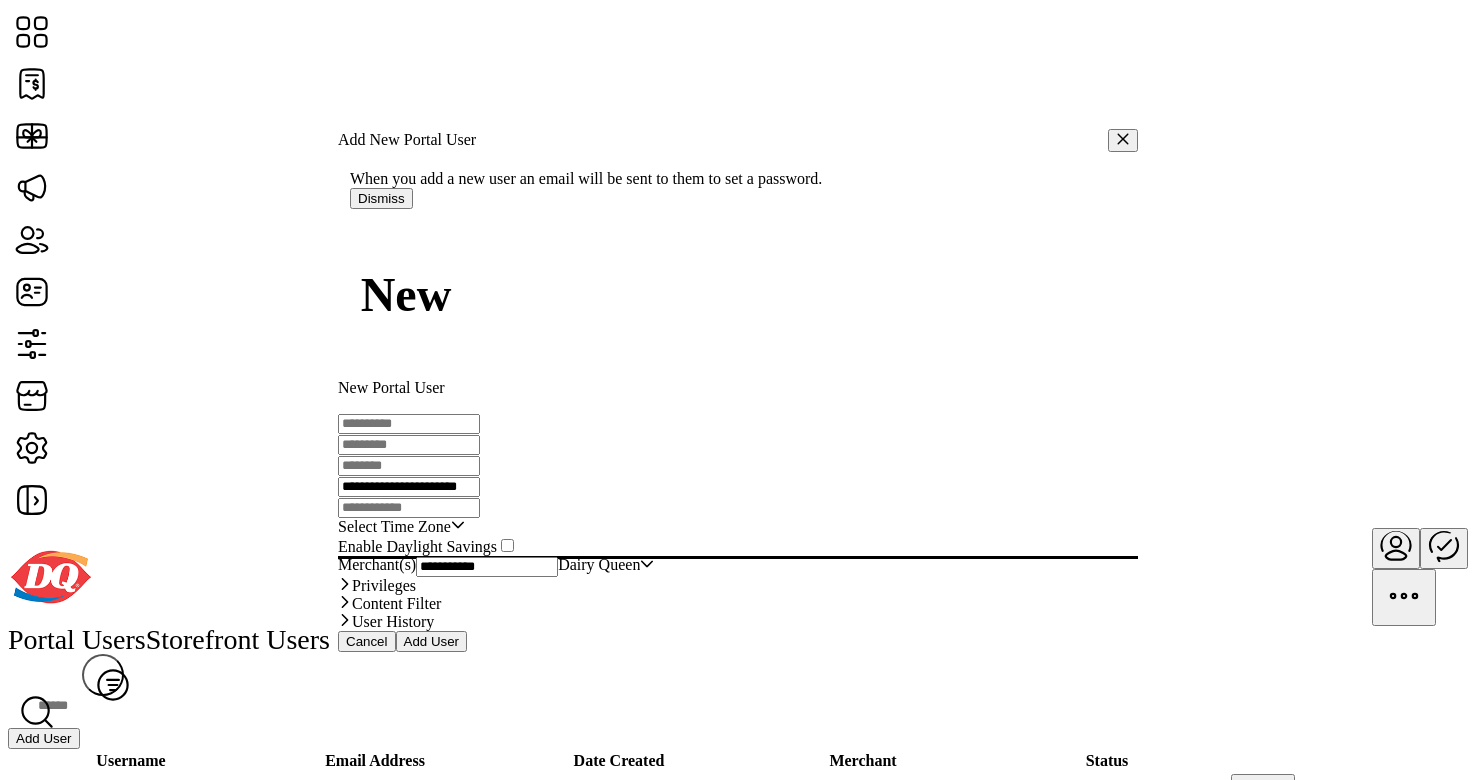 click on "**********" at bounding box center [409, 487] 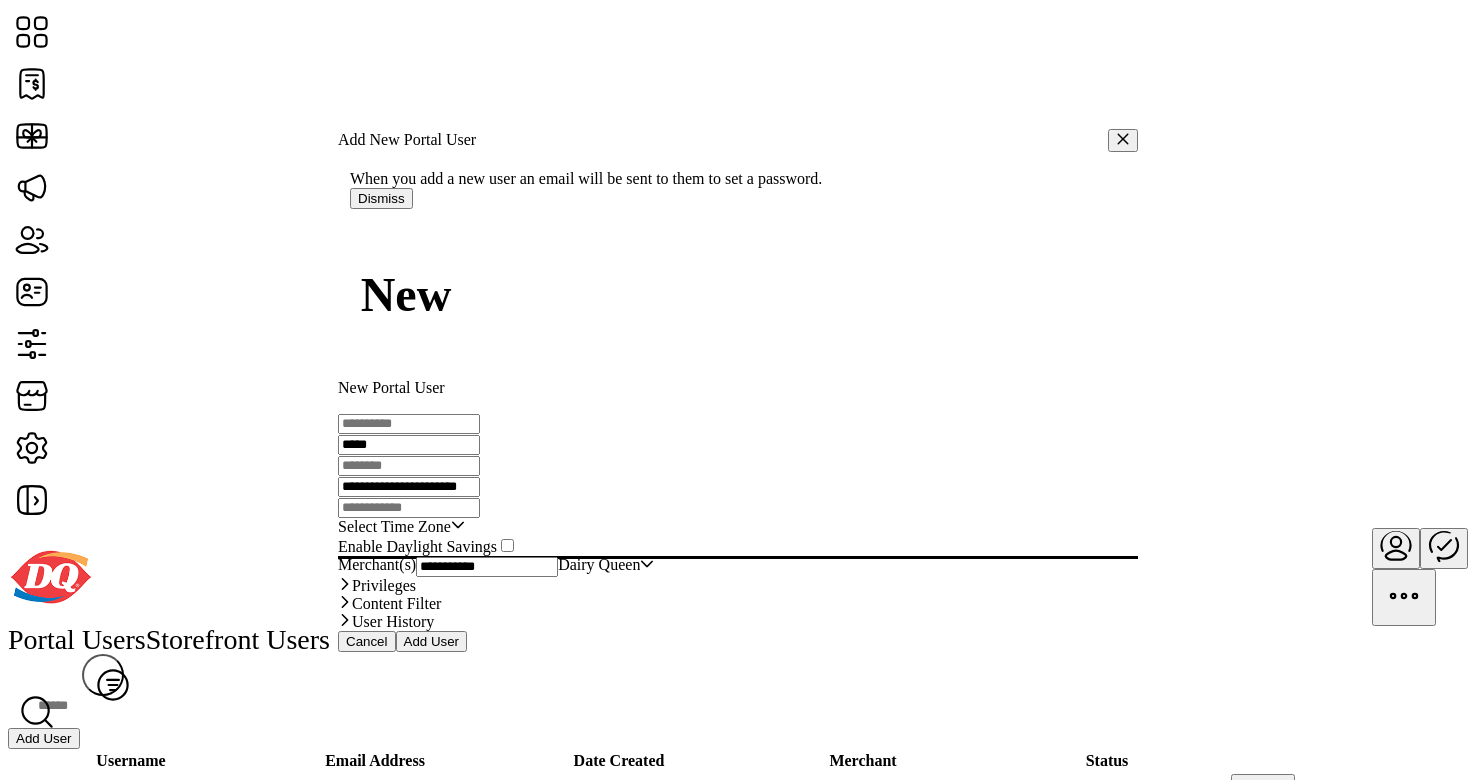 type on "*****" 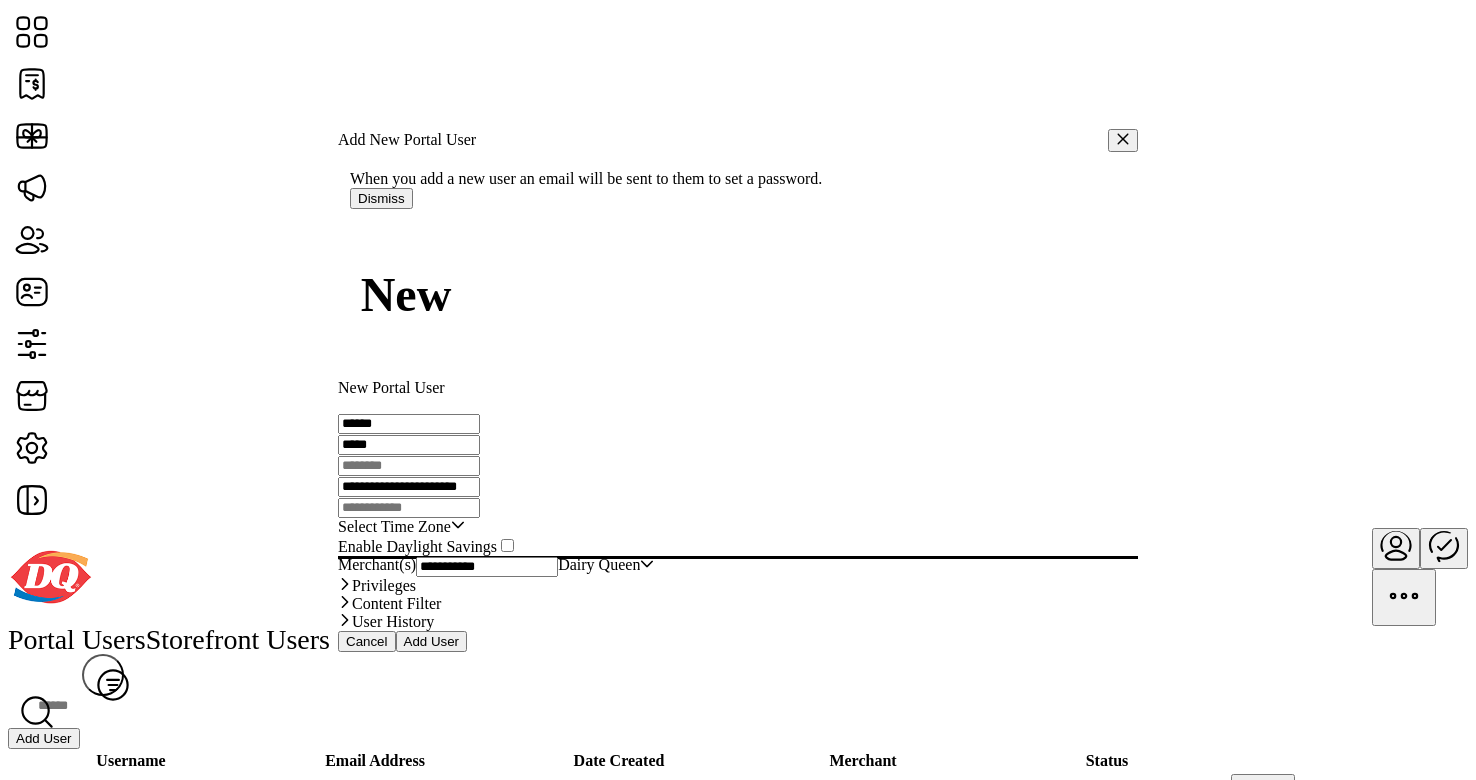 click on "******" at bounding box center (409, 424) 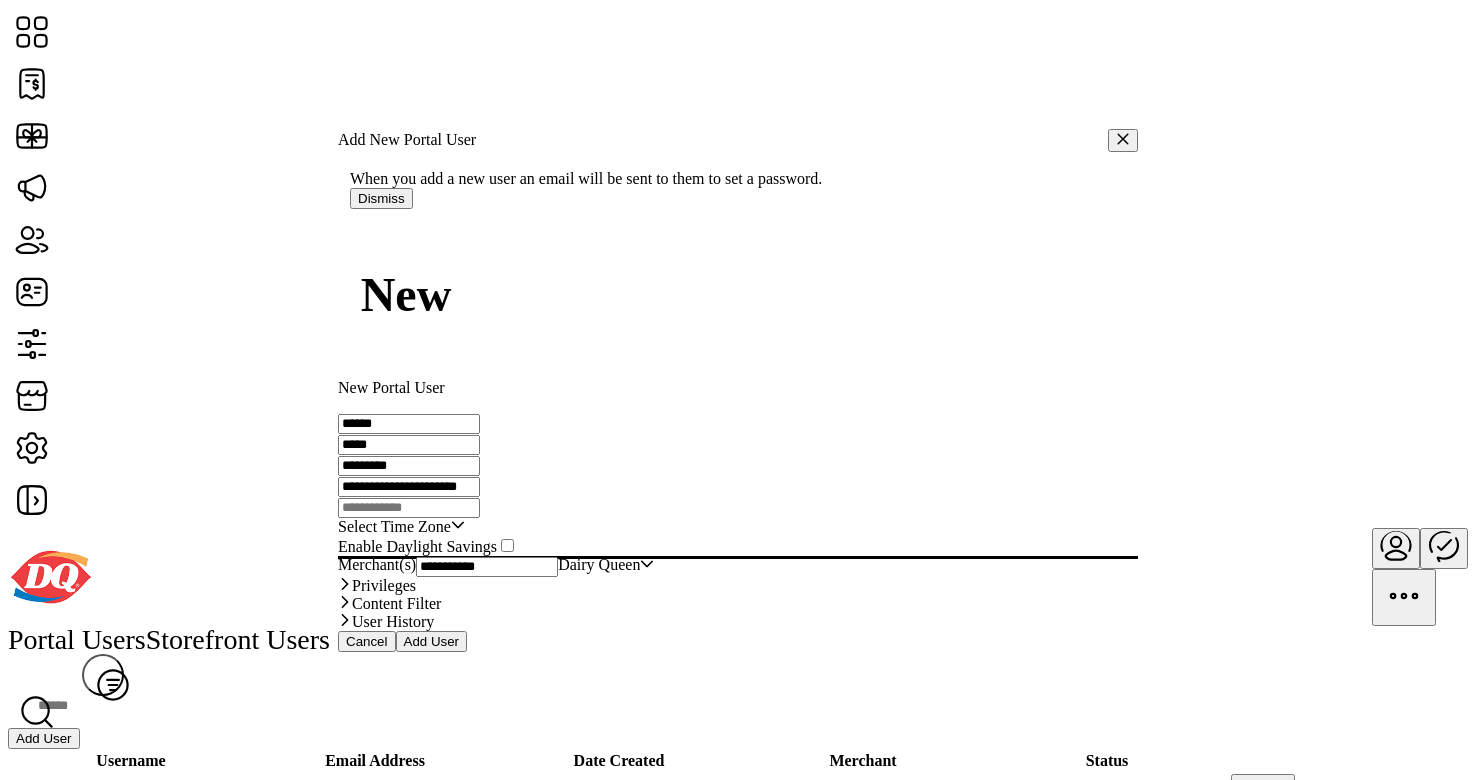 drag, startPoint x: 675, startPoint y: 307, endPoint x: 691, endPoint y: 307, distance: 16 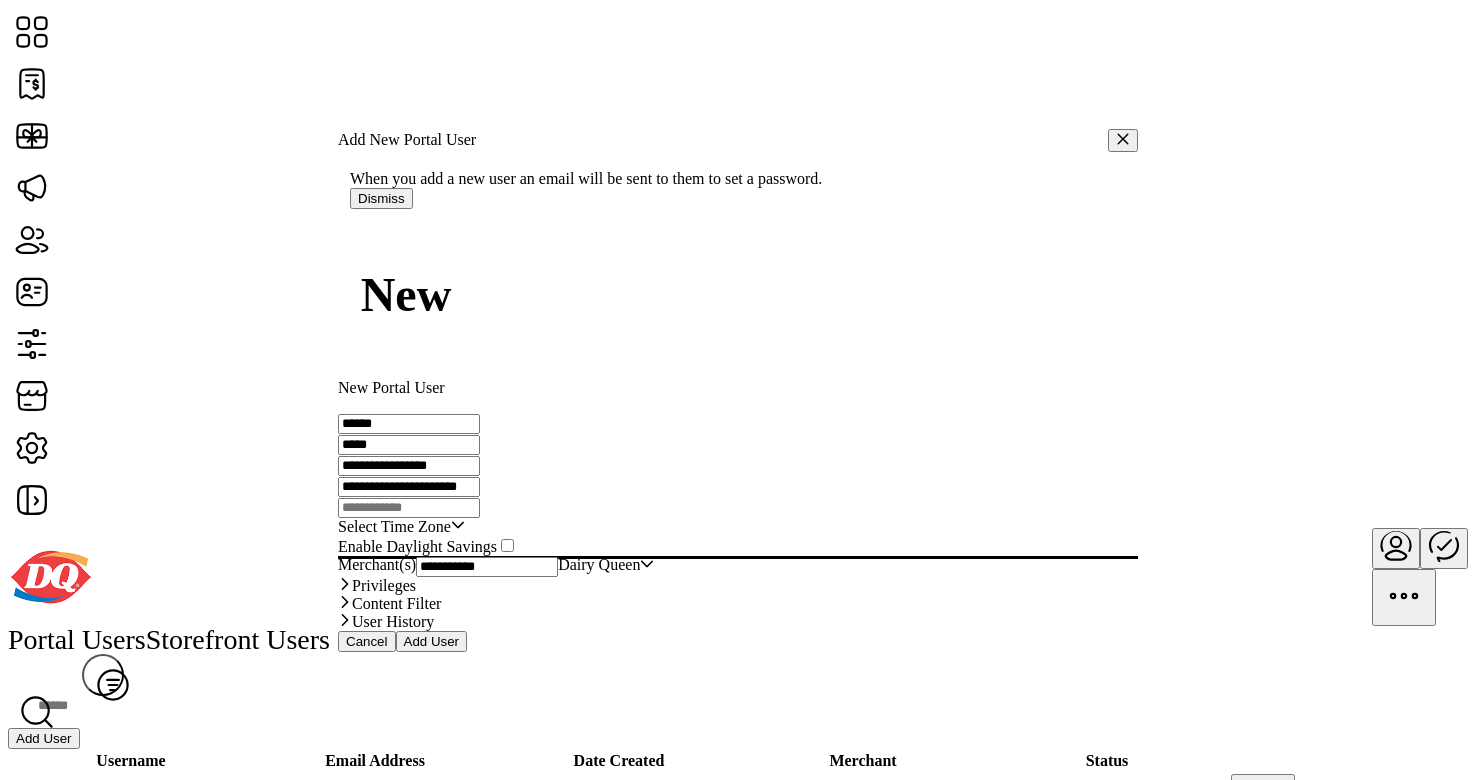 type on "**********" 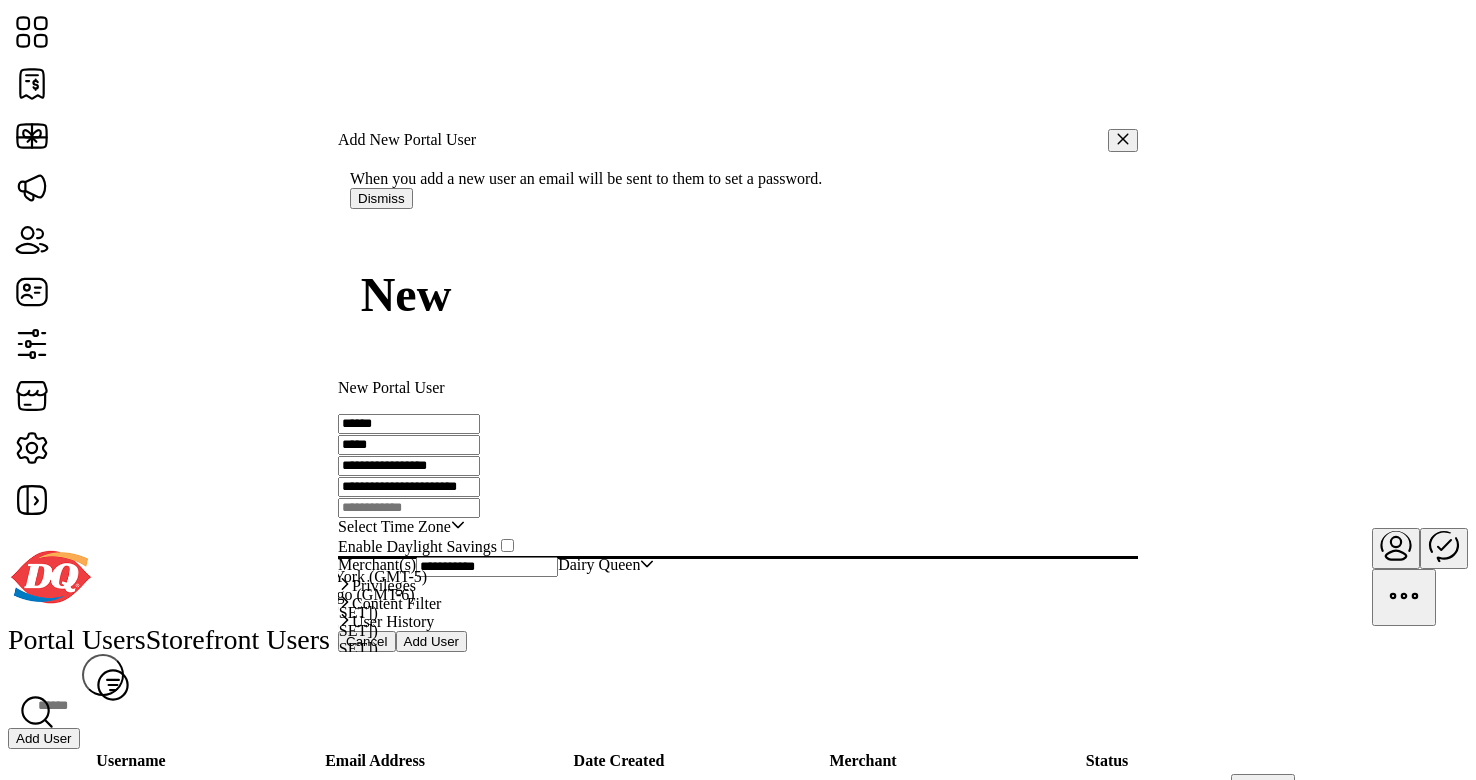 click on "Eastern Standard Time - New York (GMT-5)" at bounding box center (284, 576) 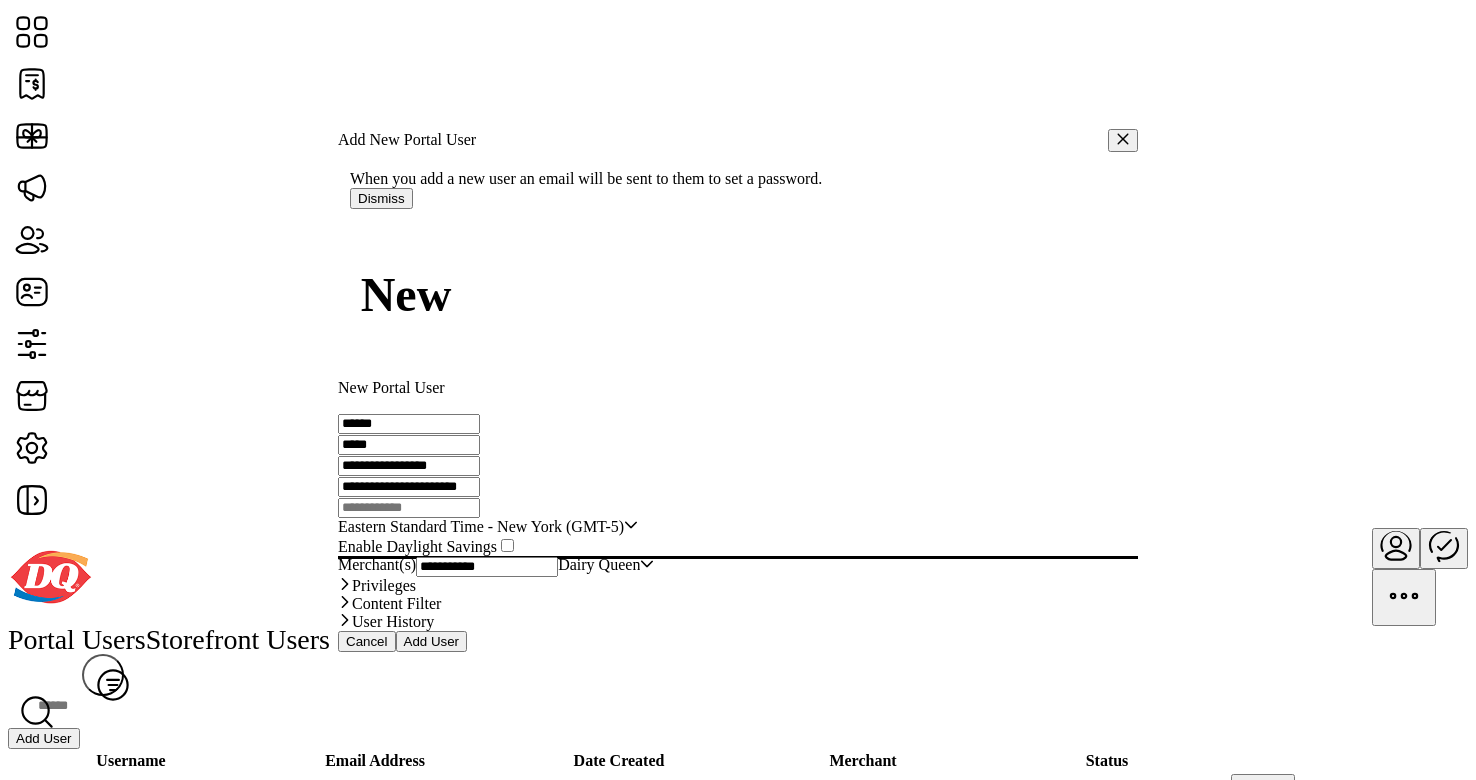 scroll, scrollTop: 21, scrollLeft: 0, axis: vertical 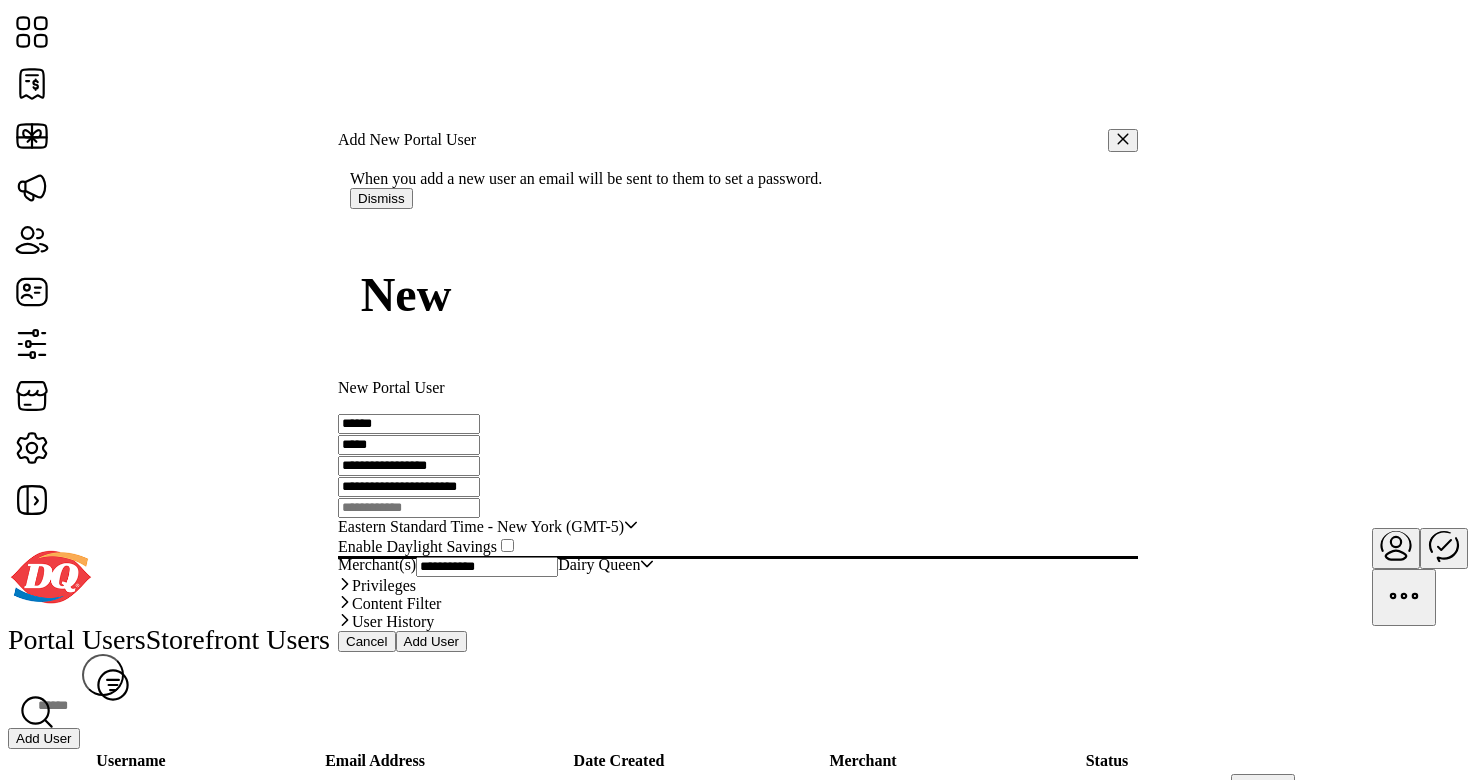 click on "**********" at bounding box center [409, 424] 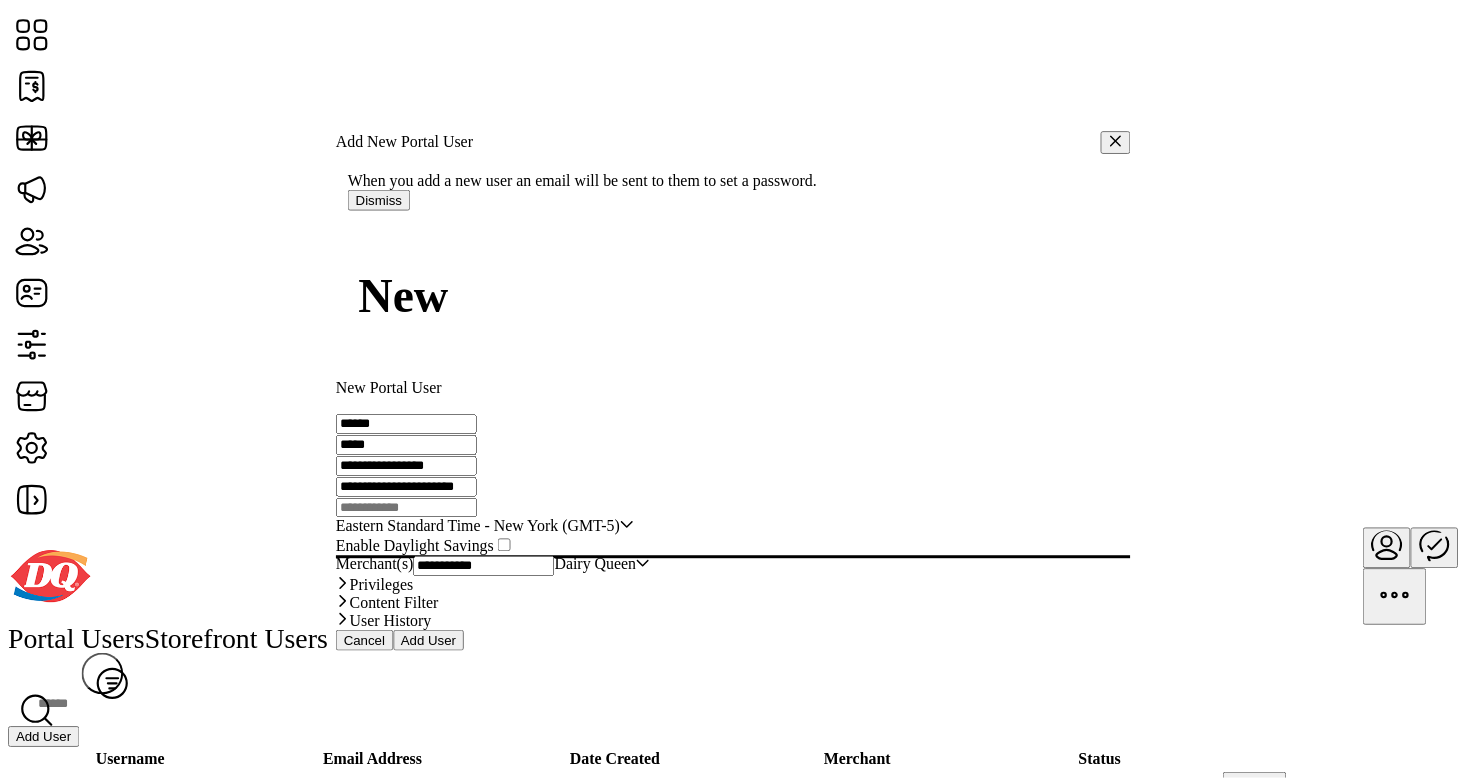 scroll, scrollTop: 77, scrollLeft: 0, axis: vertical 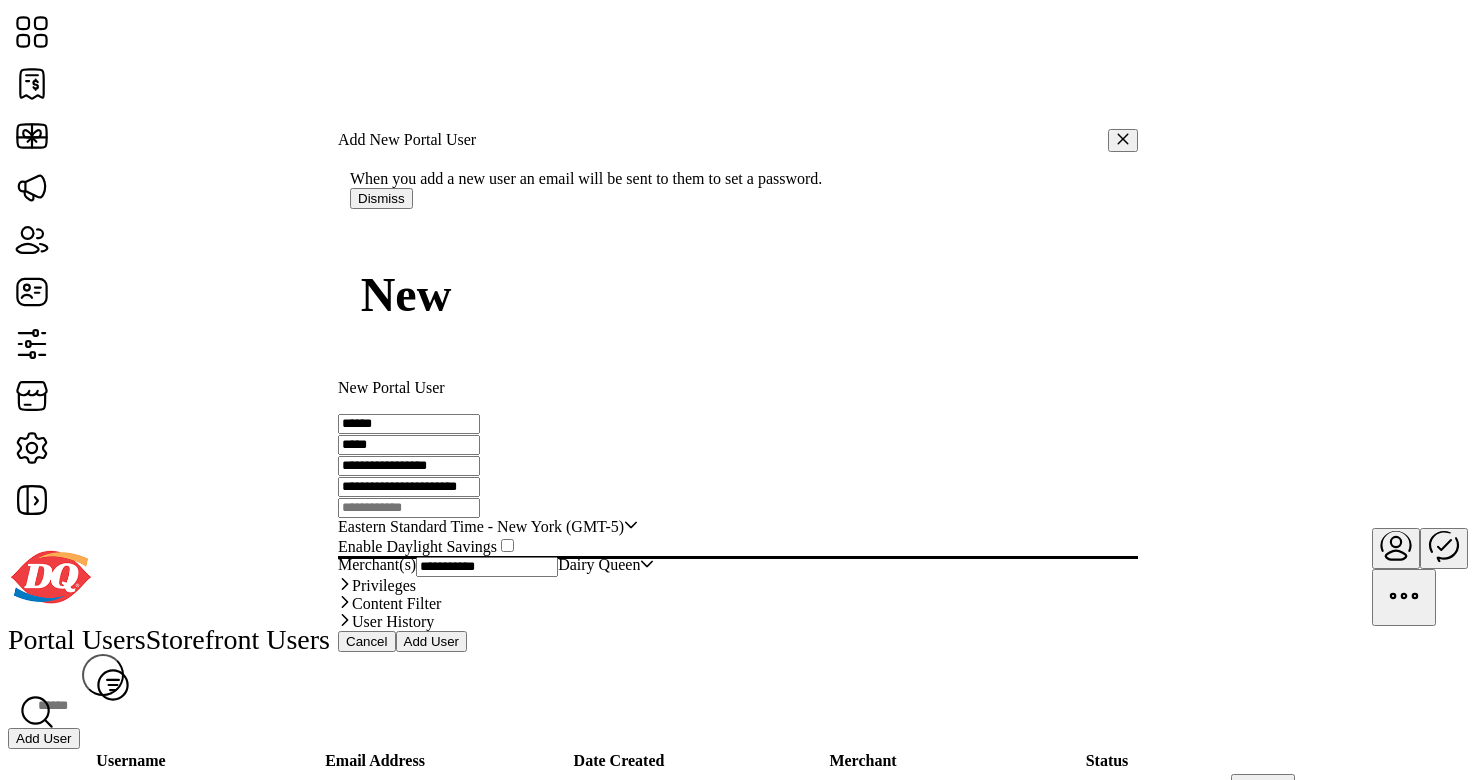 click on "Add User" at bounding box center (432, 641) 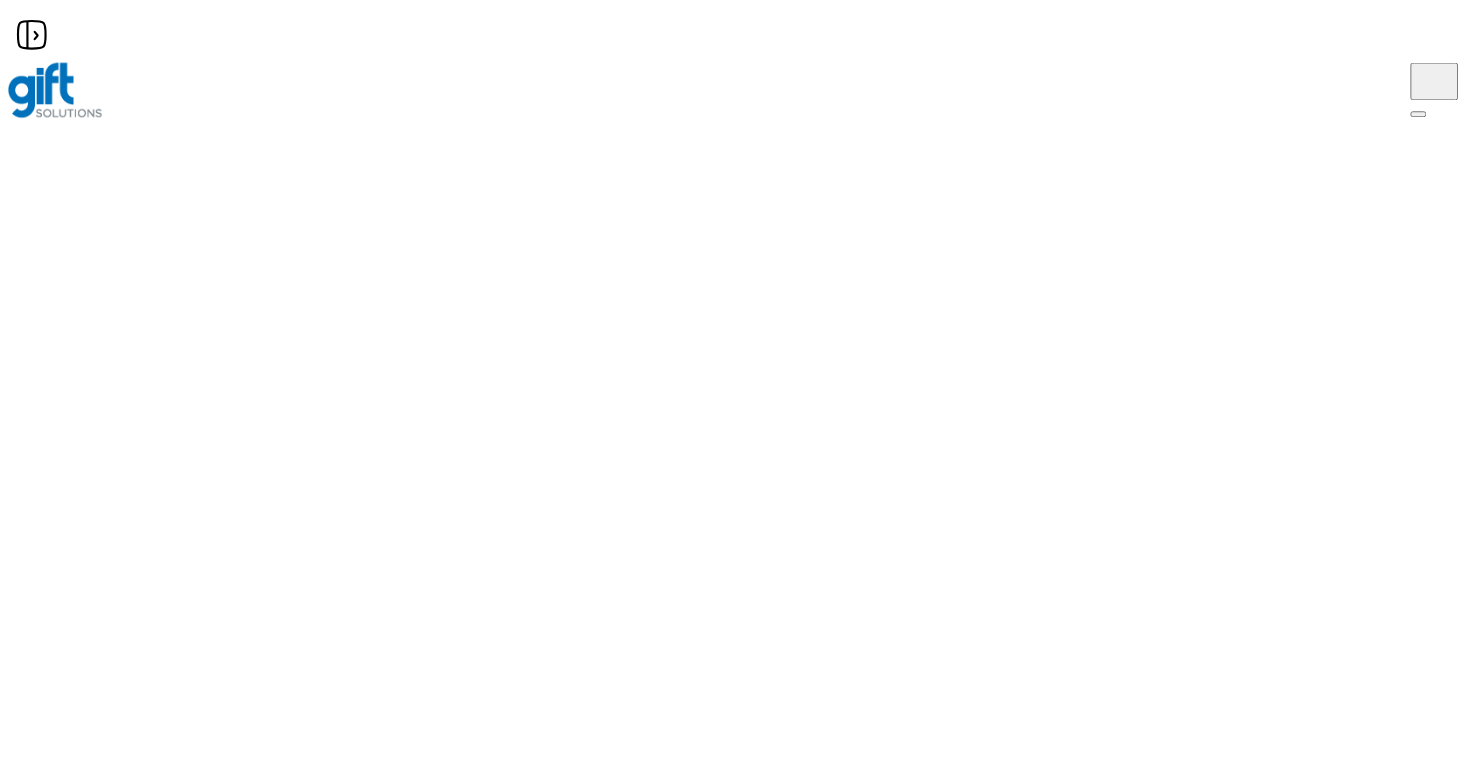 scroll, scrollTop: 0, scrollLeft: 0, axis: both 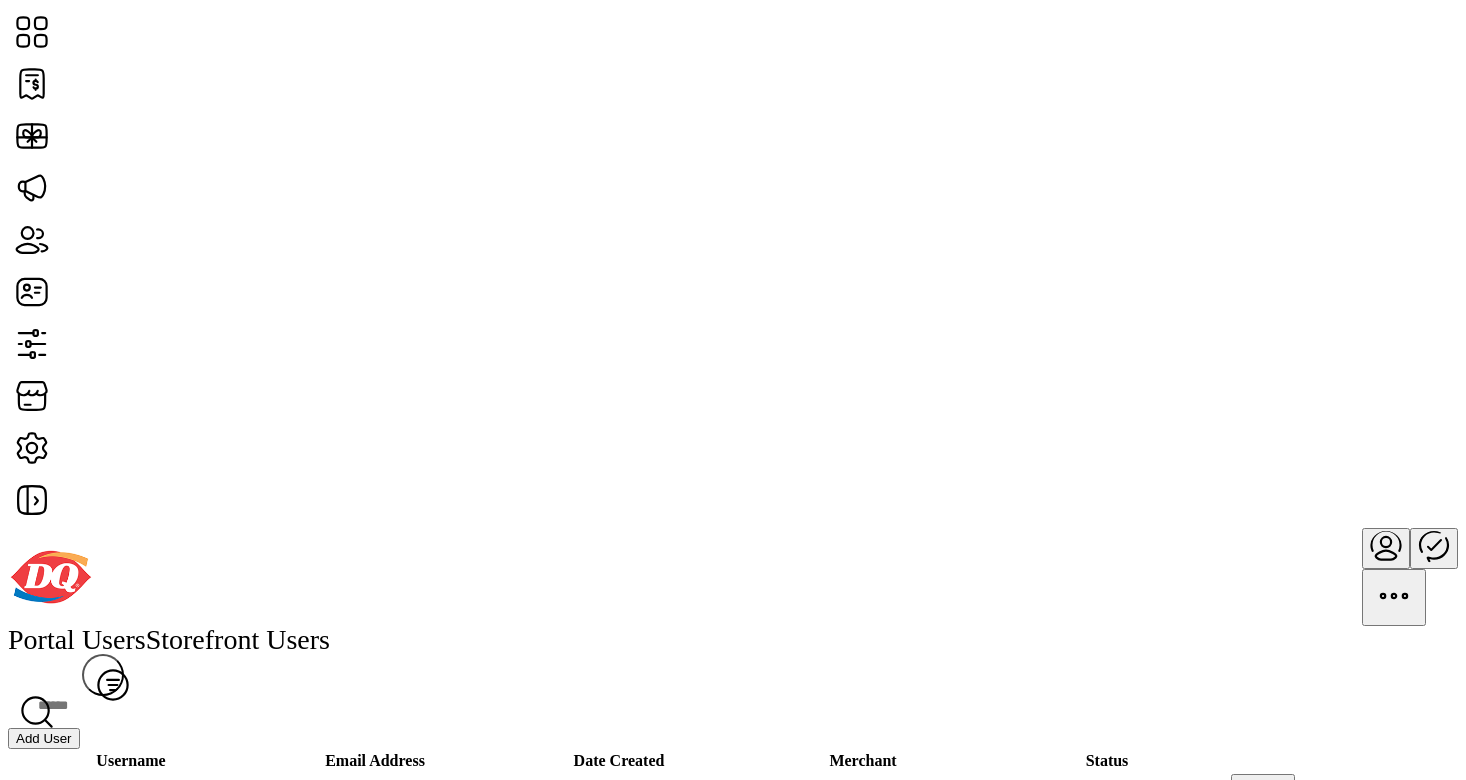click at bounding box center (1386, 545) 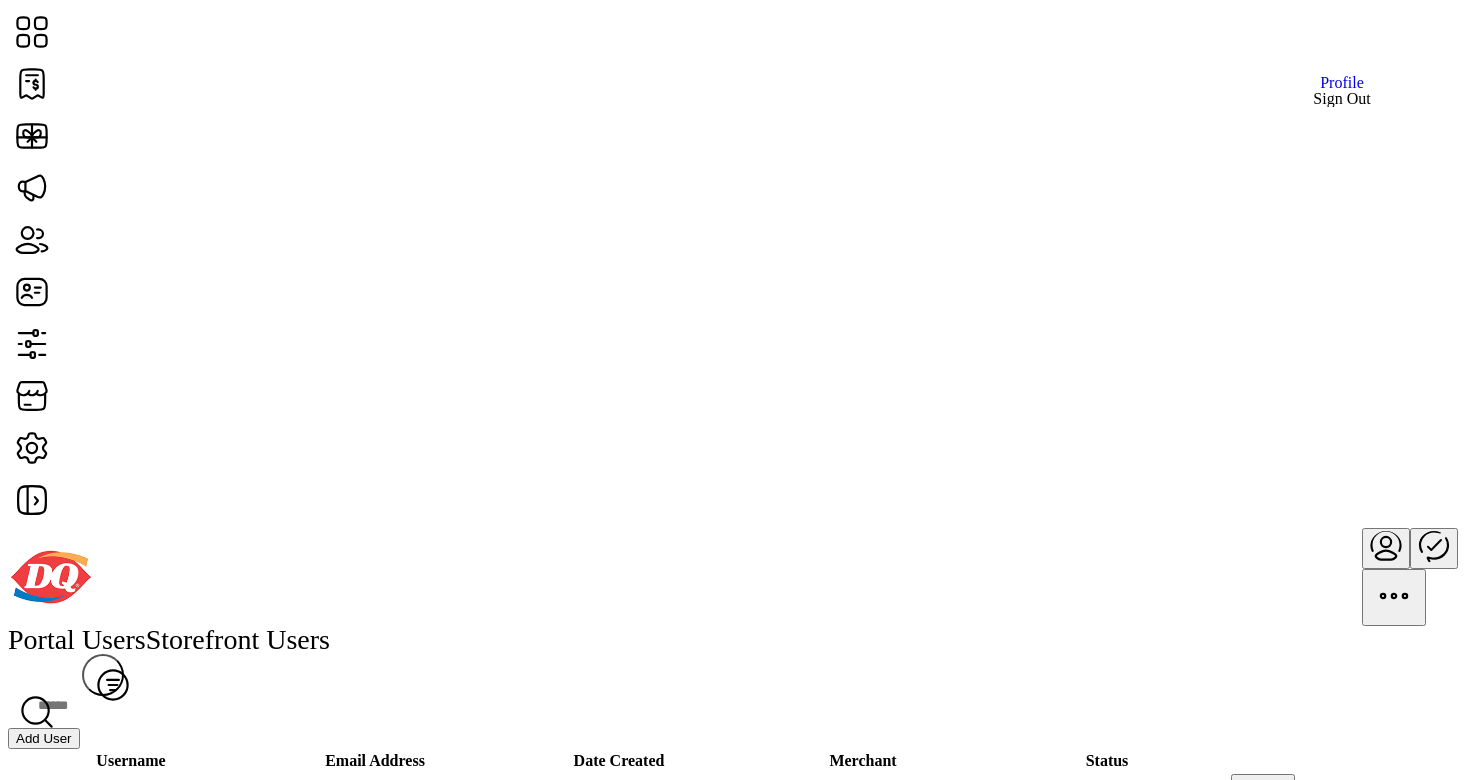 click on "Sign Out" at bounding box center (1341, 99) 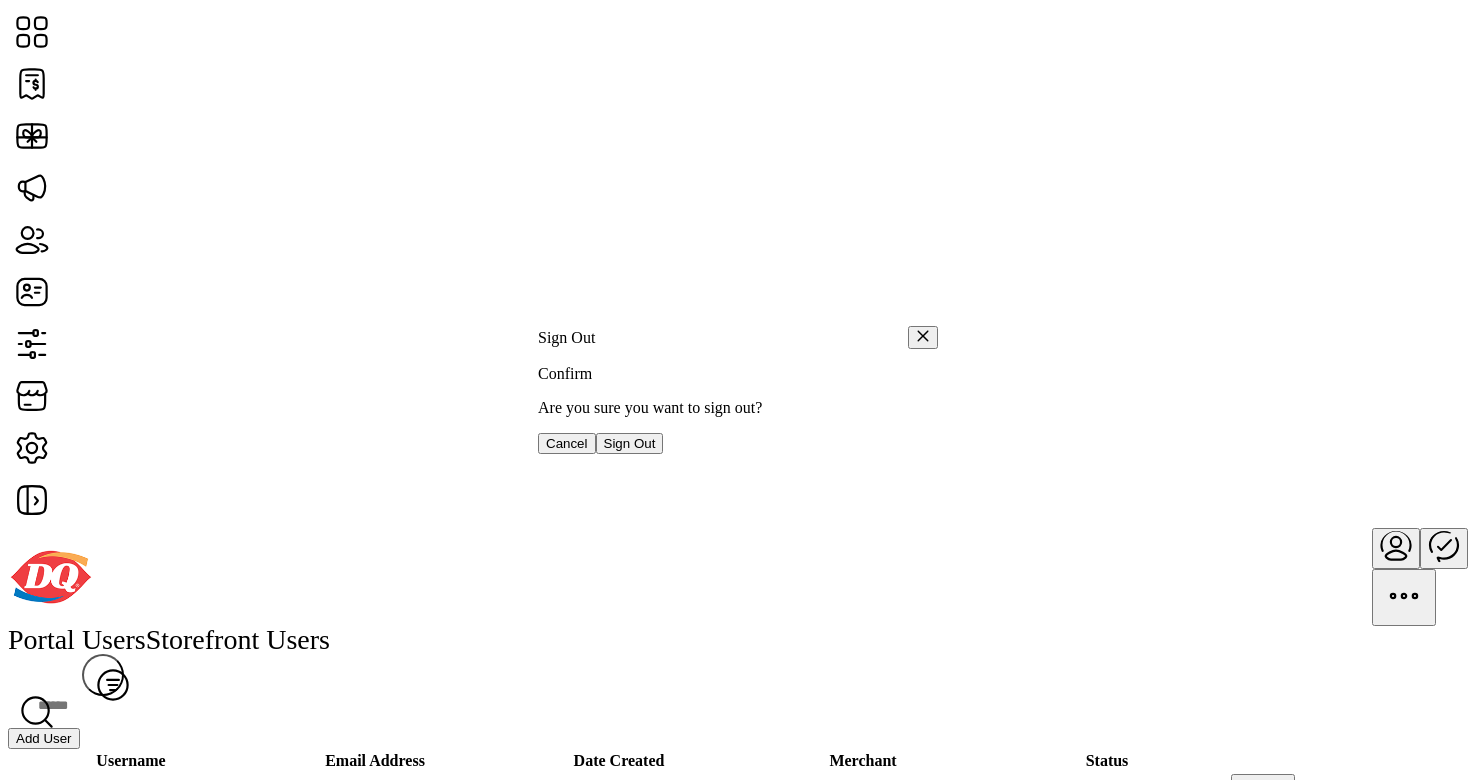 click on "Sign Out" at bounding box center (630, 443) 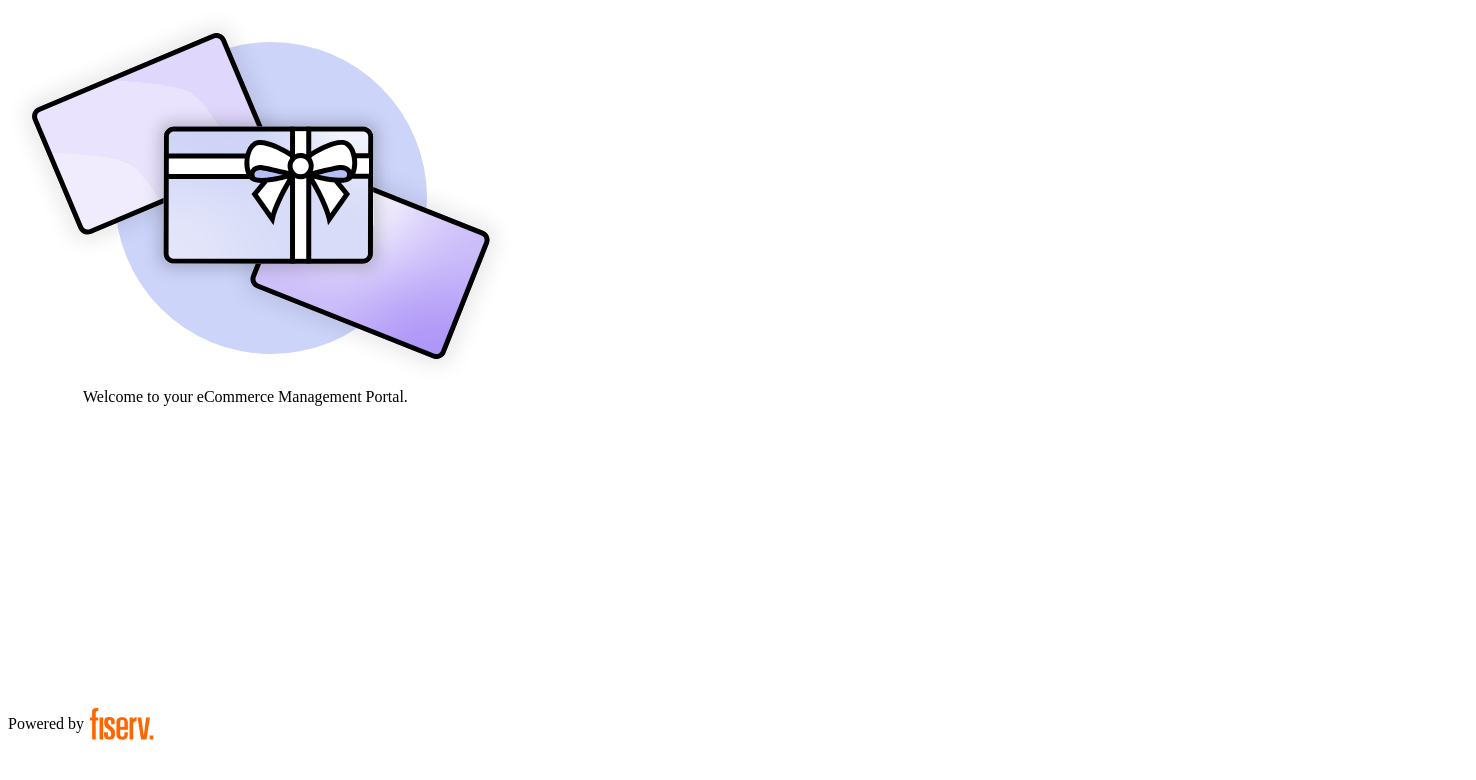 click at bounding box center [79, 909] 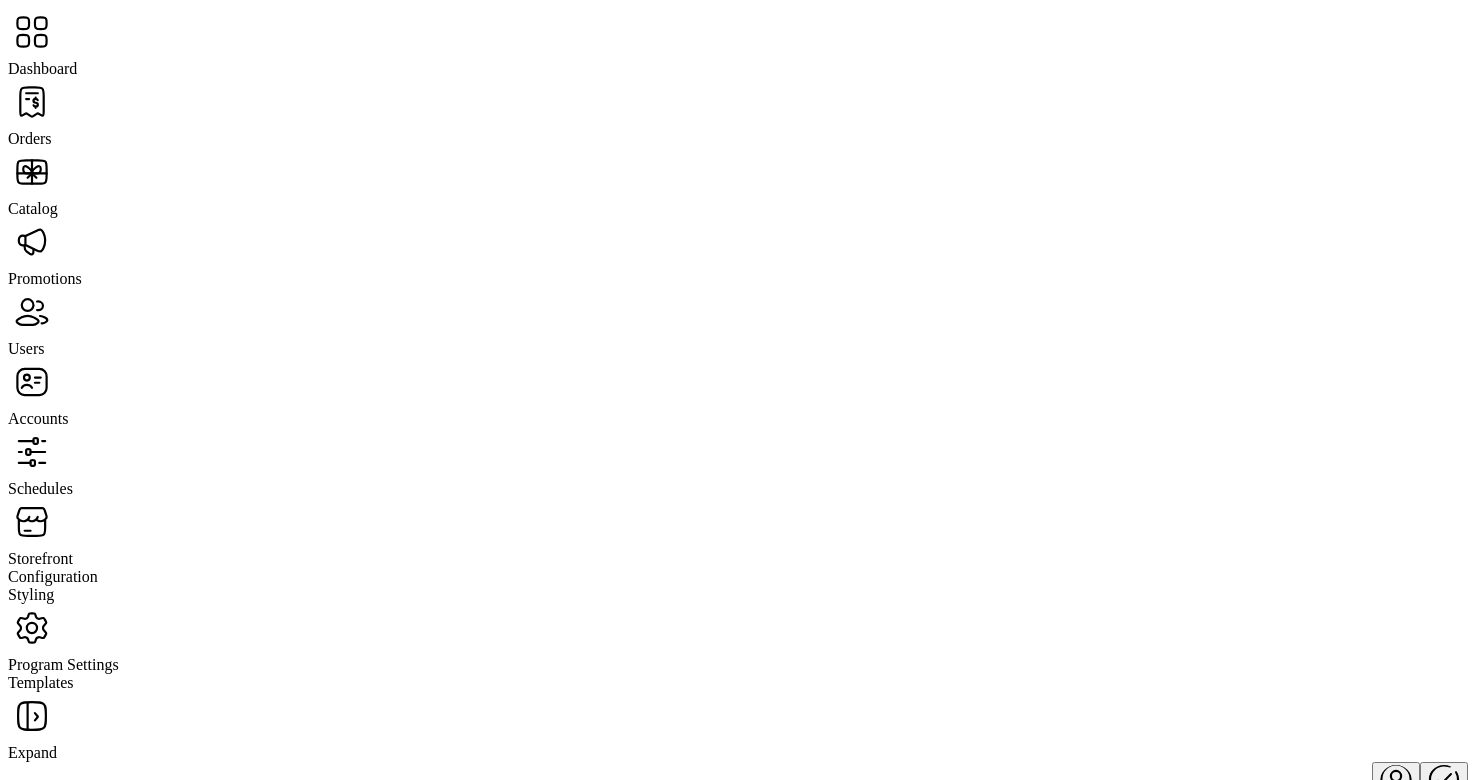 click at bounding box center (28, 312) 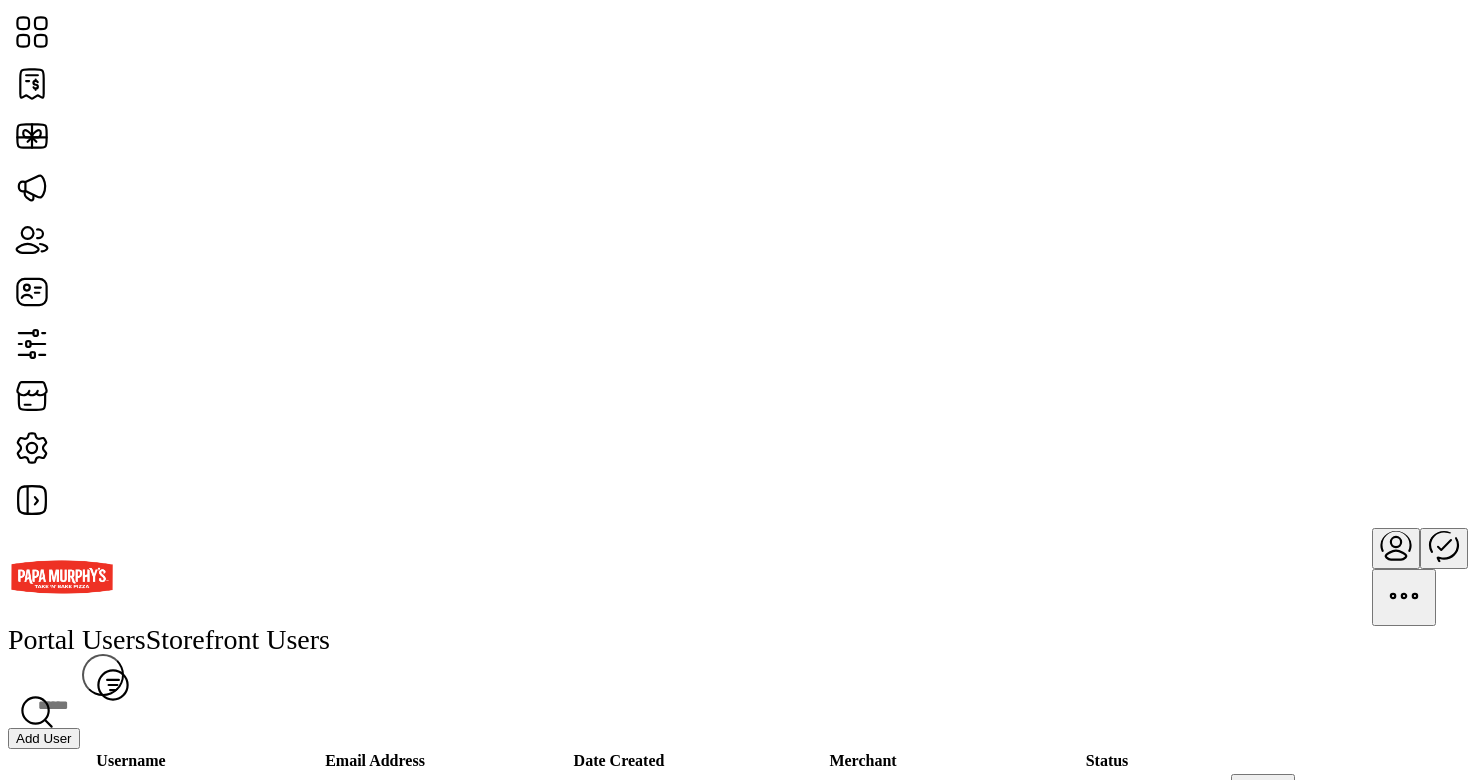 click at bounding box center (1263, 801) 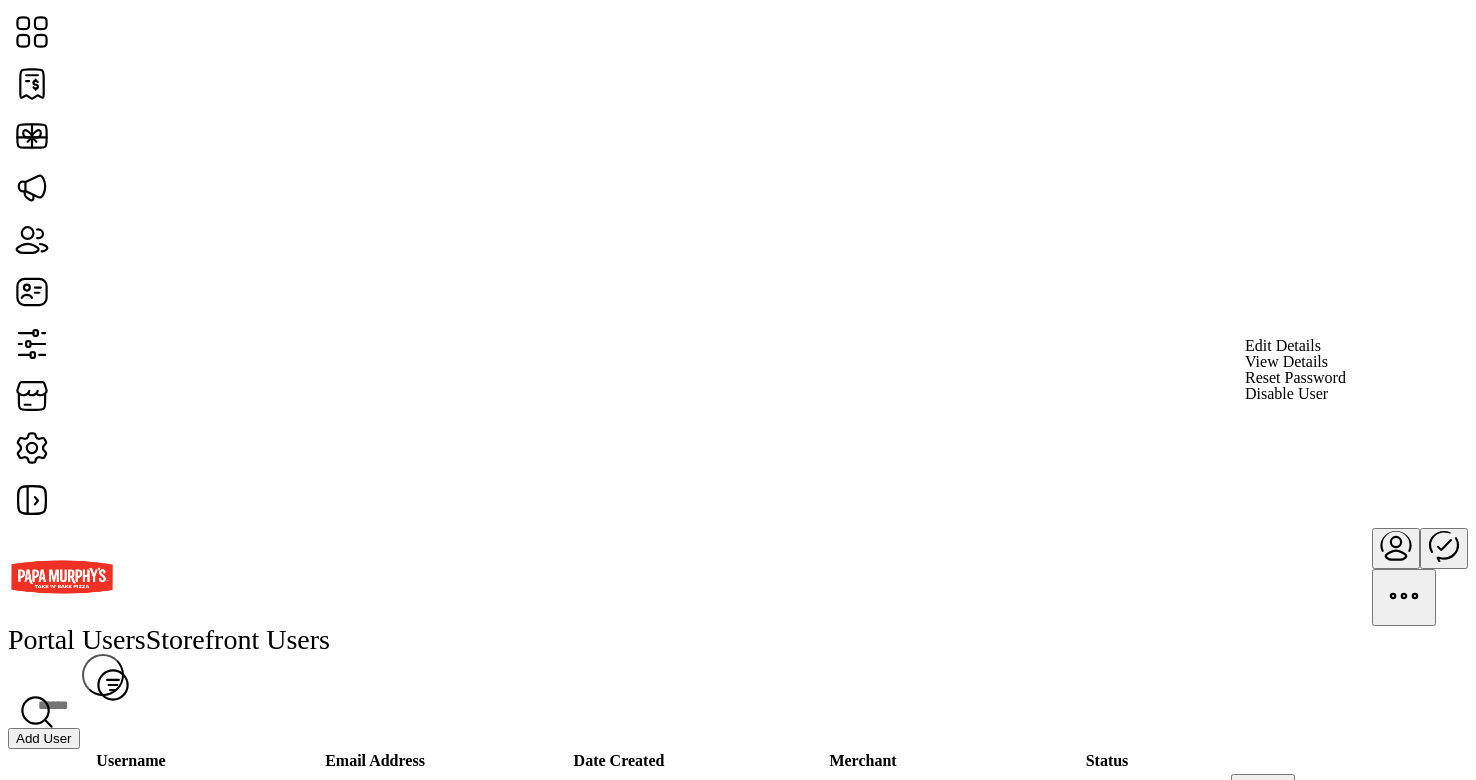 click on "Edit Details" at bounding box center [1295, 346] 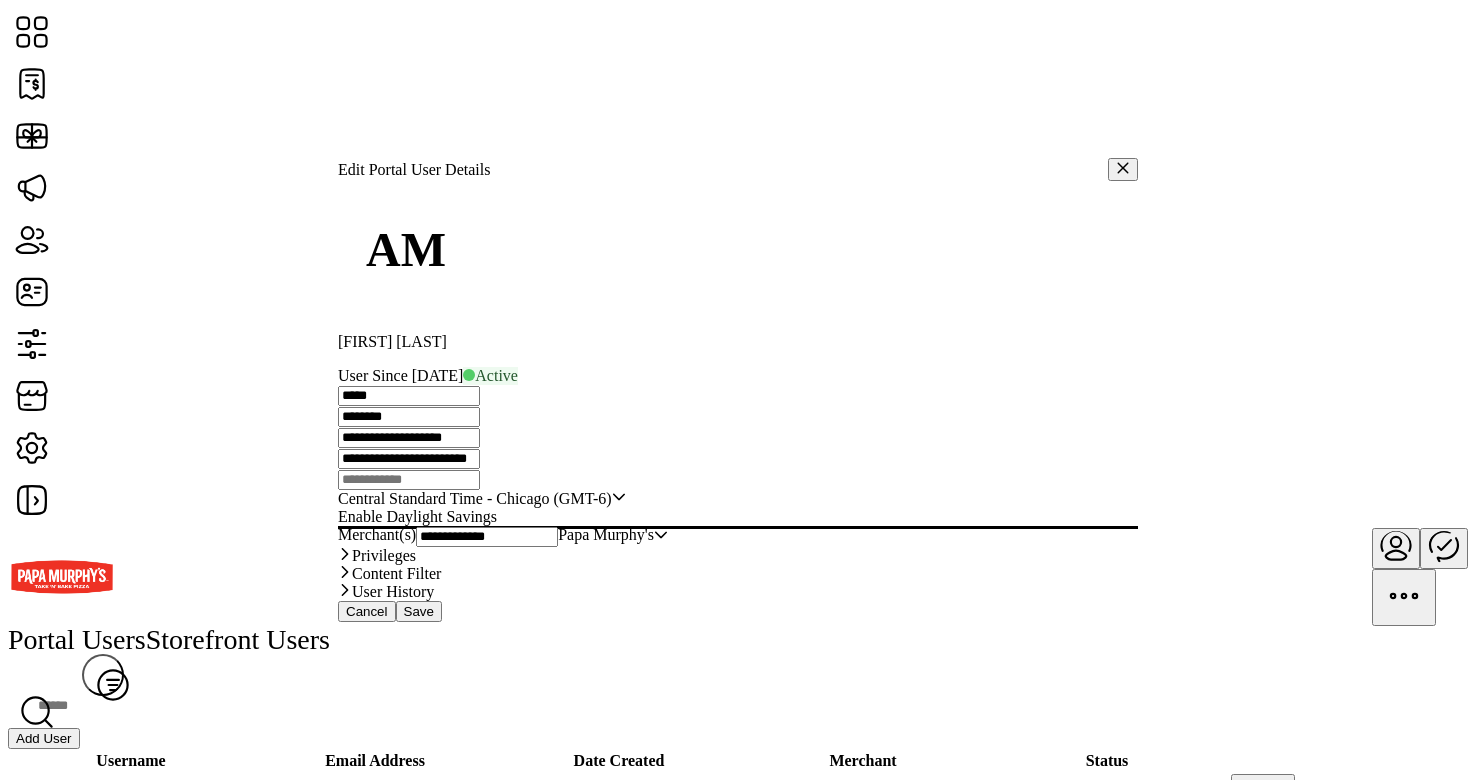 click on "Cancel" at bounding box center [367, 611] 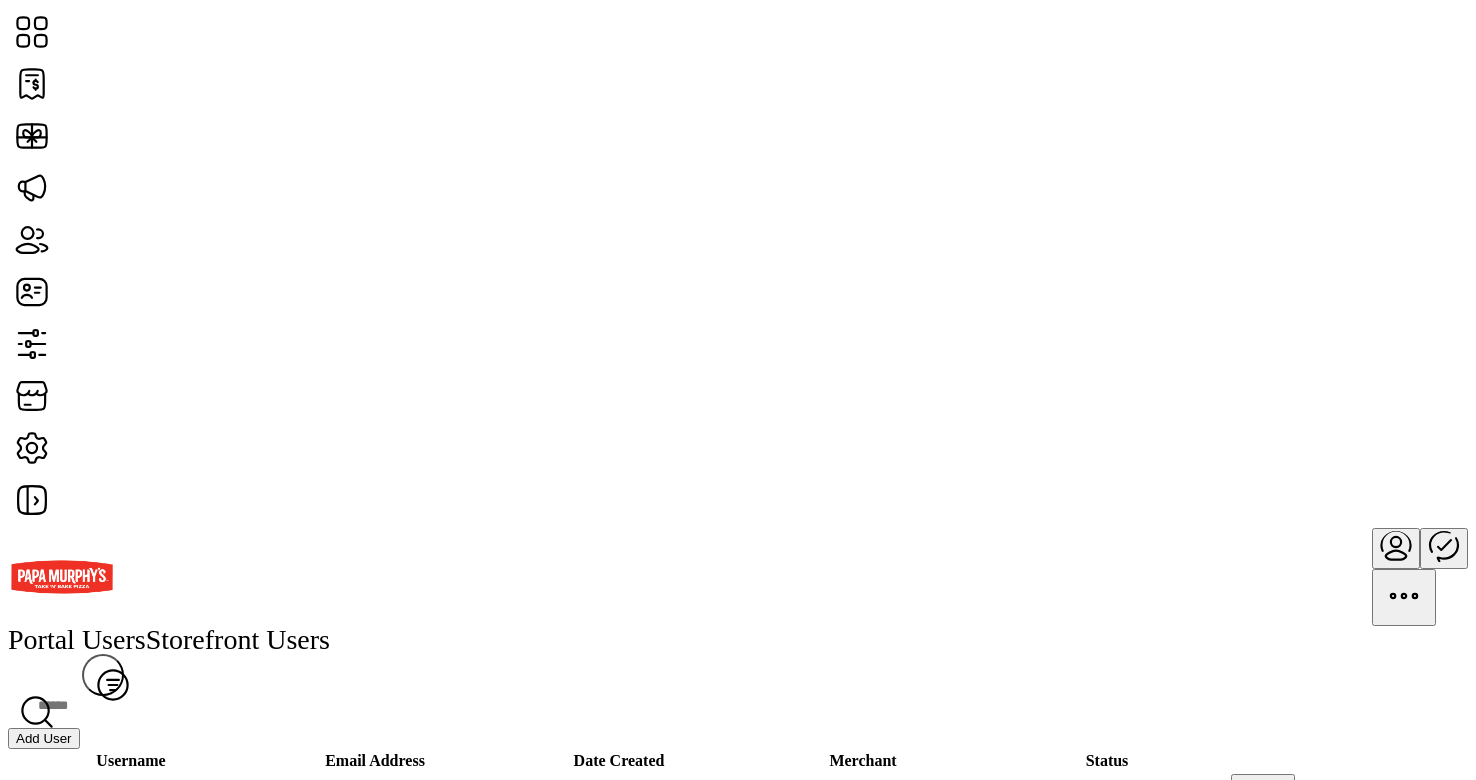 click at bounding box center [1396, 542] 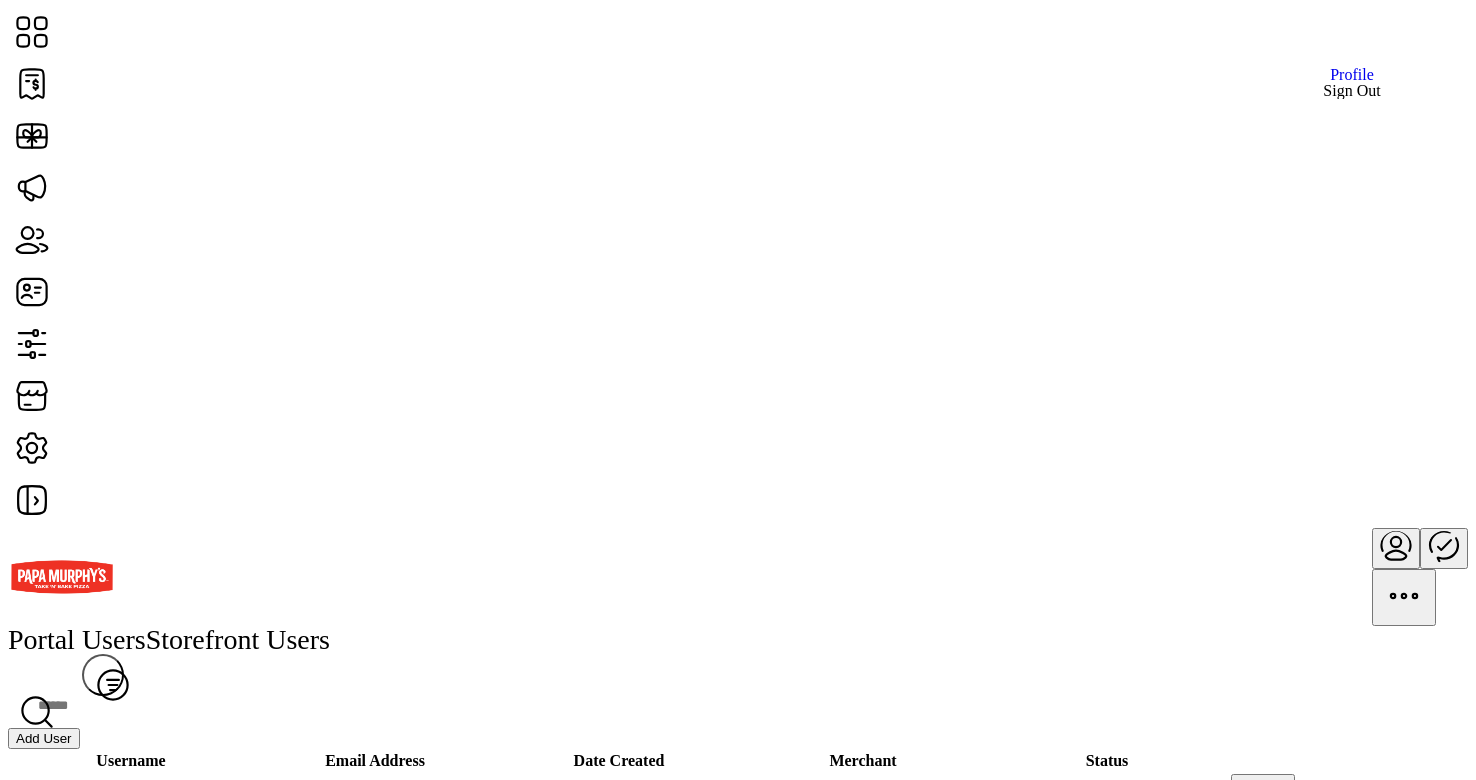 click on "Sign Out" at bounding box center (1351, 91) 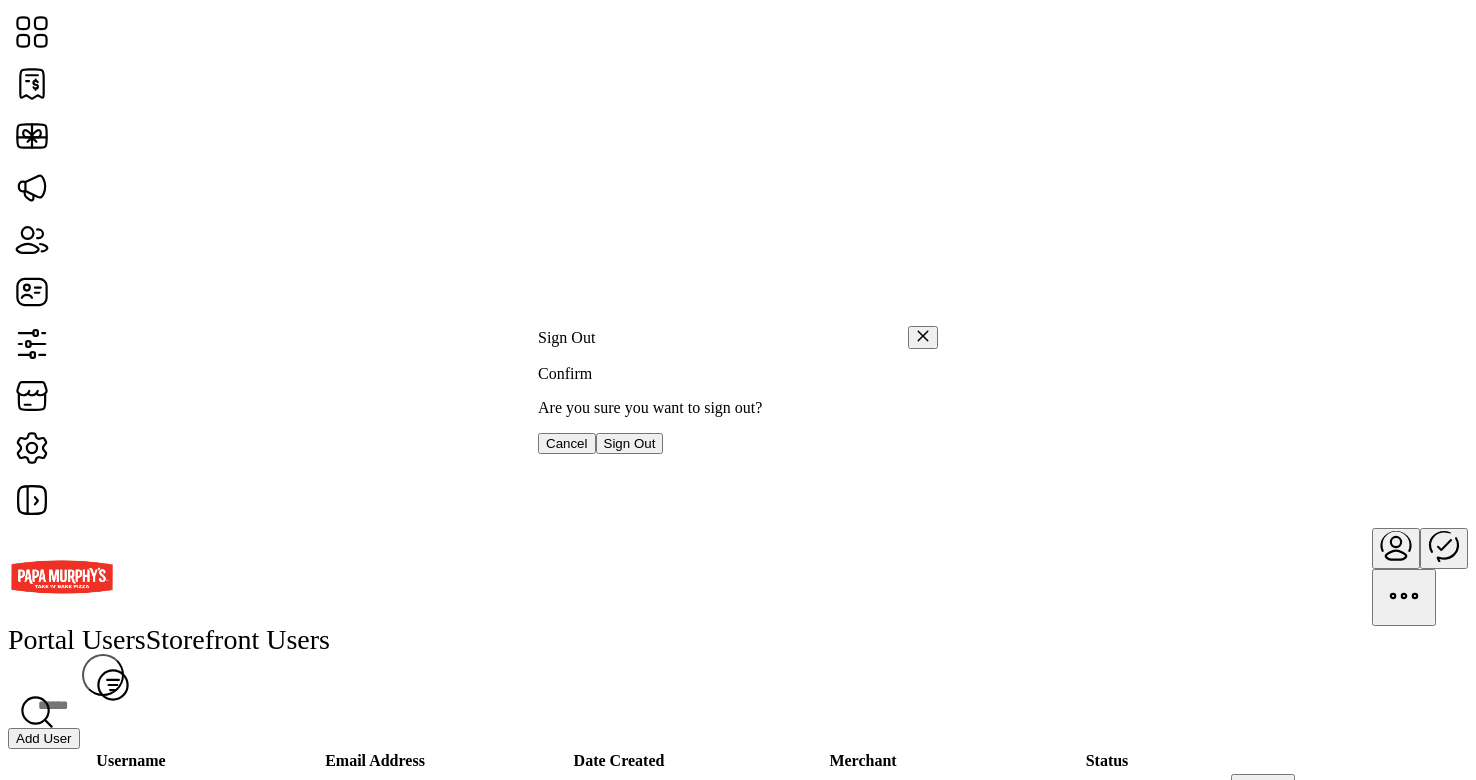 click on "Sign Out" at bounding box center (630, 443) 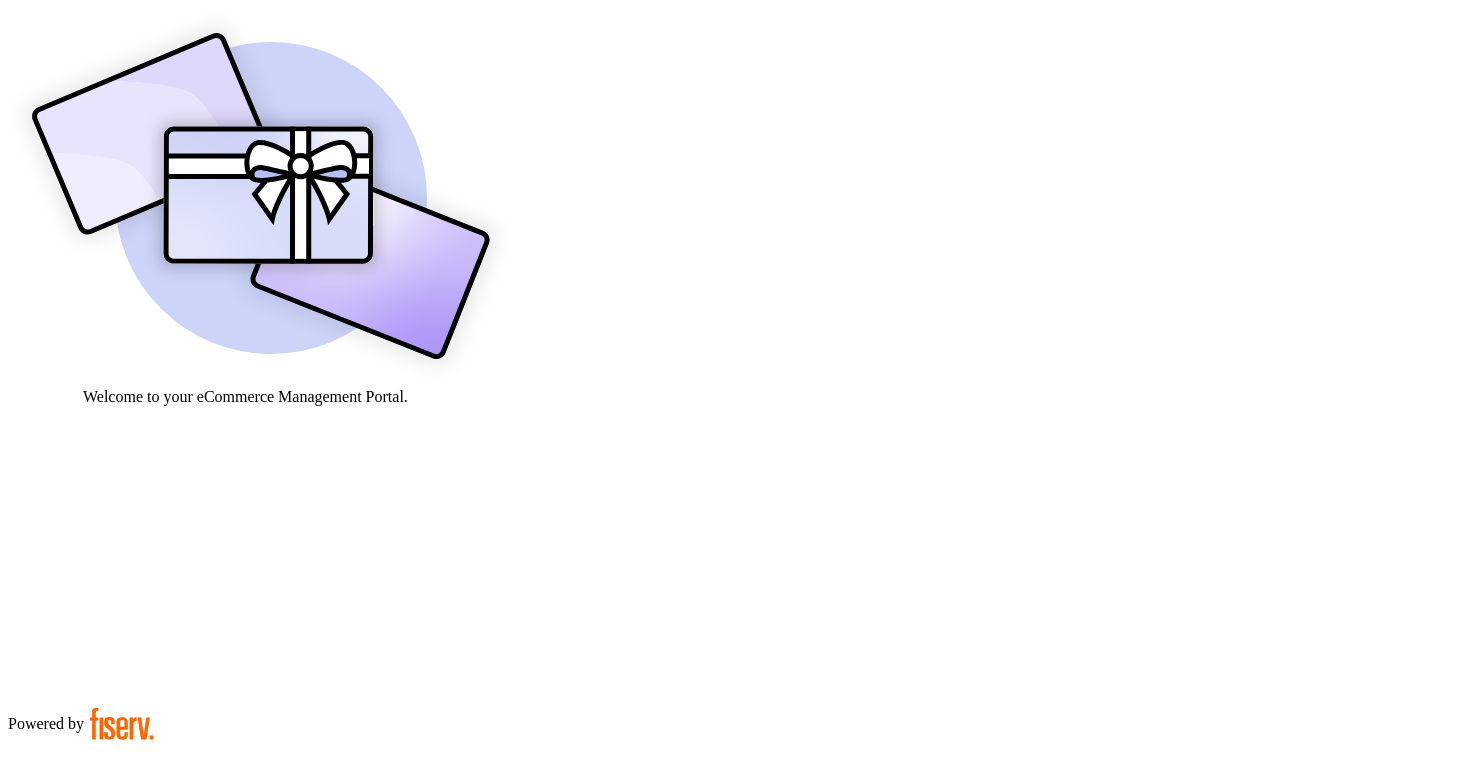 click at bounding box center (79, 909) 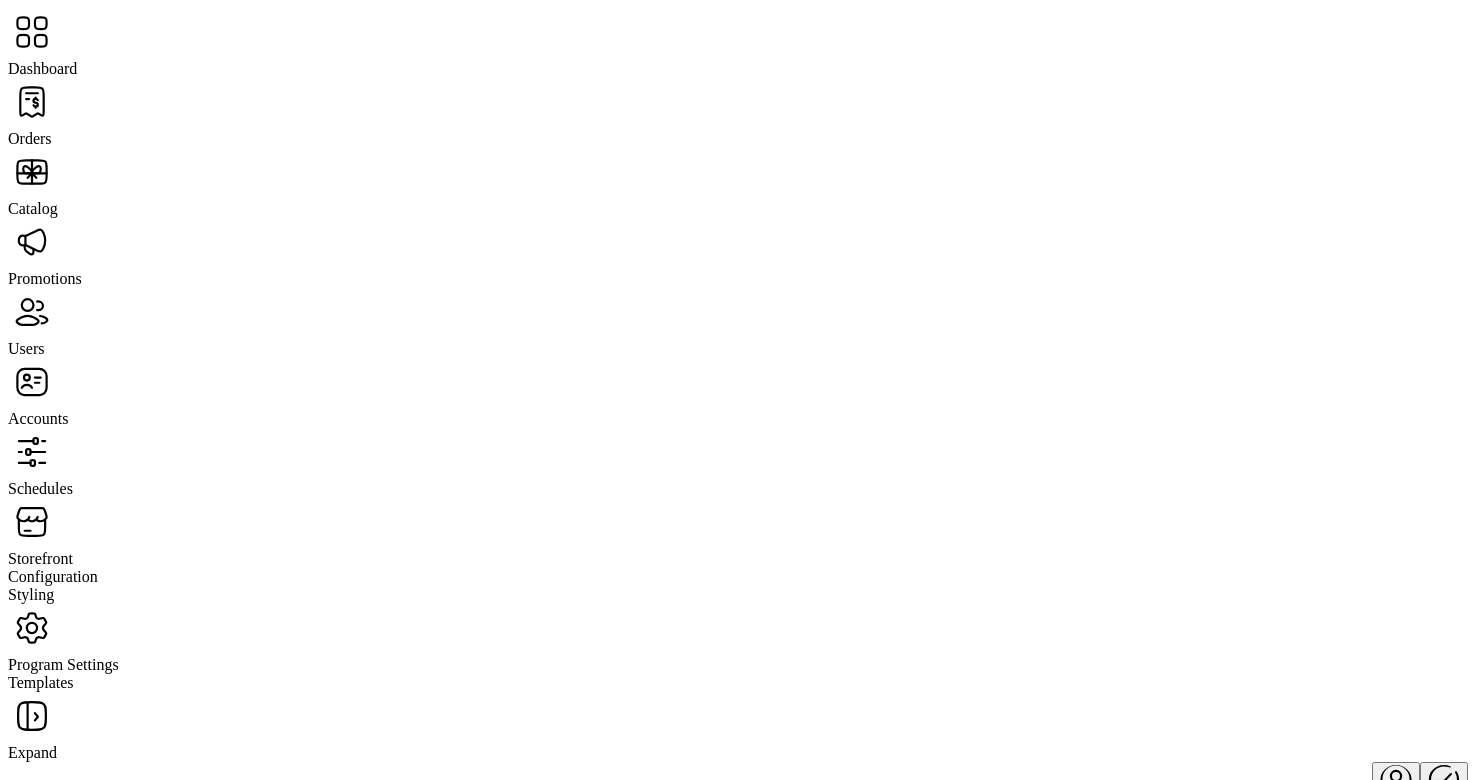 click at bounding box center [32, 102] 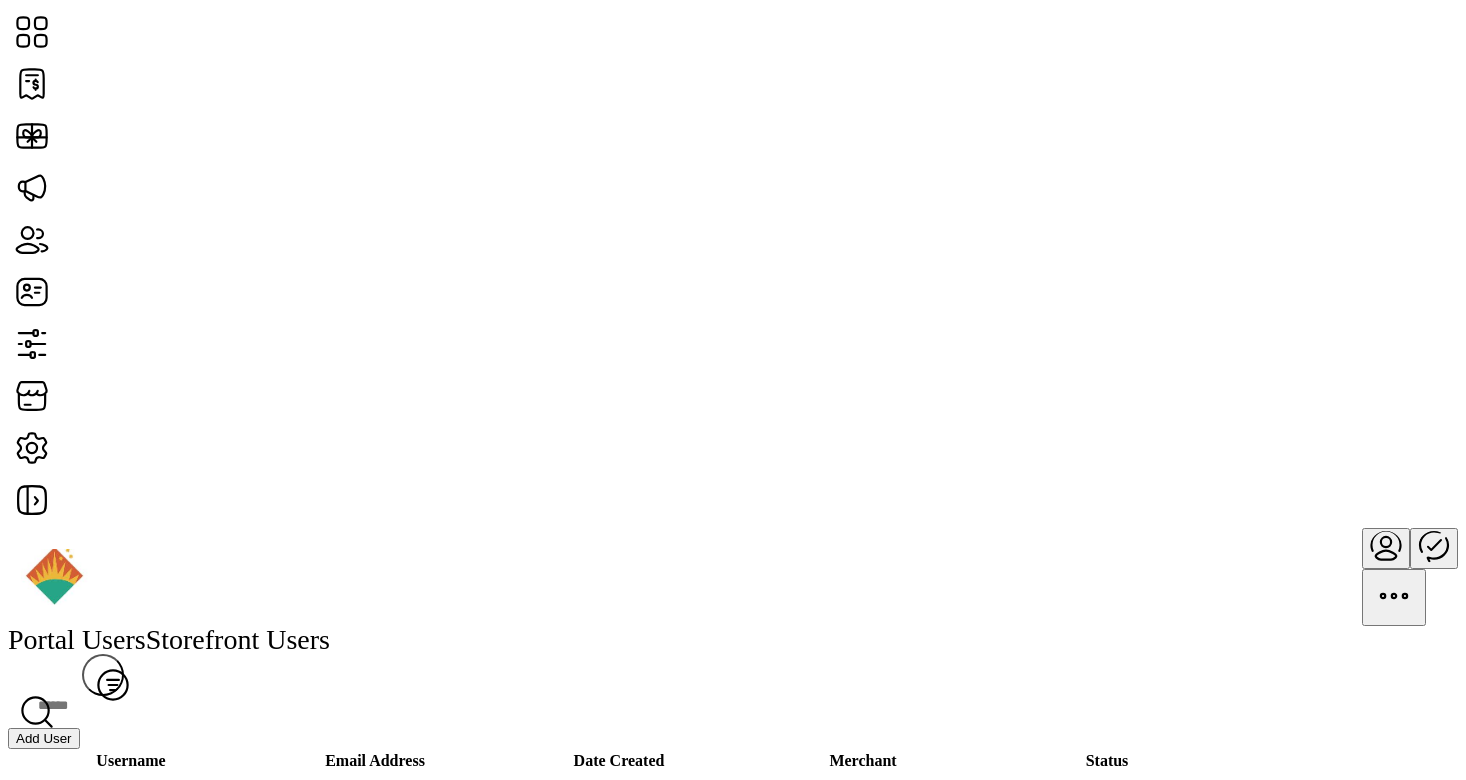 scroll, scrollTop: 972, scrollLeft: 0, axis: vertical 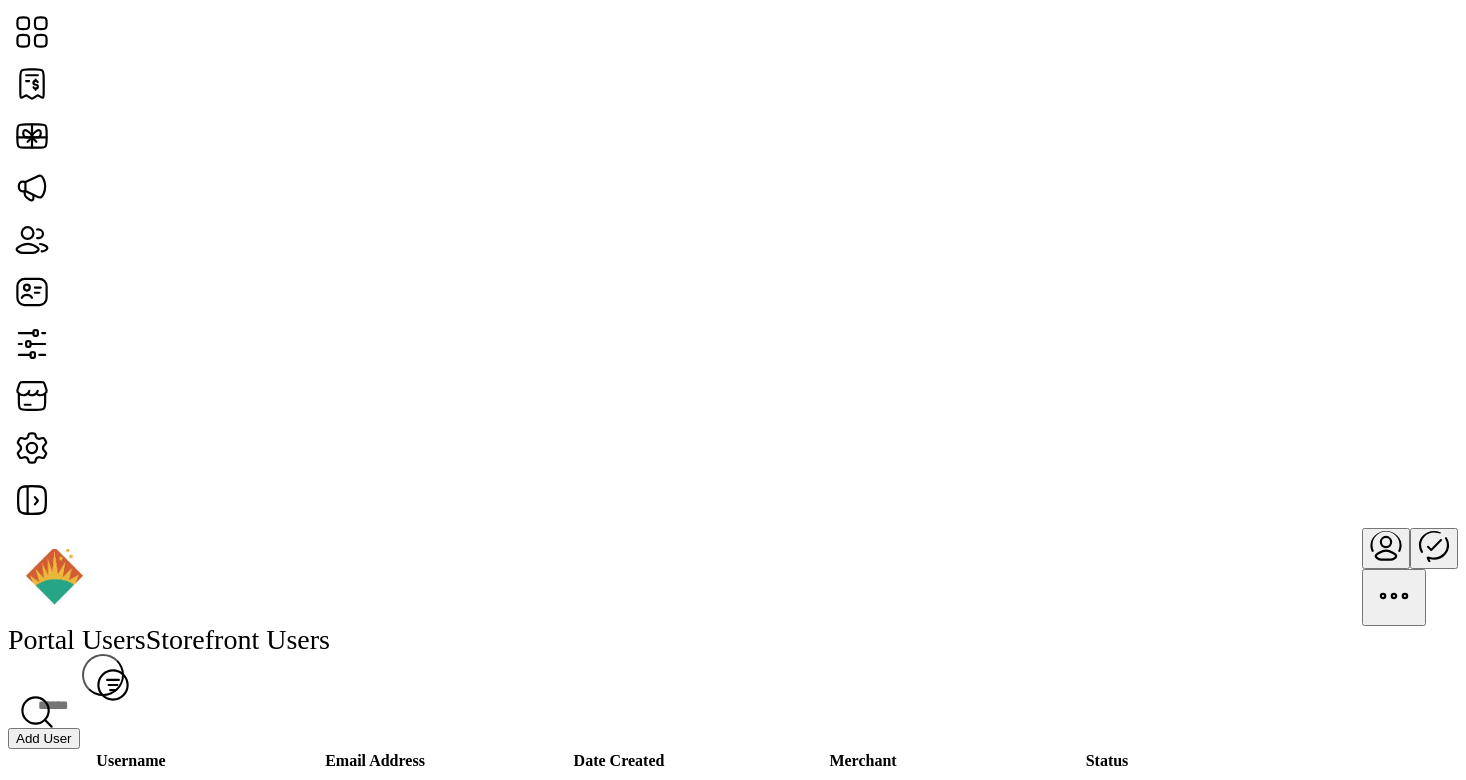 drag, startPoint x: 281, startPoint y: 568, endPoint x: 363, endPoint y: 568, distance: 82 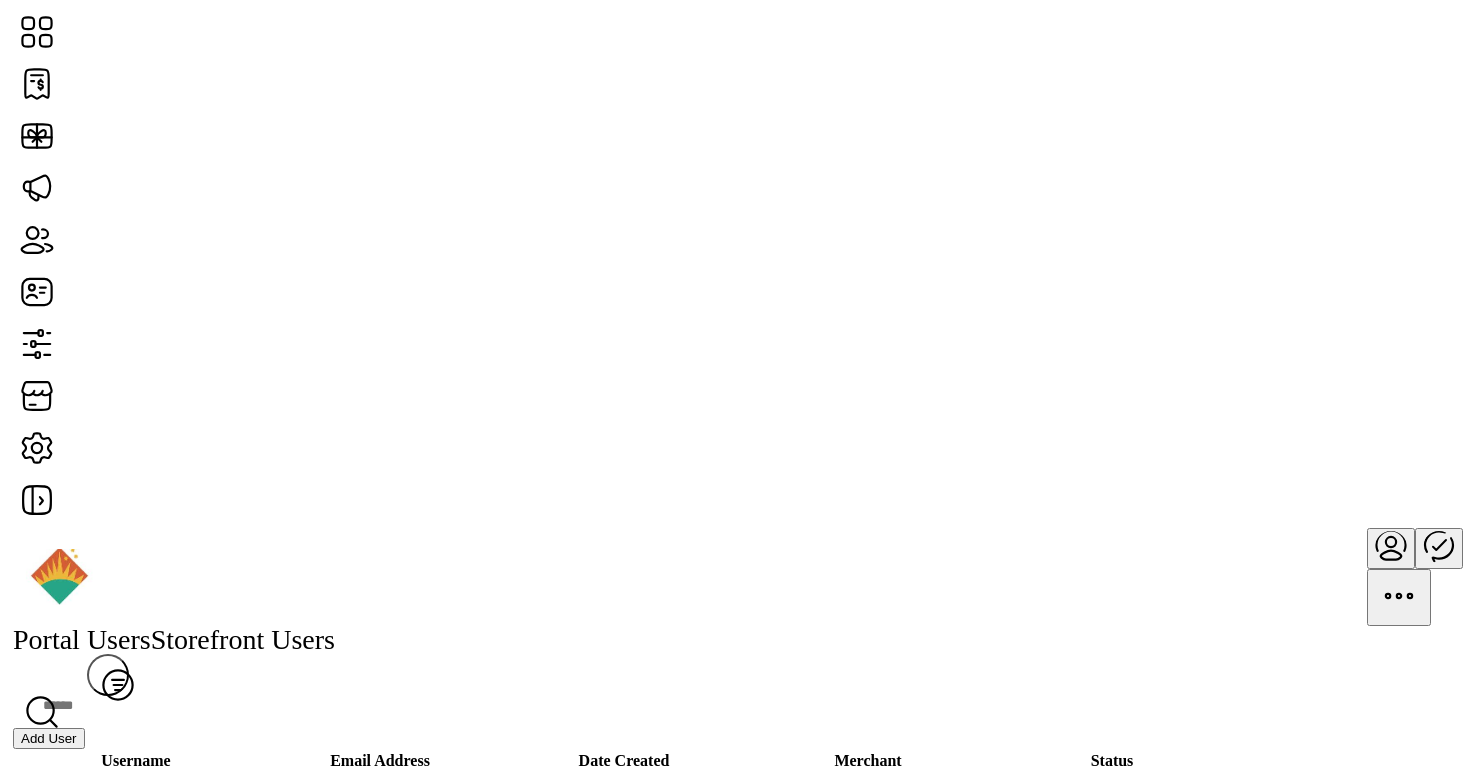 scroll, scrollTop: 0, scrollLeft: 0, axis: both 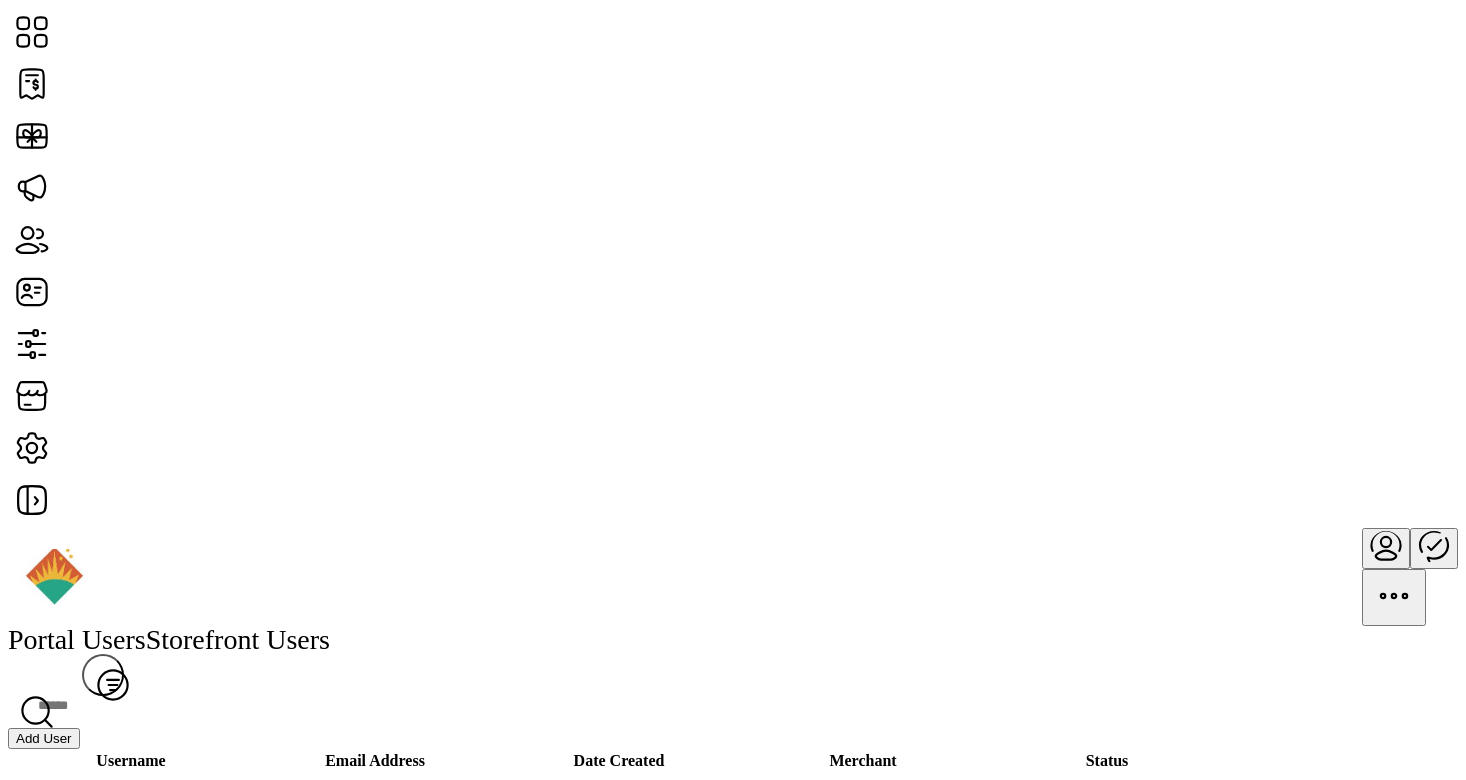 click on "Add User" at bounding box center (44, 738) 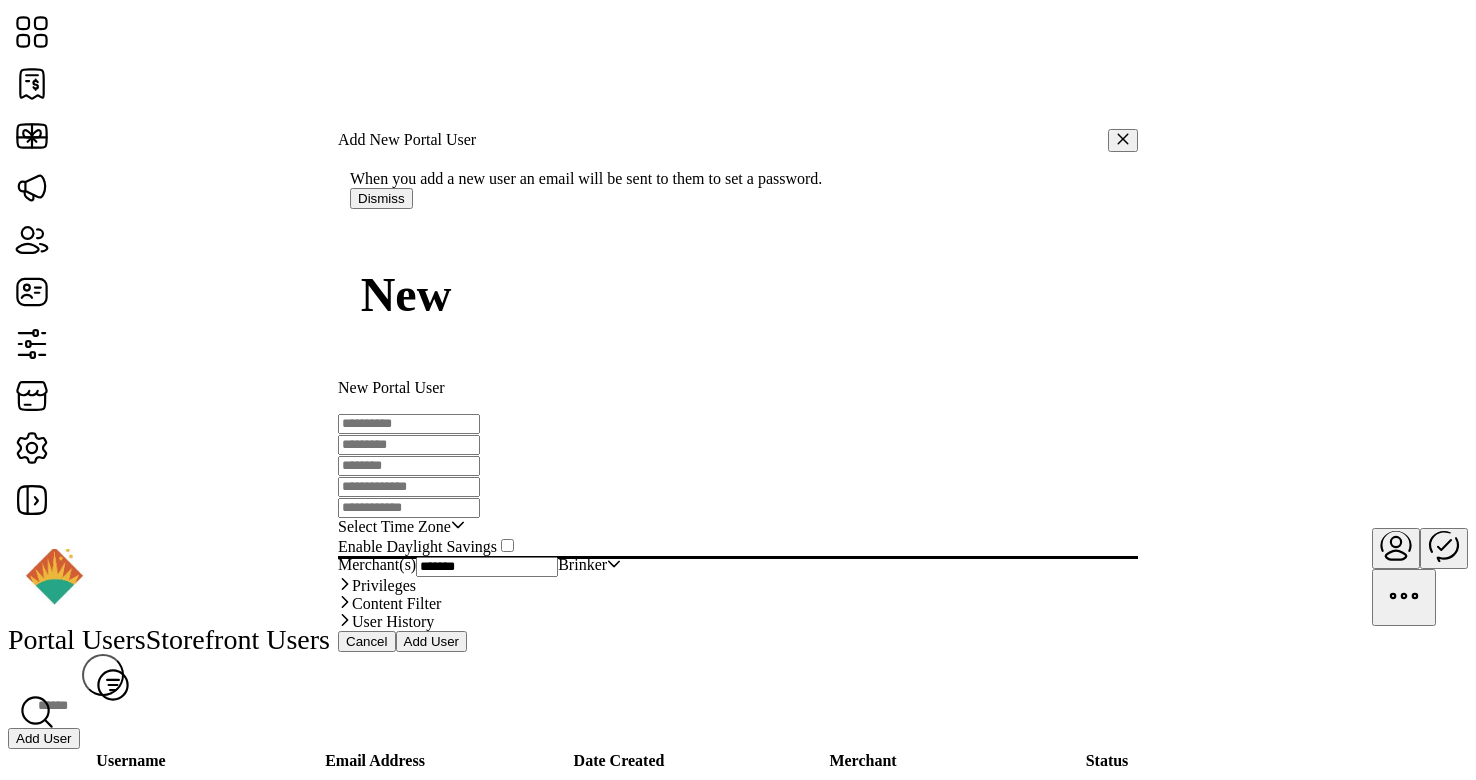 type 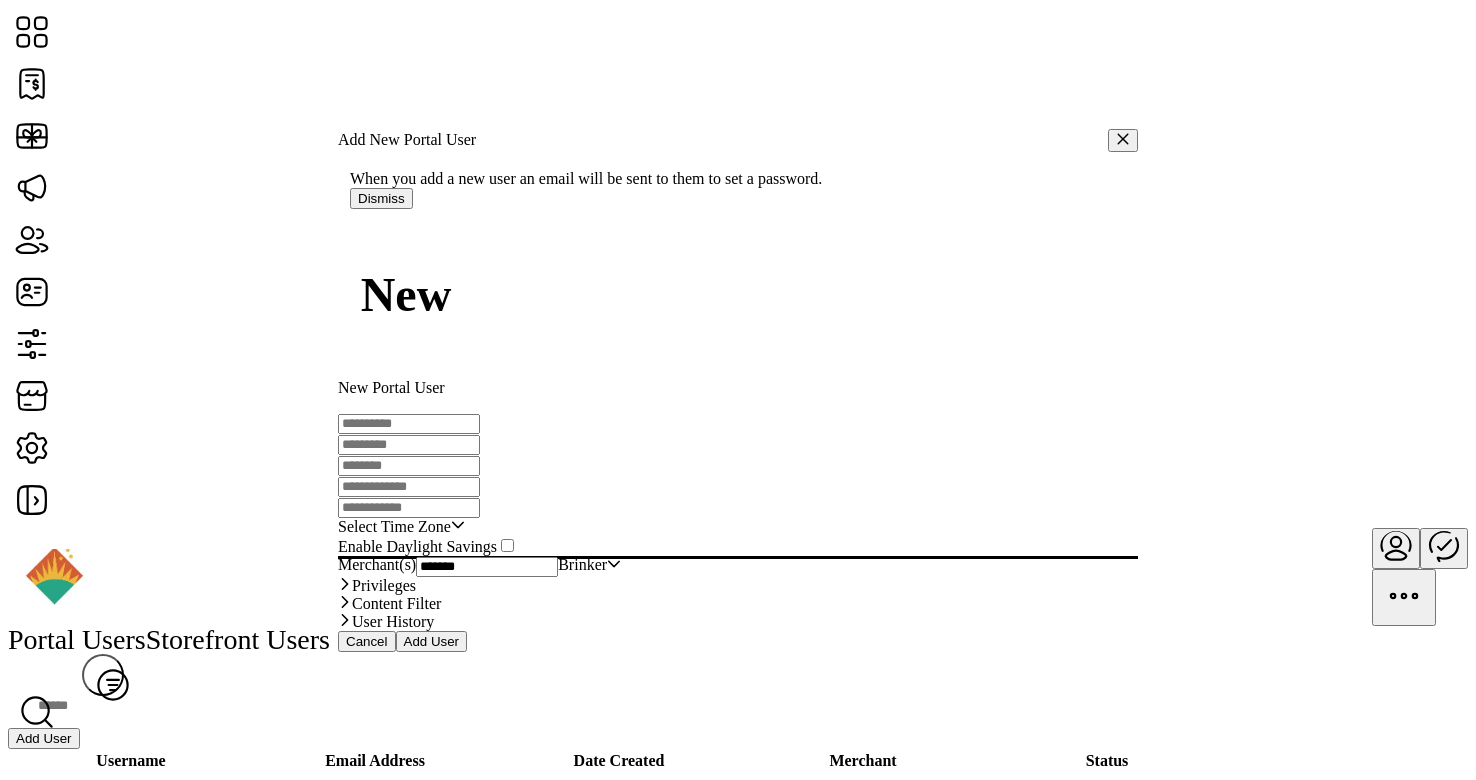 click at bounding box center [409, 424] 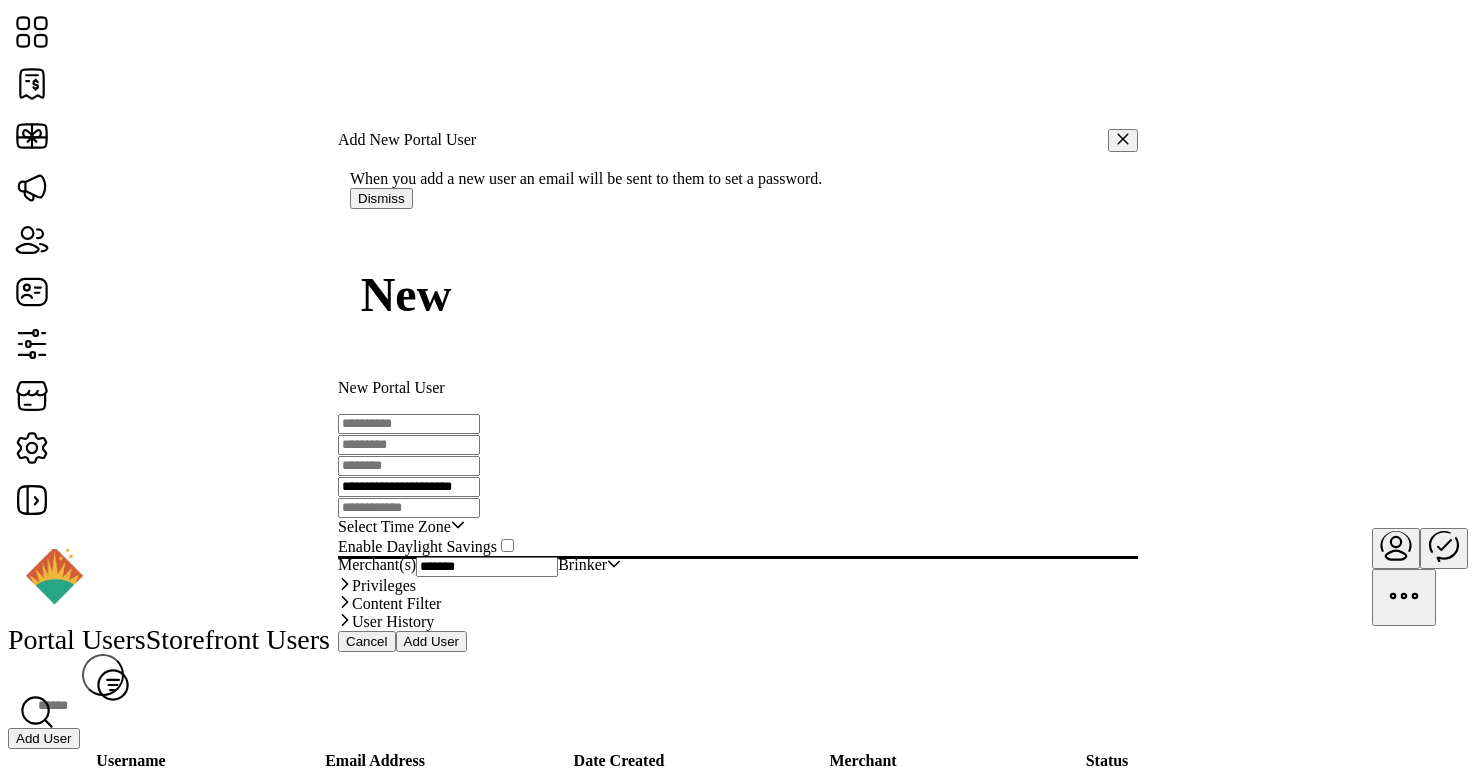 click on "**********" at bounding box center [409, 487] 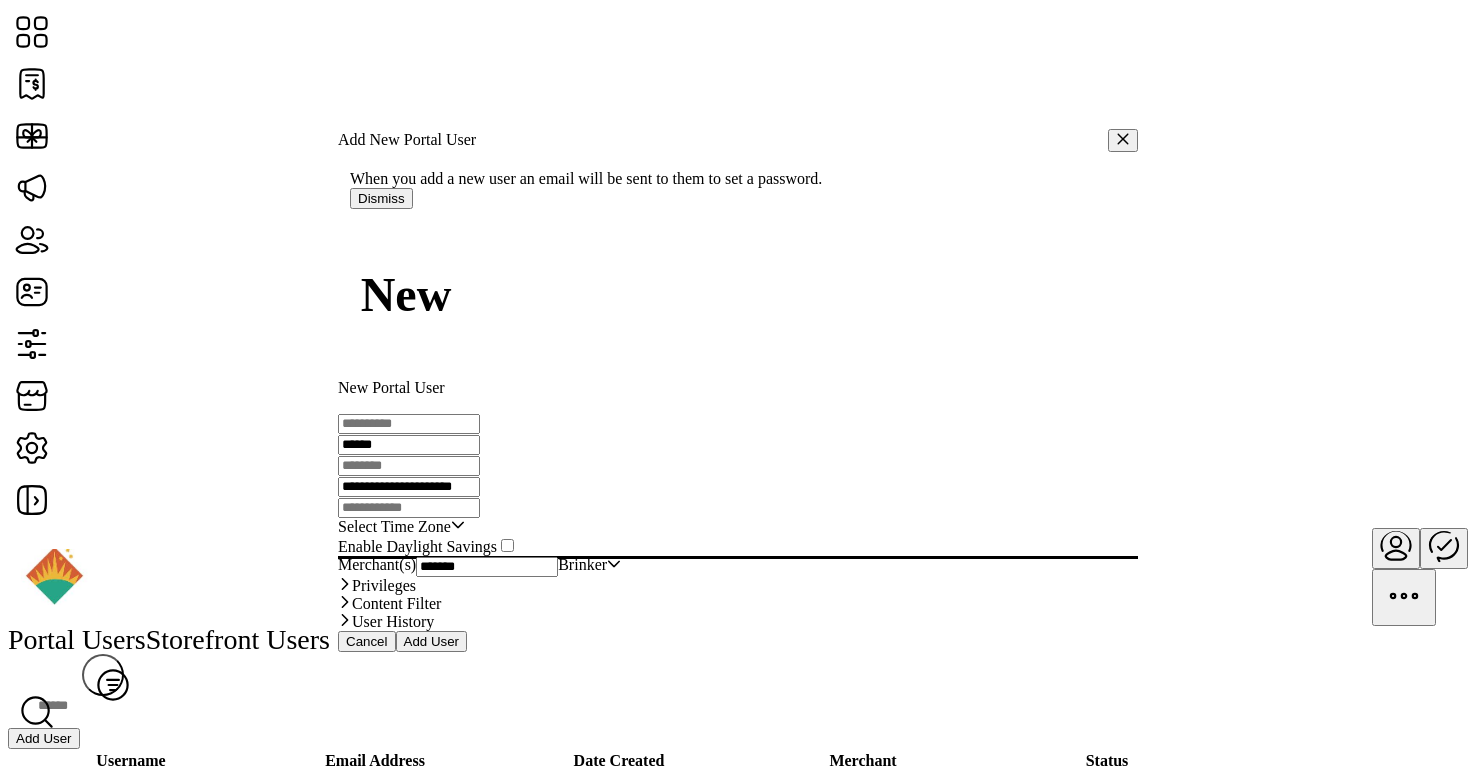type on "******" 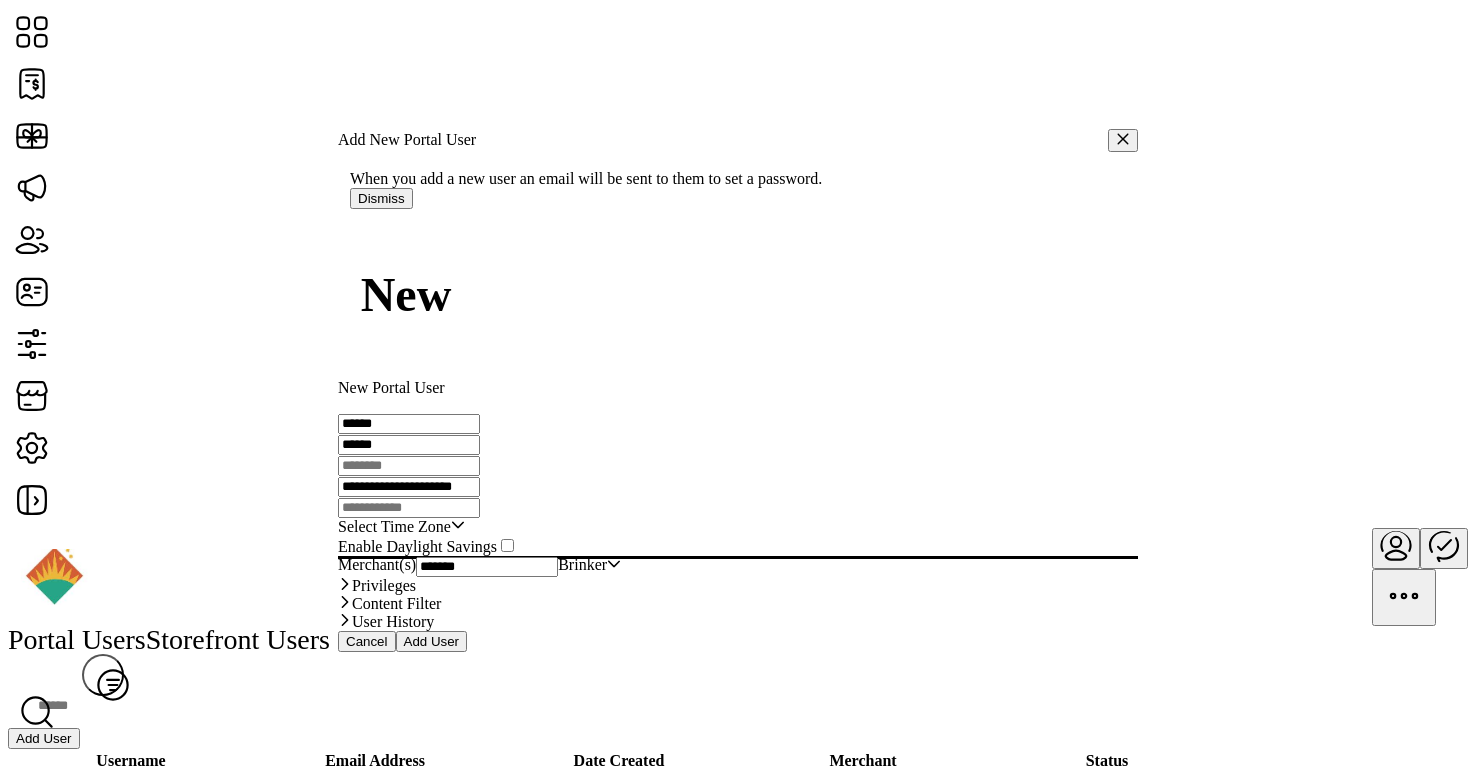 type on "******" 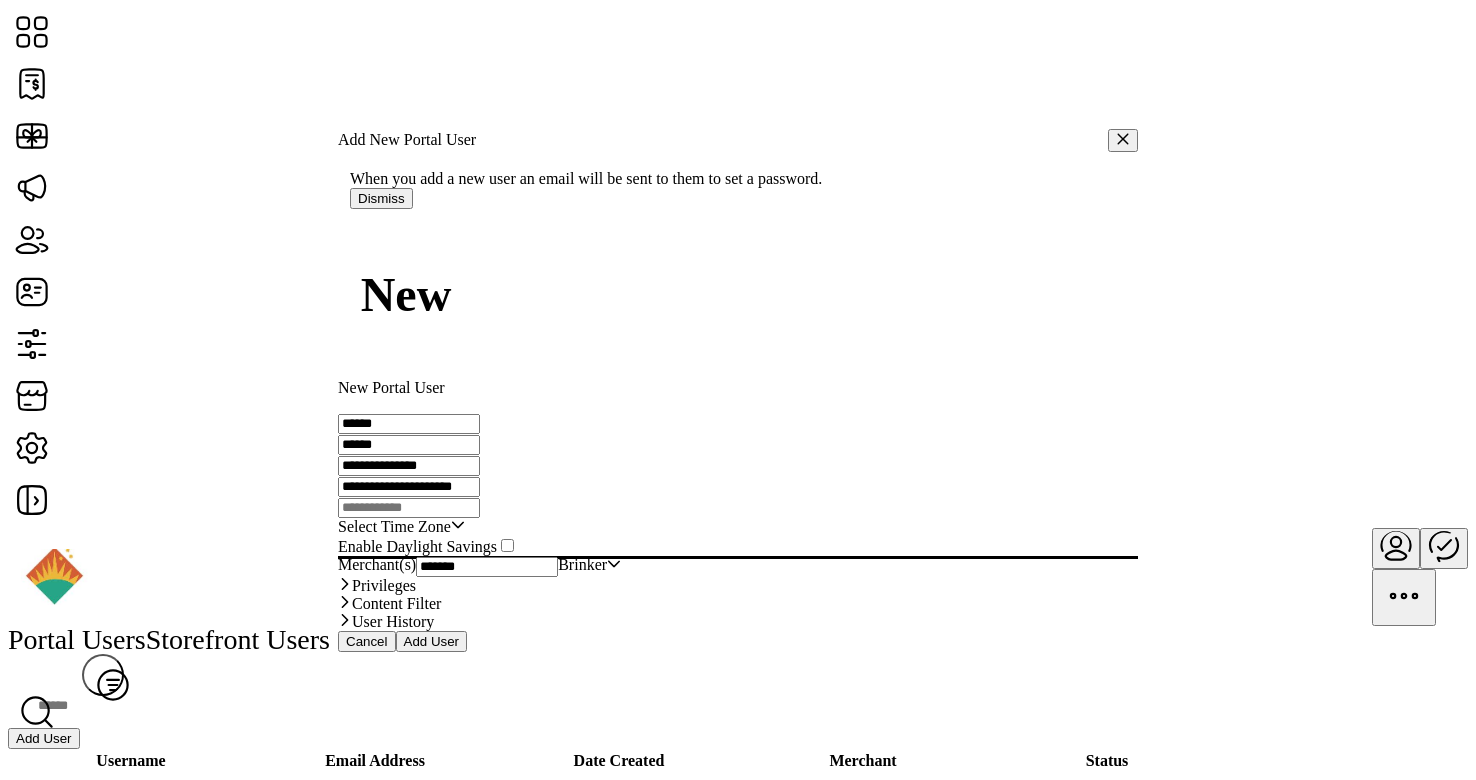 type on "**********" 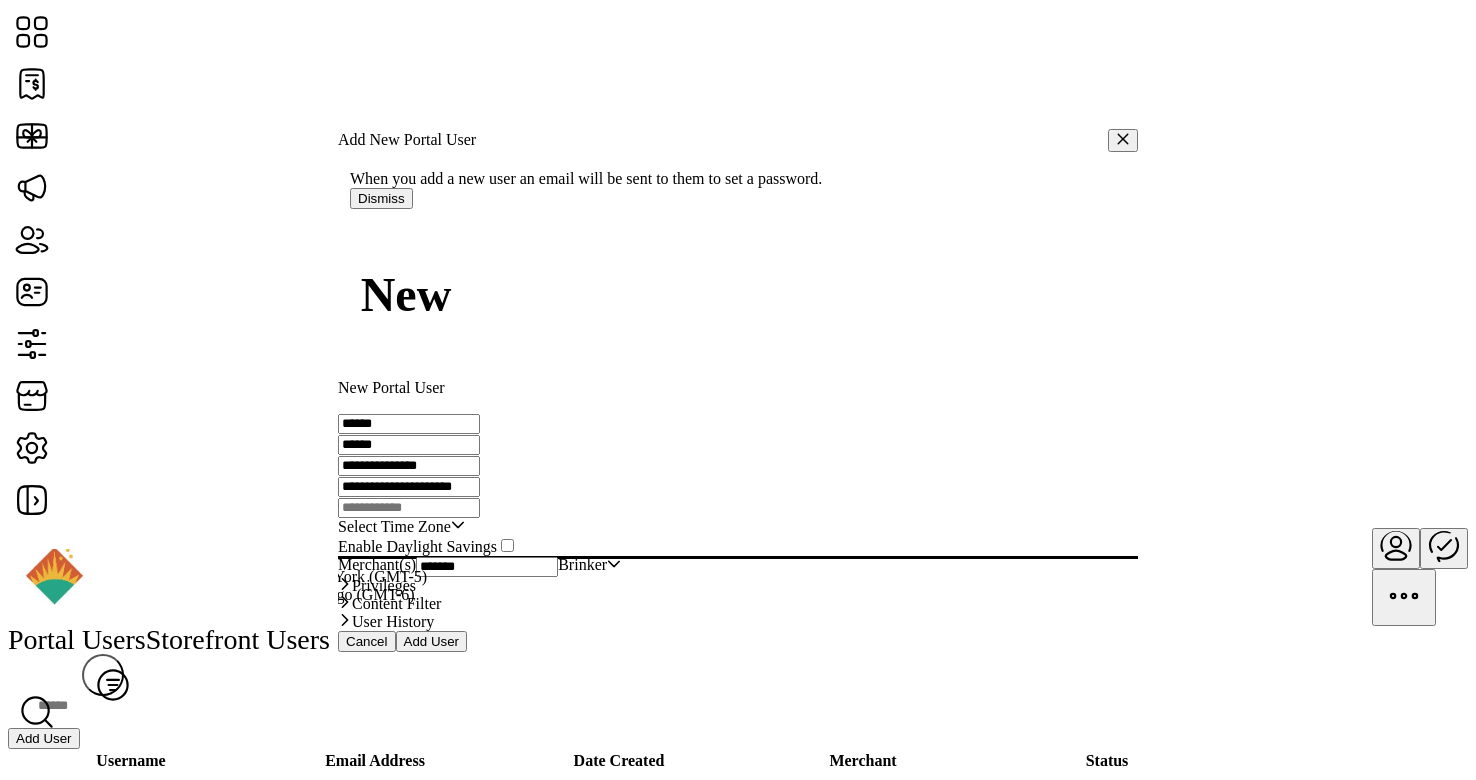 click on "Eastern Standard Time - New York (GMT-5)" at bounding box center [284, 576] 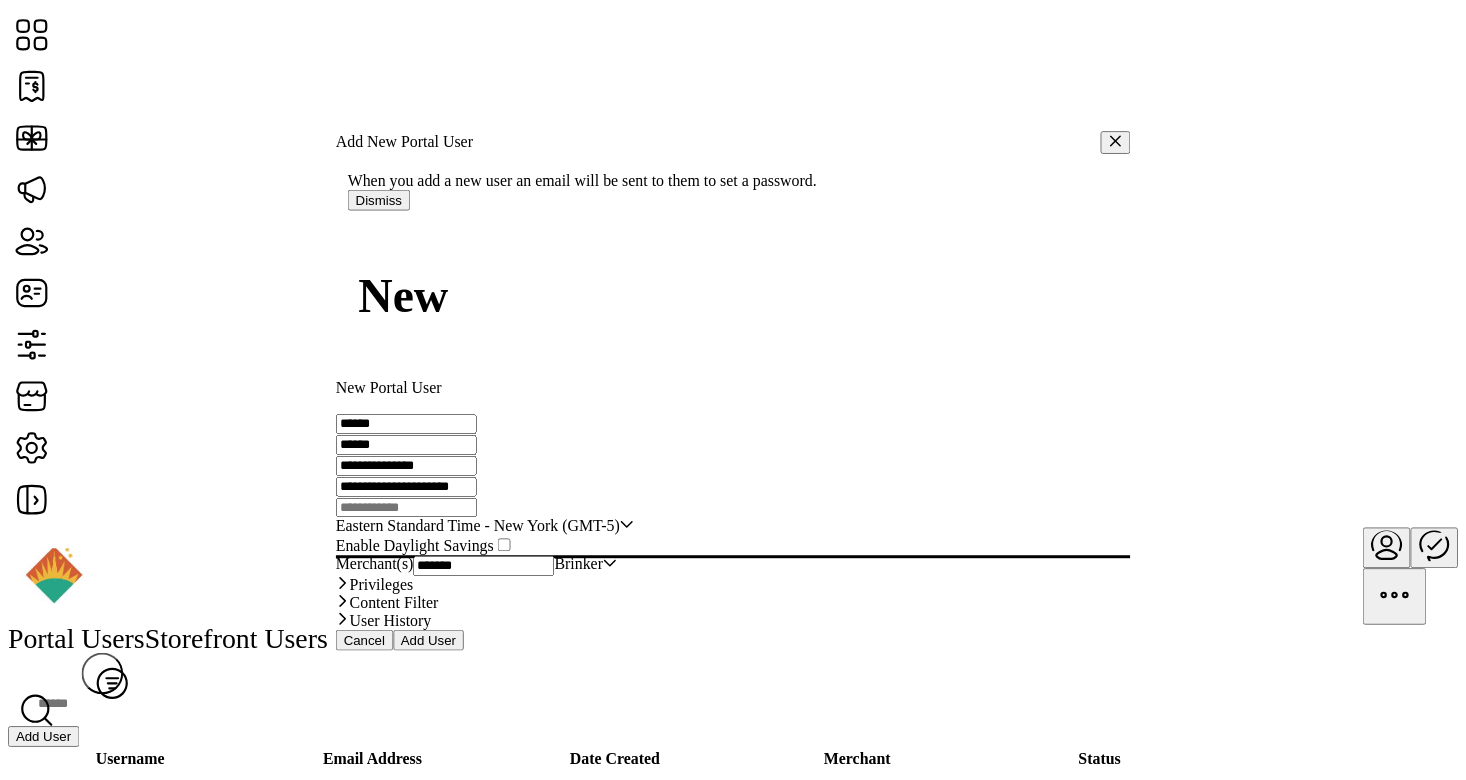 scroll, scrollTop: 77, scrollLeft: 0, axis: vertical 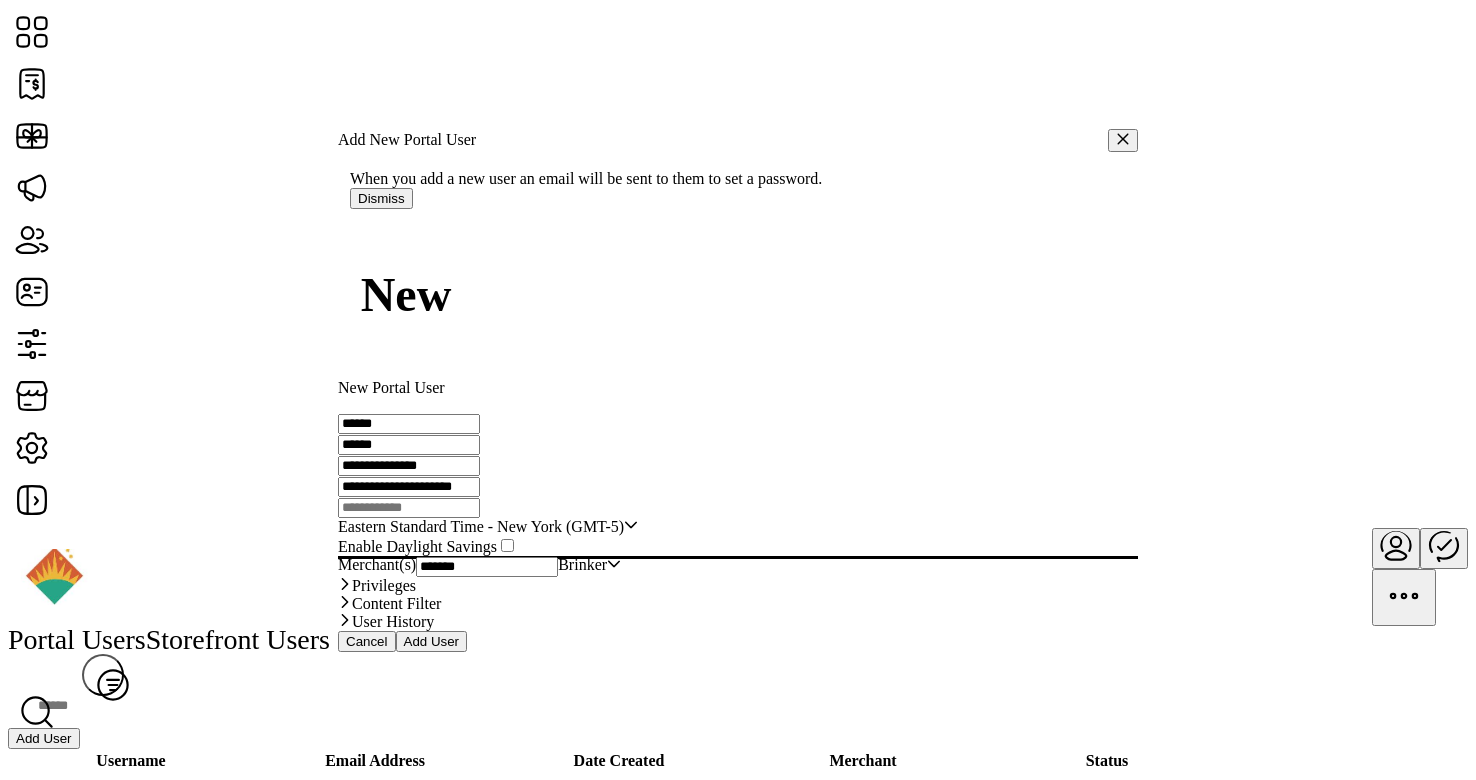 click on "Add User" at bounding box center [432, 641] 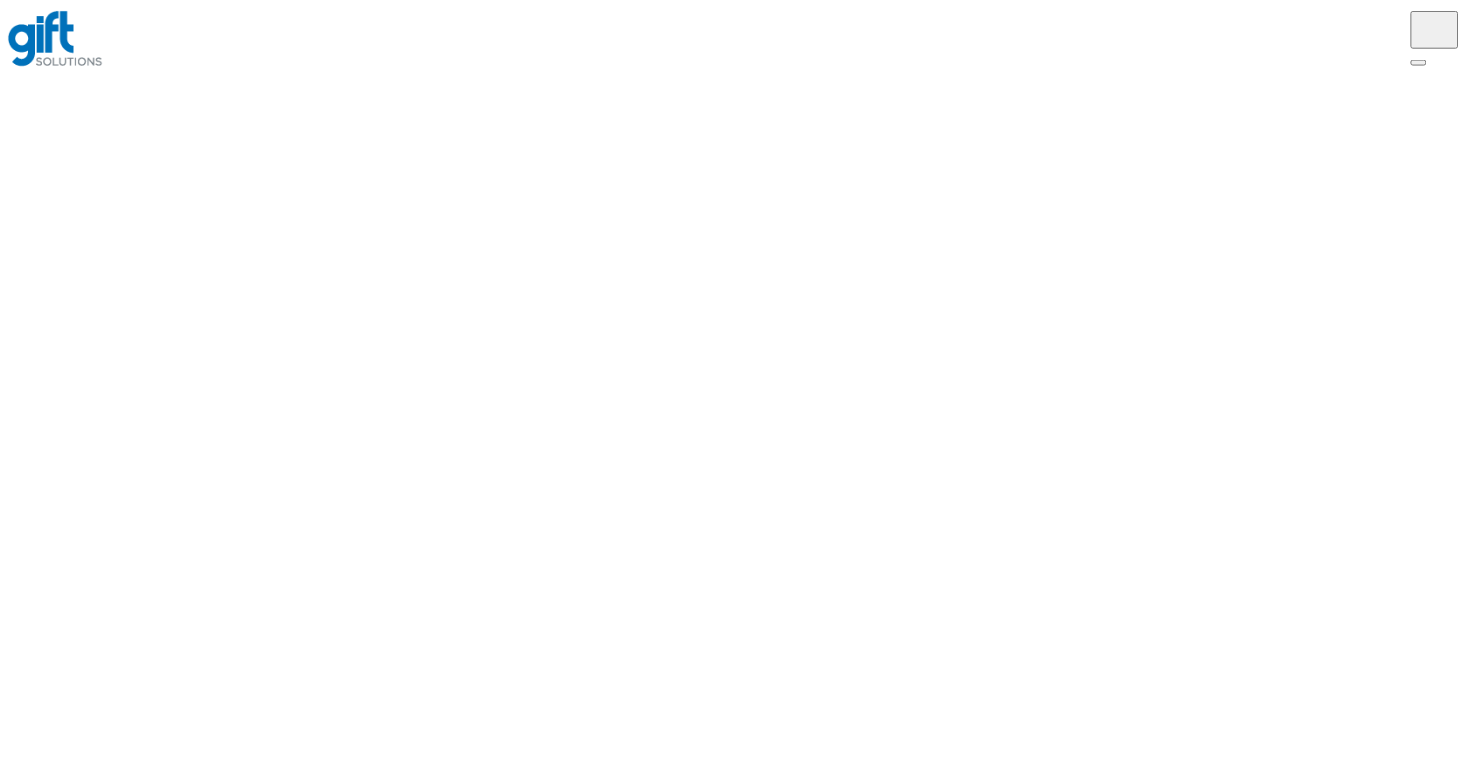 scroll, scrollTop: 0, scrollLeft: 0, axis: both 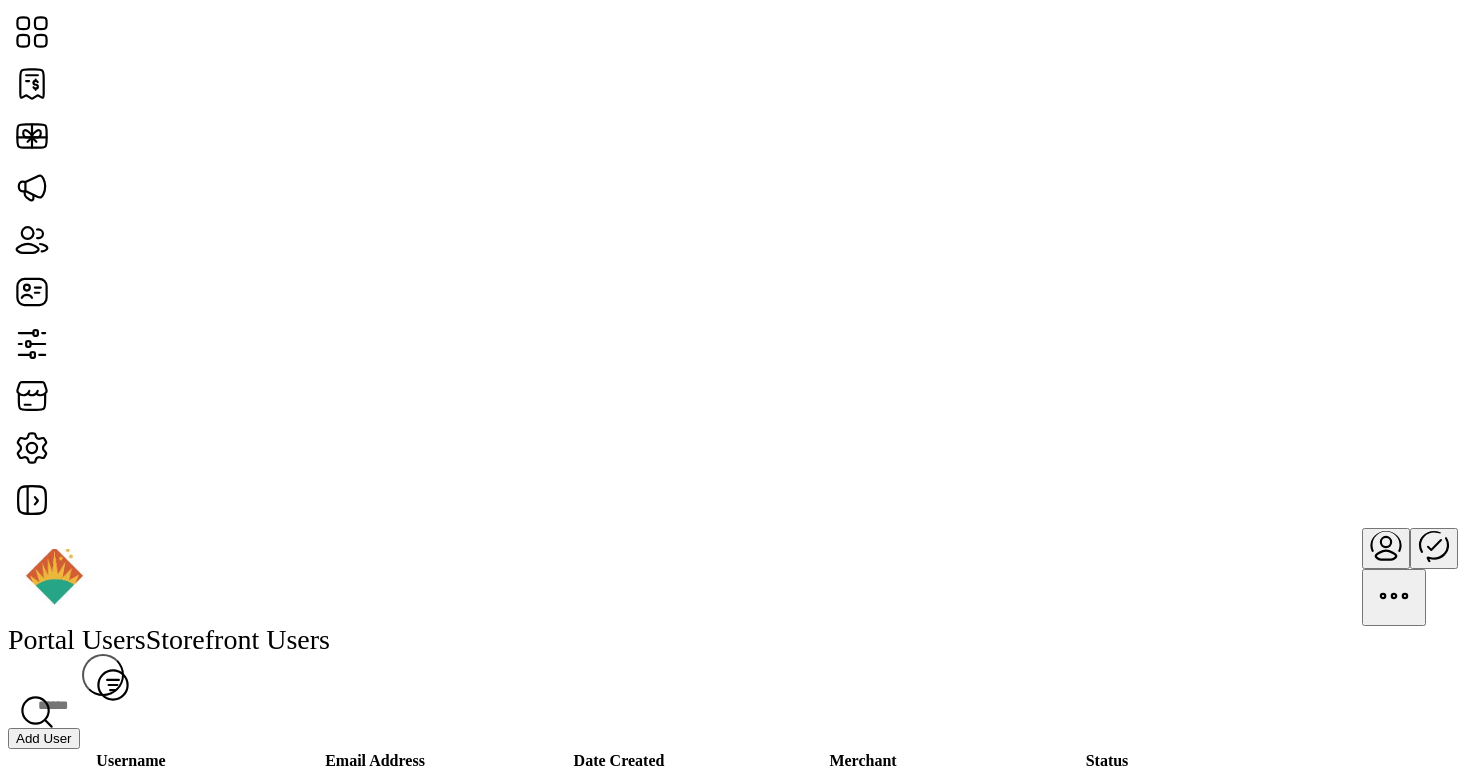 click on "[USERNAME]" at bounding box center (131, 975) 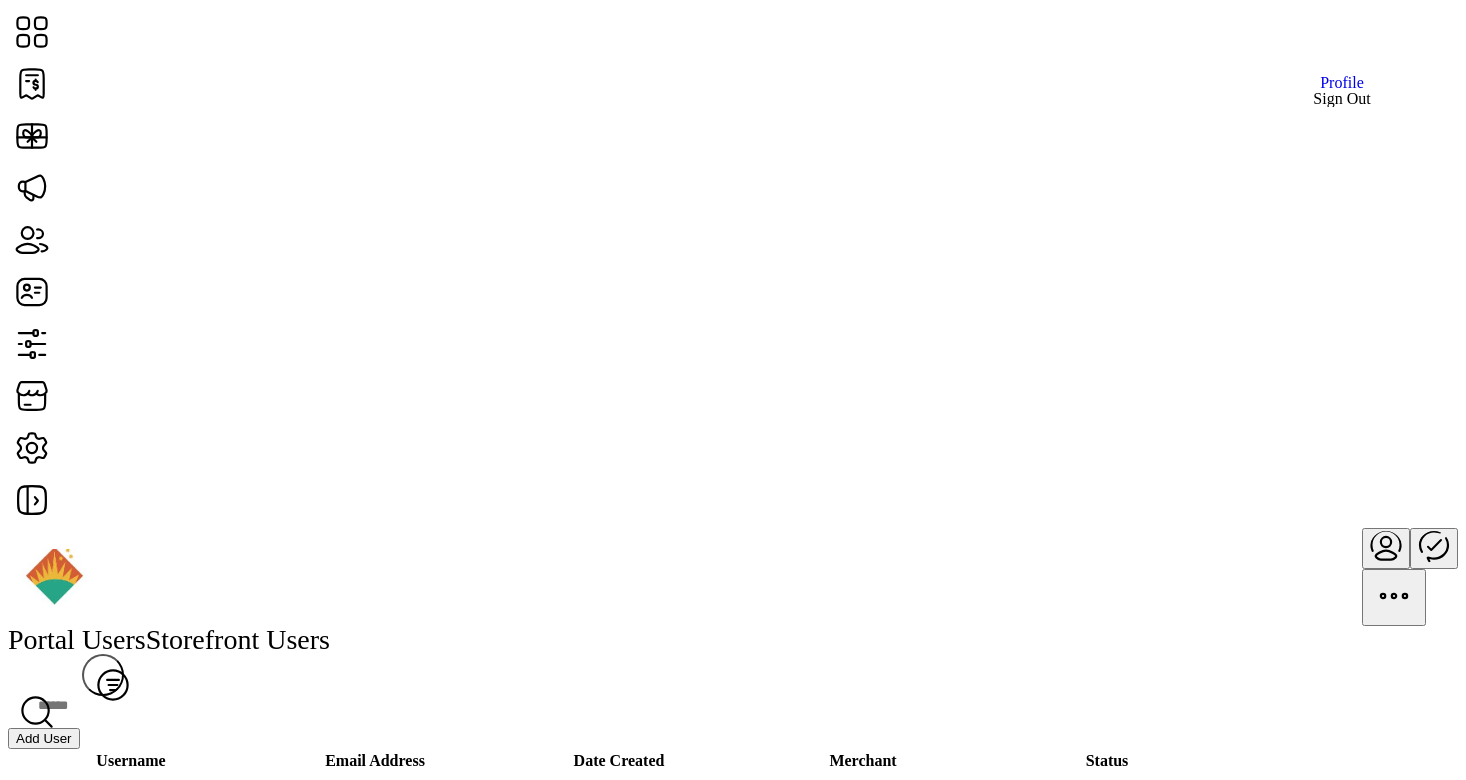 click on "Sign Out" at bounding box center (1342, 99) 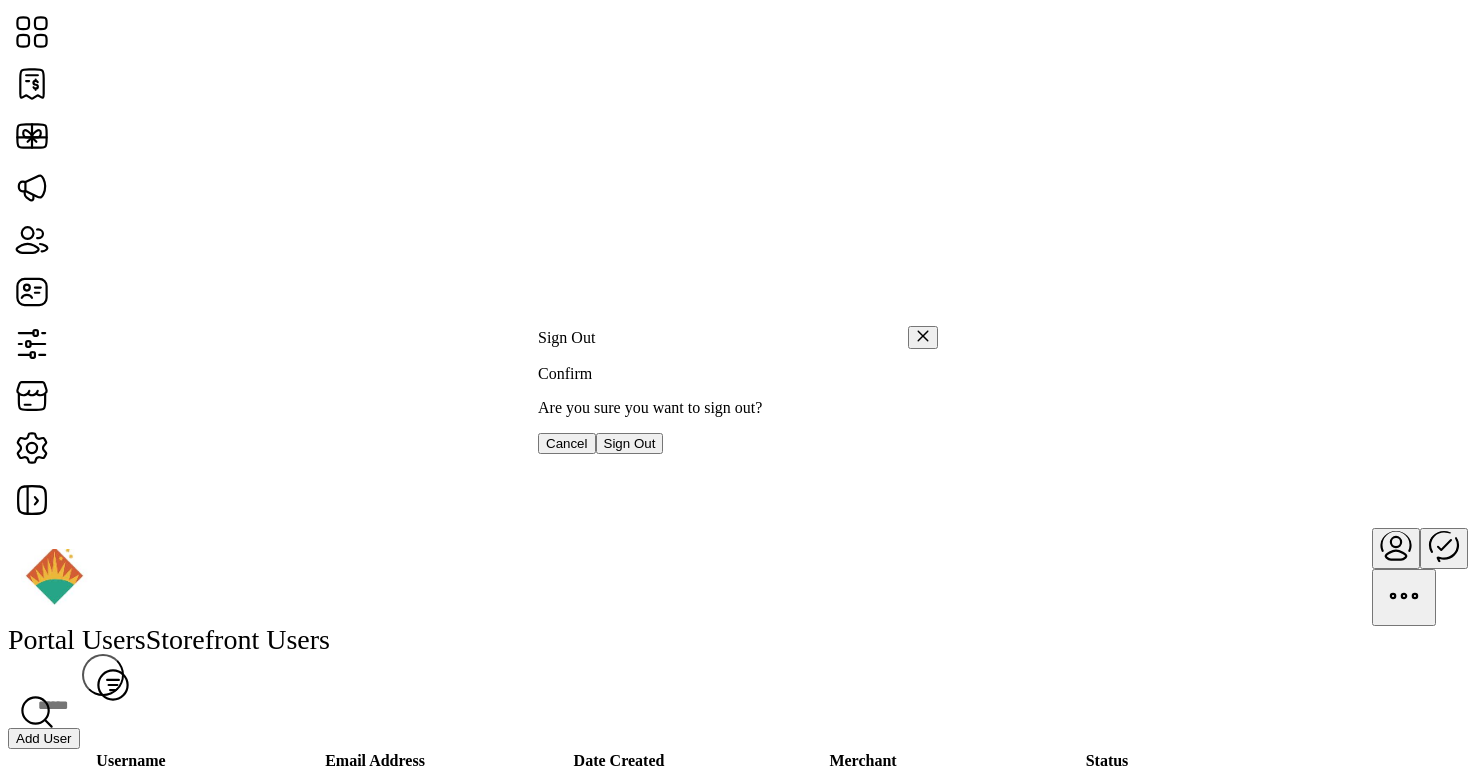 click on "Sign Out" at bounding box center (630, 443) 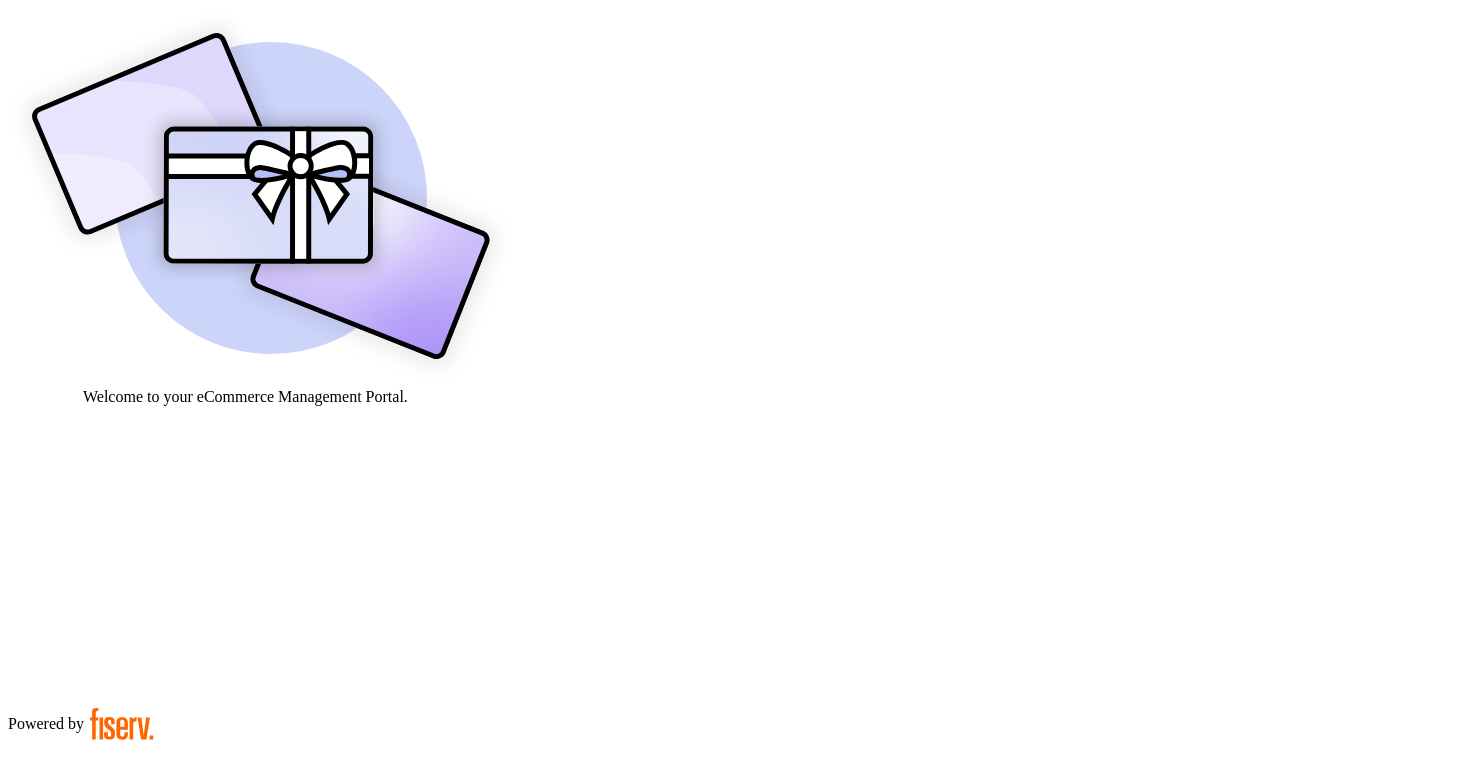 click at bounding box center (79, 909) 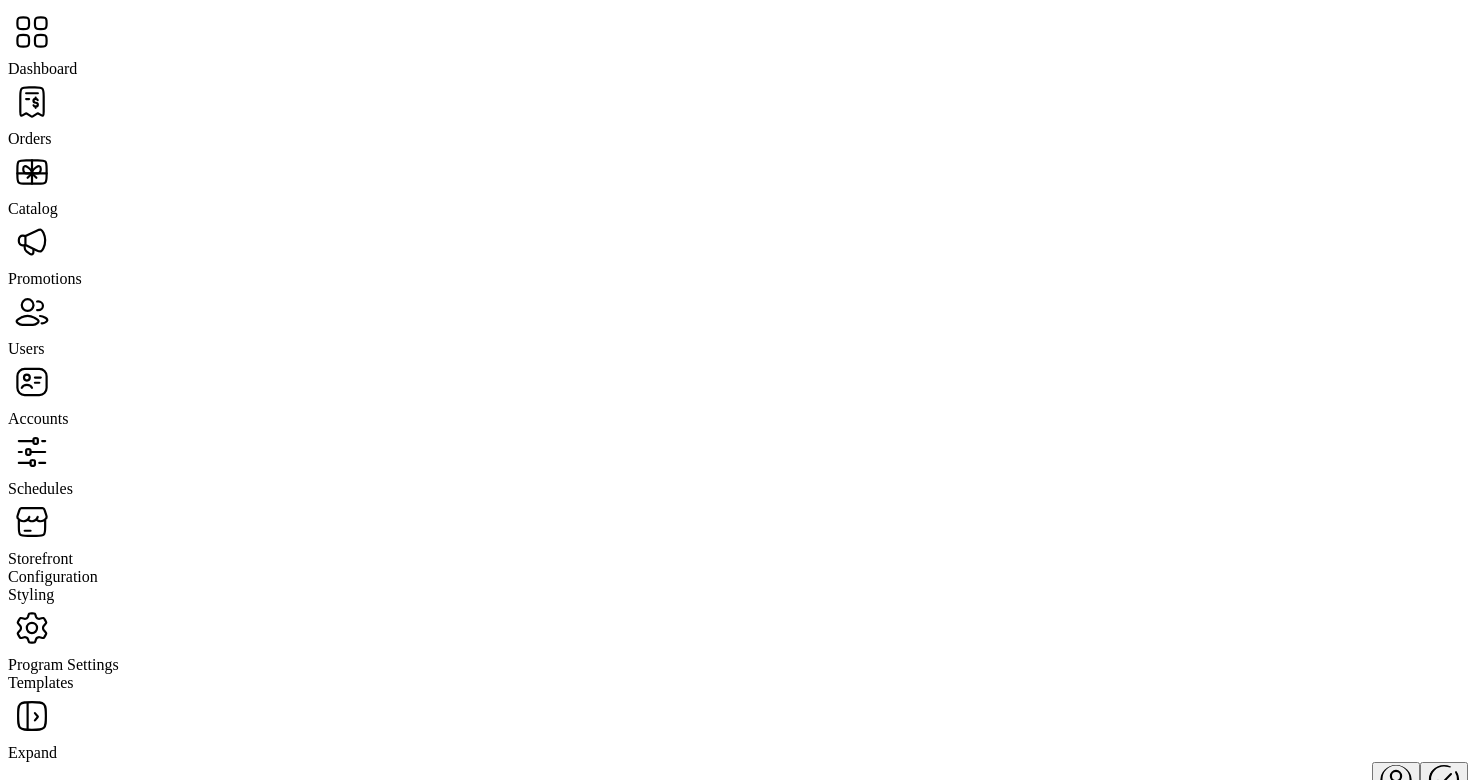 click at bounding box center [32, 102] 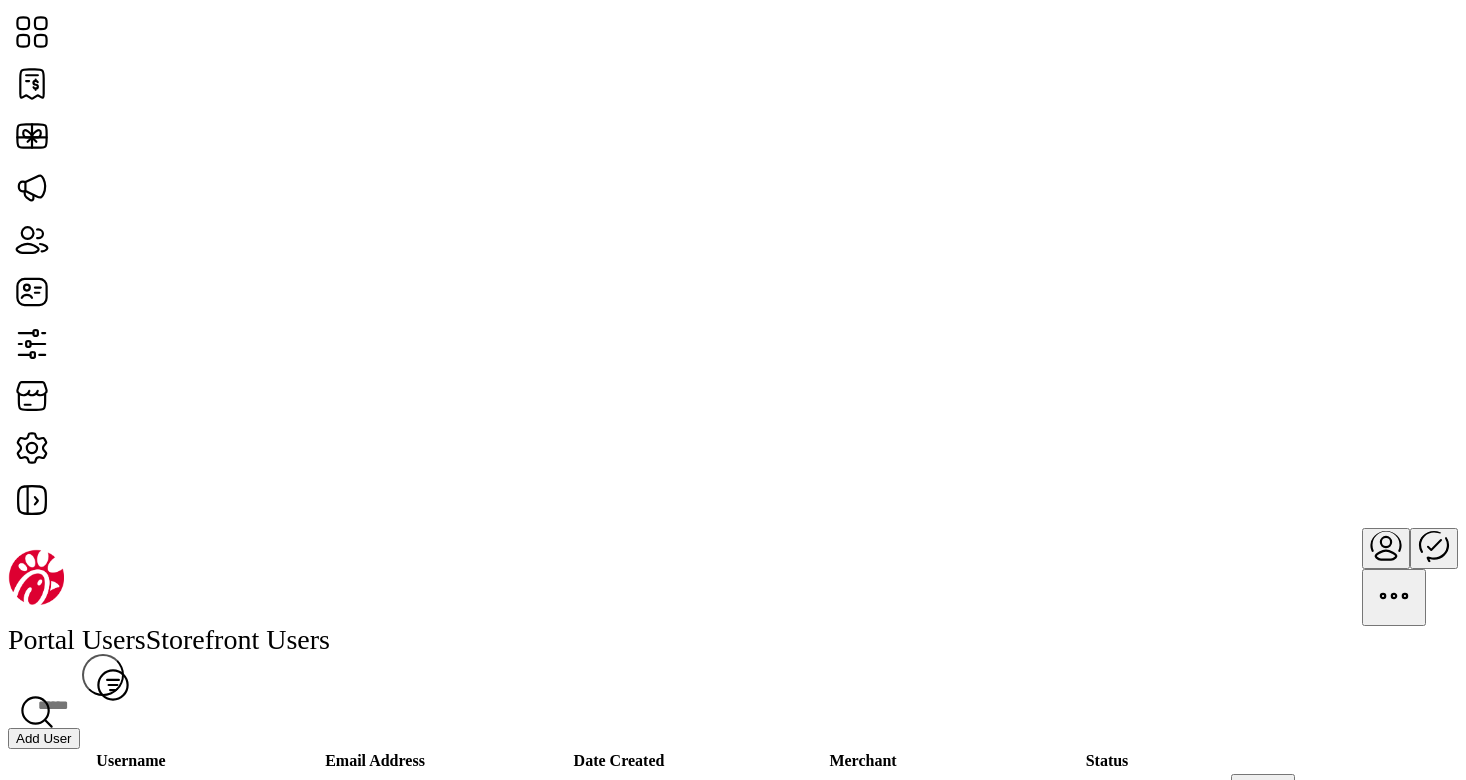 click on "[USERNAME]" at bounding box center (131, 819) 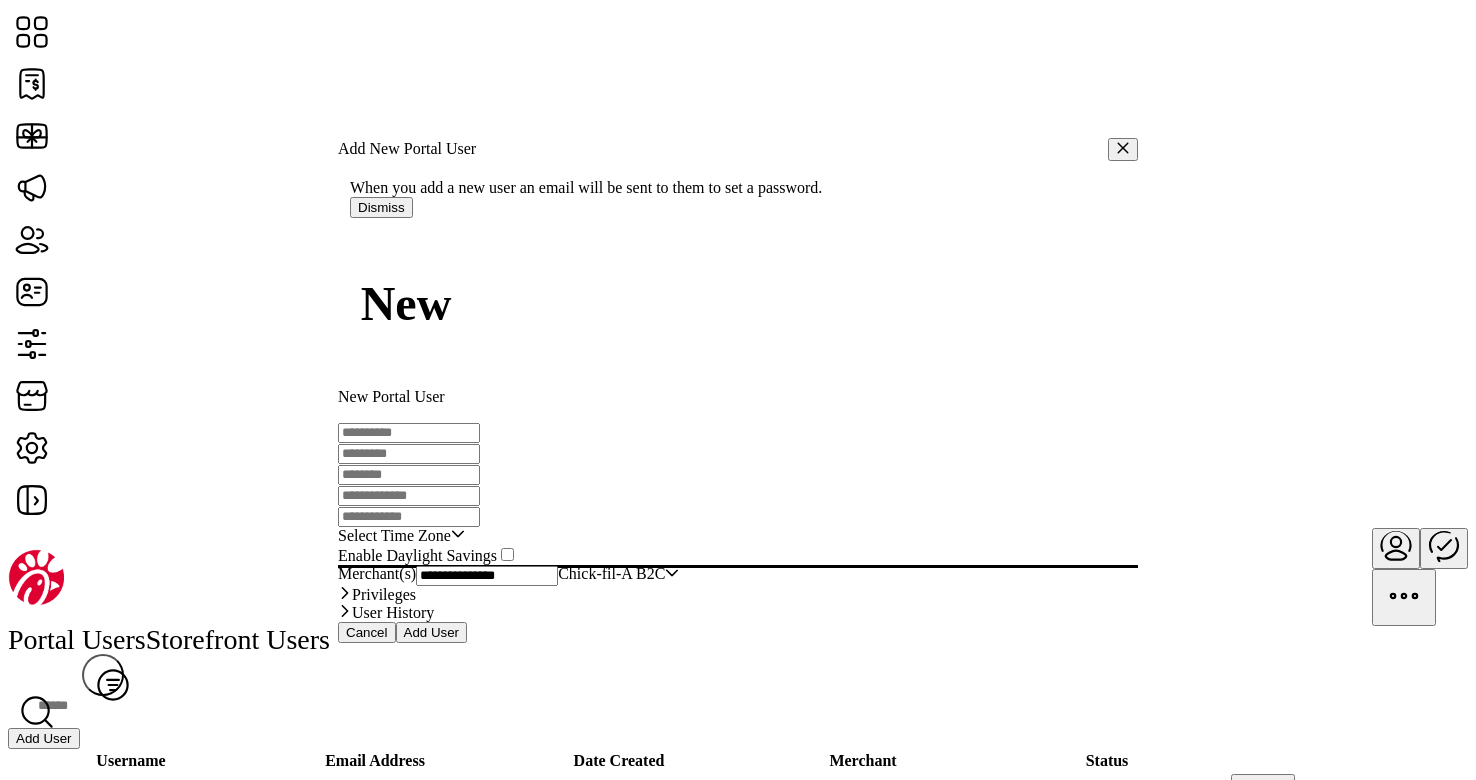 click at bounding box center (409, 433) 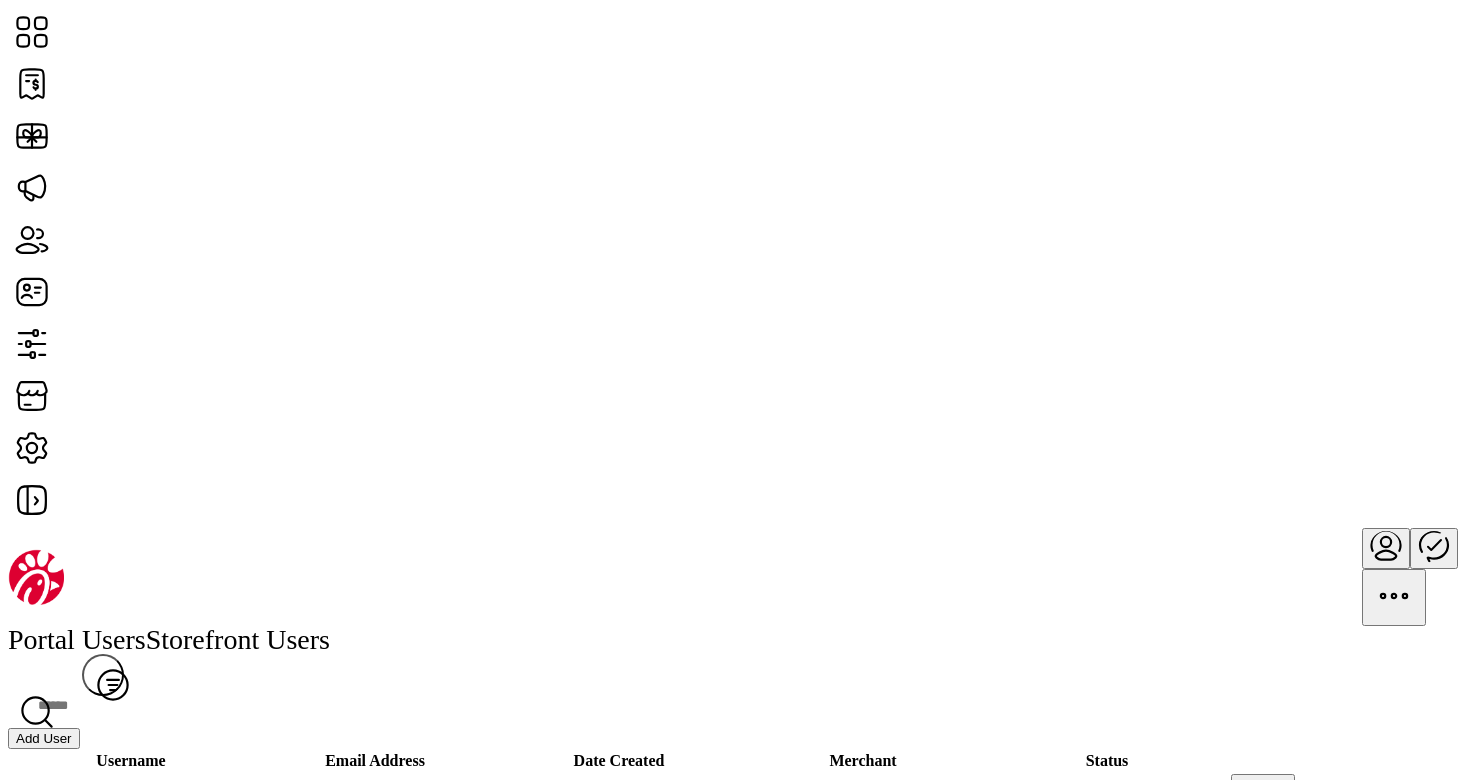 click on "[EMAIL]" at bounding box center [375, 802] 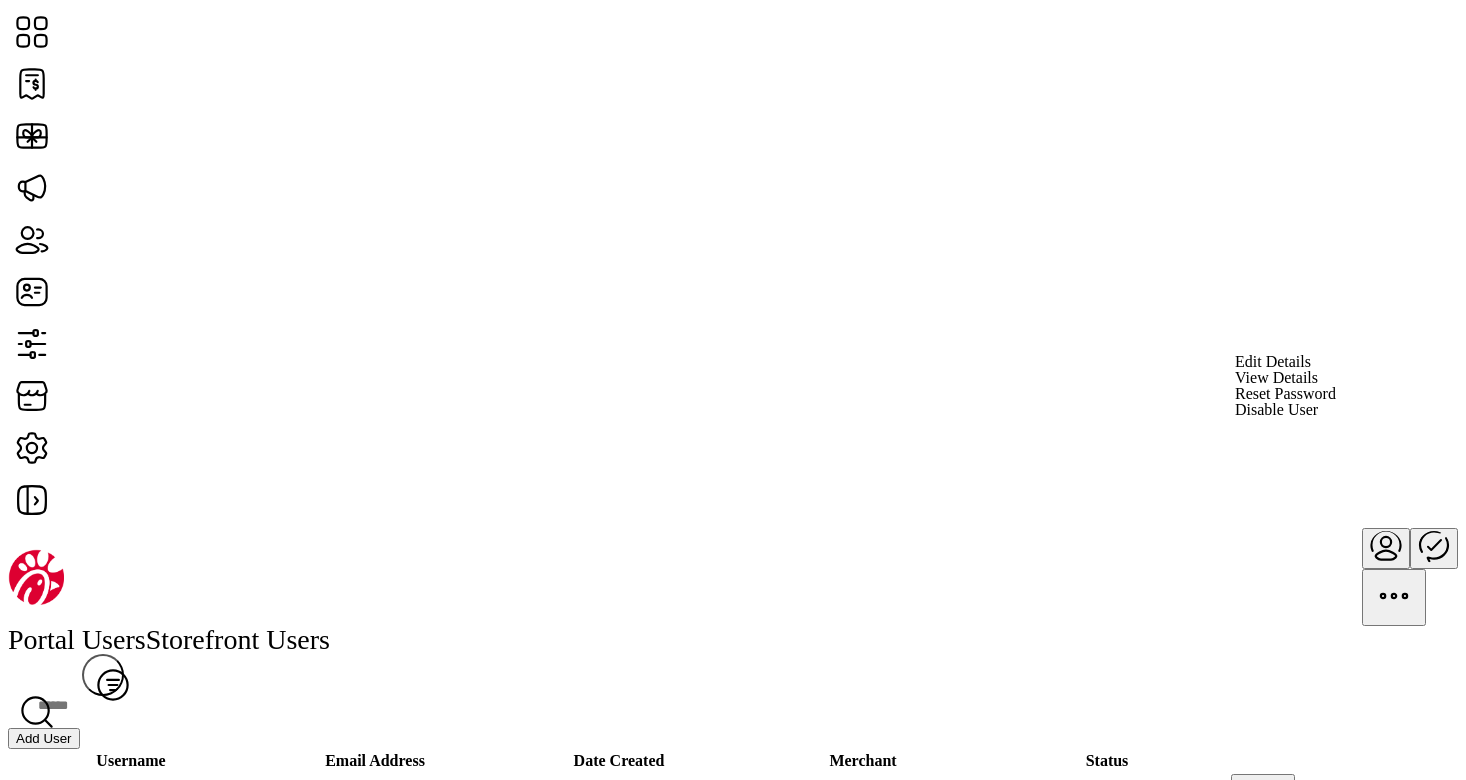 click on "Edit Details" at bounding box center [1285, 362] 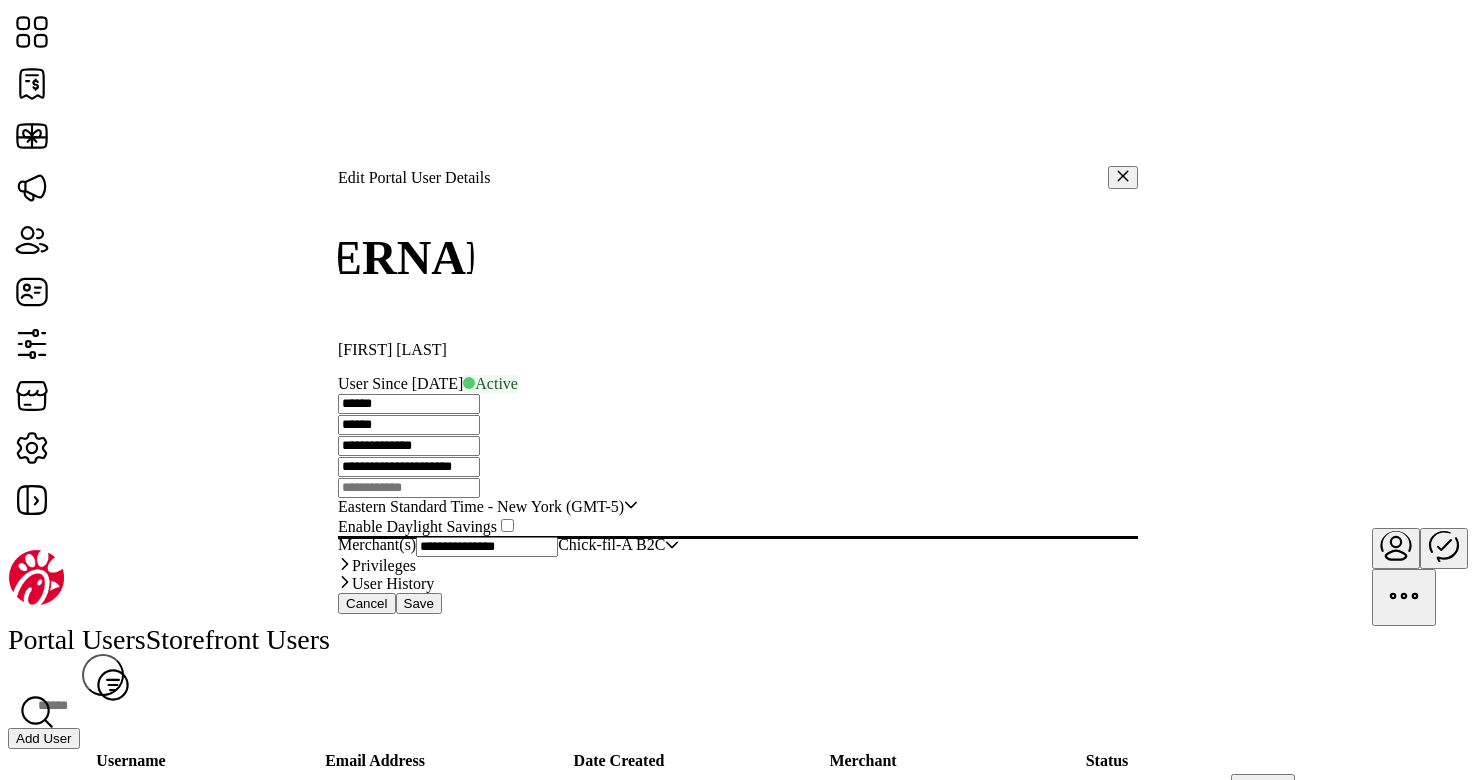 drag, startPoint x: 753, startPoint y: 241, endPoint x: 696, endPoint y: 242, distance: 57.00877 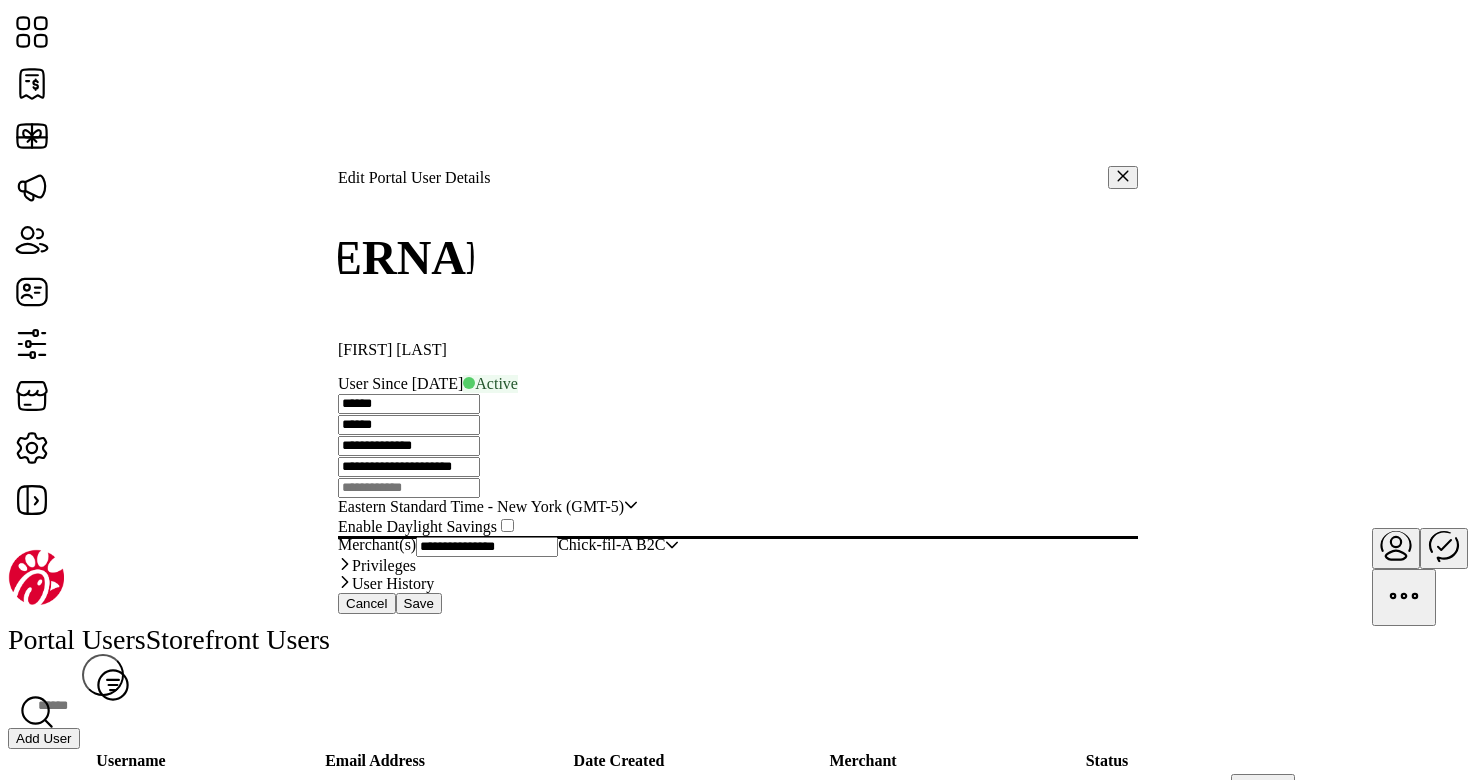 click on "**********" at bounding box center (409, 404) 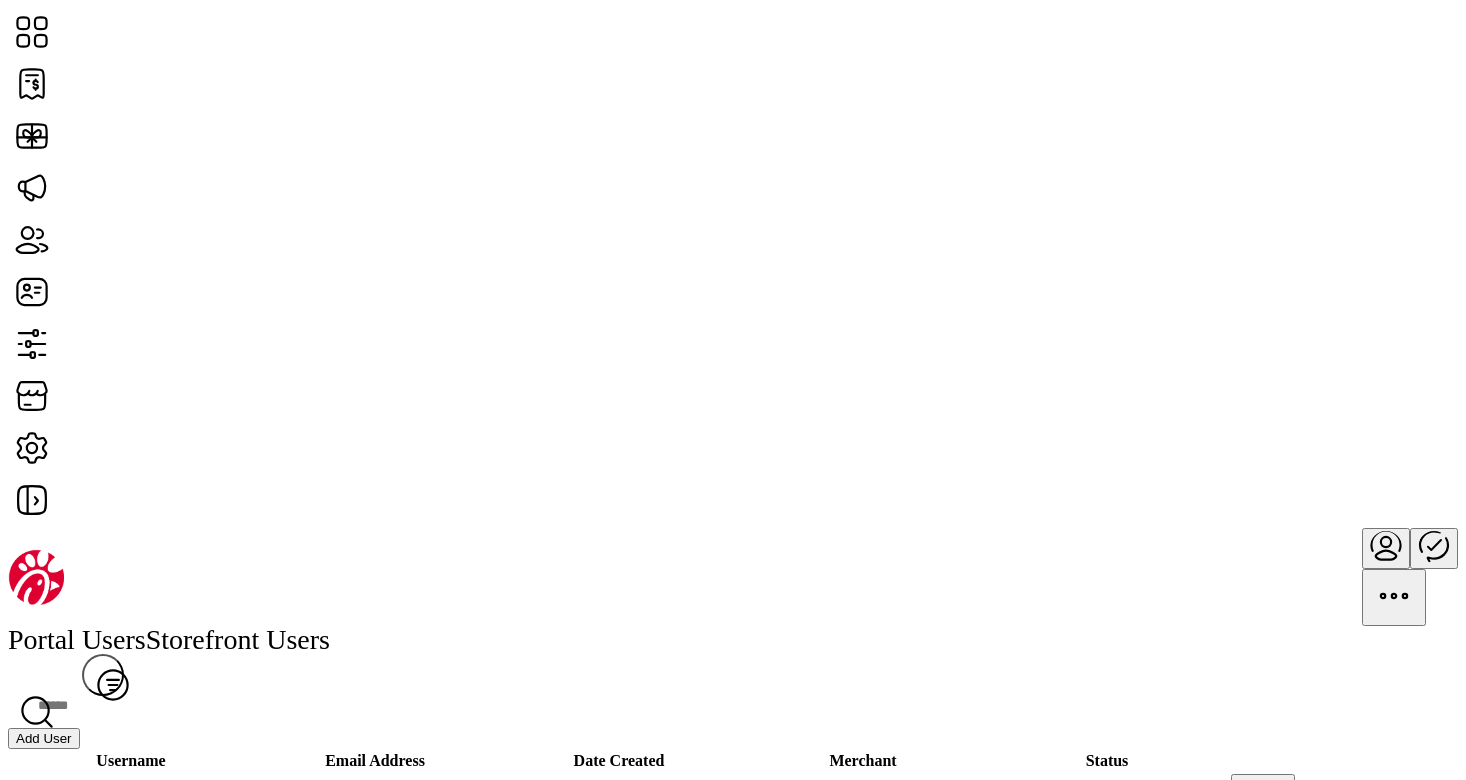 click on "[USERNAME]" at bounding box center (131, 819) 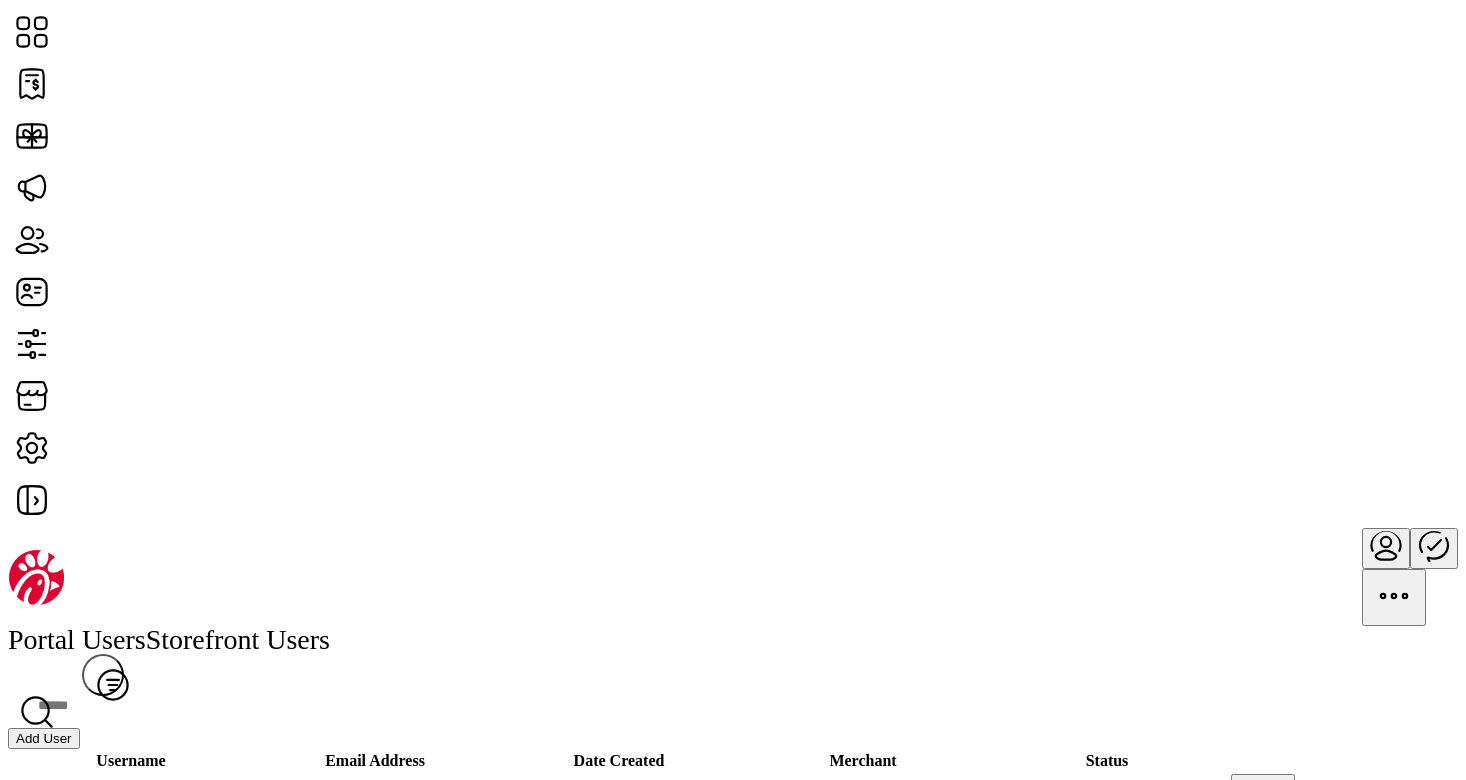 click on "[USERNAME]" at bounding box center (131, 819) 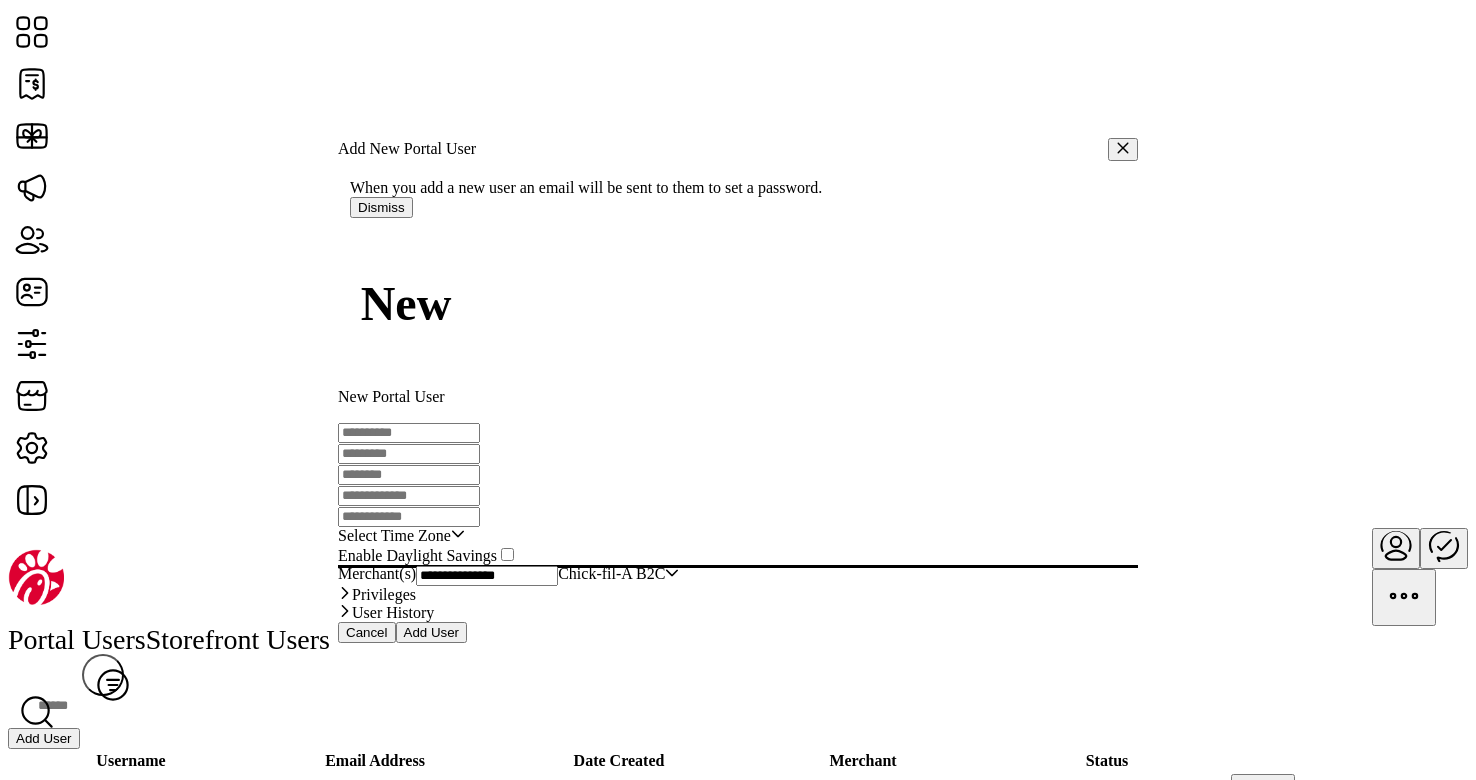 type 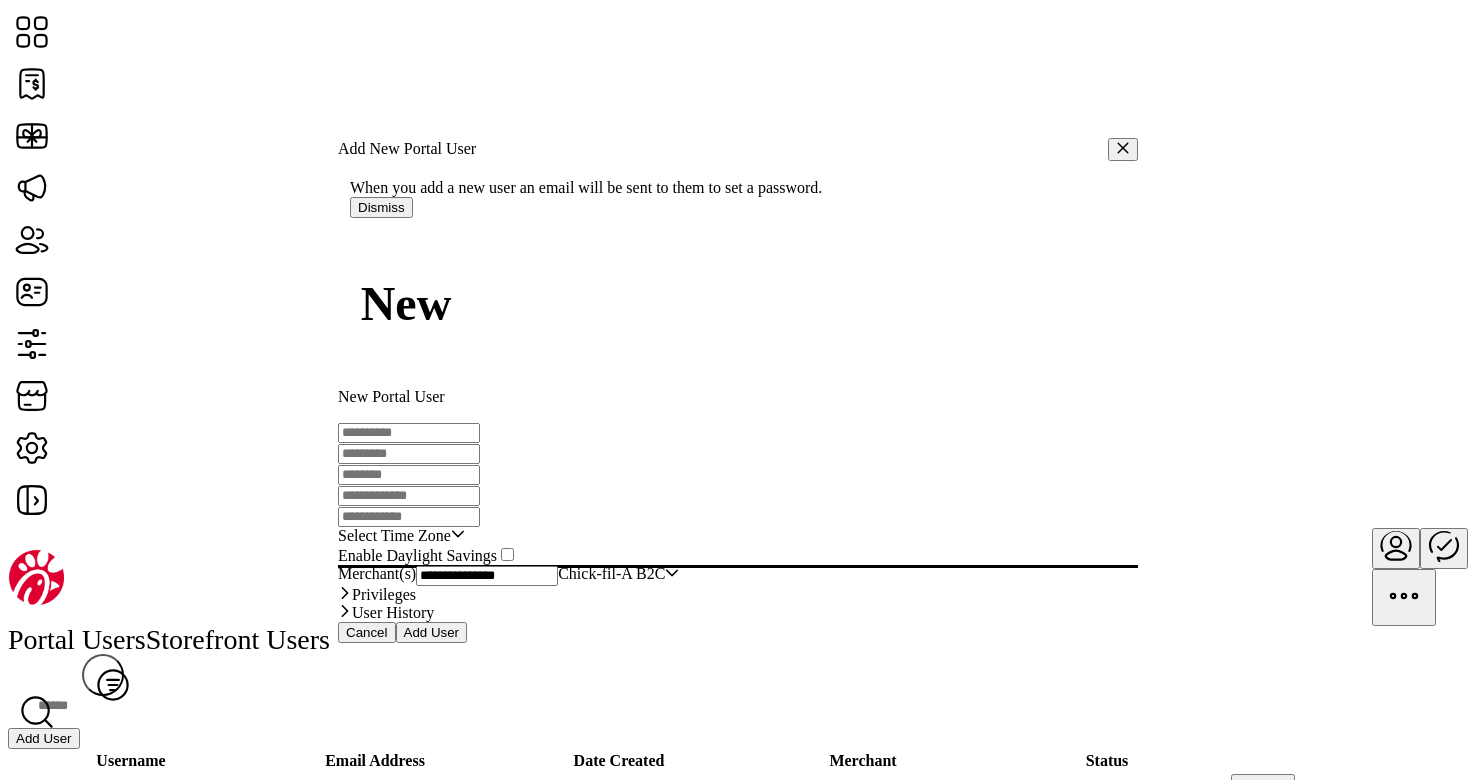 click at bounding box center [409, 433] 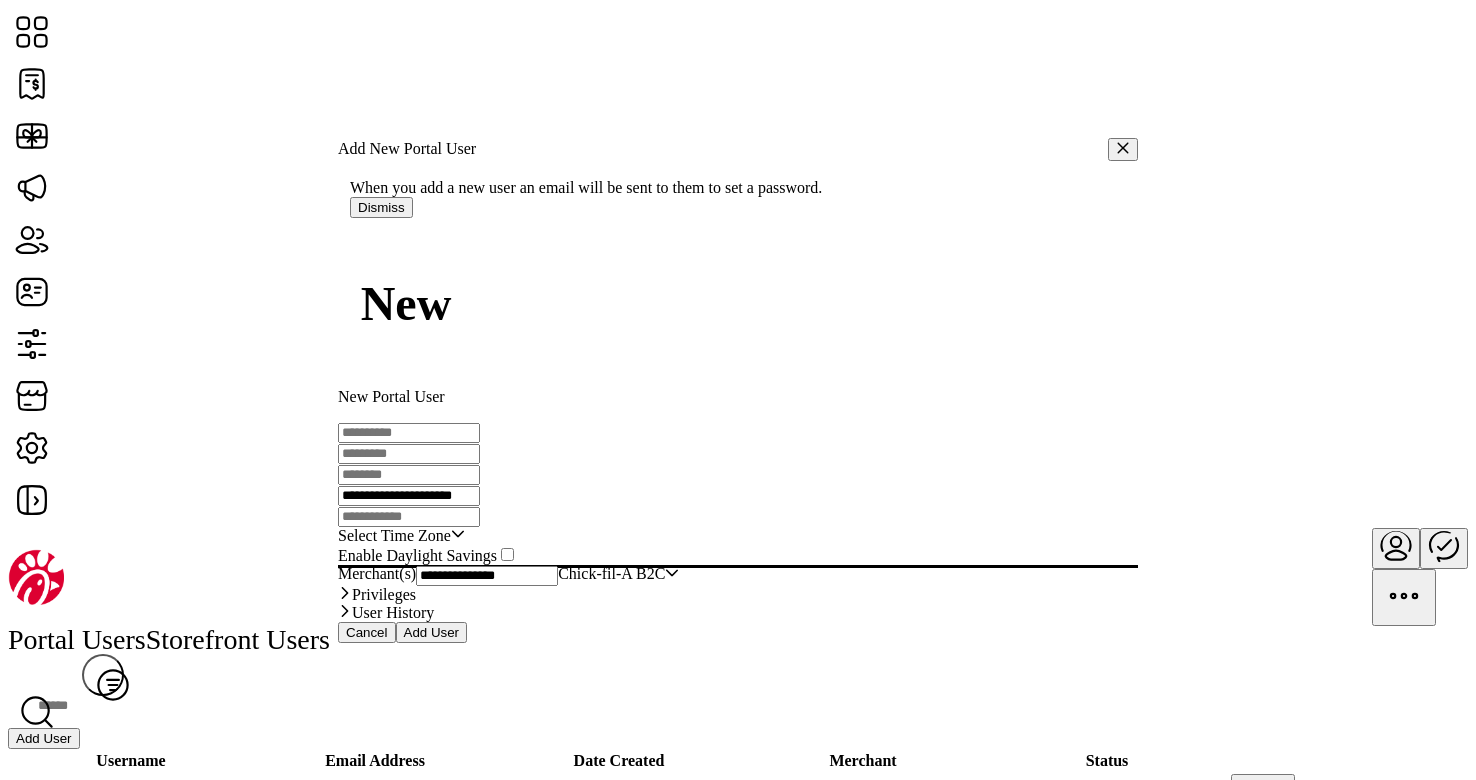 type on "**********" 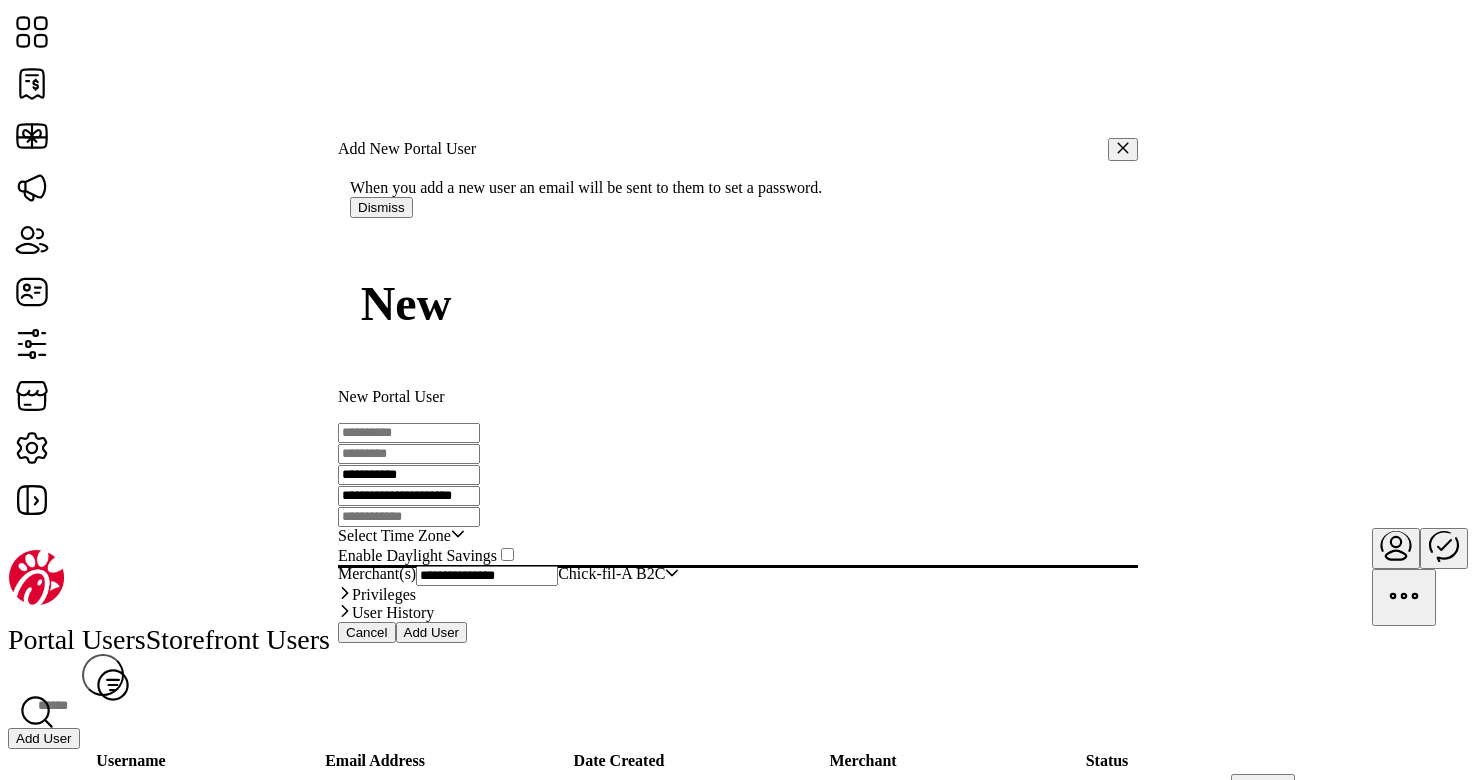 type on "**********" 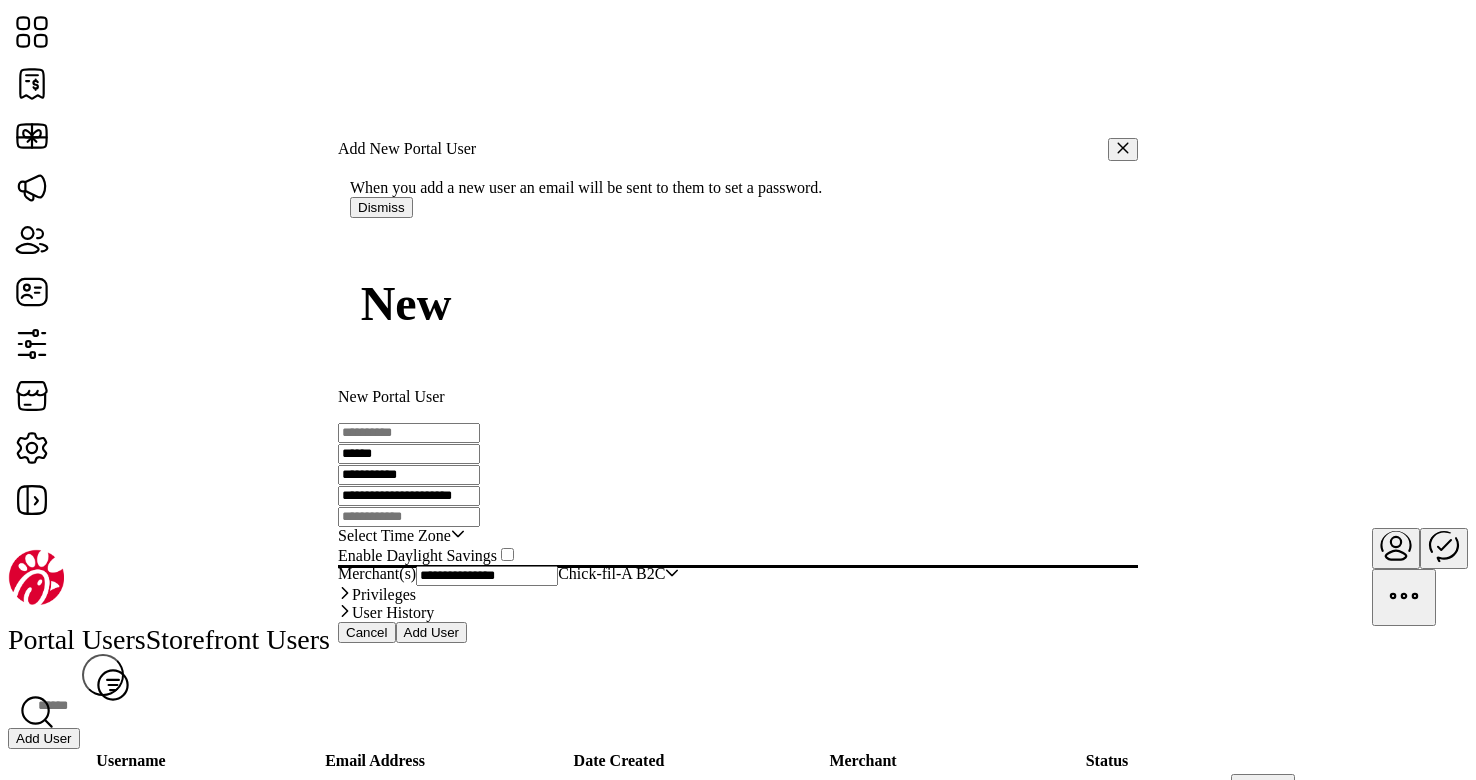click on "******" at bounding box center (409, 454) 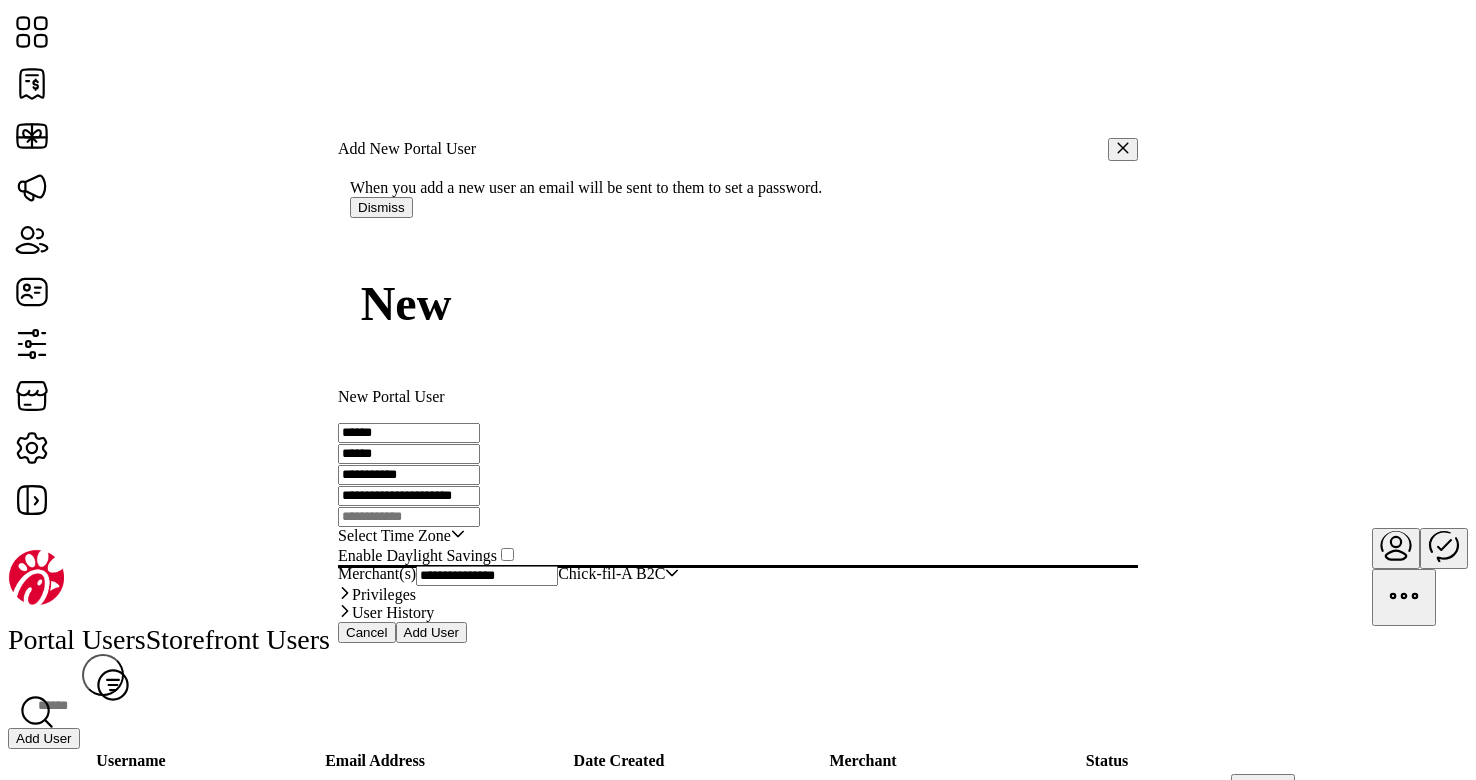 type on "******" 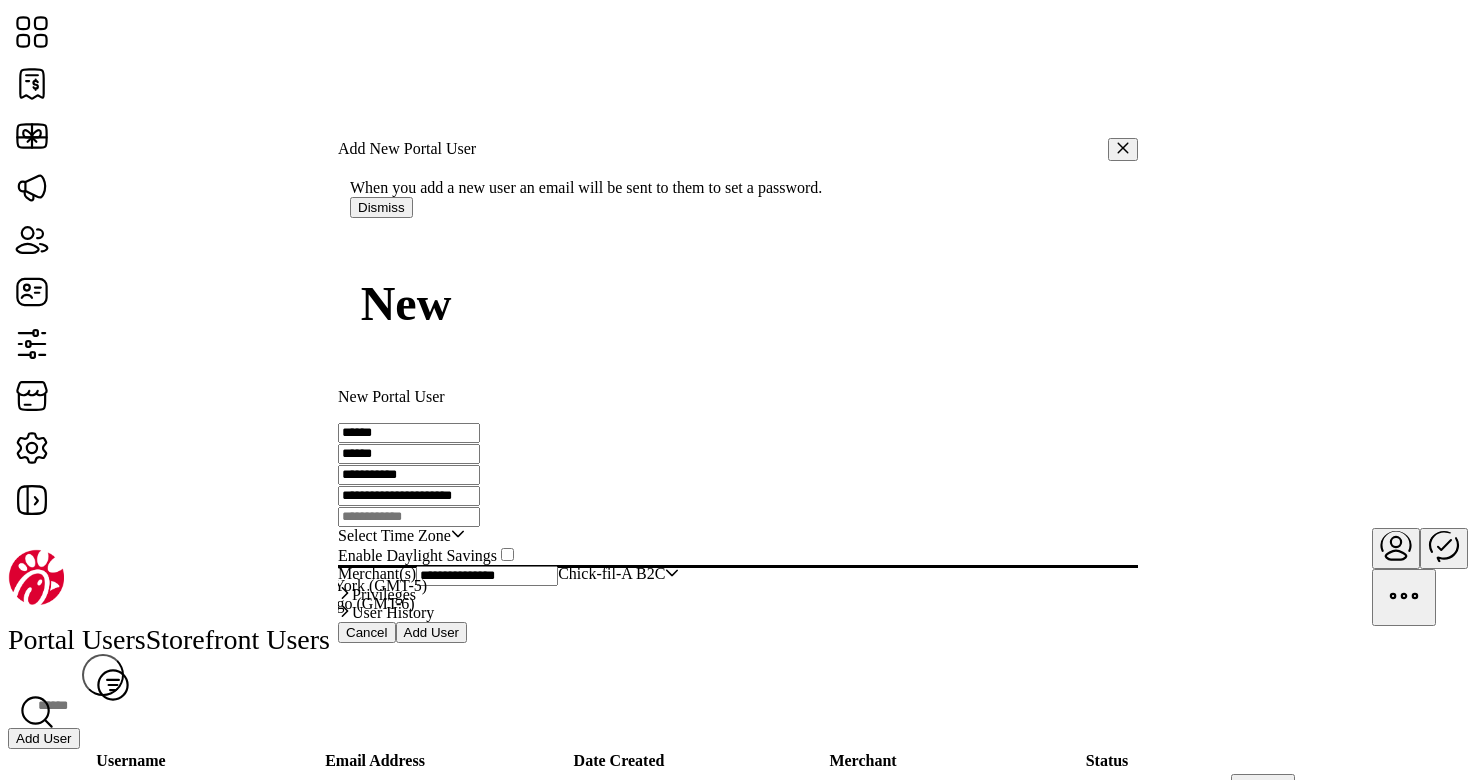 click on "Eastern Standard Time - New York (GMT-5)" at bounding box center (284, 585) 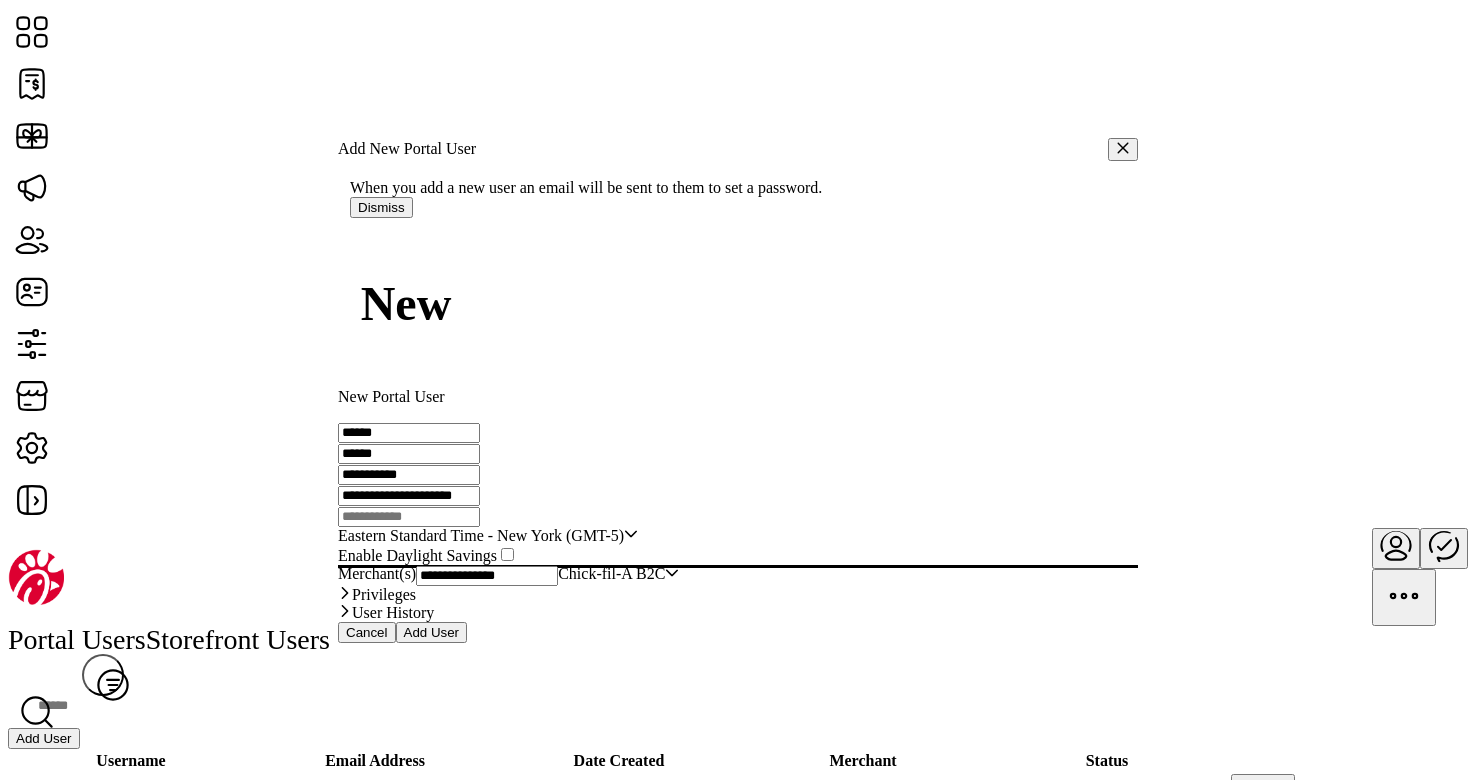 click on "**********" at bounding box center (409, 433) 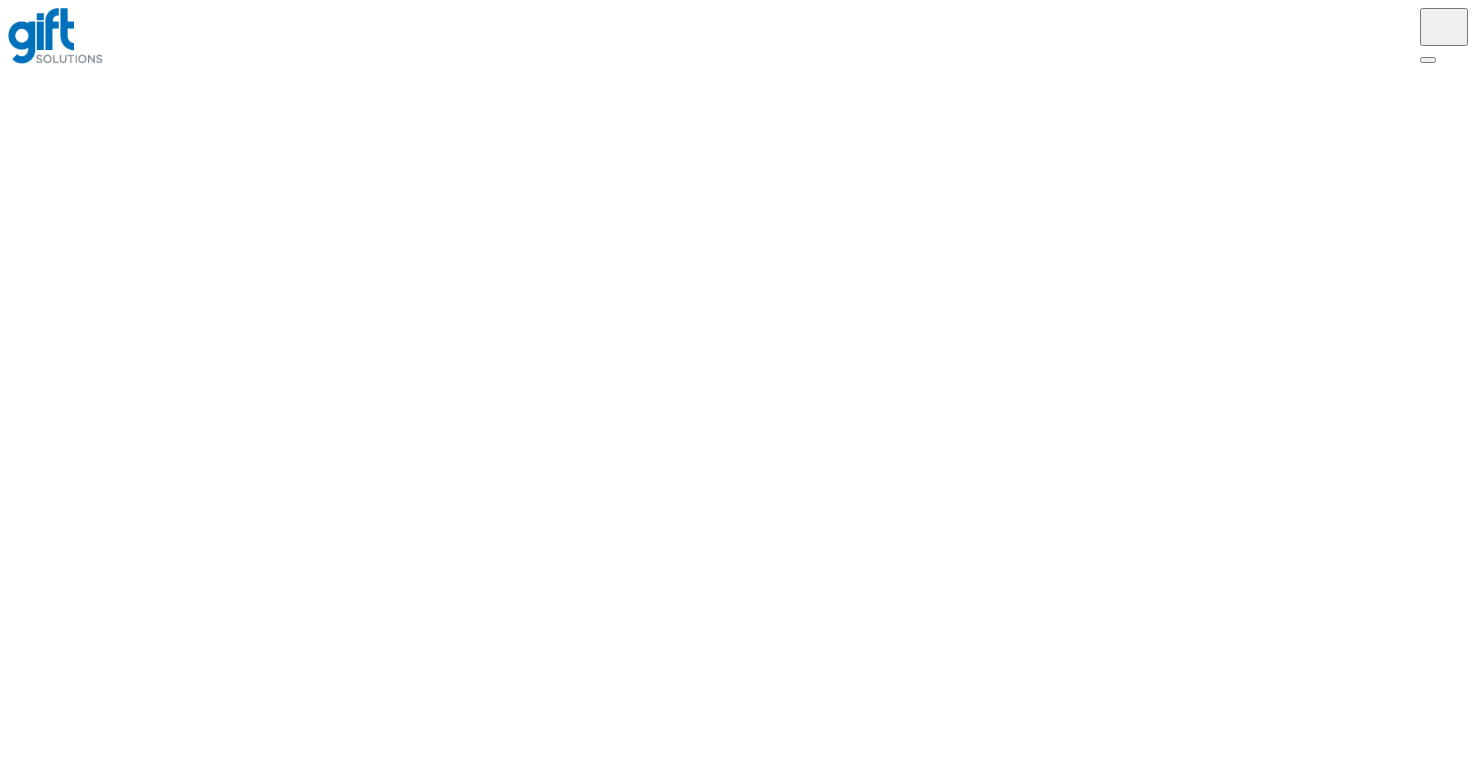 scroll, scrollTop: 0, scrollLeft: 0, axis: both 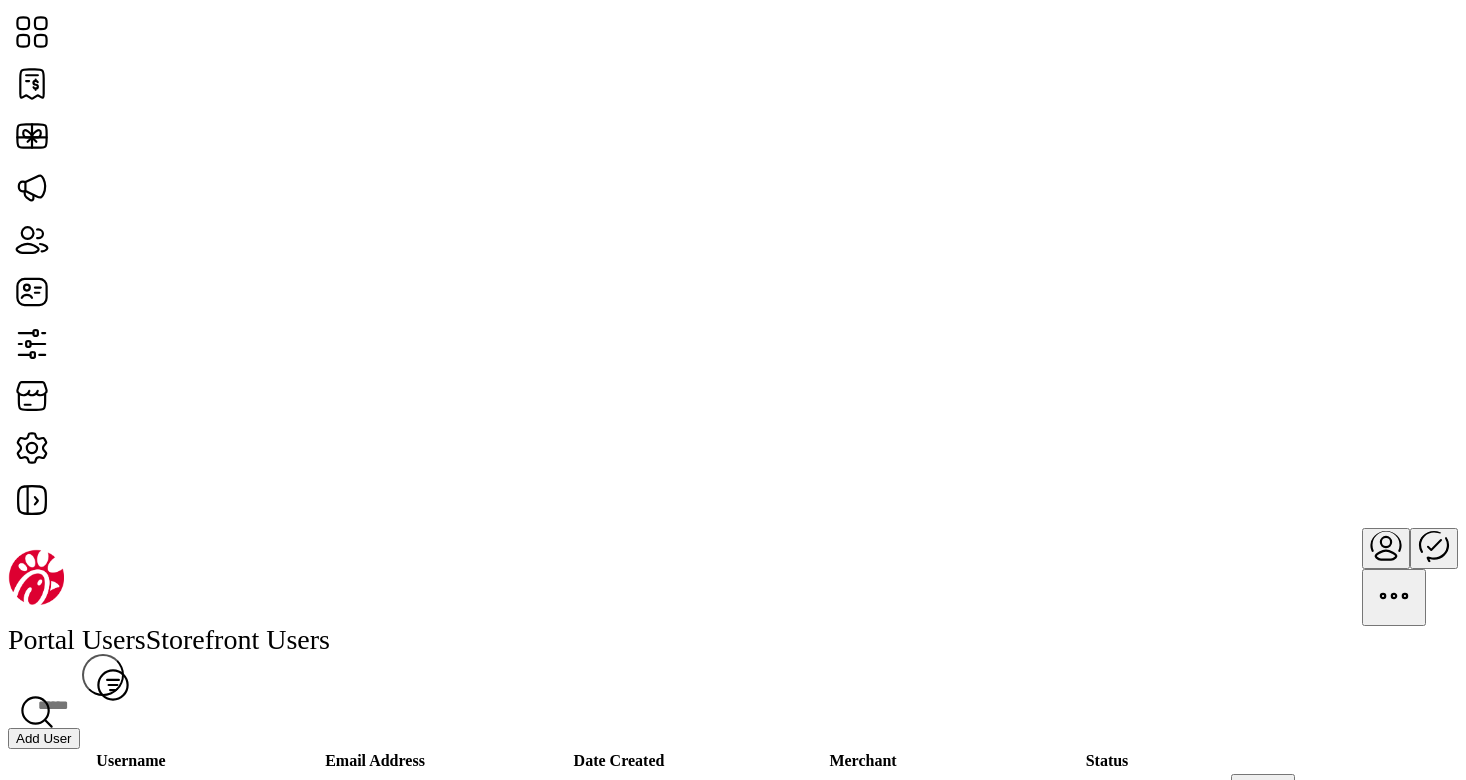 click at bounding box center (1386, 545) 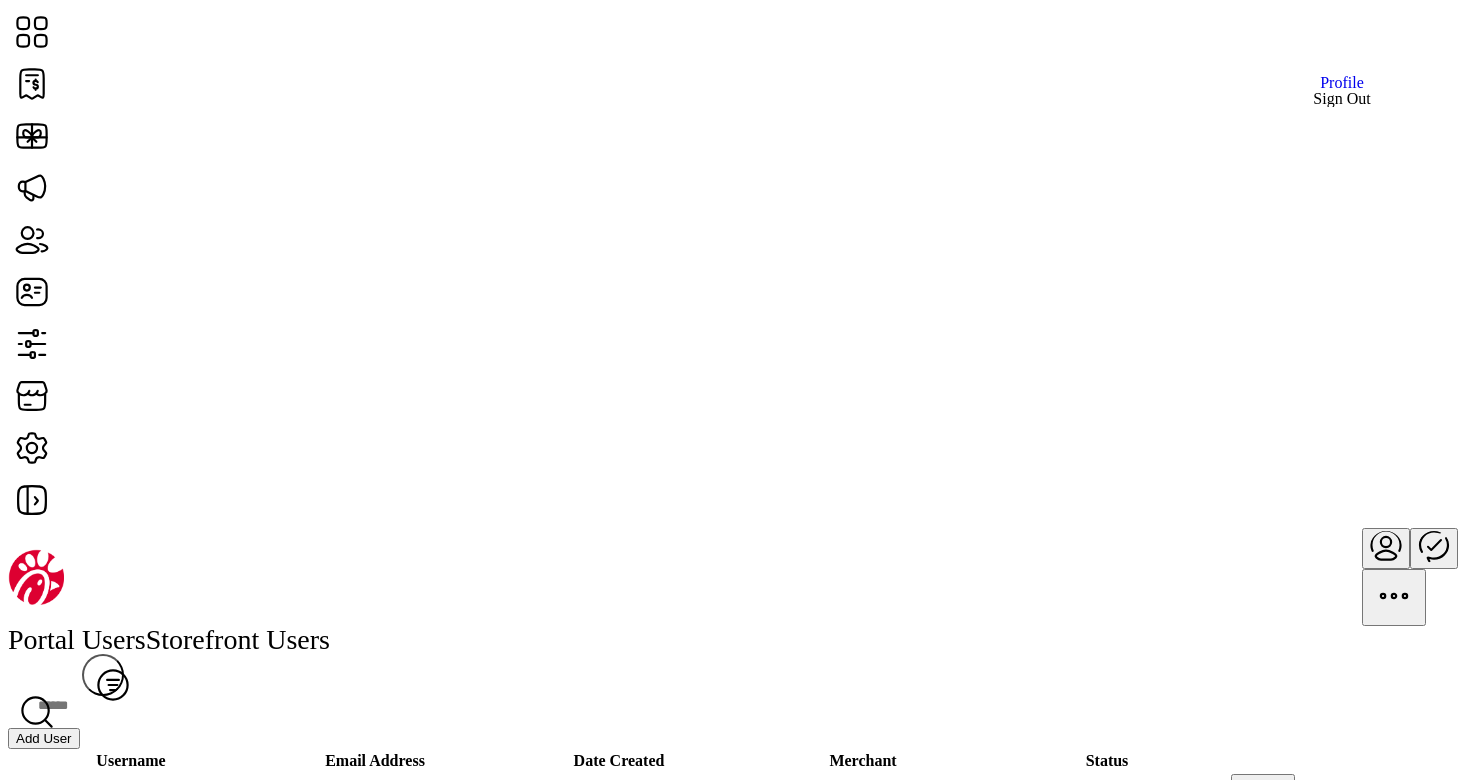click on "Sign Out" at bounding box center [1342, 99] 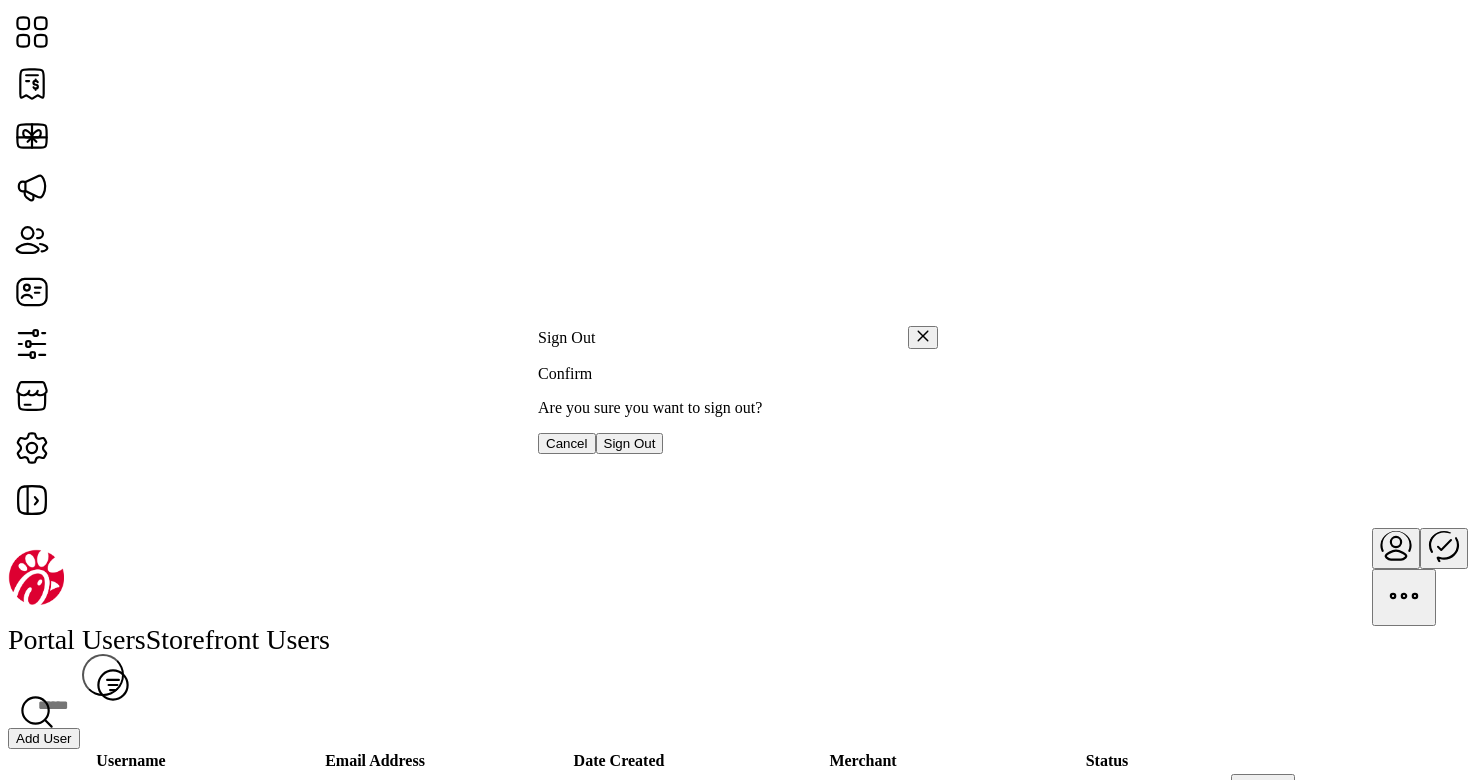 click on "Sign Out" at bounding box center [630, 443] 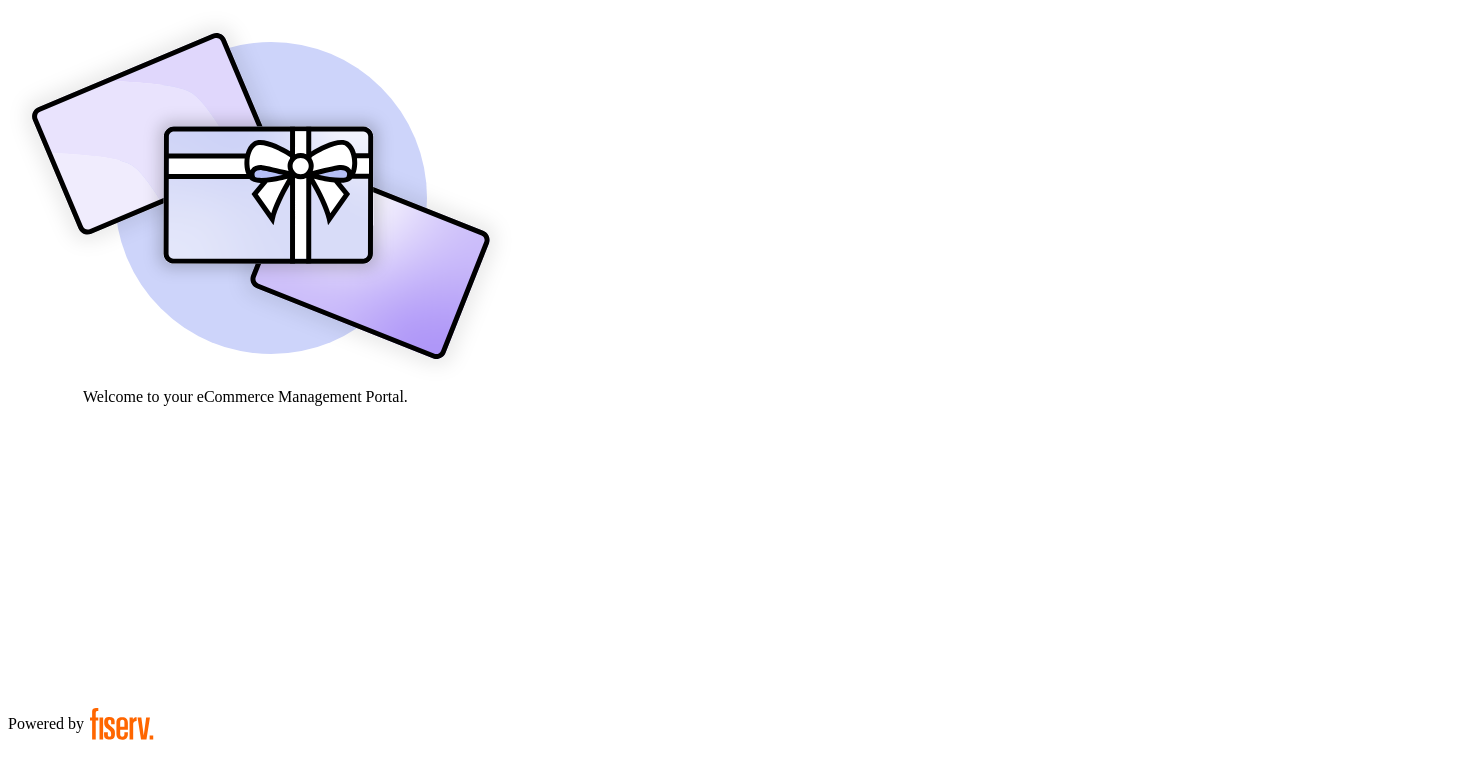 click at bounding box center [79, 909] 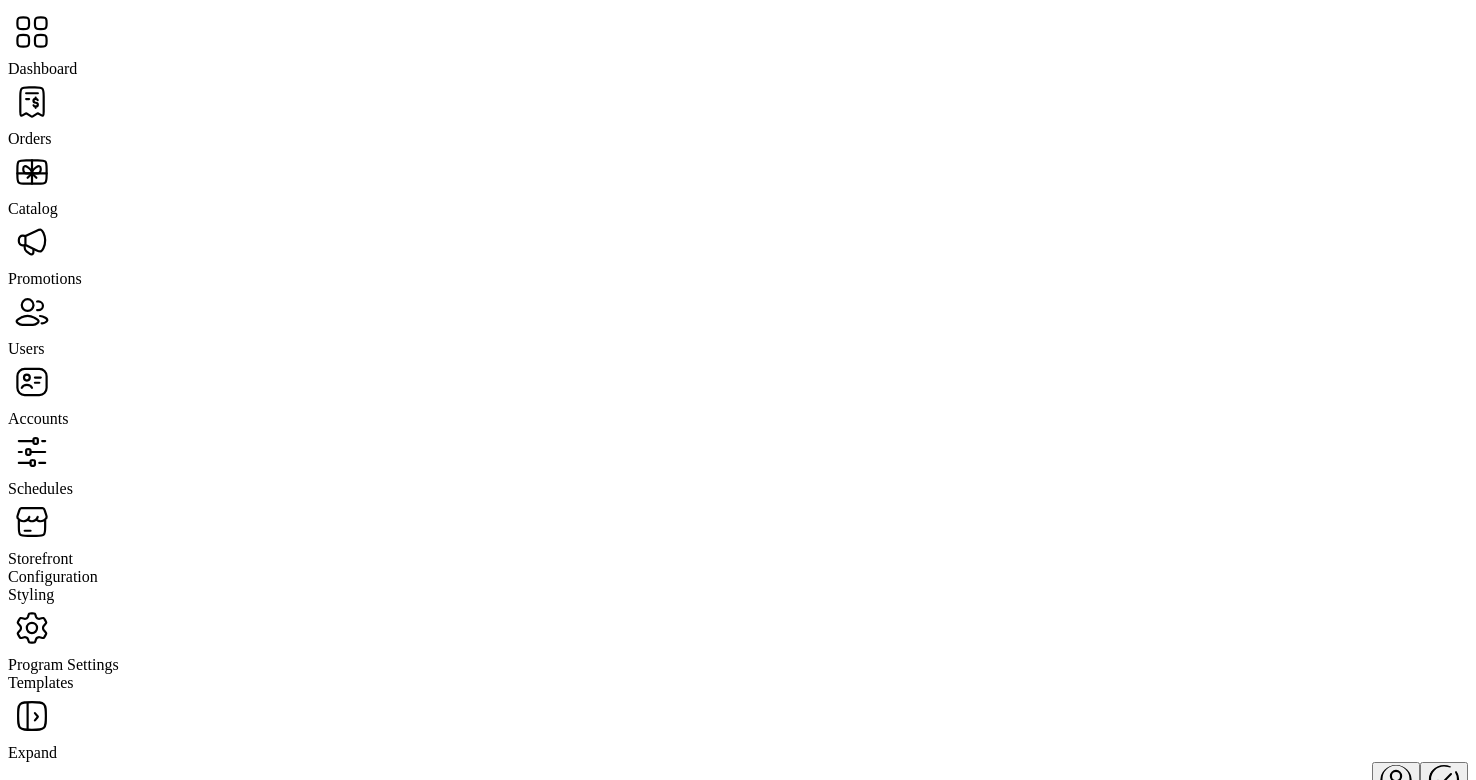 click at bounding box center (32, 102) 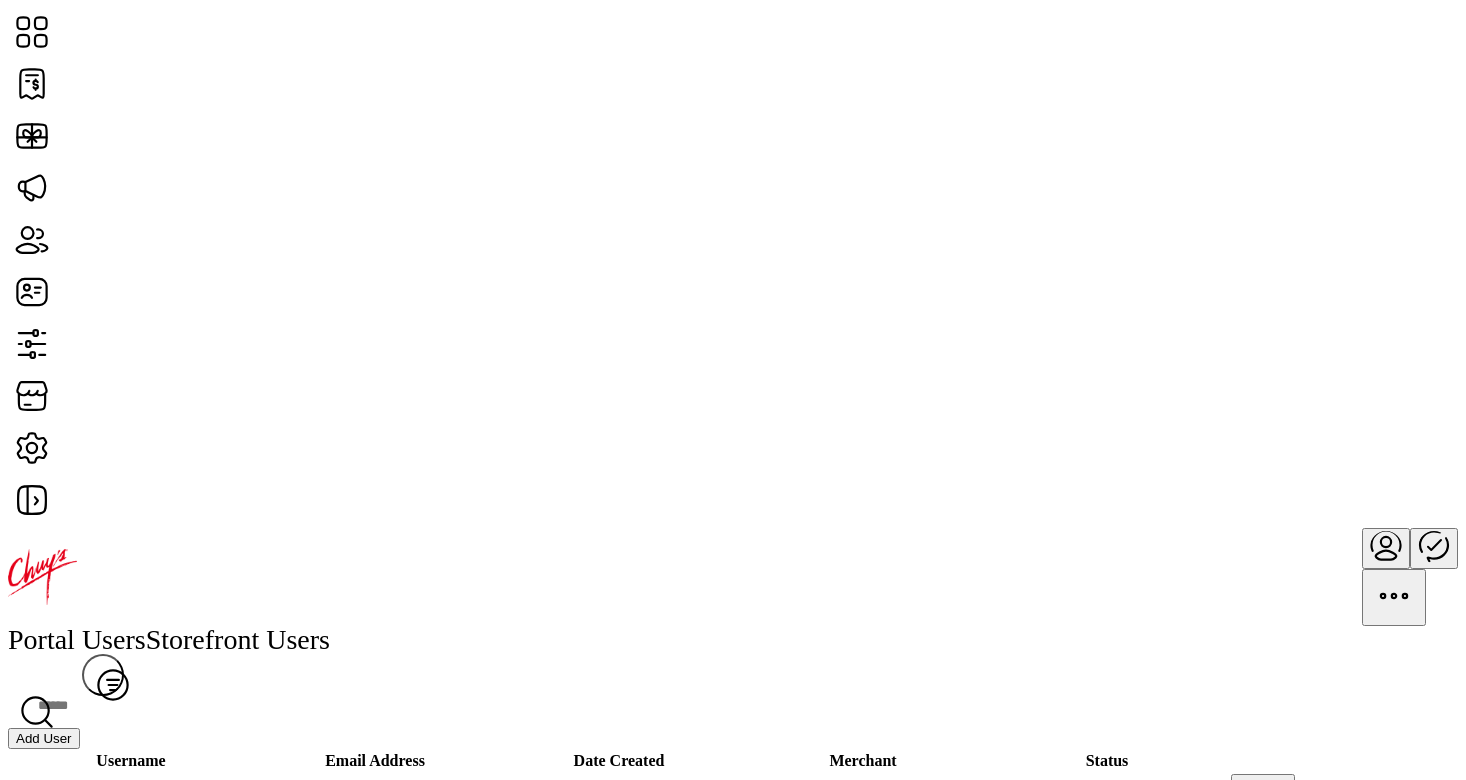 click on "[EMAIL]" at bounding box center (375, 1136) 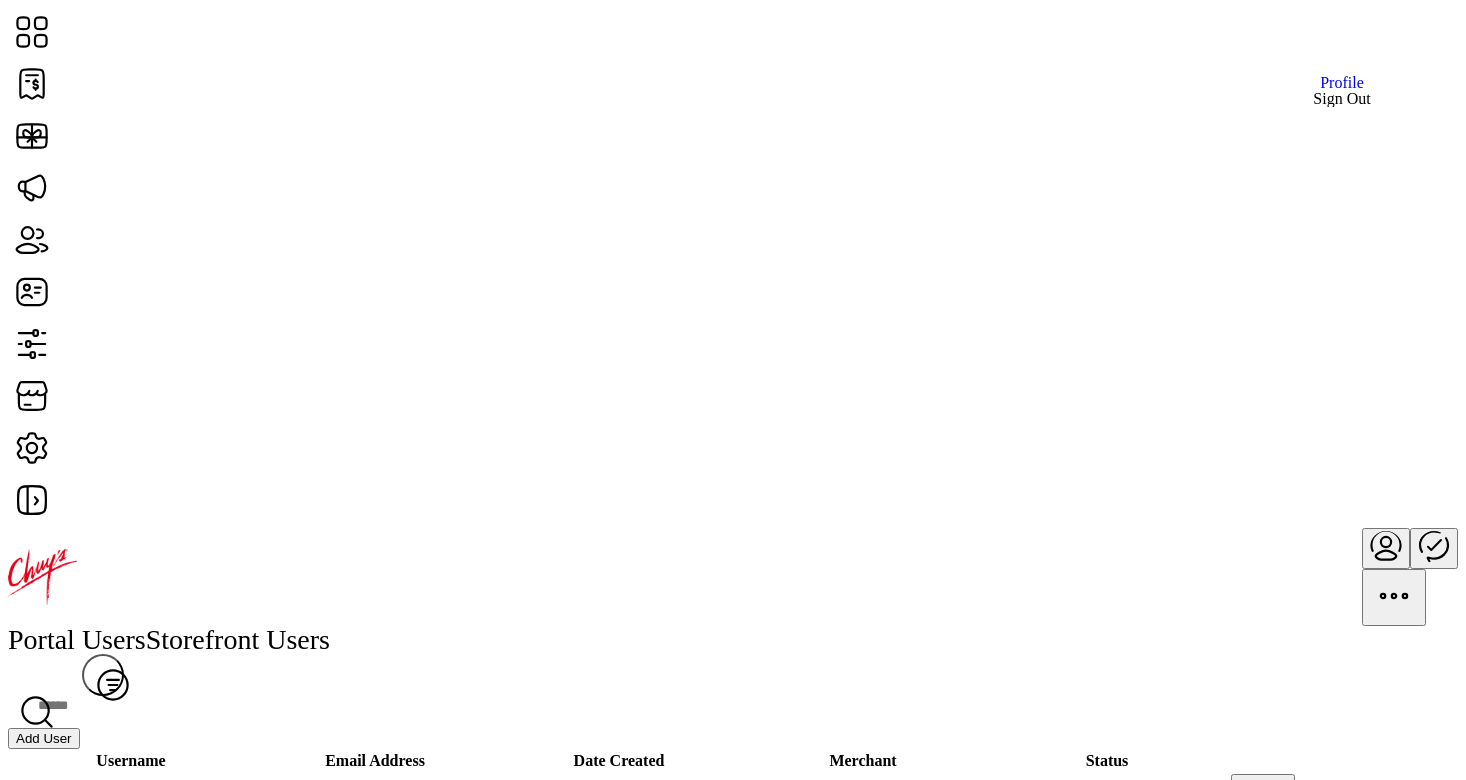 click on "Sign Out" at bounding box center (1342, 99) 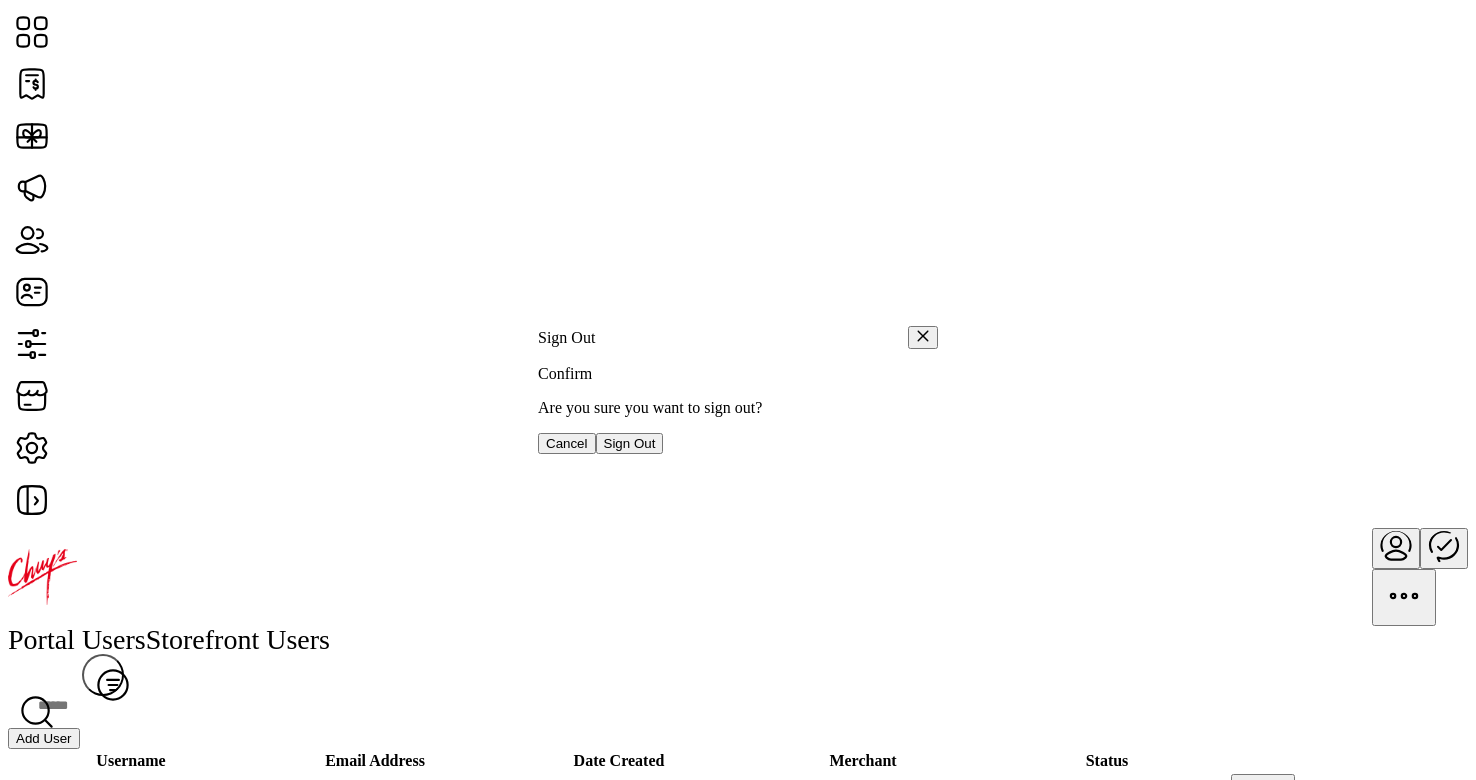 click on "Sign Out" at bounding box center [630, 443] 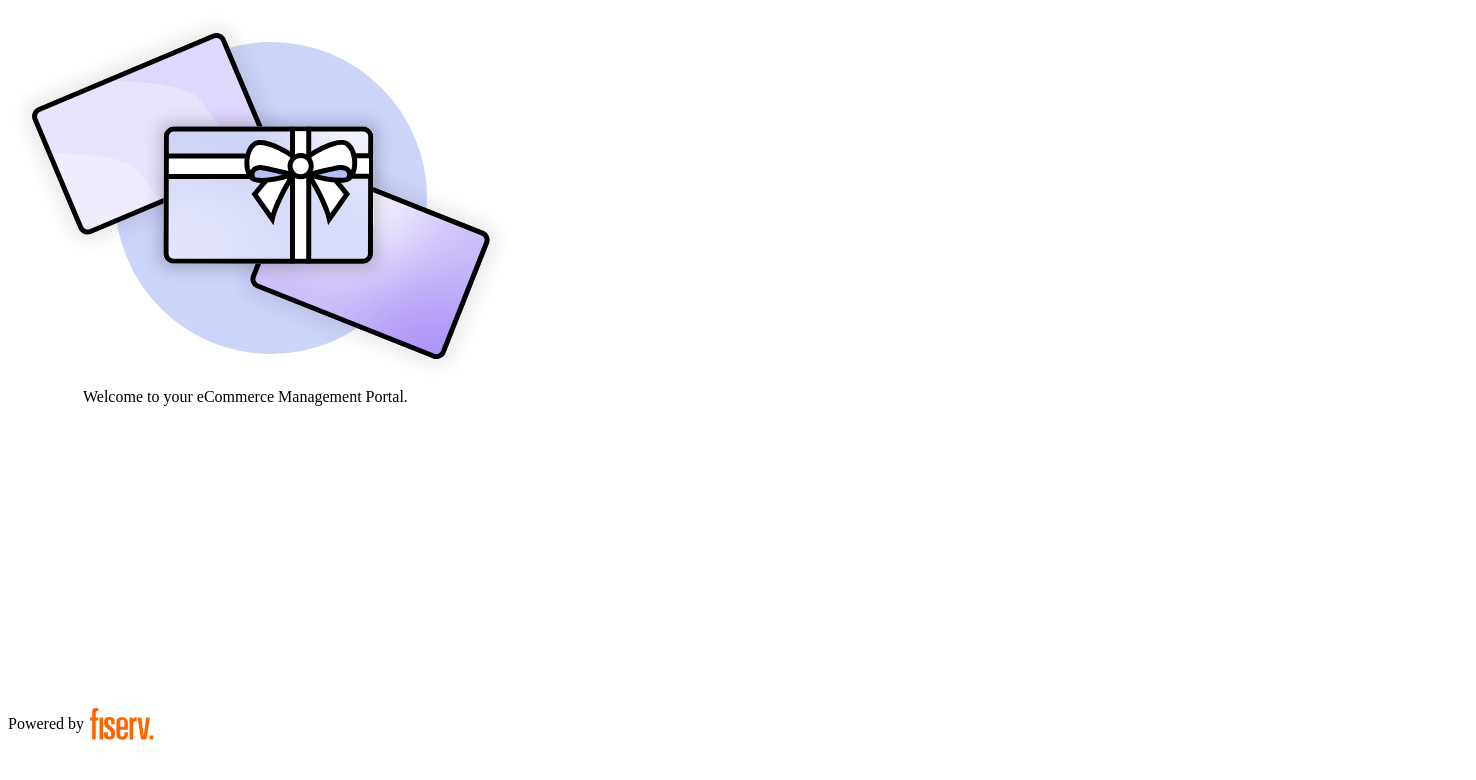 click at bounding box center (79, 909) 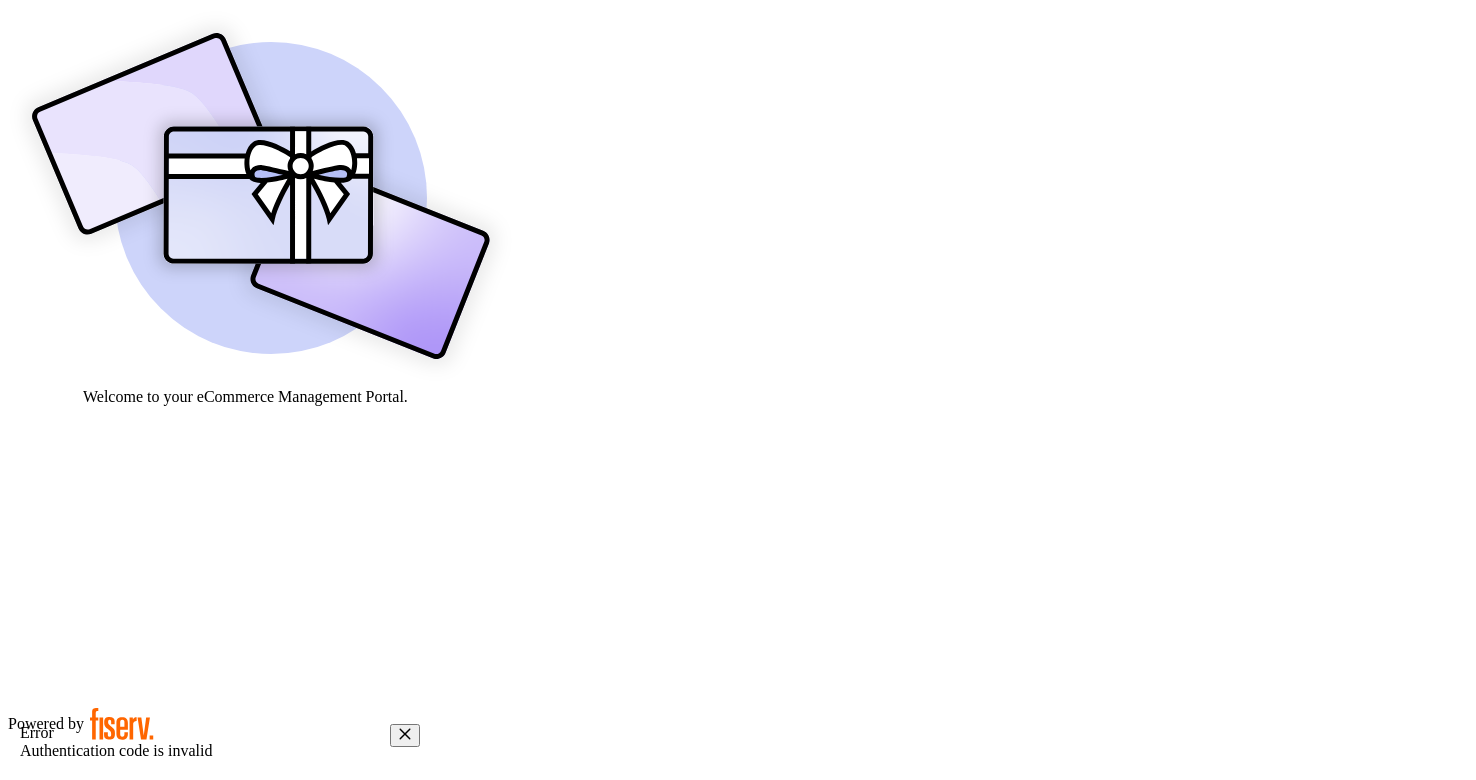 click at bounding box center (405, 734) 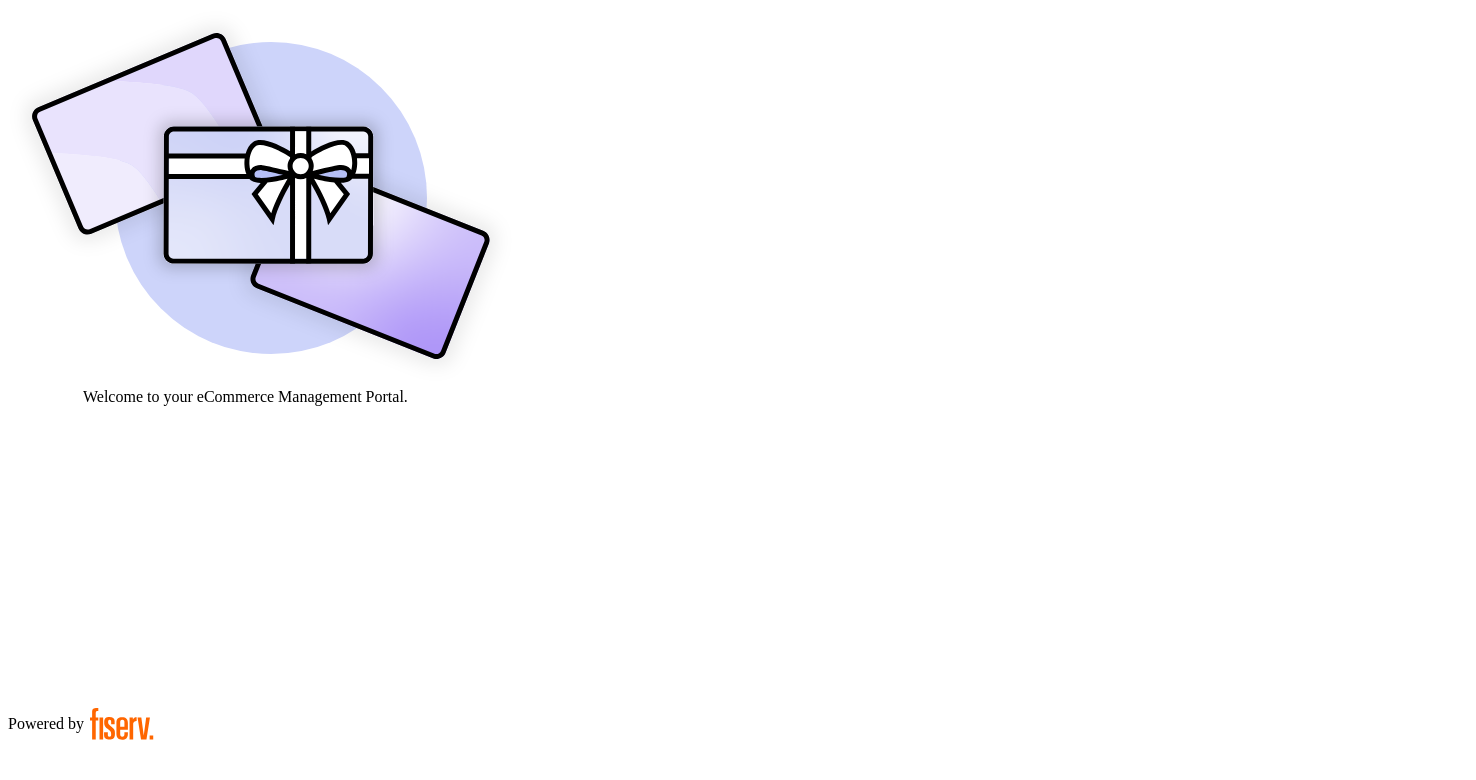 click on "*" at bounding box center (79, 959) 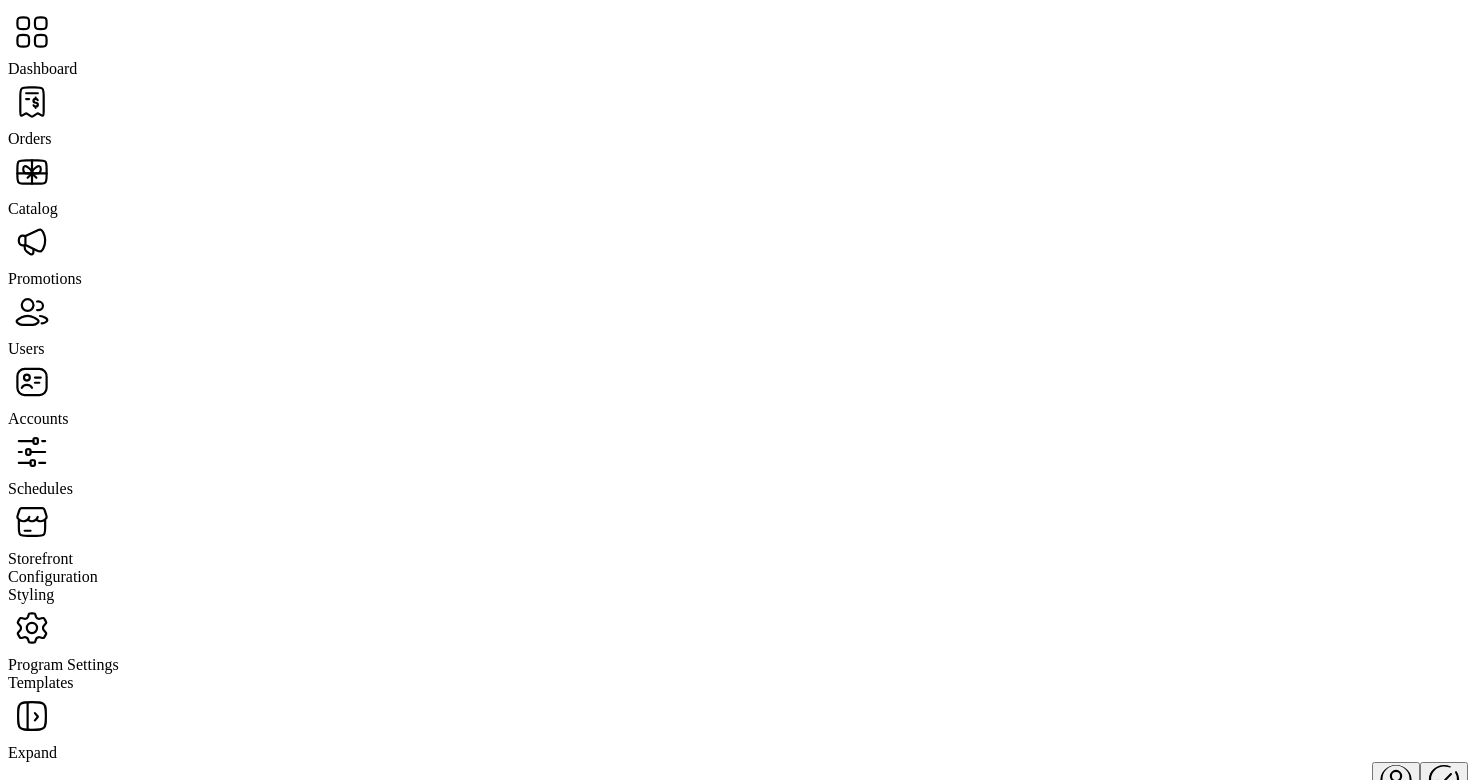 click at bounding box center [32, 102] 